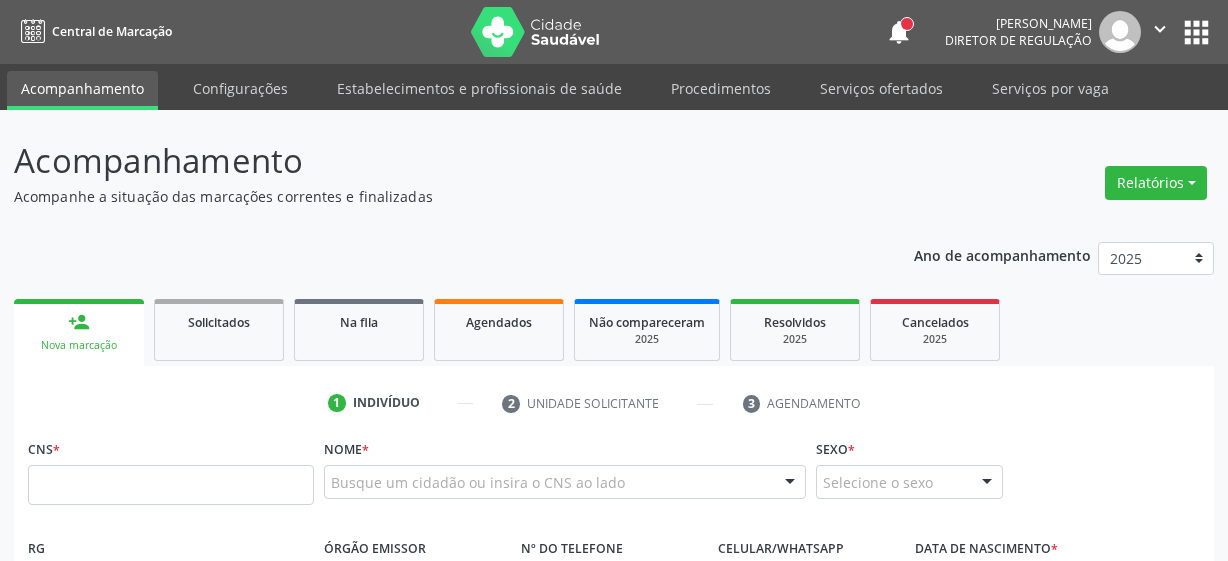 scroll, scrollTop: 0, scrollLeft: 0, axis: both 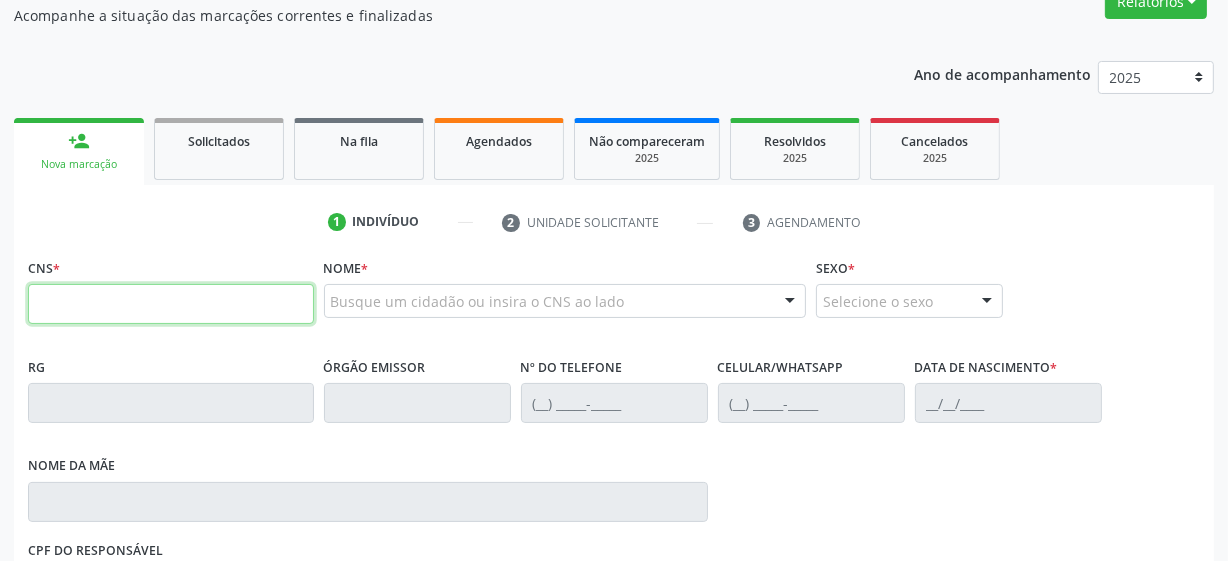 paste on "898 0034 2037 7268" 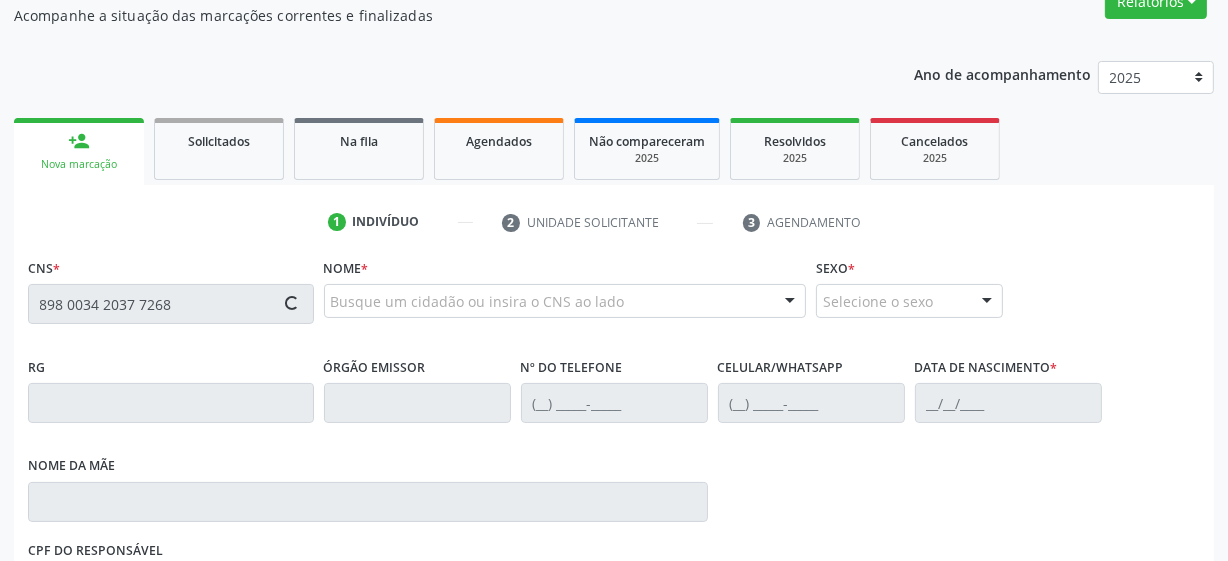 type on "898 0034 2037 7268" 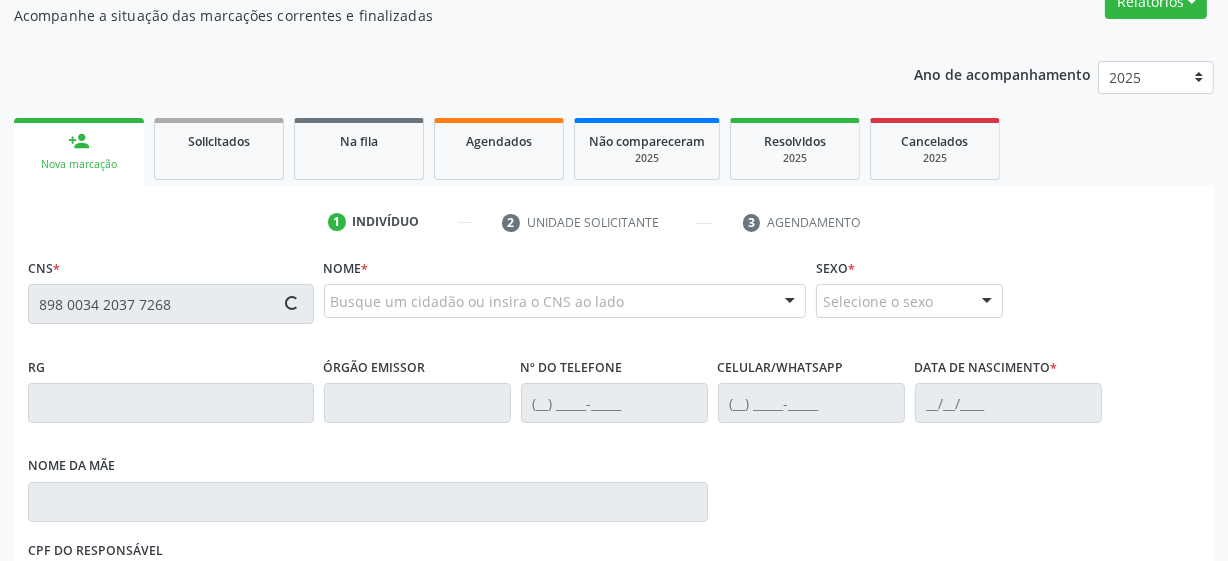 type 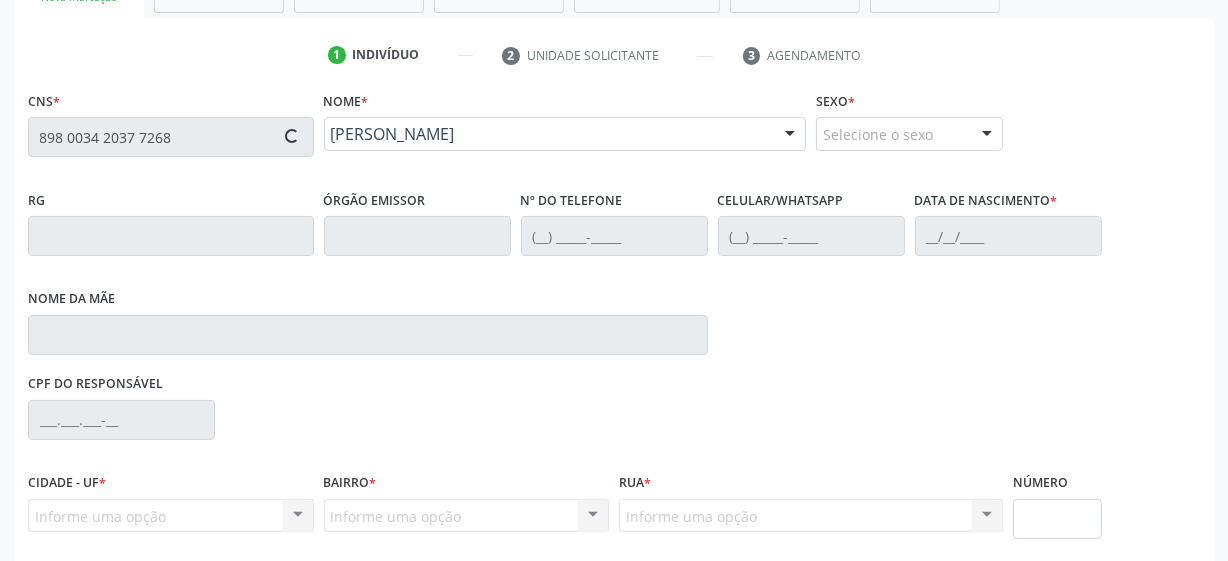 scroll, scrollTop: 508, scrollLeft: 0, axis: vertical 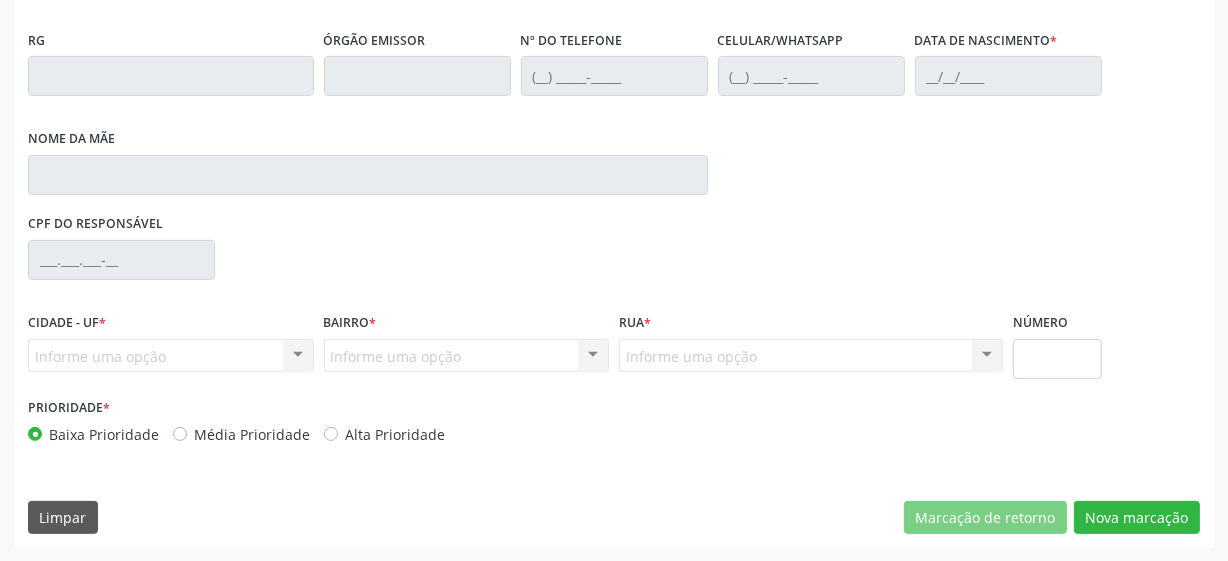 type on "(87) 98133-3339" 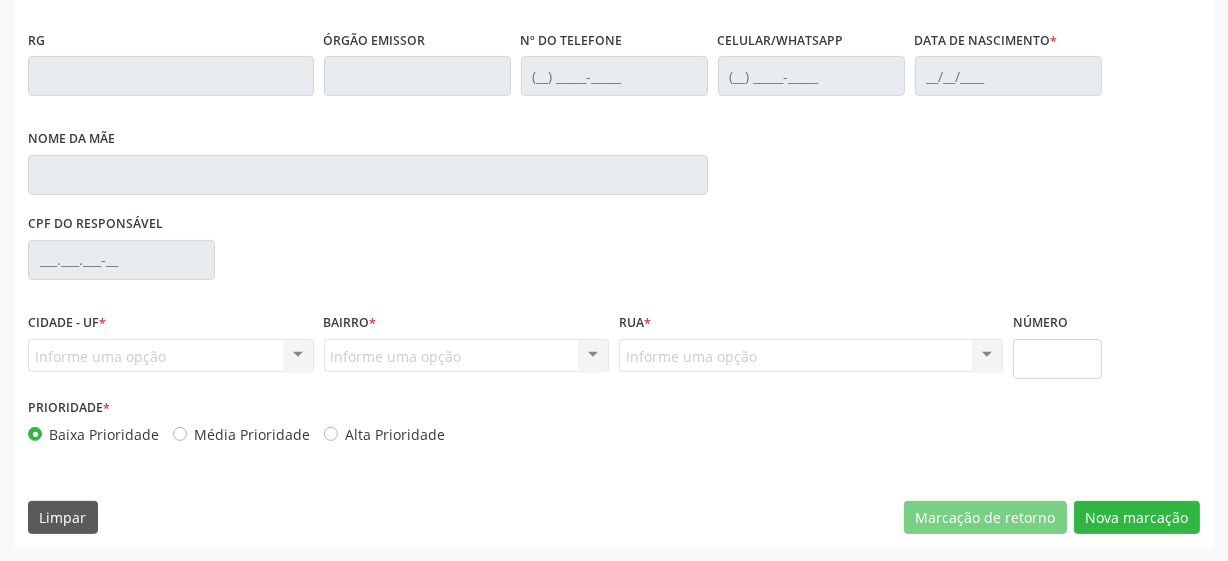 type on "12/03/1999" 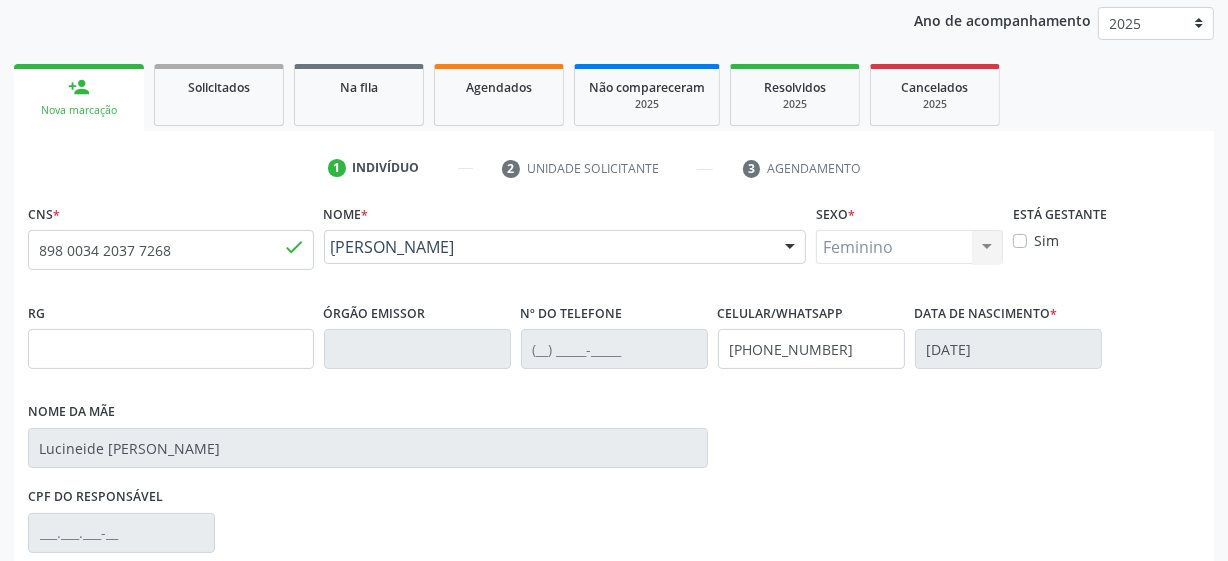 scroll, scrollTop: 508, scrollLeft: 0, axis: vertical 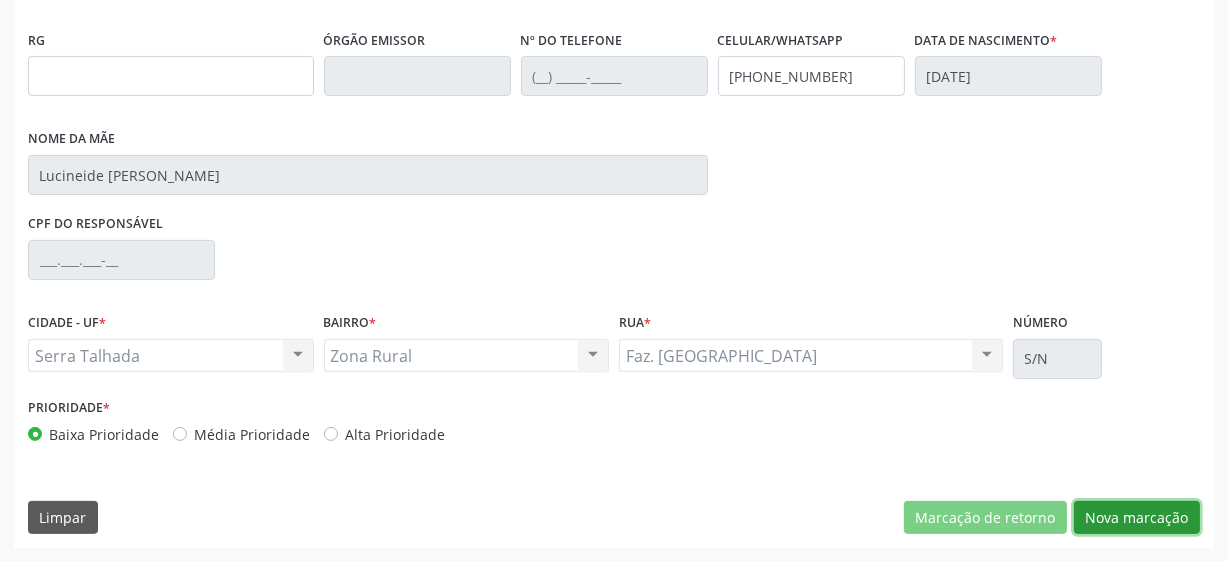click on "Nova marcação" at bounding box center [1137, 518] 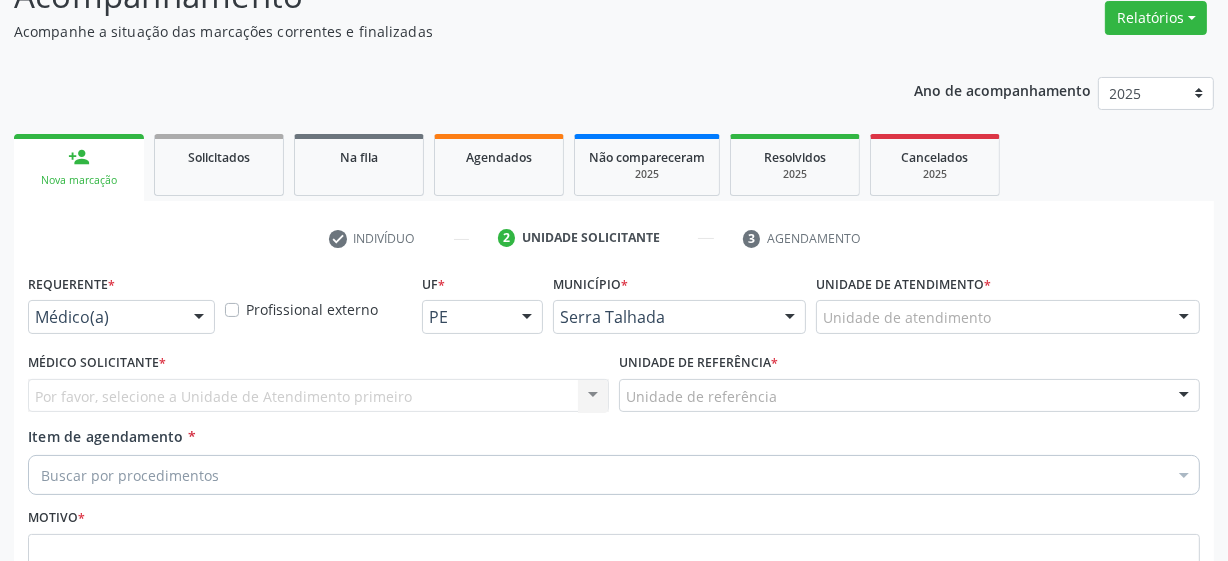 scroll, scrollTop: 161, scrollLeft: 0, axis: vertical 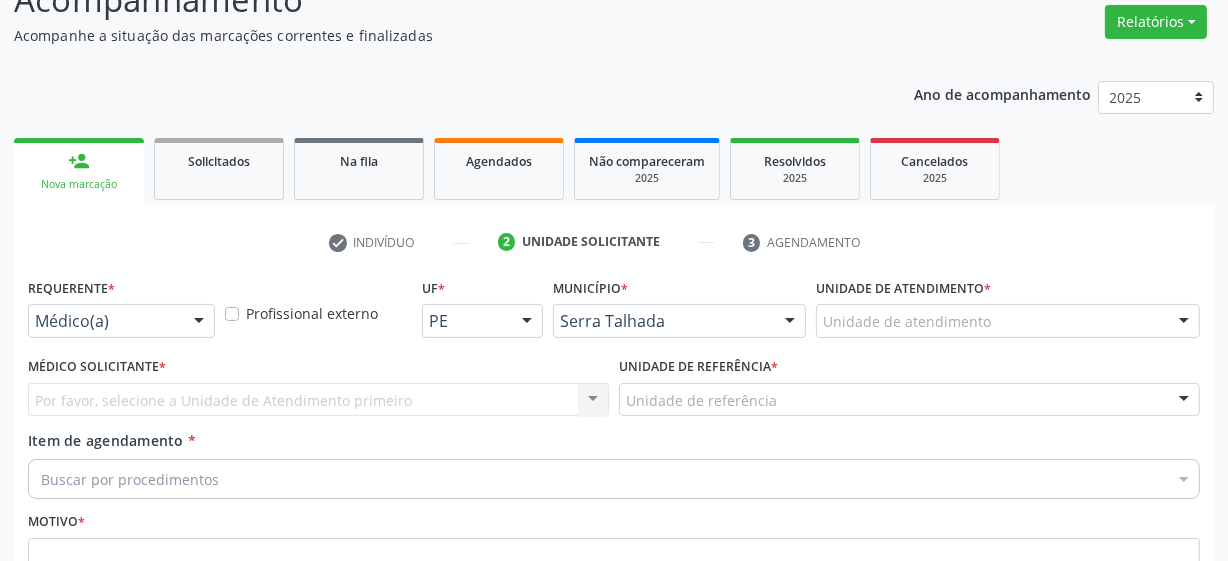 click on "Médico(a)" at bounding box center (121, 321) 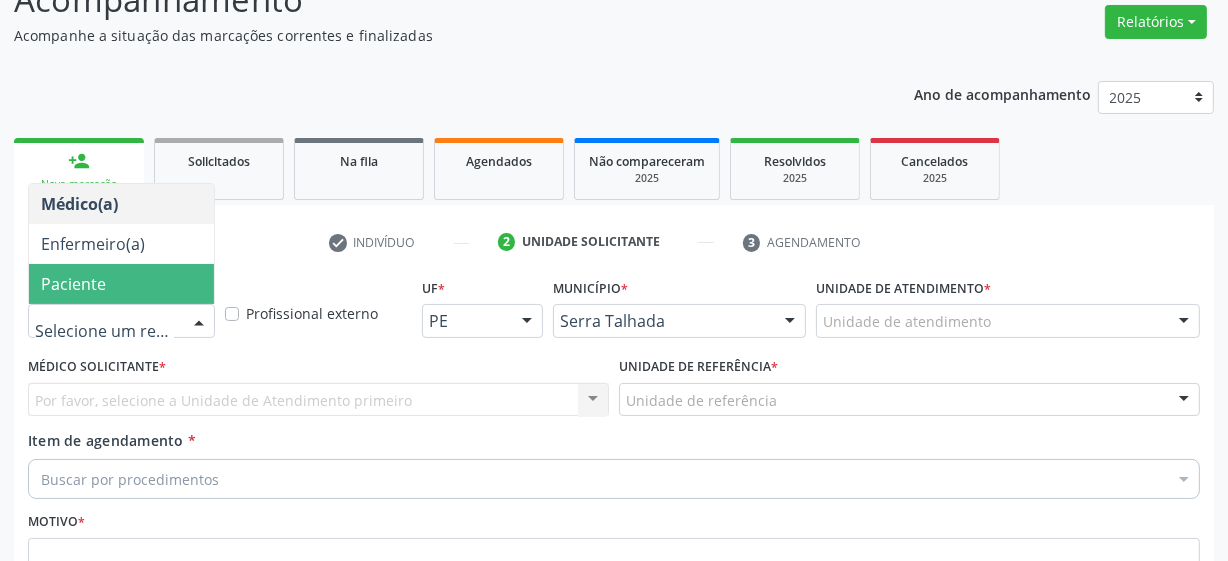 click on "Paciente" at bounding box center [121, 284] 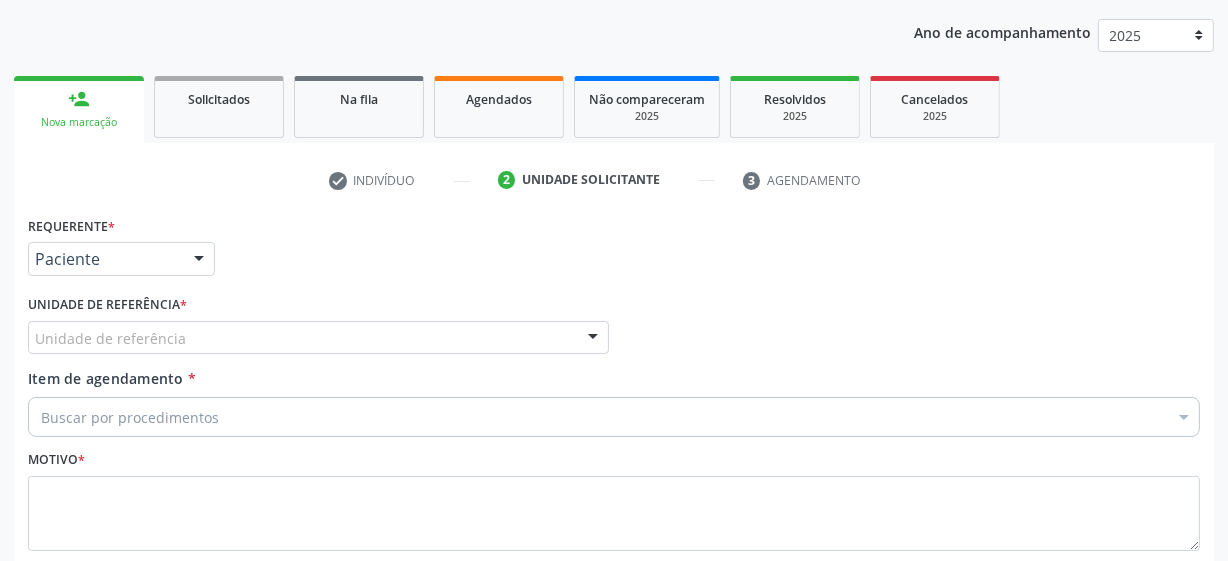 scroll, scrollTop: 252, scrollLeft: 0, axis: vertical 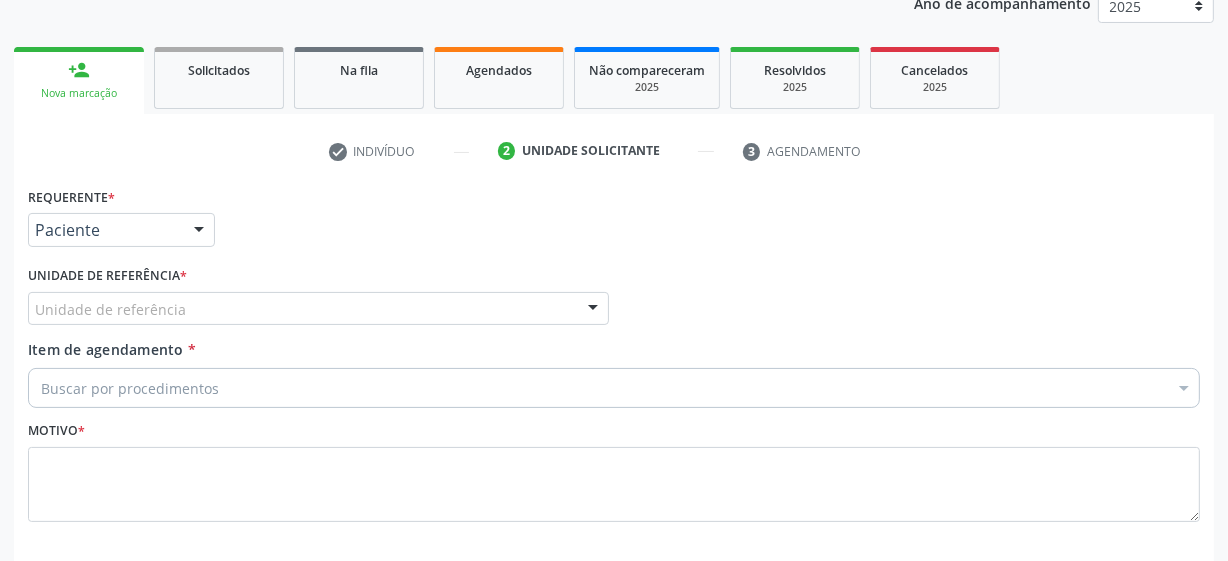 click on "Unidade de referência" at bounding box center (318, 309) 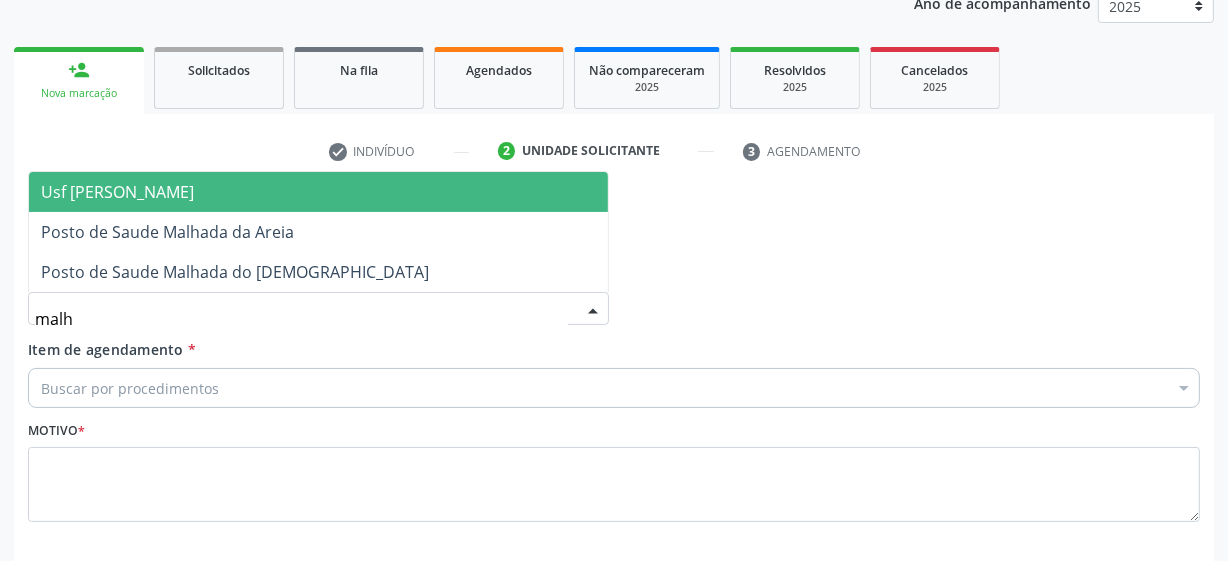type on "malha" 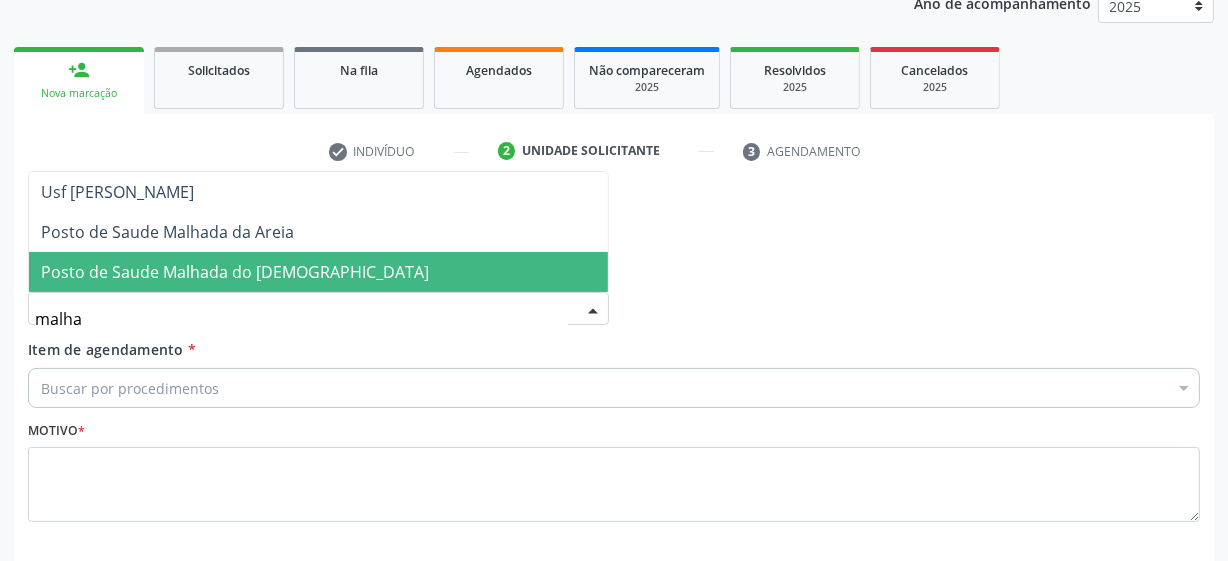 click on "Posto de Saude Malhada do [DEMOGRAPHIC_DATA]" at bounding box center [318, 272] 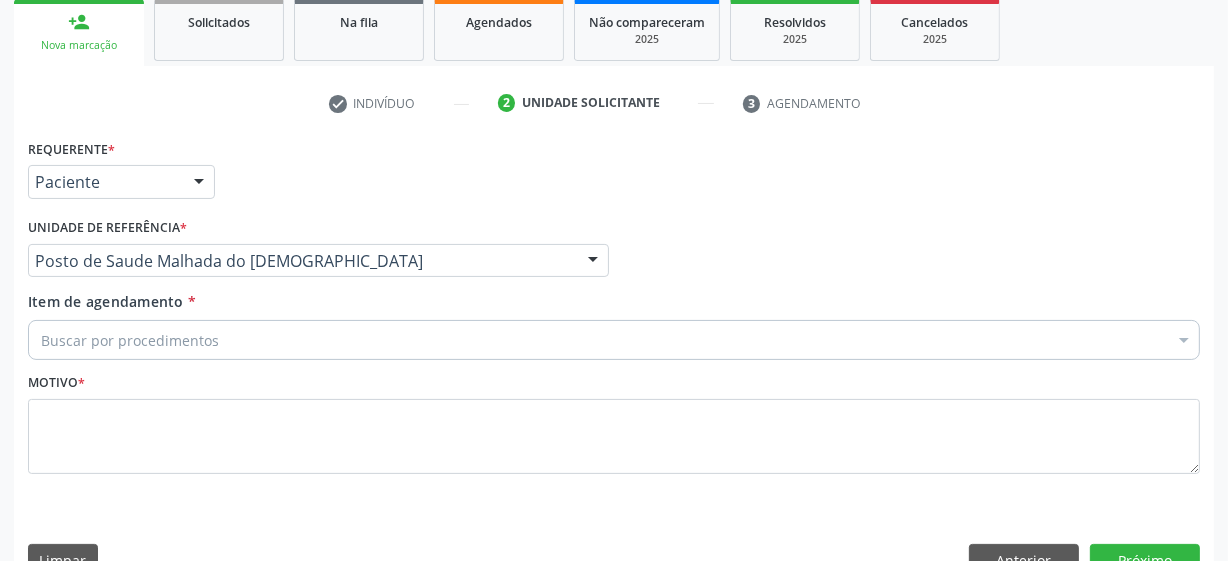 scroll, scrollTop: 343, scrollLeft: 0, axis: vertical 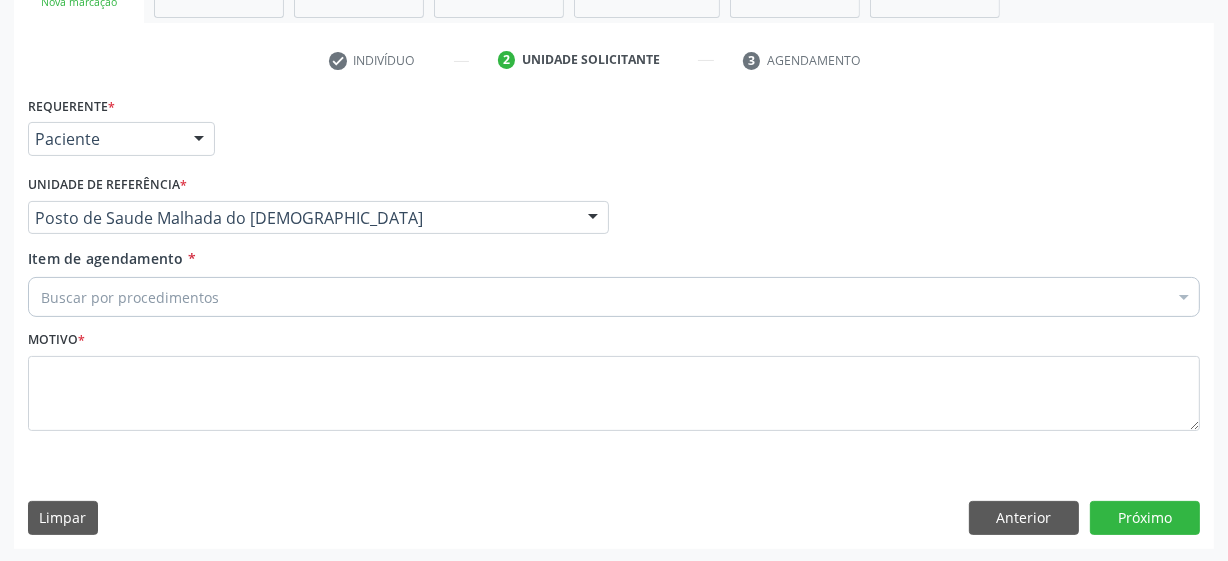 click on "Buscar por procedimentos" at bounding box center (614, 297) 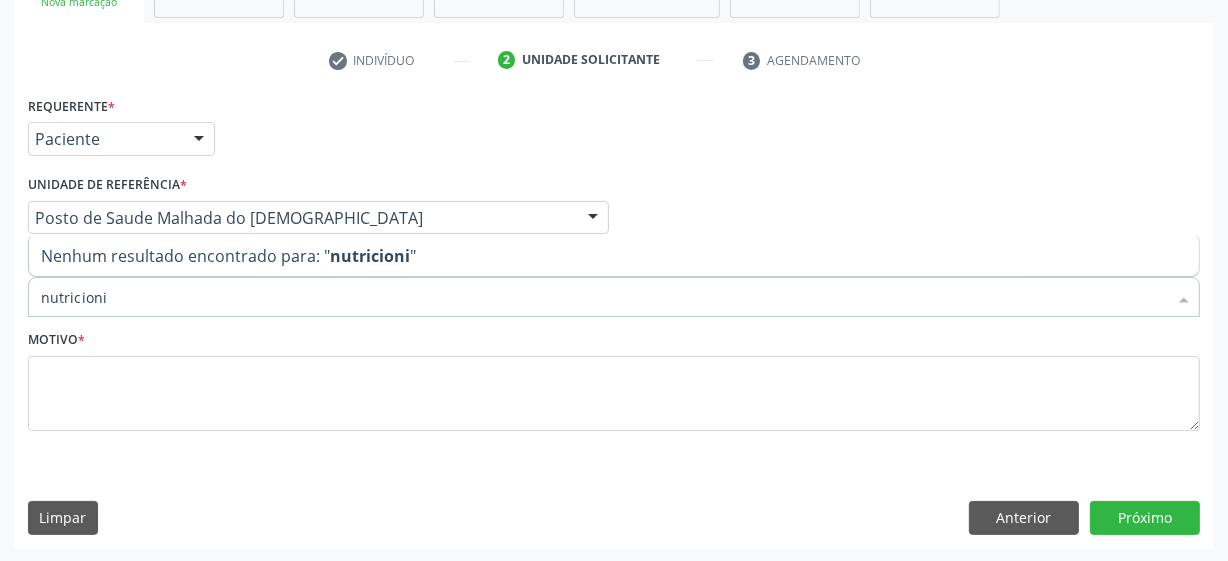 type on "nutricion" 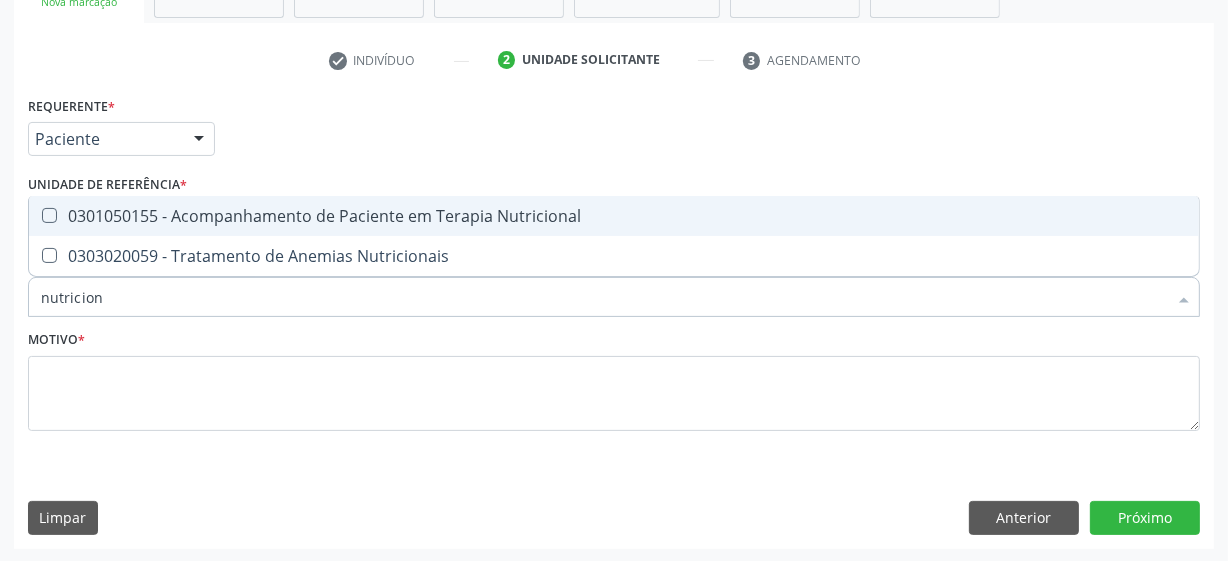 click at bounding box center [49, 215] 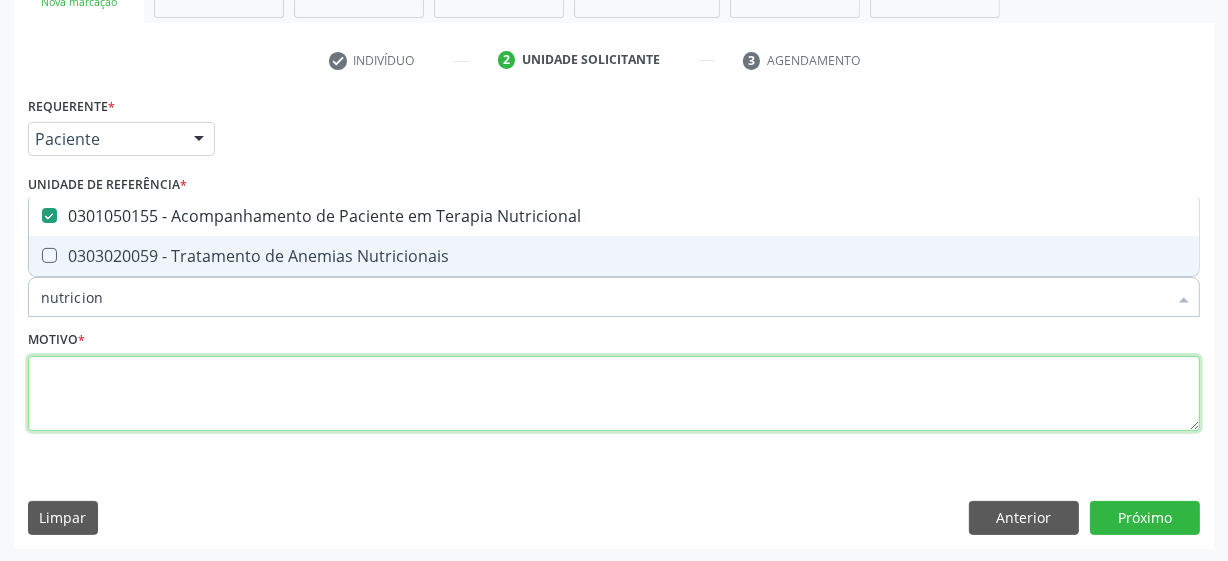 click at bounding box center [614, 394] 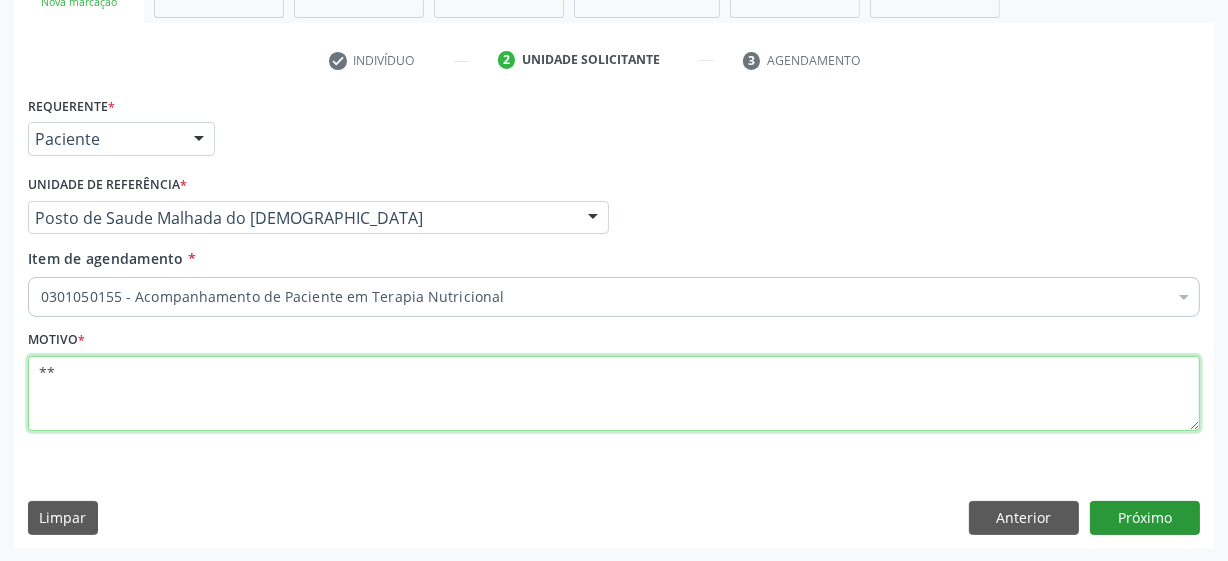 type on "**" 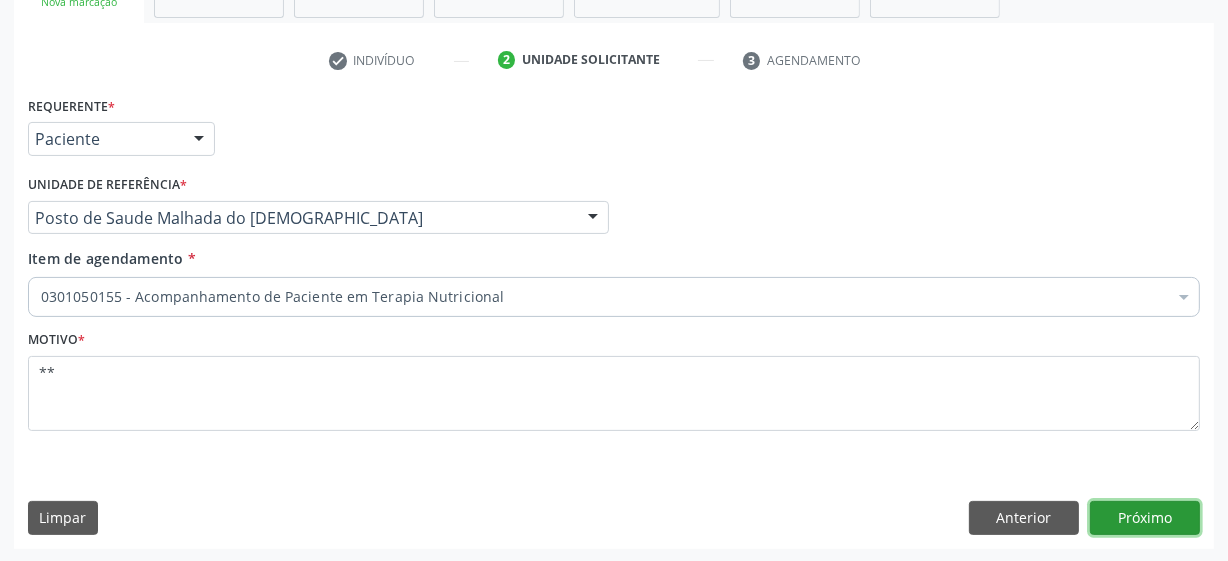 click on "Próximo" at bounding box center [1145, 518] 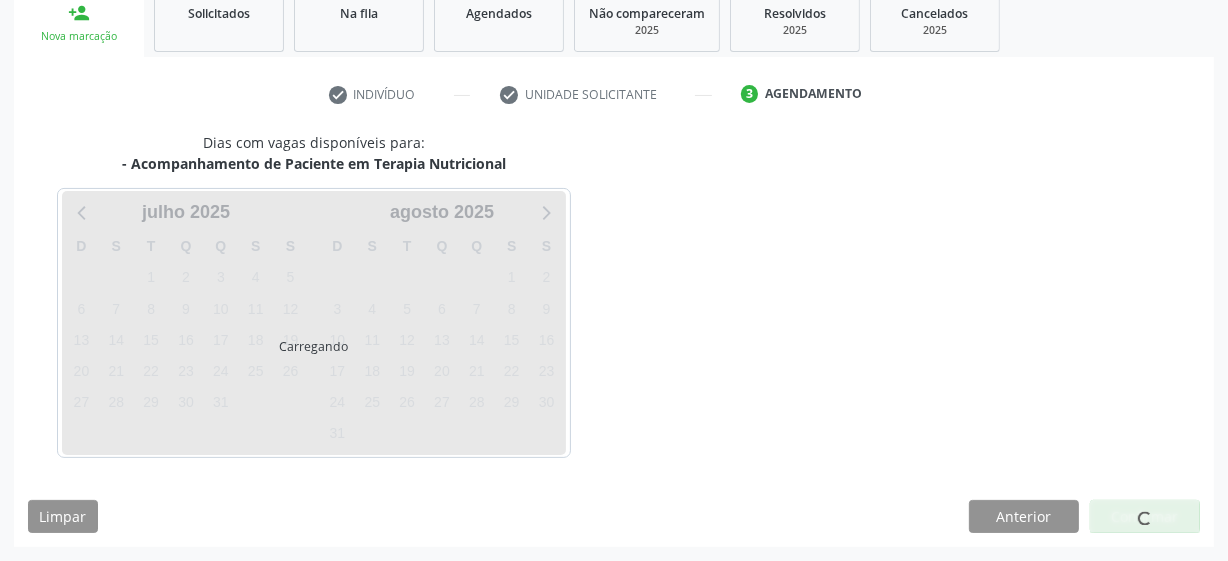 scroll, scrollTop: 308, scrollLeft: 0, axis: vertical 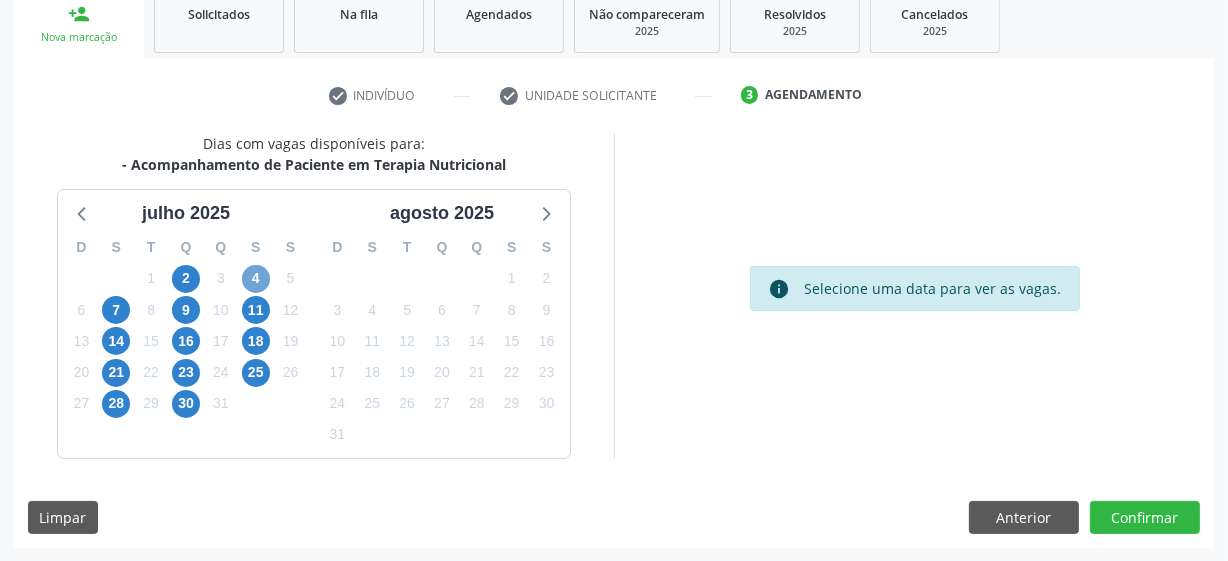 click on "4" at bounding box center [256, 279] 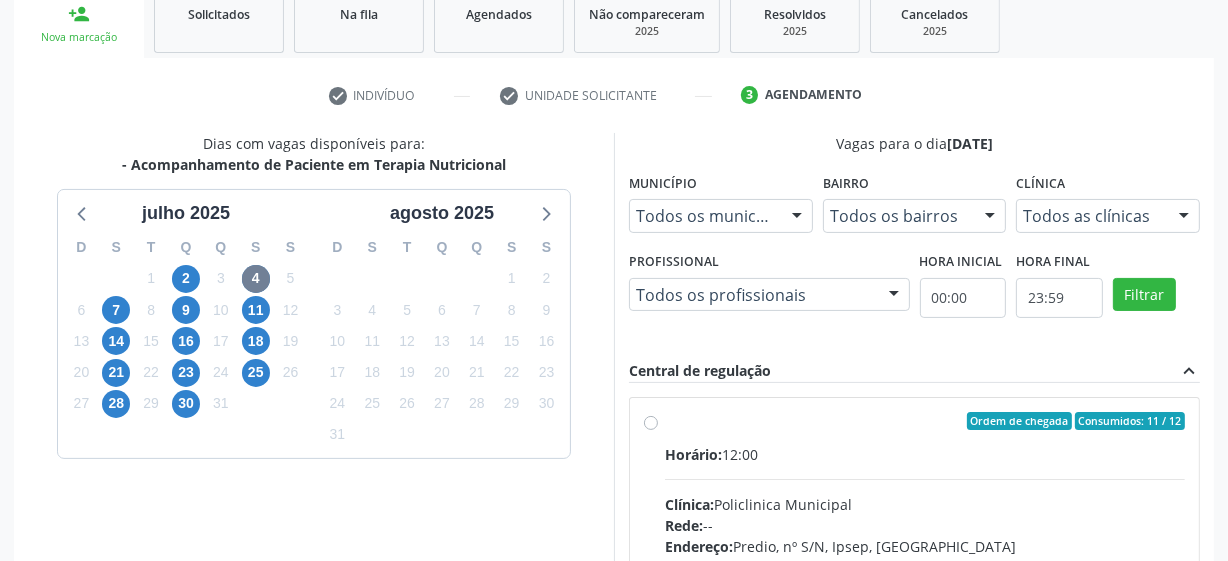 click on "Ordem de chegada
Consumidos: 11 / 12
Horário:   12:00
Clínica:  Policlinica Municipal
Rede:
--
Endereço:   Predio, nº S/N, Ipsep, Serra Talhada - PE
Telefone:   --
Profissional:
--
Informações adicionais sobre o atendimento
Idade de atendimento:
Sem restrição
Gênero(s) atendido(s):
Sem restrição
Informações adicionais:
--" at bounding box center [925, 565] 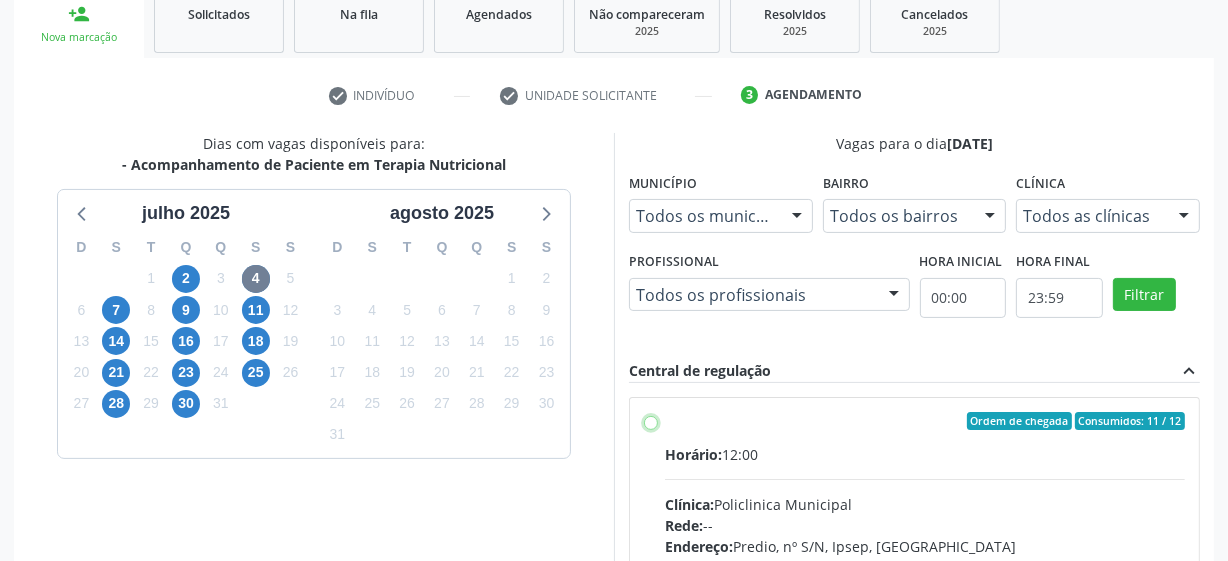 radio on "true" 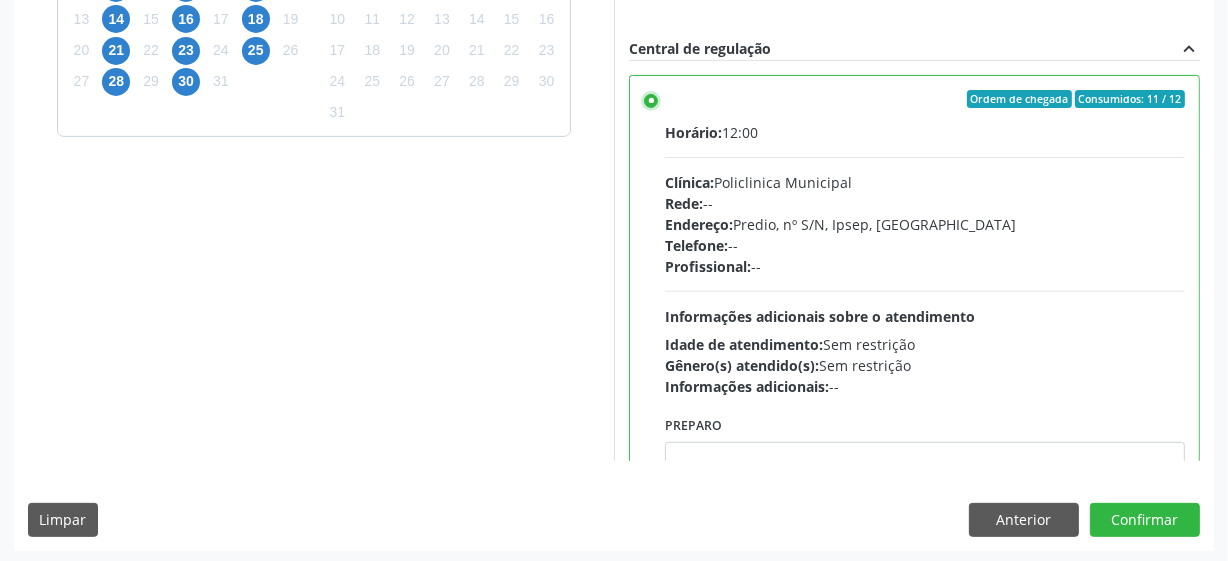 scroll, scrollTop: 632, scrollLeft: 0, axis: vertical 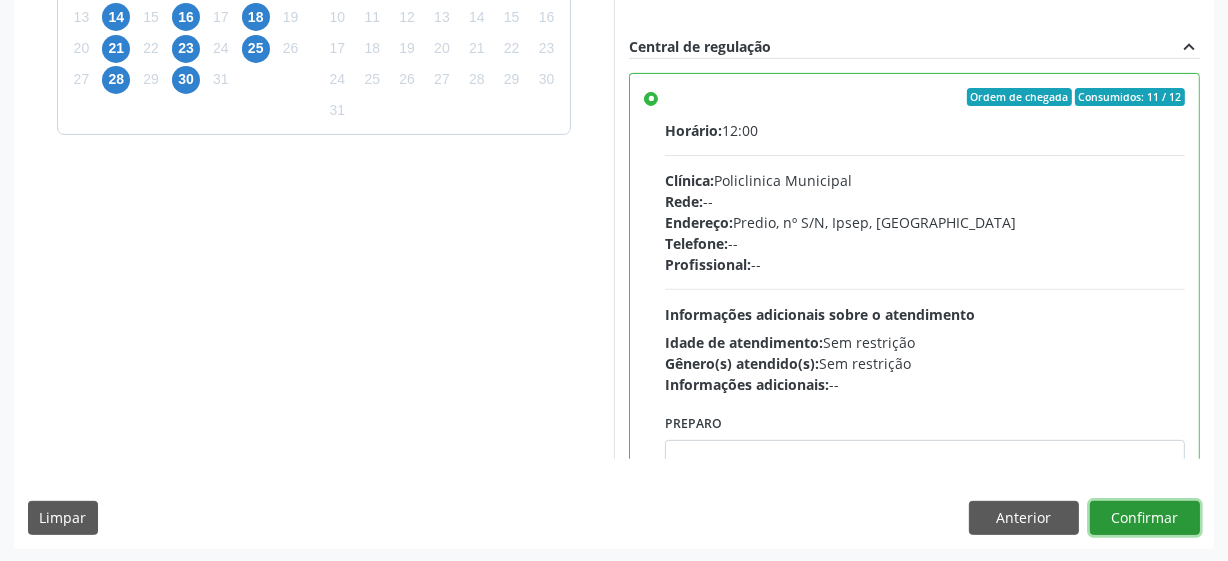 click on "Confirmar" at bounding box center [1145, 518] 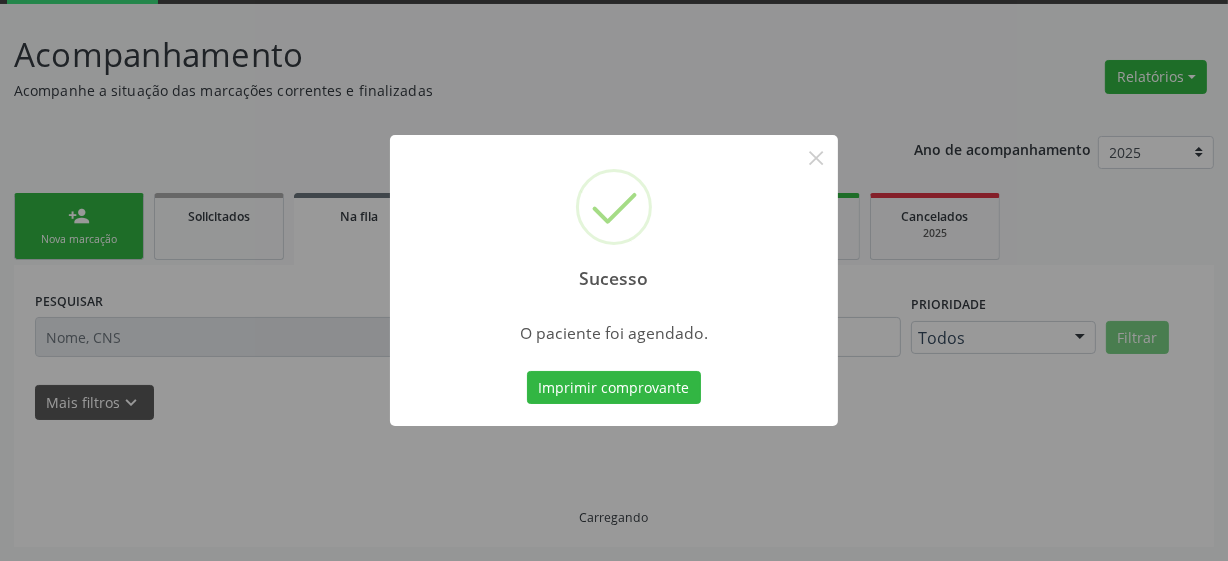 scroll, scrollTop: 105, scrollLeft: 0, axis: vertical 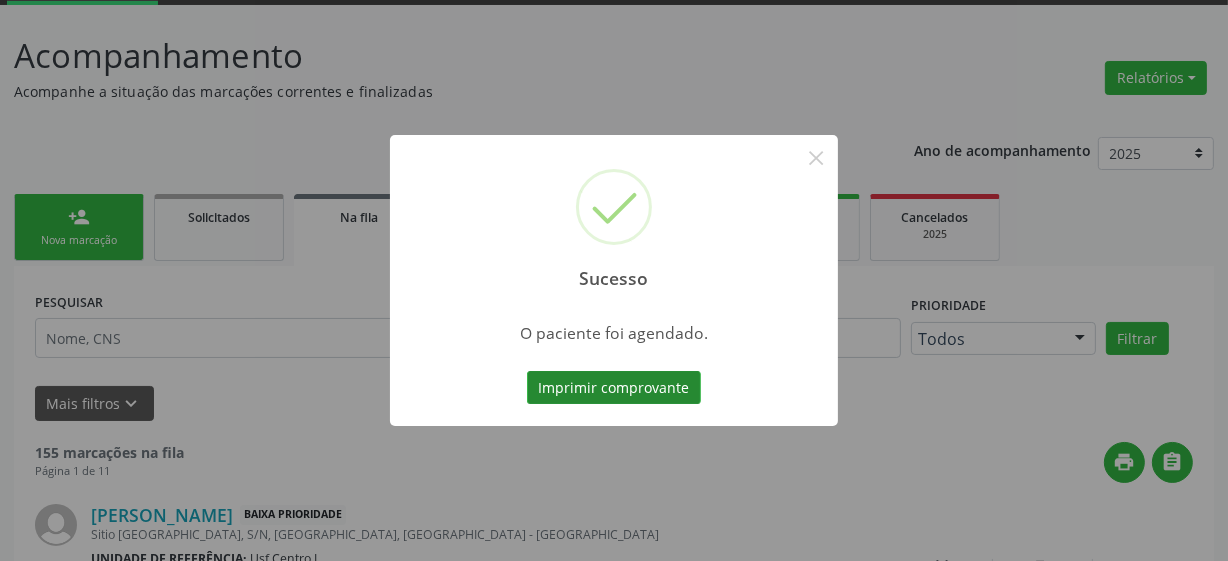 click on "Imprimir comprovante" at bounding box center [614, 388] 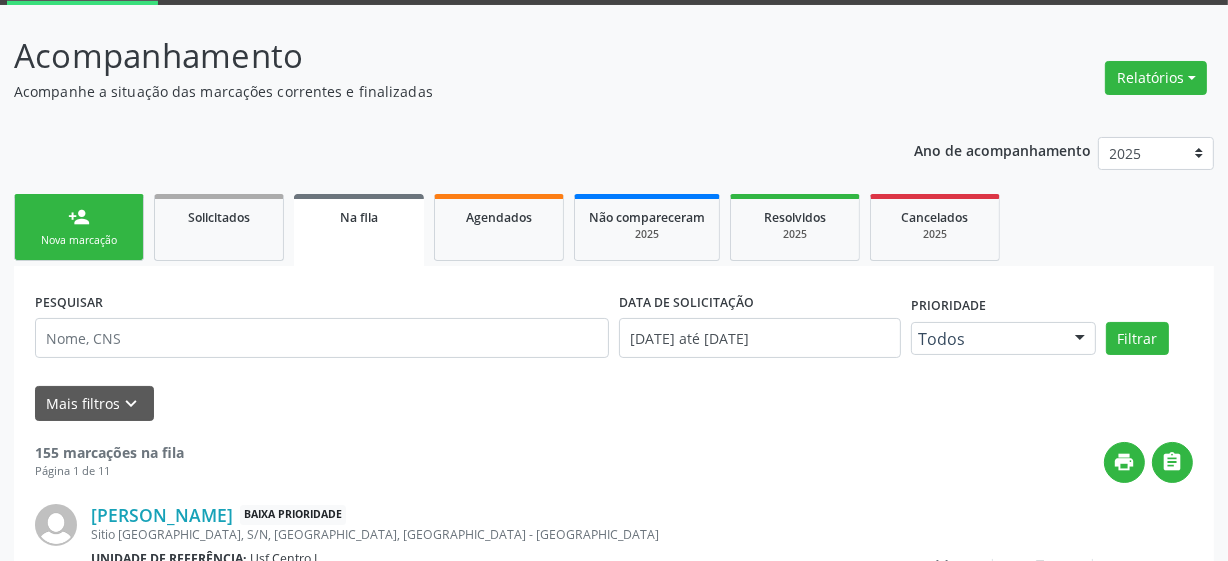 click on "person_add
Nova marcação" at bounding box center (79, 227) 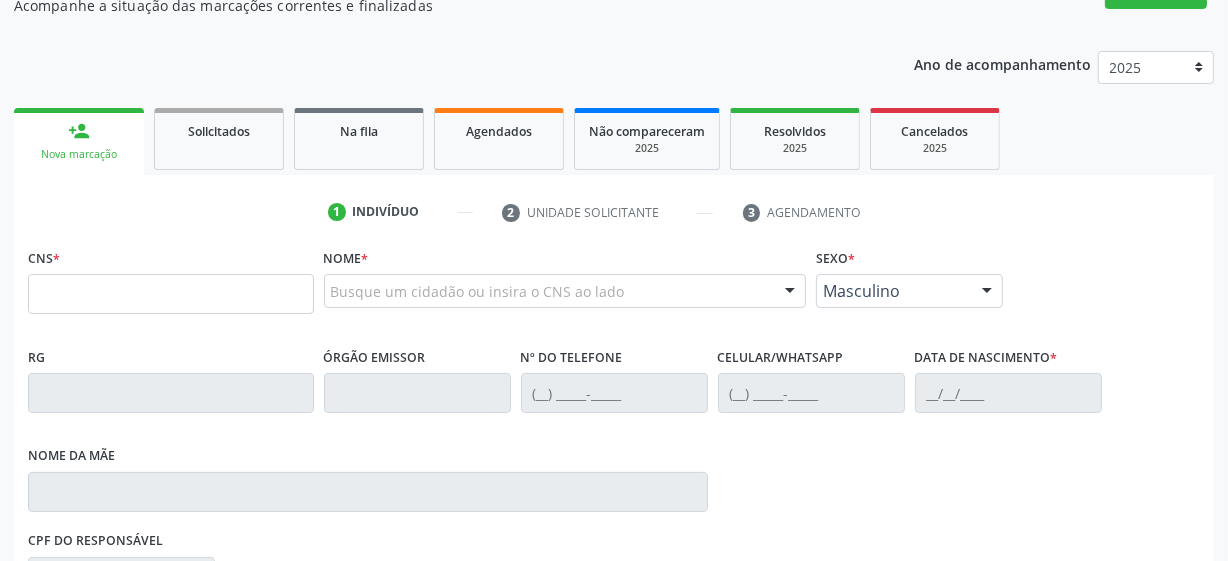 scroll, scrollTop: 196, scrollLeft: 0, axis: vertical 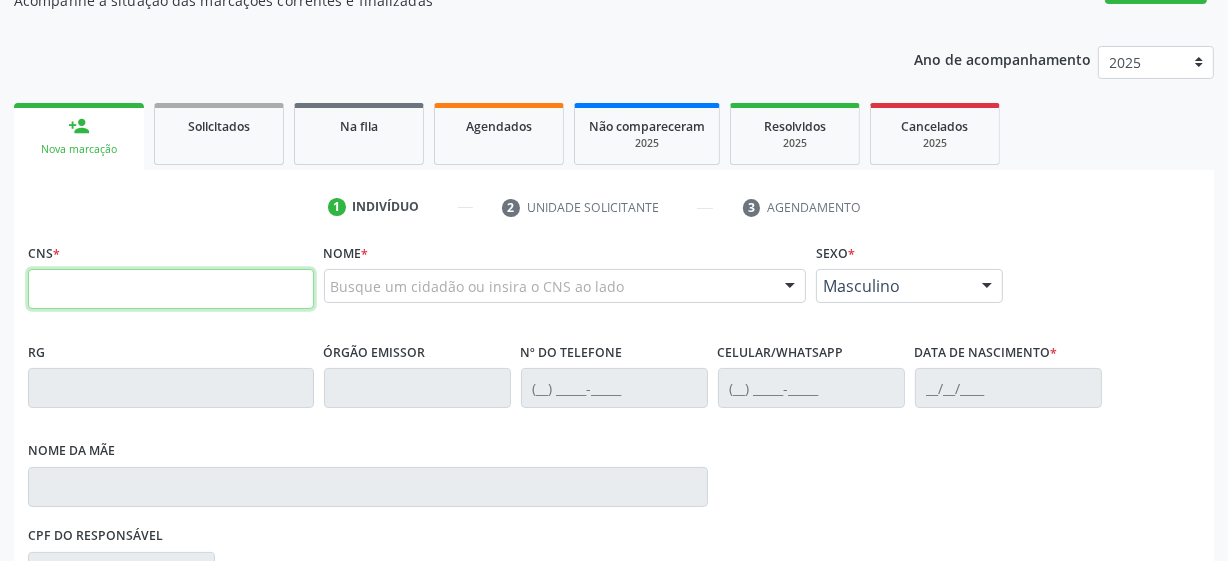 click at bounding box center (171, 289) 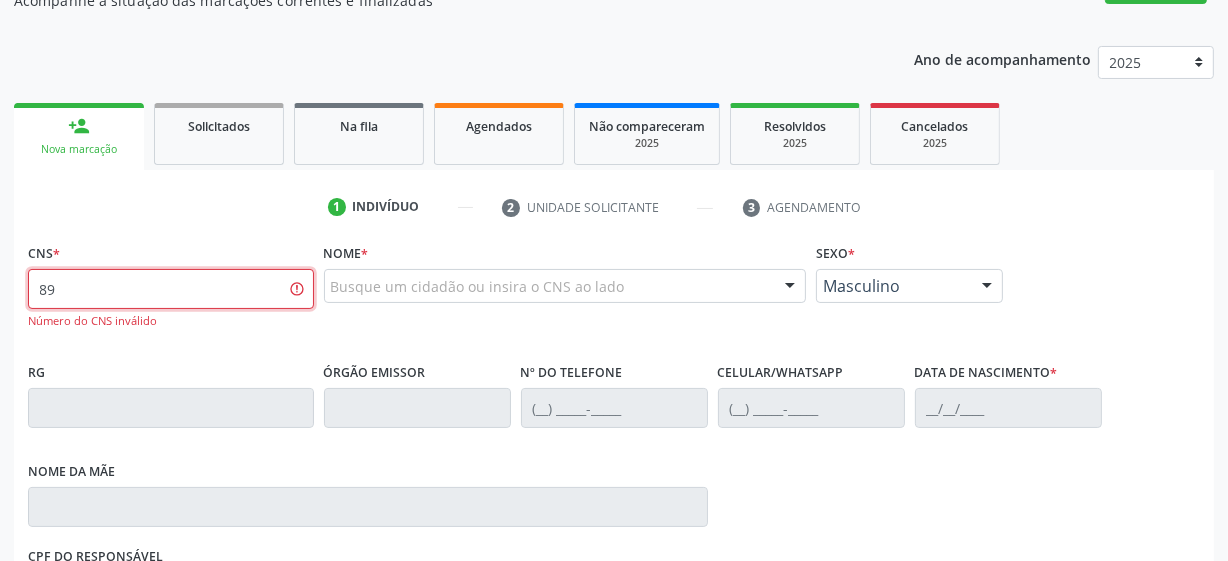 type on "8" 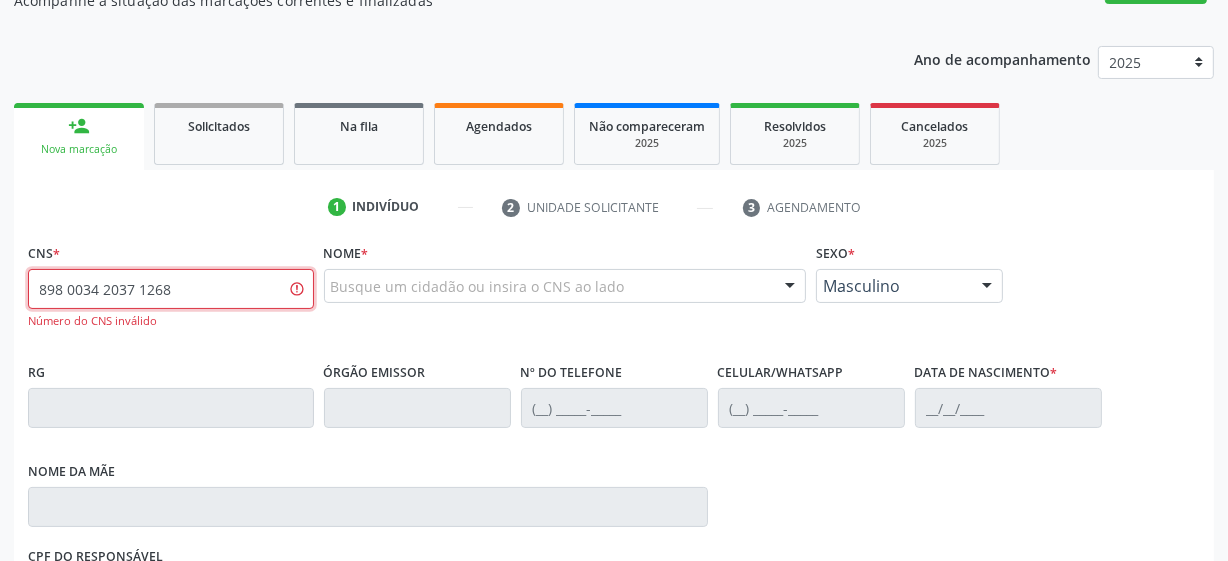 type on "898 0034 2037 1268" 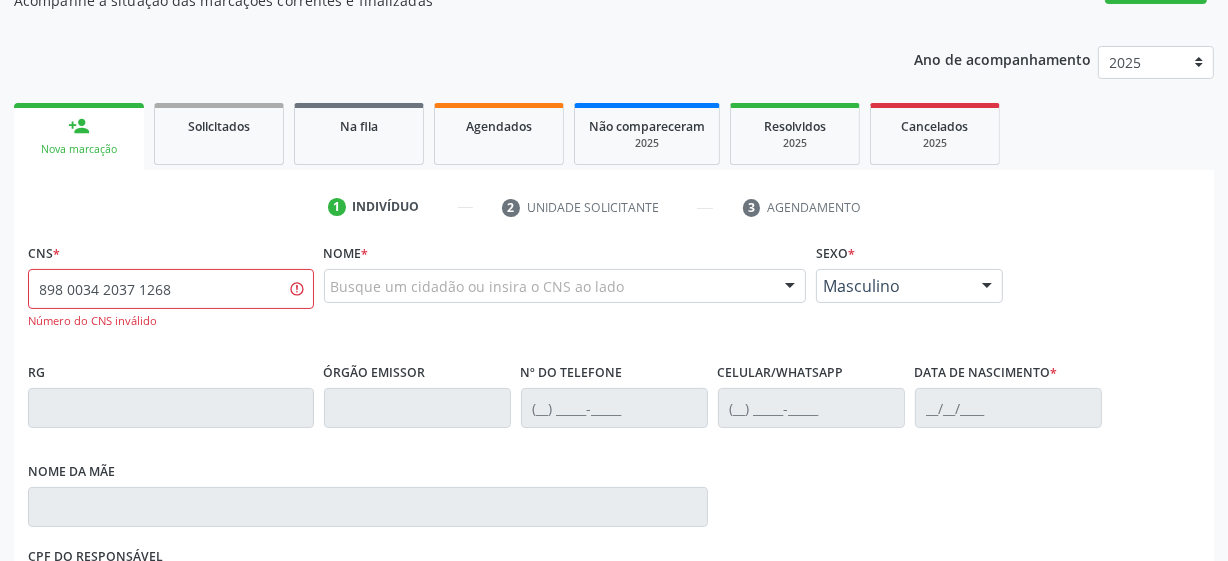 click on "1
Indivíduo
2
Unidade solicitante
3
Agendamento" at bounding box center (614, 207) 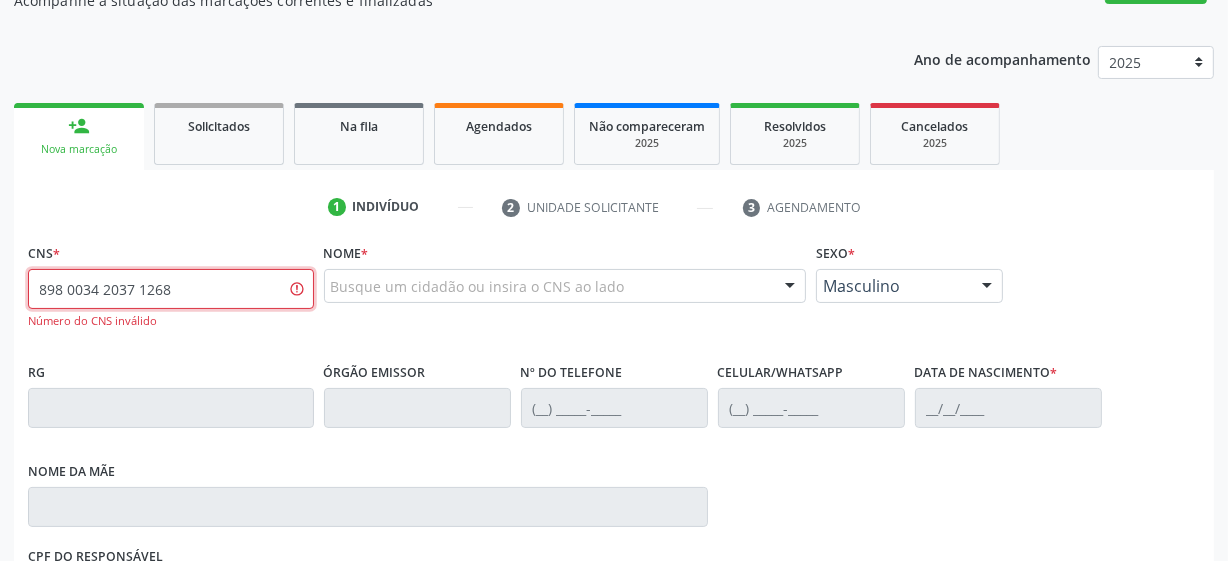 click on "898 0034 2037 1268" at bounding box center (171, 289) 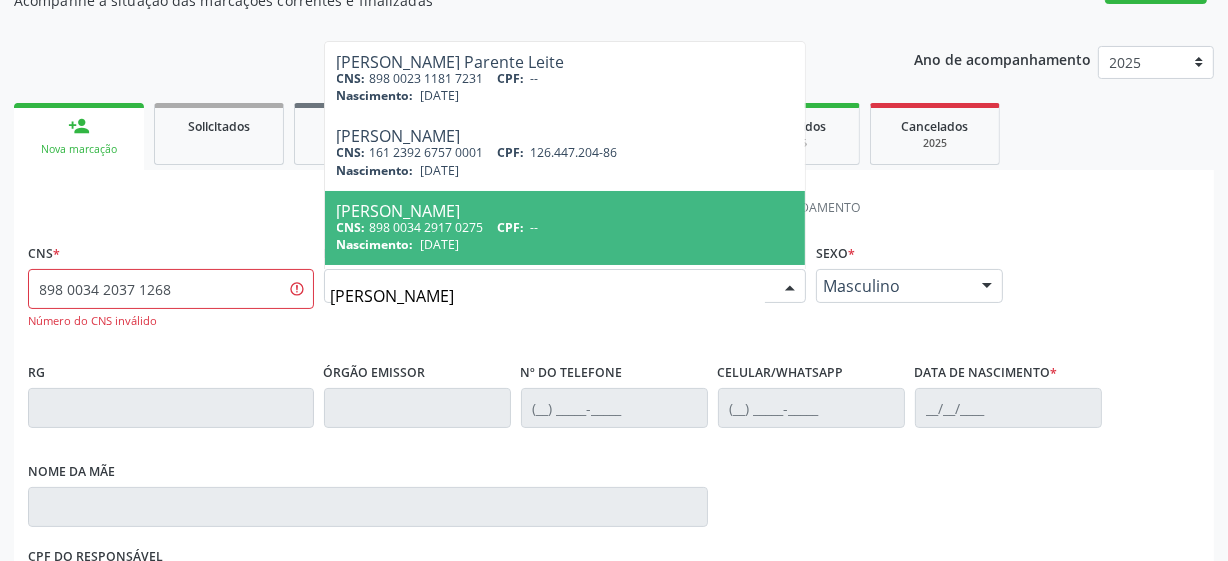 type on "ALESSANDRA LIMA" 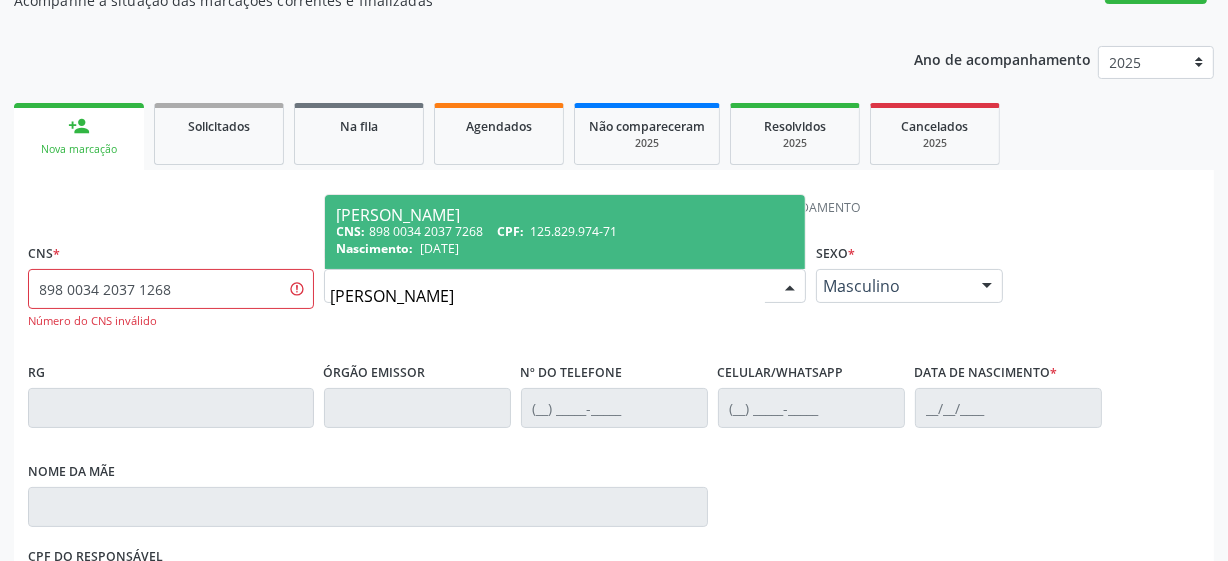 click on "125.829.974-71" at bounding box center [574, 231] 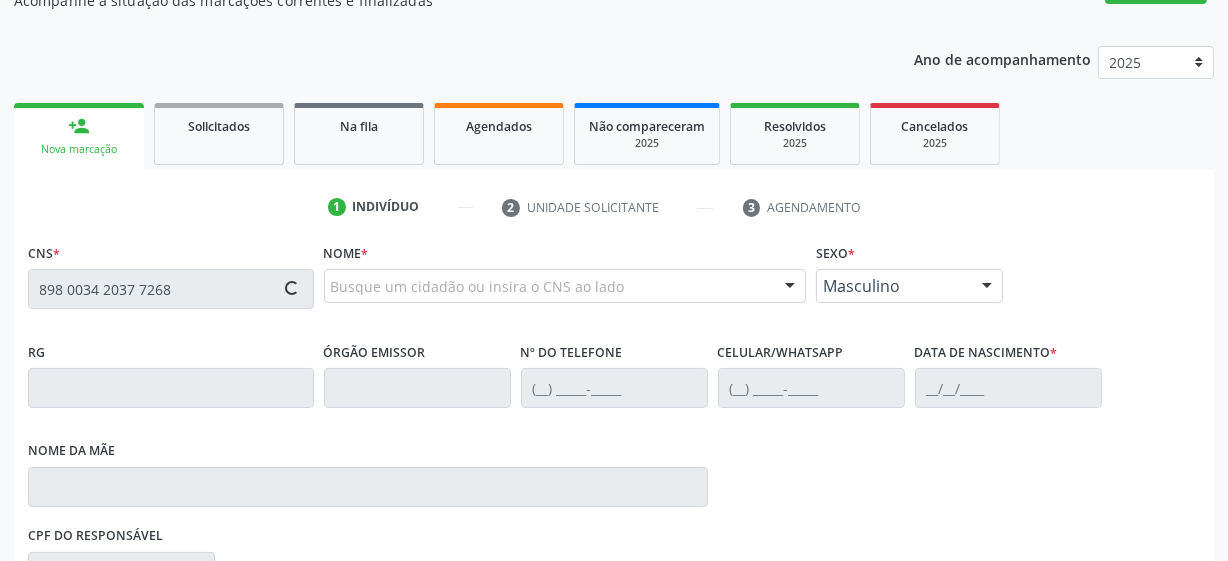 type on "898 0034 2037 7268" 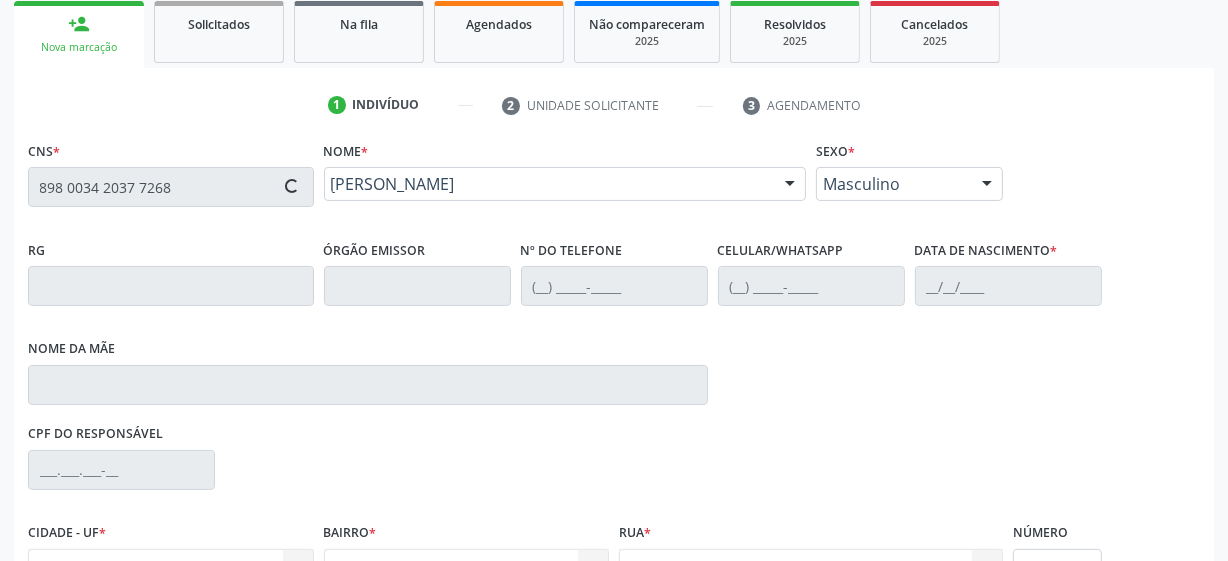 type on "(87) 98133-3339" 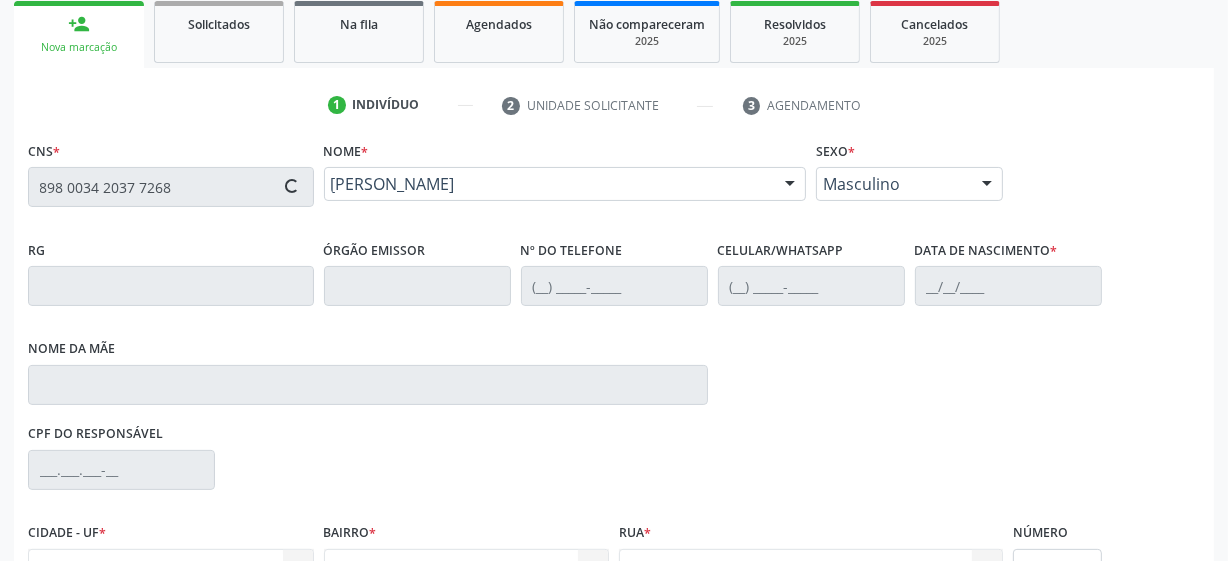 type on "(87) 98133-3339" 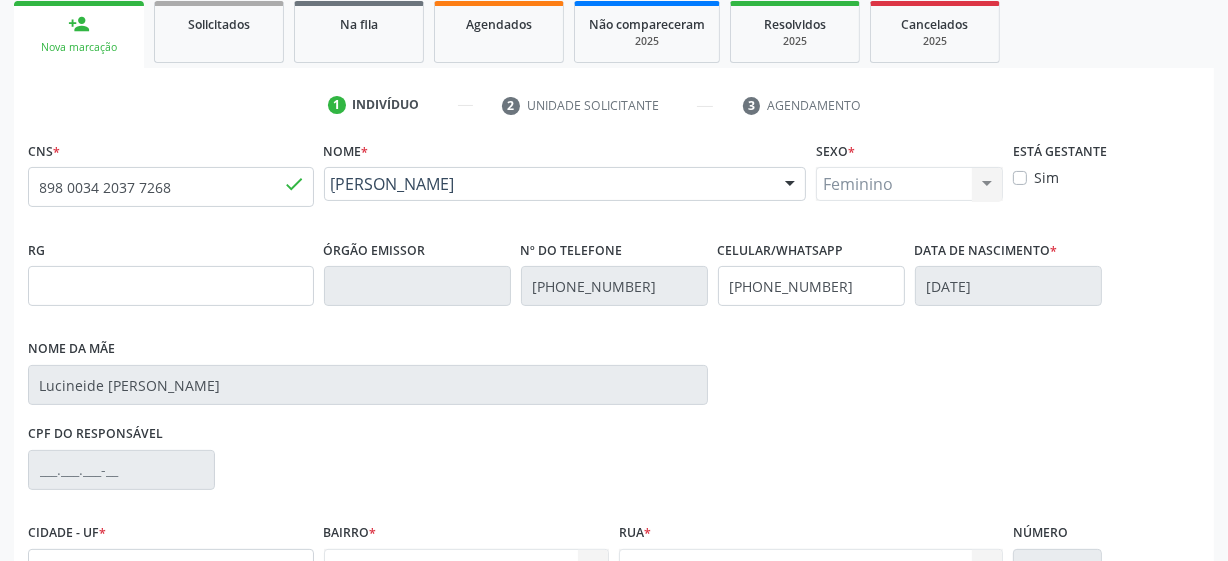 scroll, scrollTop: 508, scrollLeft: 0, axis: vertical 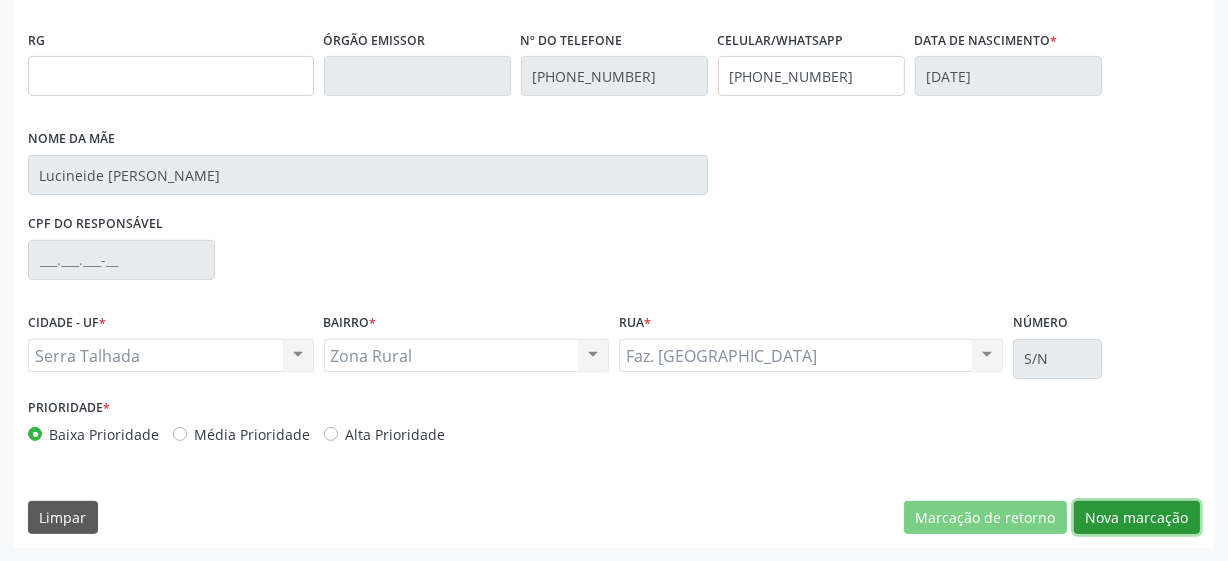 click on "Nova marcação" at bounding box center [1137, 518] 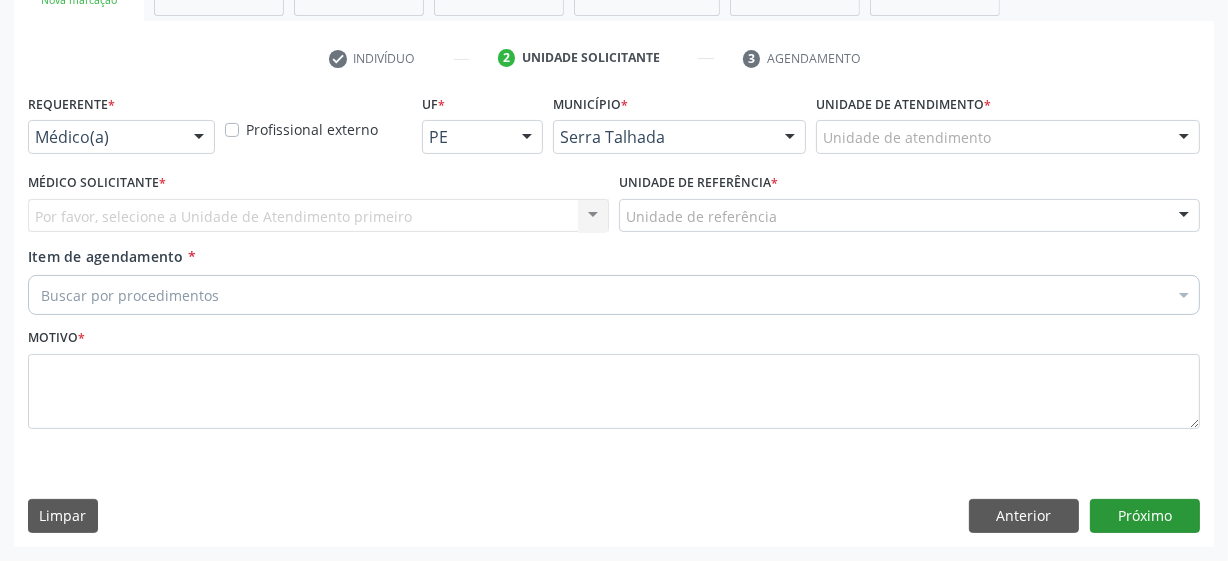 scroll, scrollTop: 343, scrollLeft: 0, axis: vertical 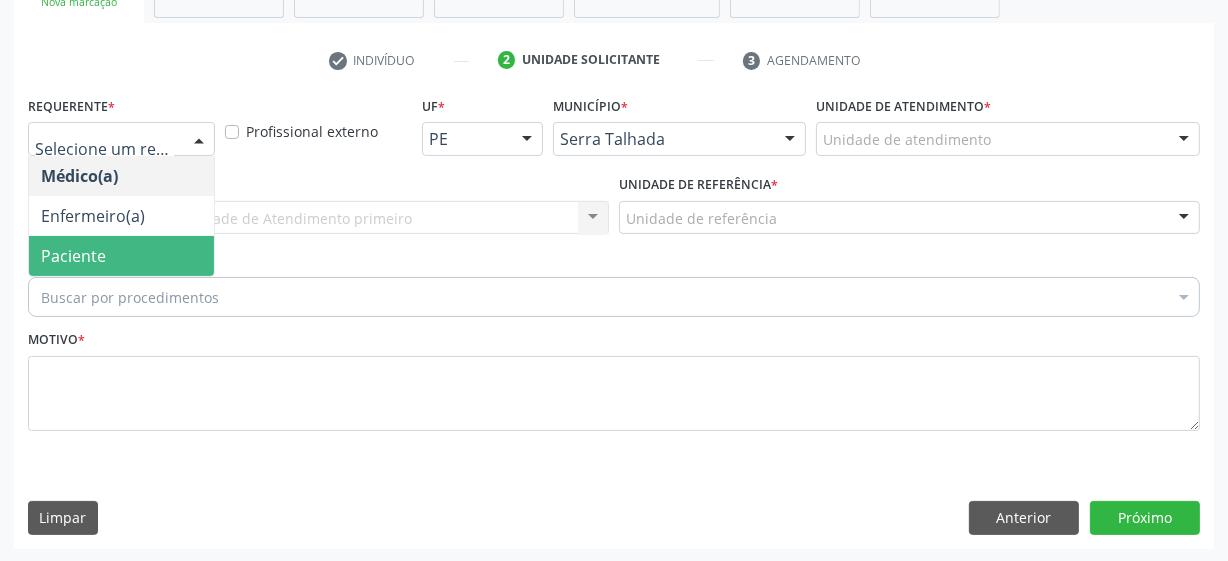 click on "Paciente" at bounding box center (121, 256) 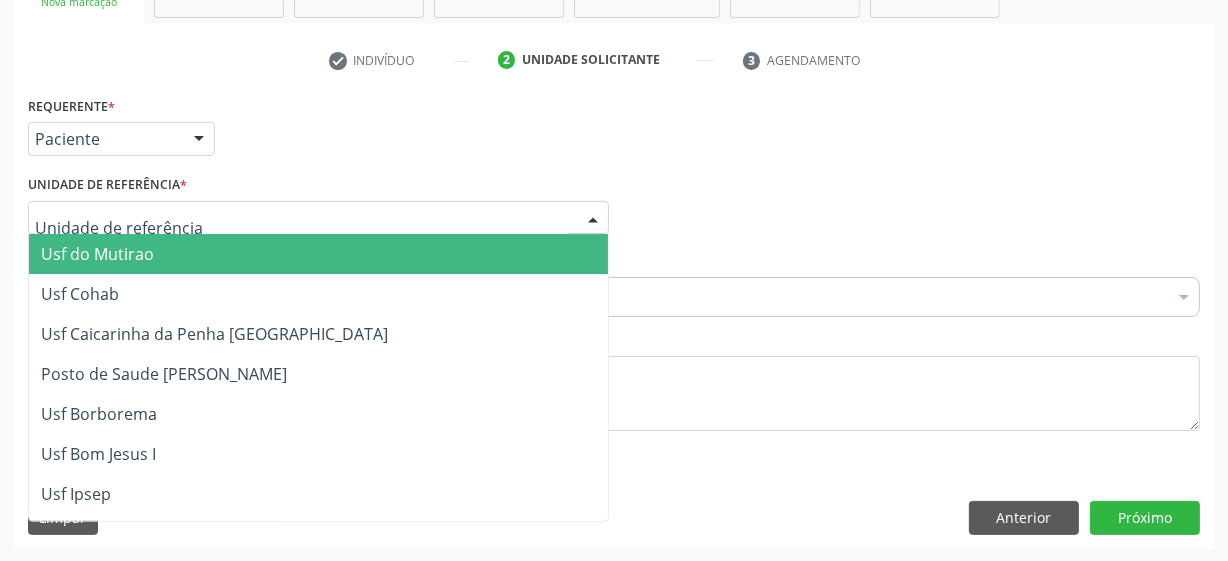 click at bounding box center [318, 218] 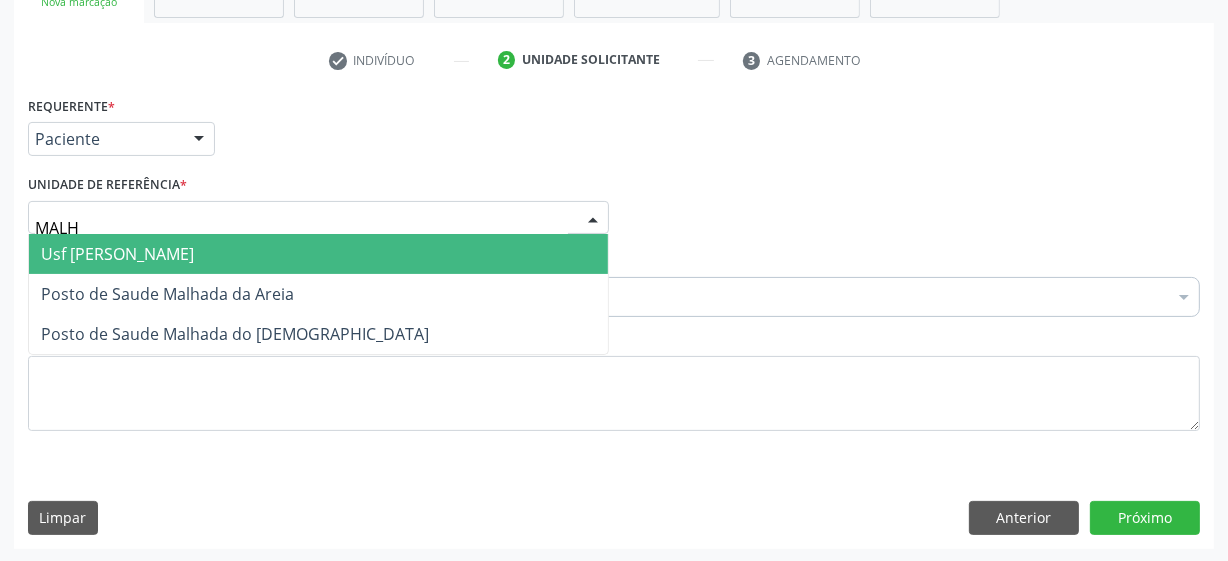 type on "MALHA" 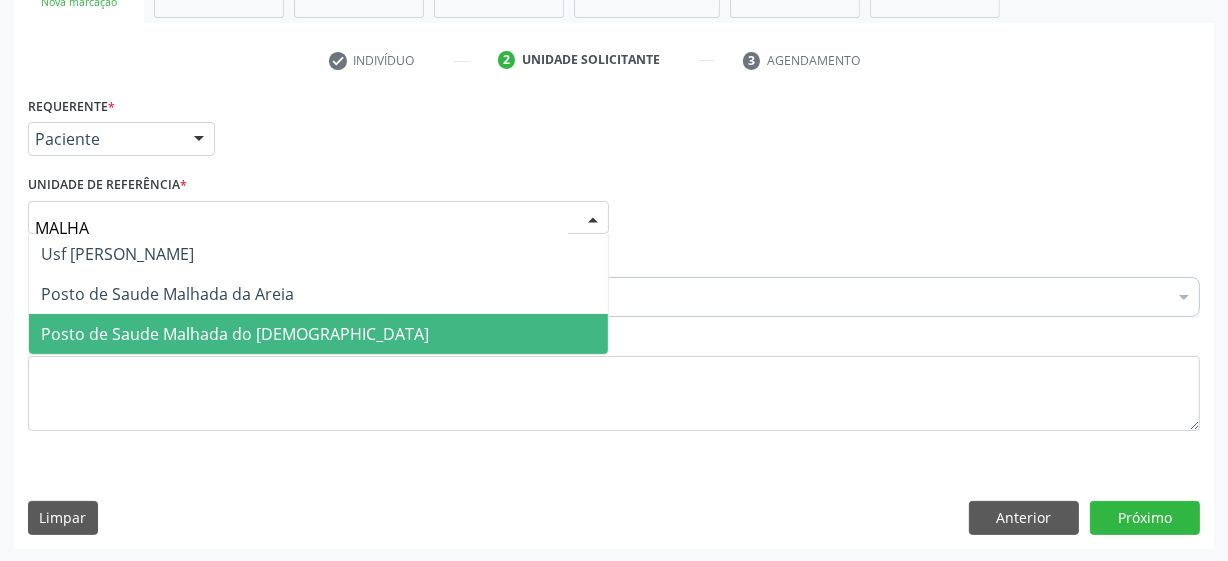 click on "Posto de Saude Malhada do [DEMOGRAPHIC_DATA]" at bounding box center (235, 334) 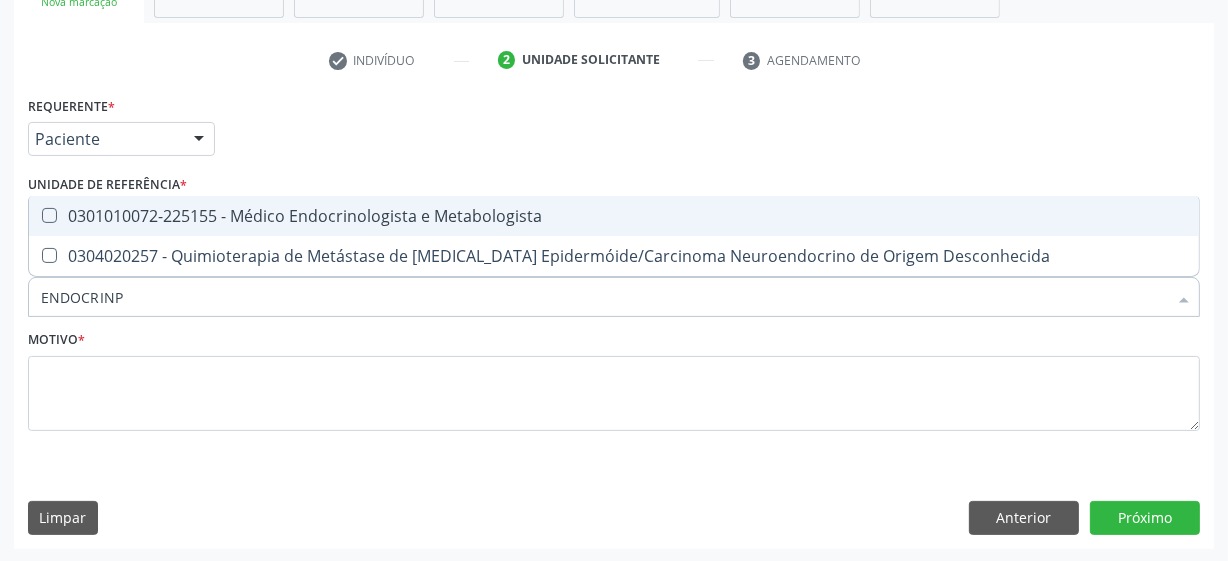 type on "ENDOCRIN" 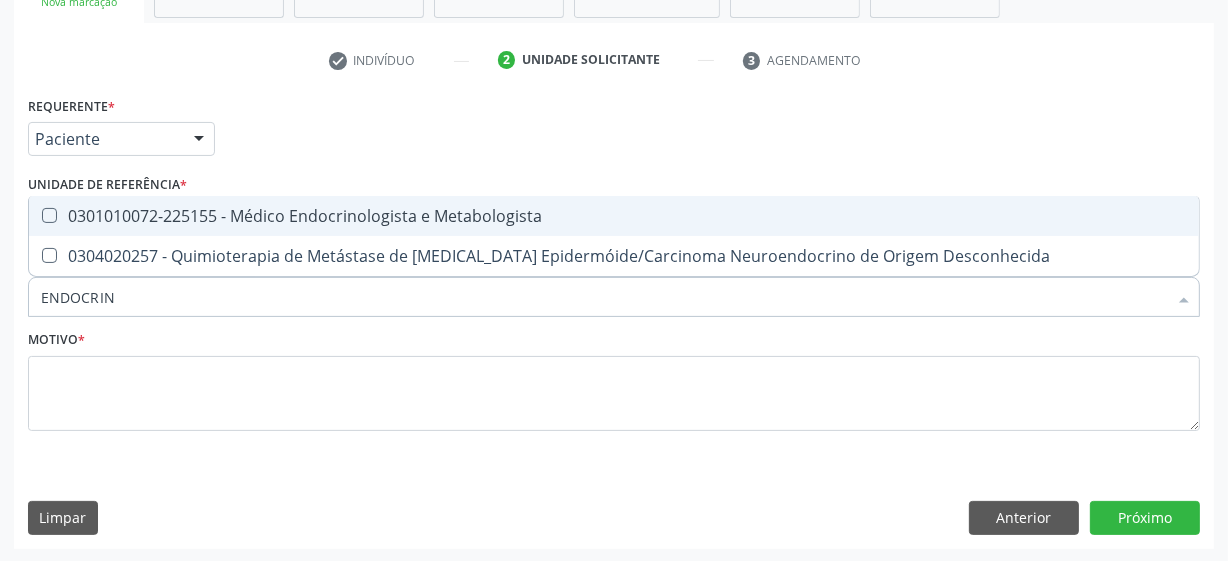 click at bounding box center [49, 215] 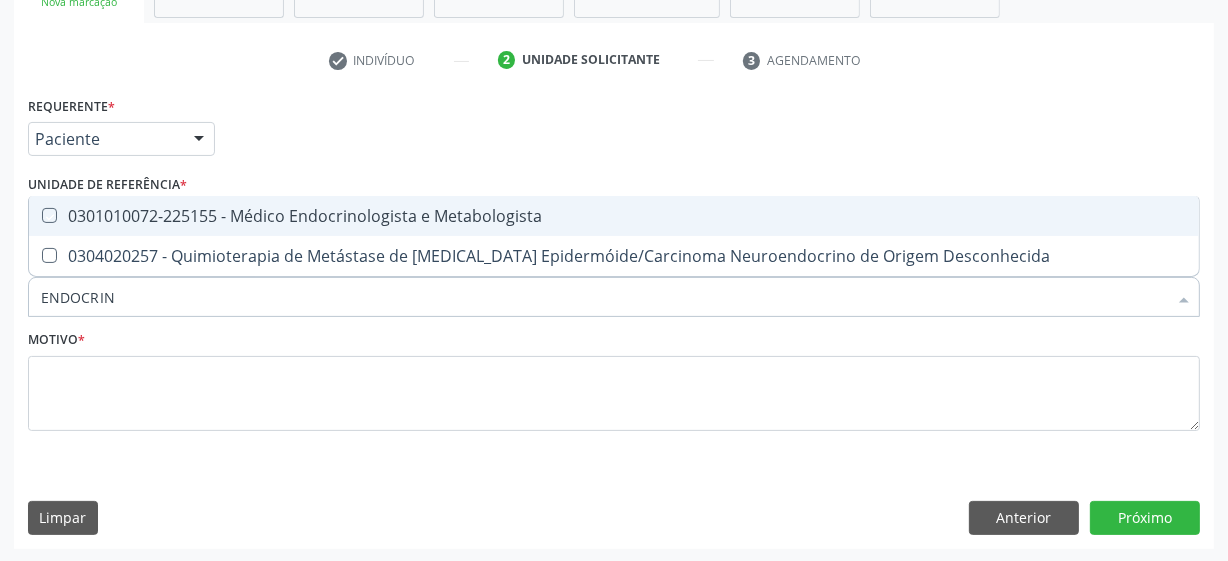 click at bounding box center (35, 215) 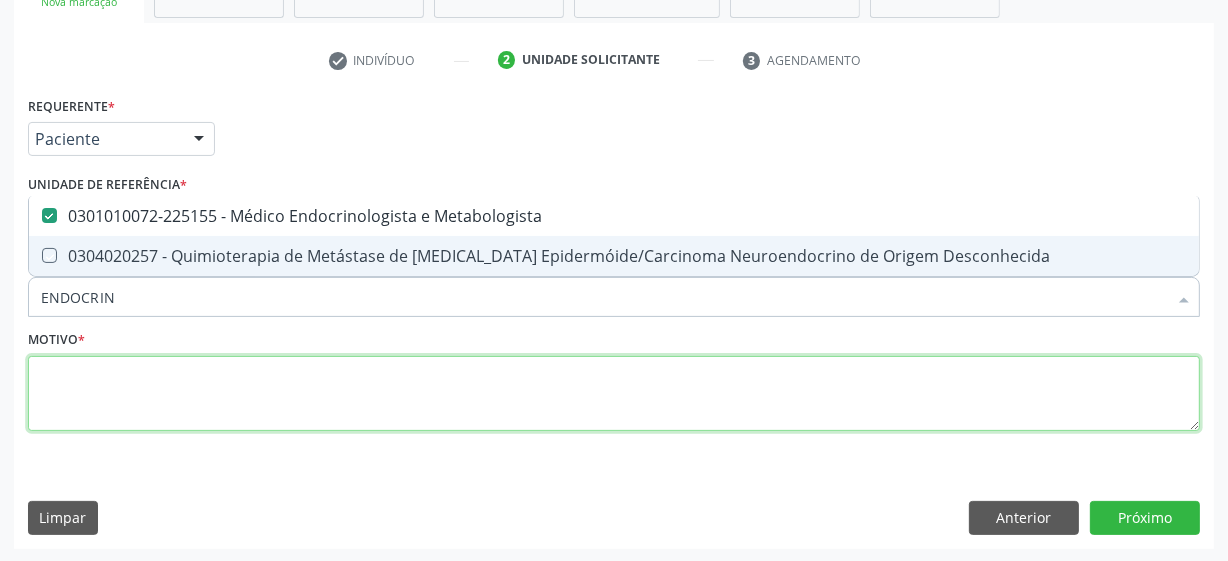 click at bounding box center (614, 394) 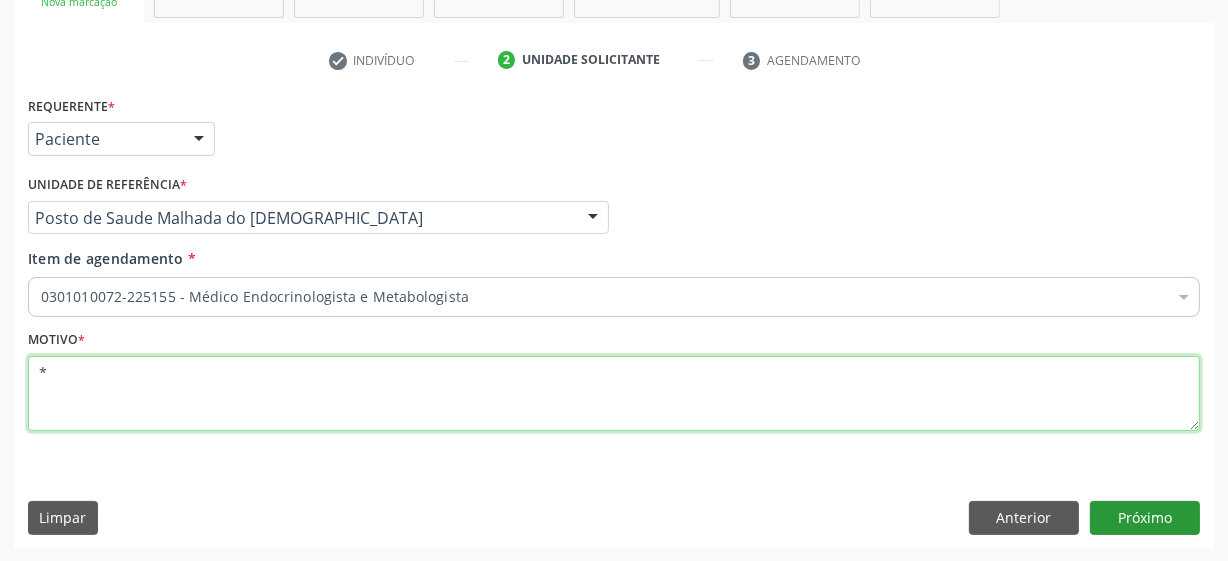 type on "*" 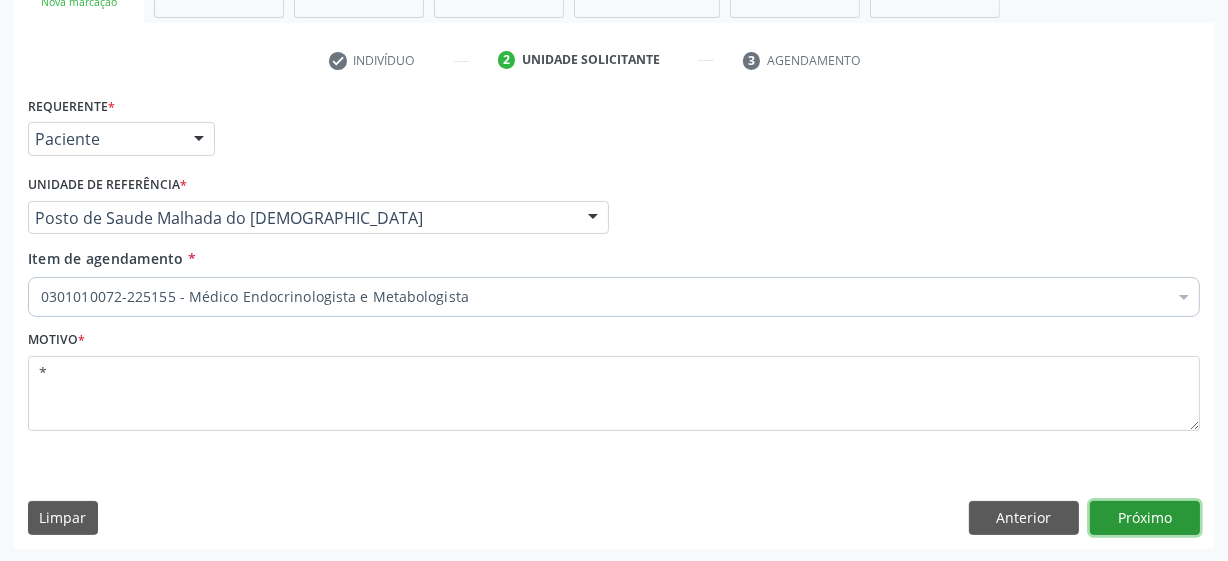 click on "Próximo" at bounding box center [1145, 518] 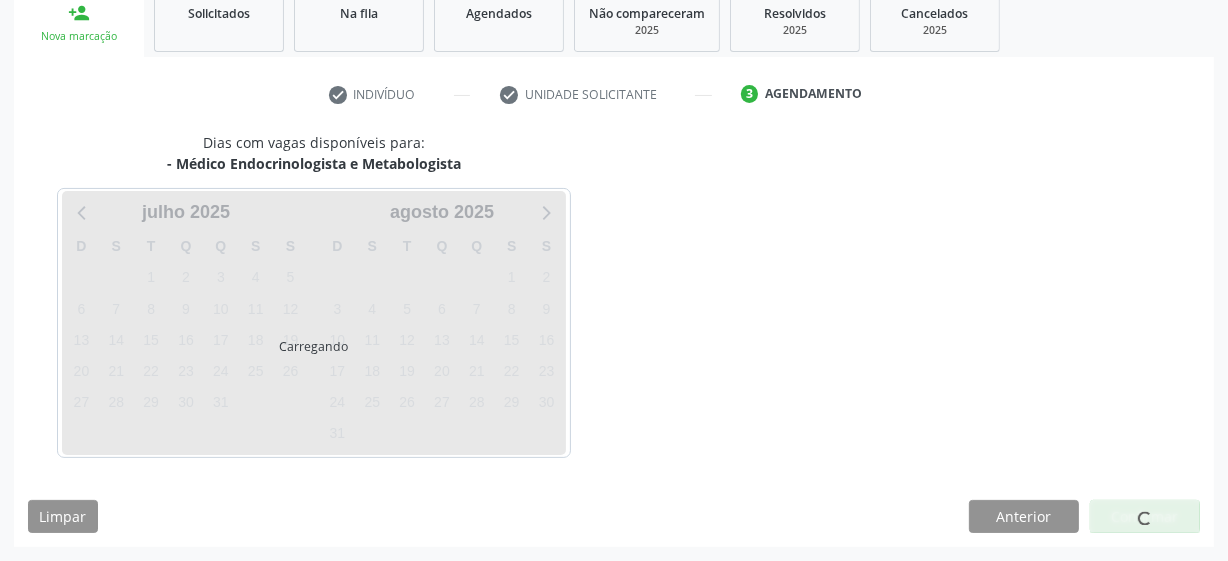 scroll, scrollTop: 308, scrollLeft: 0, axis: vertical 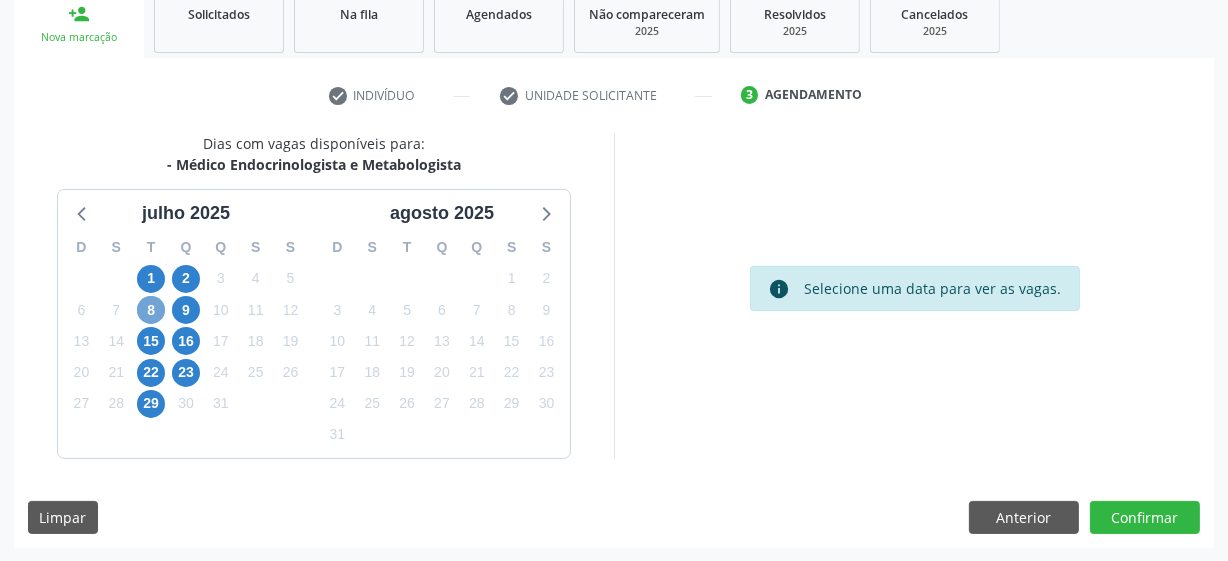 click on "8" at bounding box center (151, 310) 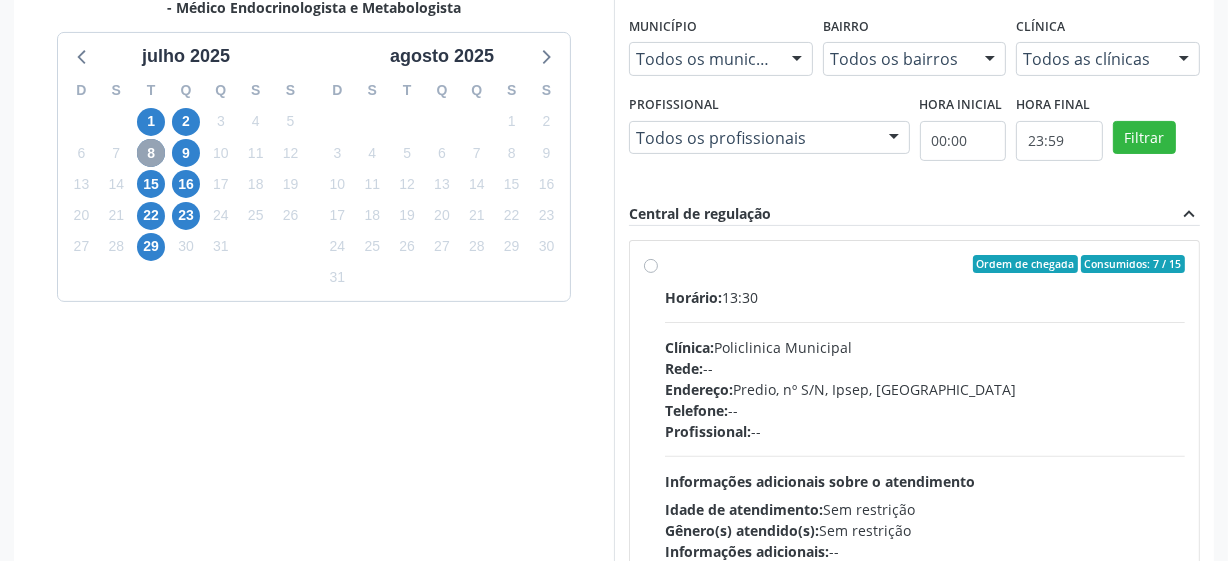 scroll, scrollTop: 490, scrollLeft: 0, axis: vertical 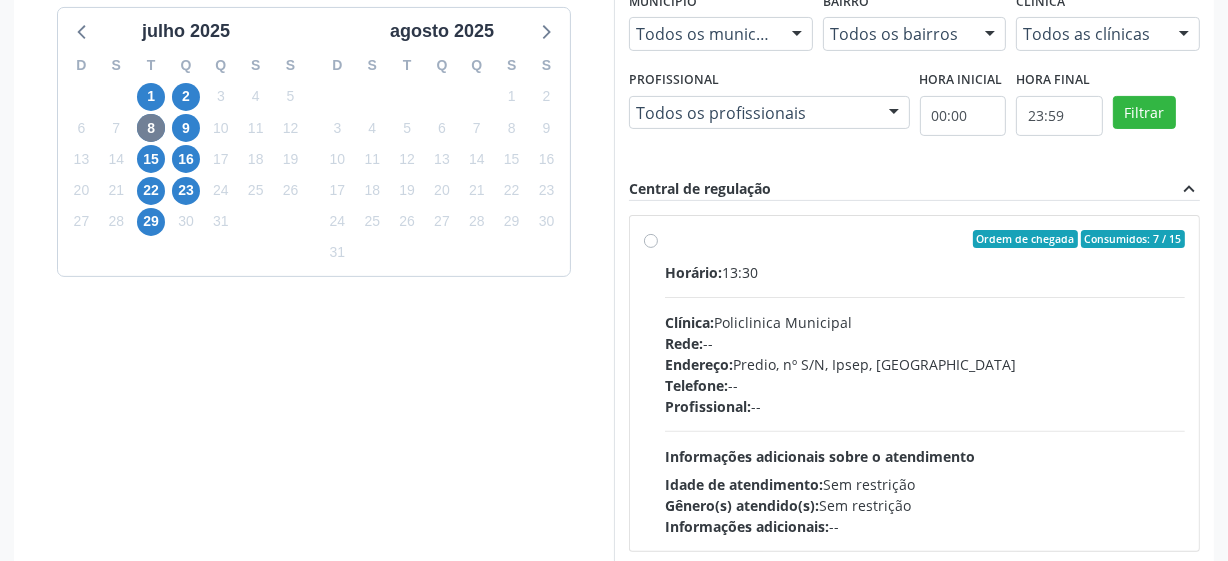 click on "Ordem de chegada
Consumidos: 7 / 15
Horário:   13:30
Clínica:  Policlinica Municipal
Rede:
--
Endereço:   Predio, nº S/N, Ipsep, Serra Talhada - PE
Telefone:   --
Profissional:
--
Informações adicionais sobre o atendimento
Idade de atendimento:
Sem restrição
Gênero(s) atendido(s):
Sem restrição
Informações adicionais:
--" at bounding box center [925, 383] 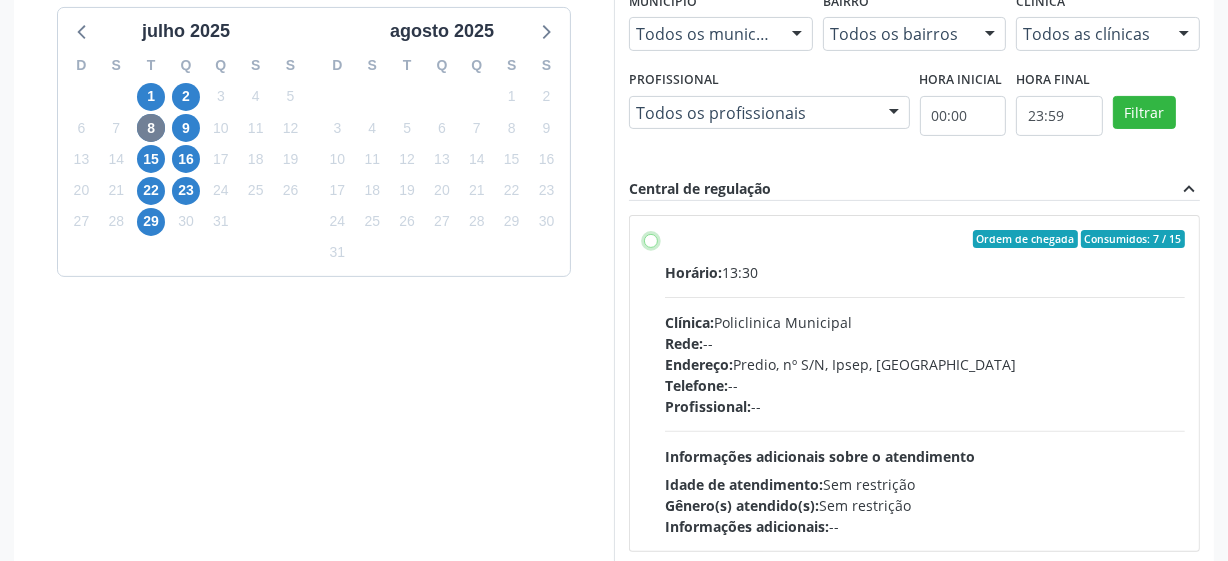 click on "Ordem de chegada
Consumidos: 7 / 15
Horário:   13:30
Clínica:  Policlinica Municipal
Rede:
--
Endereço:   Predio, nº S/N, Ipsep, Serra Talhada - PE
Telefone:   --
Profissional:
--
Informações adicionais sobre o atendimento
Idade de atendimento:
Sem restrição
Gênero(s) atendido(s):
Sem restrição
Informações adicionais:
--" at bounding box center [651, 239] 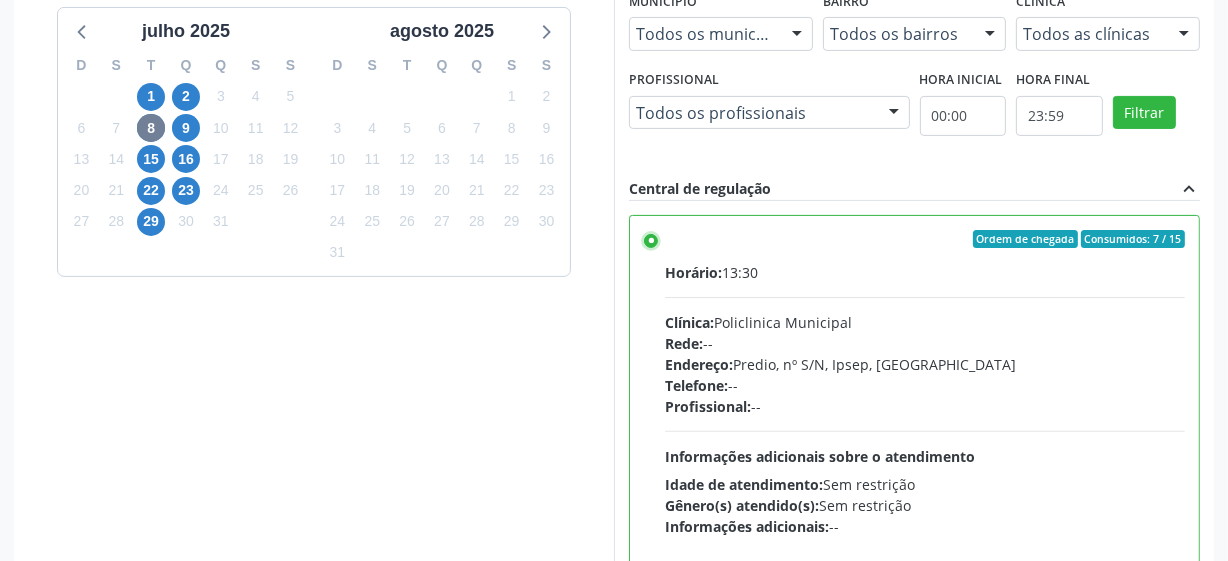 scroll, scrollTop: 99, scrollLeft: 0, axis: vertical 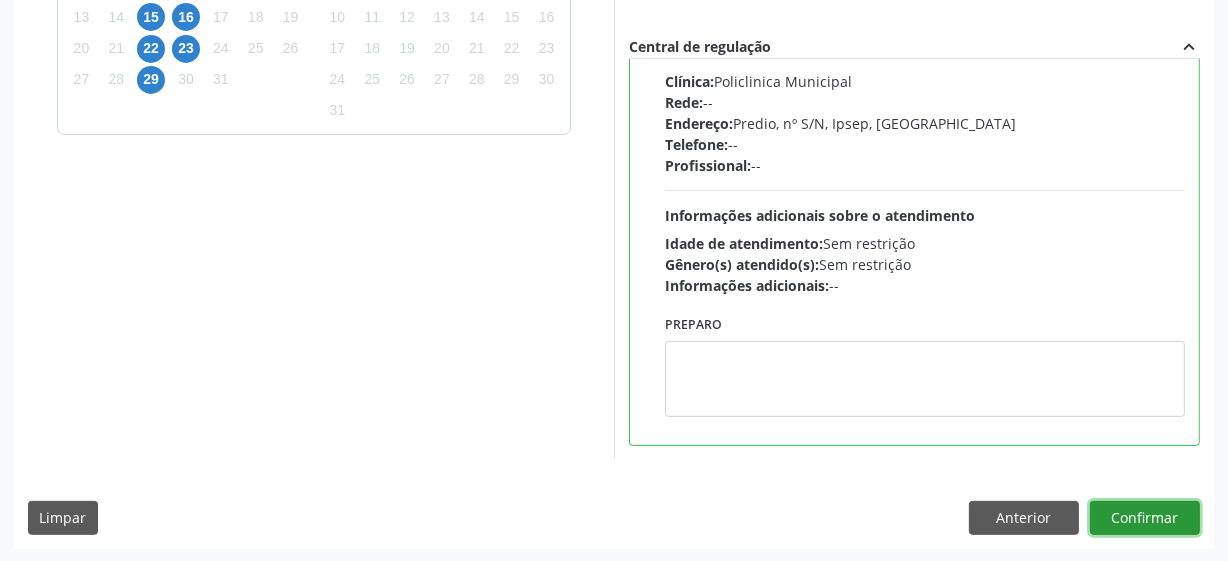 click on "Confirmar" at bounding box center [1145, 518] 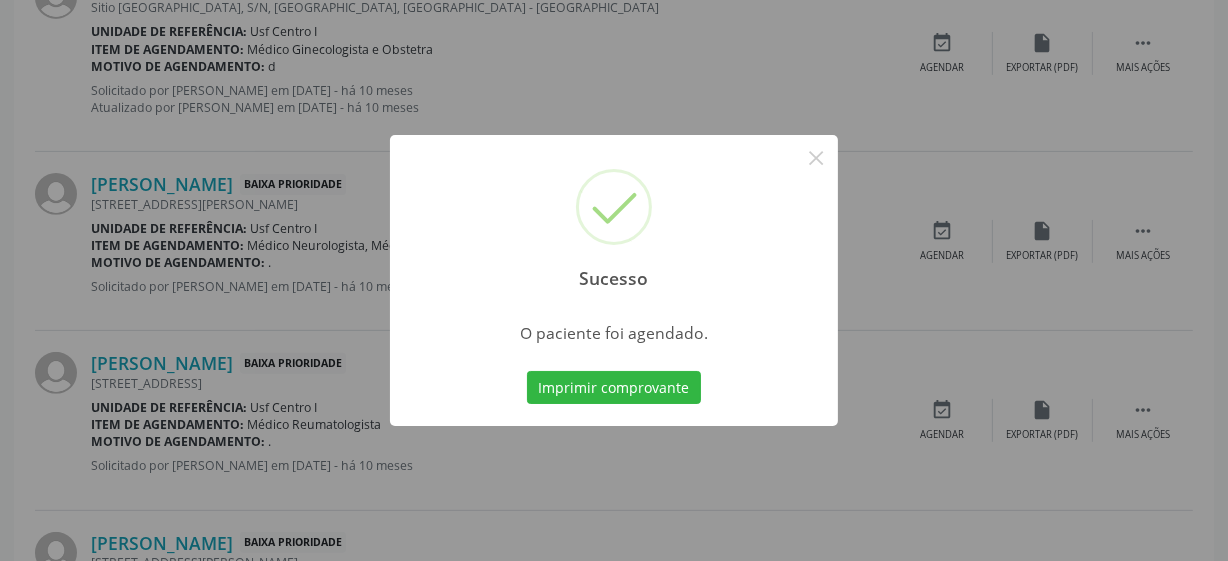 scroll, scrollTop: 105, scrollLeft: 0, axis: vertical 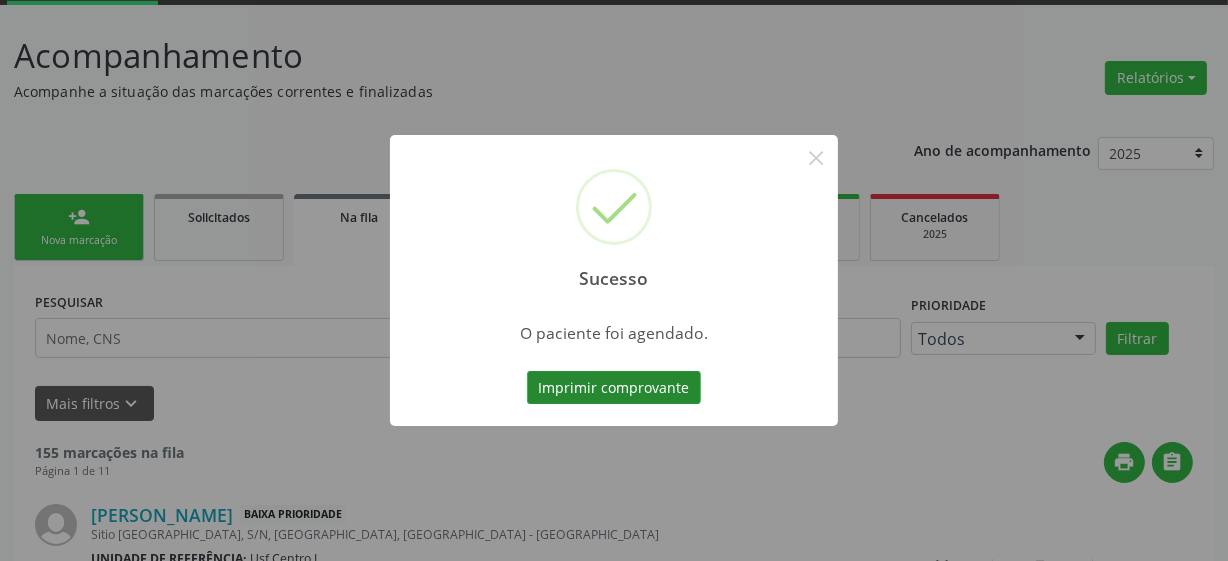 click on "Imprimir comprovante" at bounding box center [614, 388] 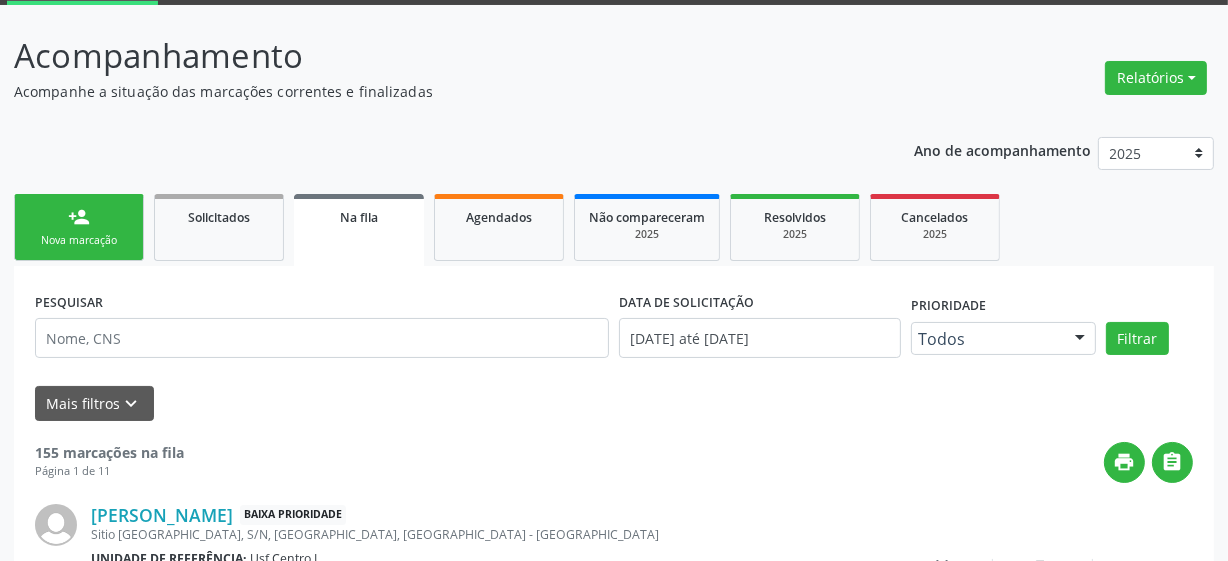 click on "person_add
Nova marcação" at bounding box center [79, 227] 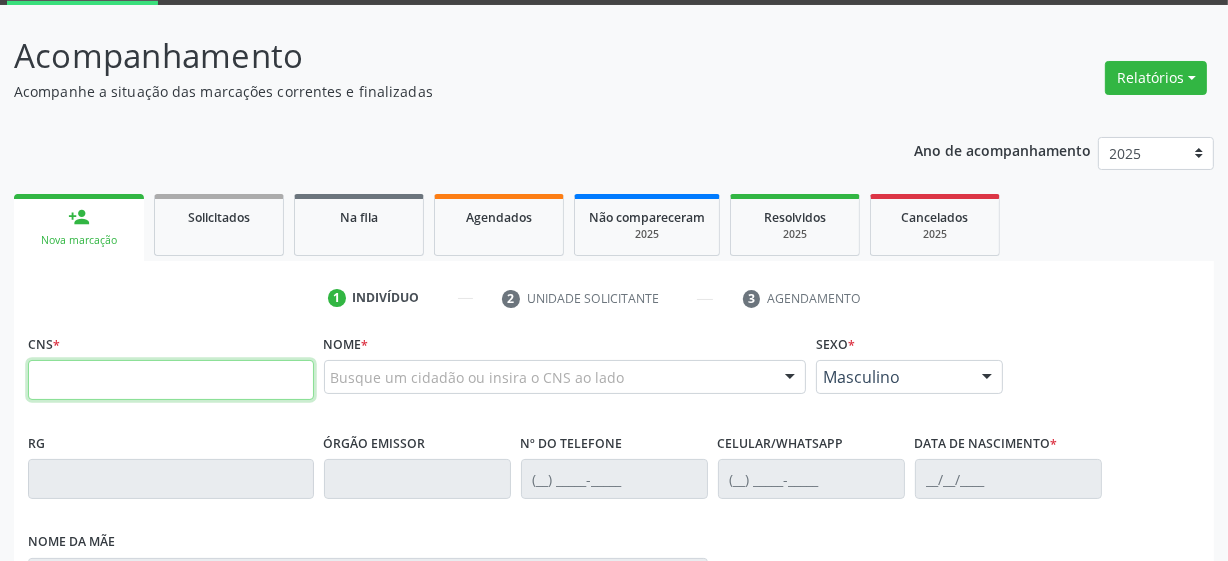 click at bounding box center [171, 380] 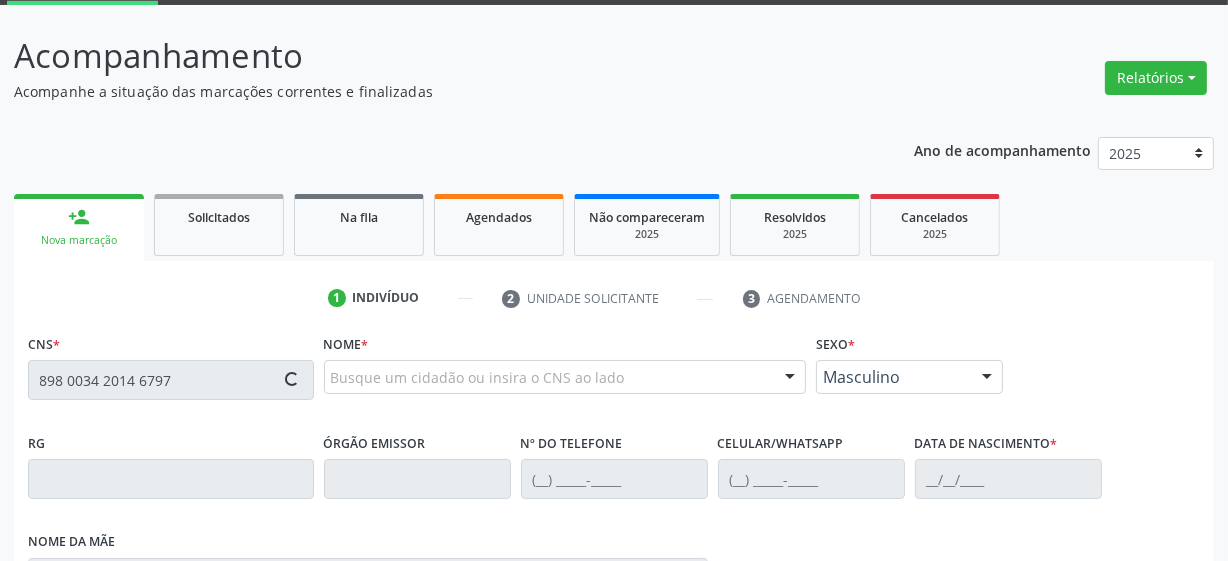 type on "898 0034 2014 6797" 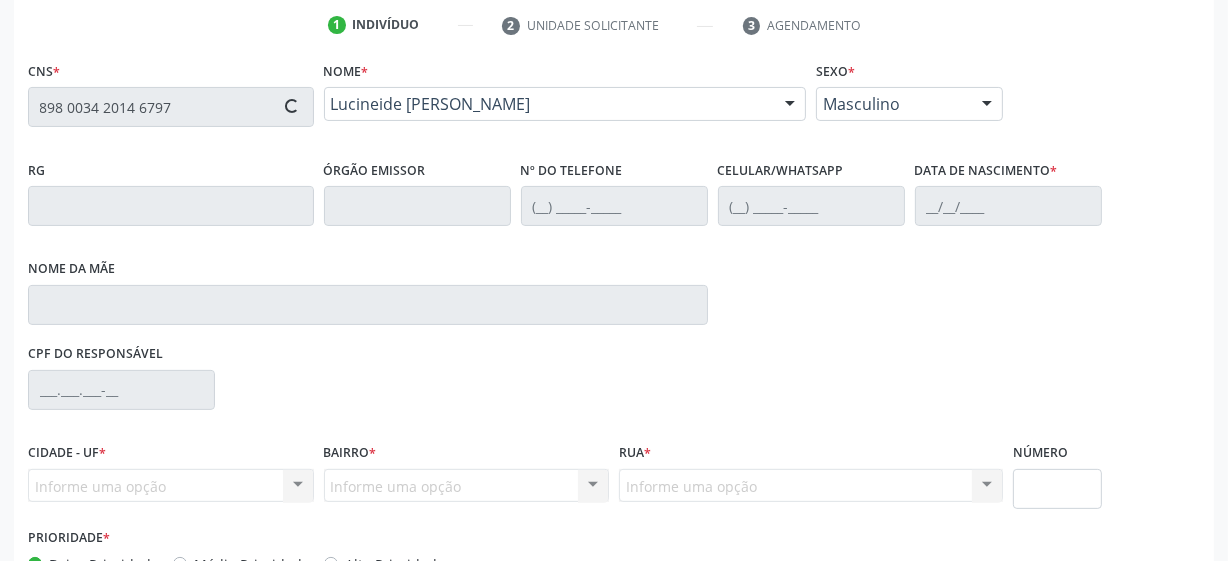 type on "(87) 99669-6533" 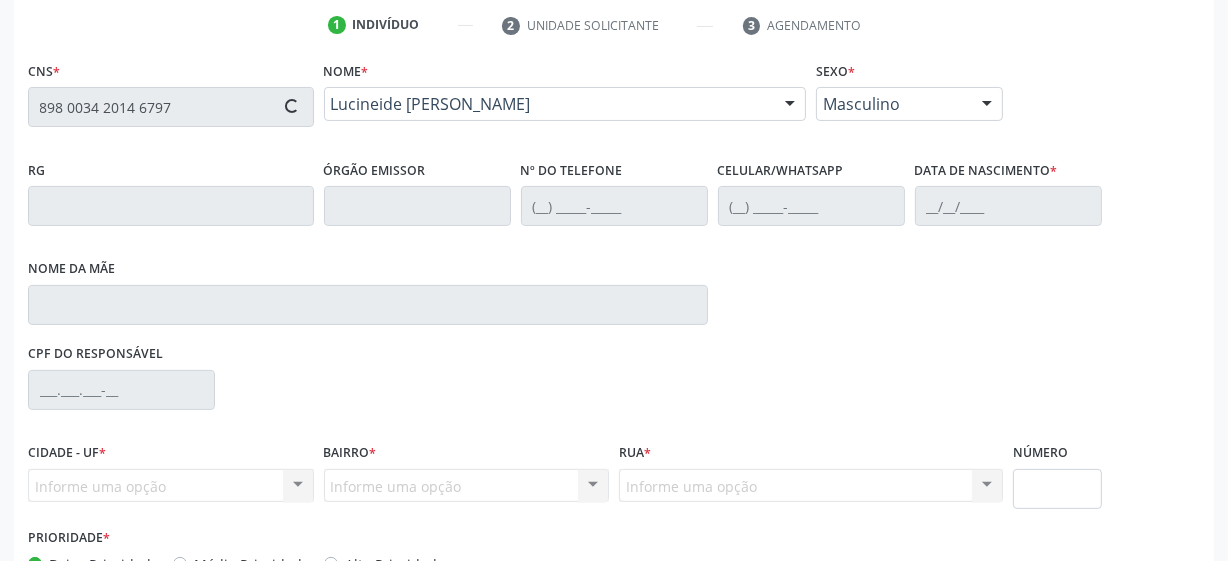 type on "17/05/1972" 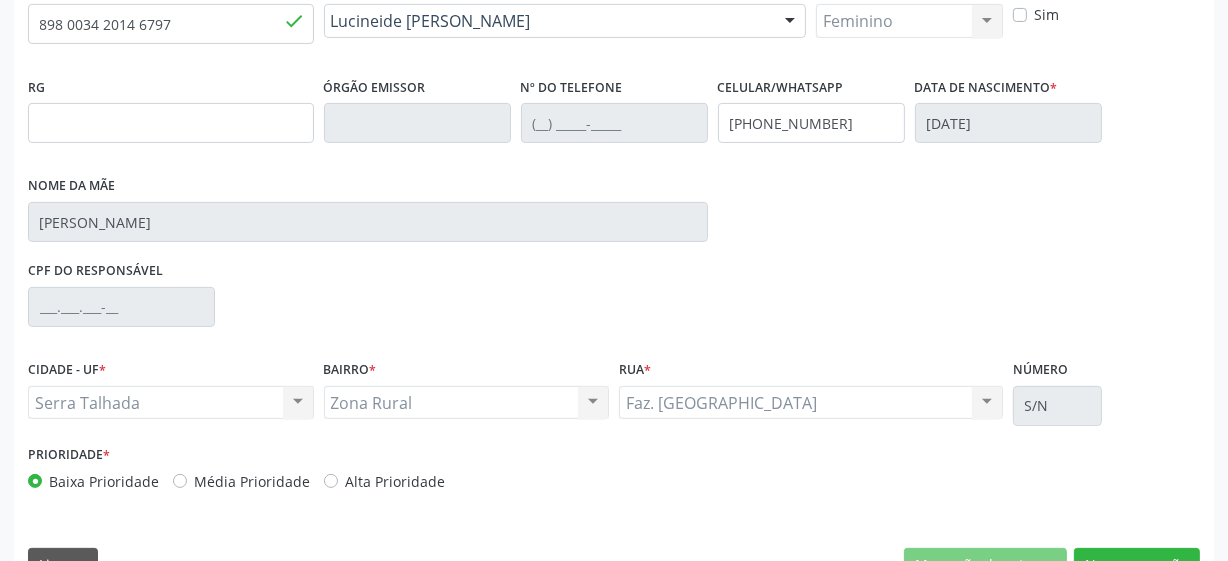 scroll, scrollTop: 508, scrollLeft: 0, axis: vertical 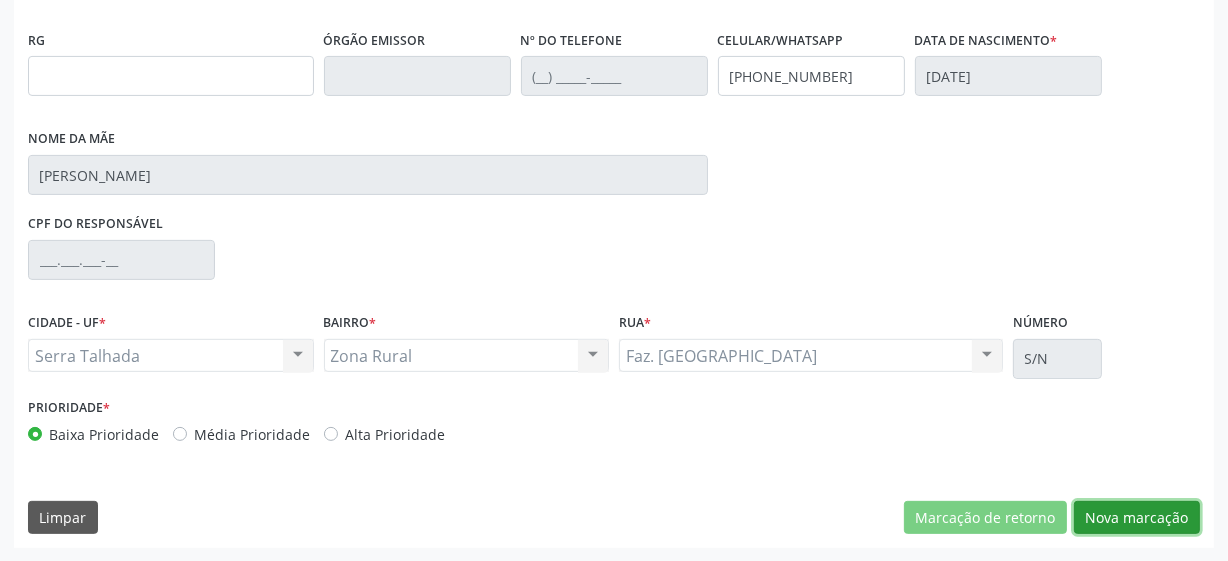 click on "Nova marcação" at bounding box center (1137, 518) 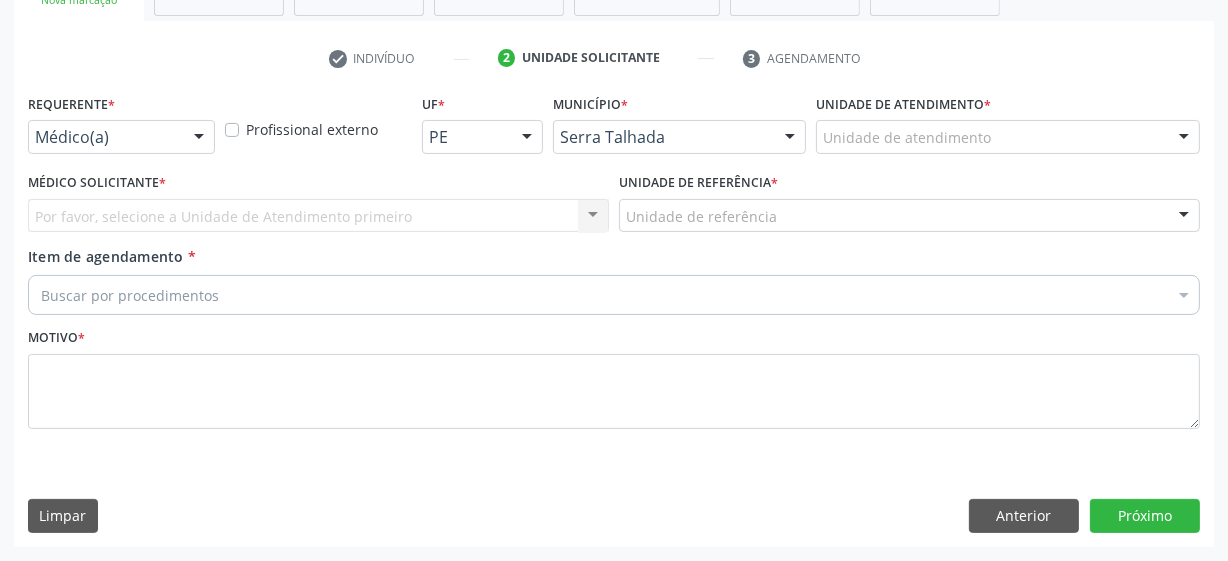 scroll, scrollTop: 343, scrollLeft: 0, axis: vertical 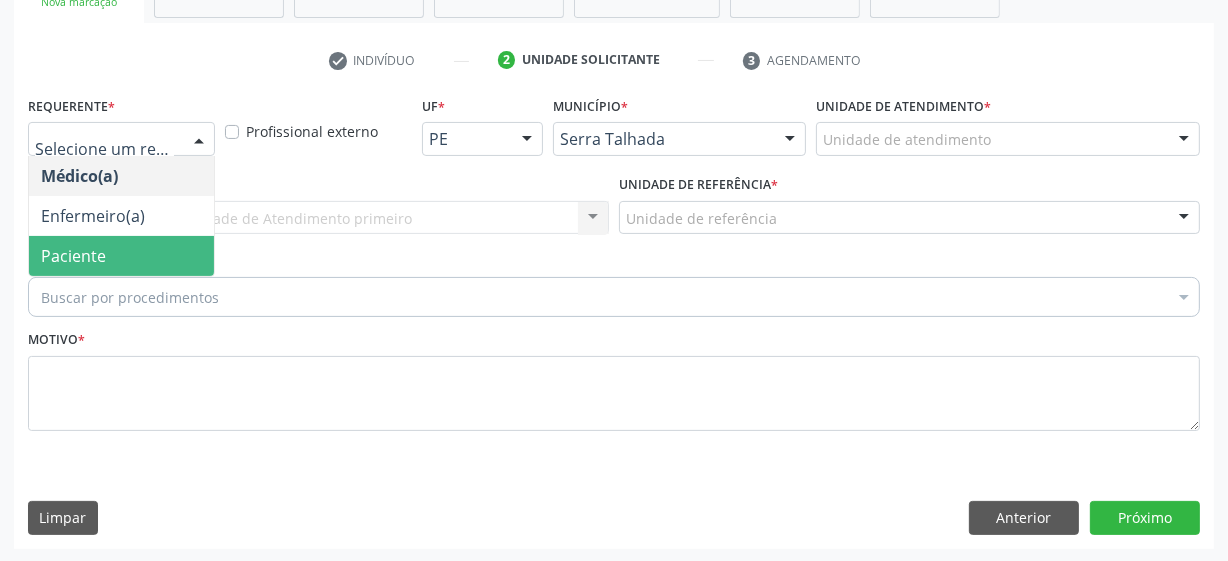 click on "Paciente" at bounding box center (121, 256) 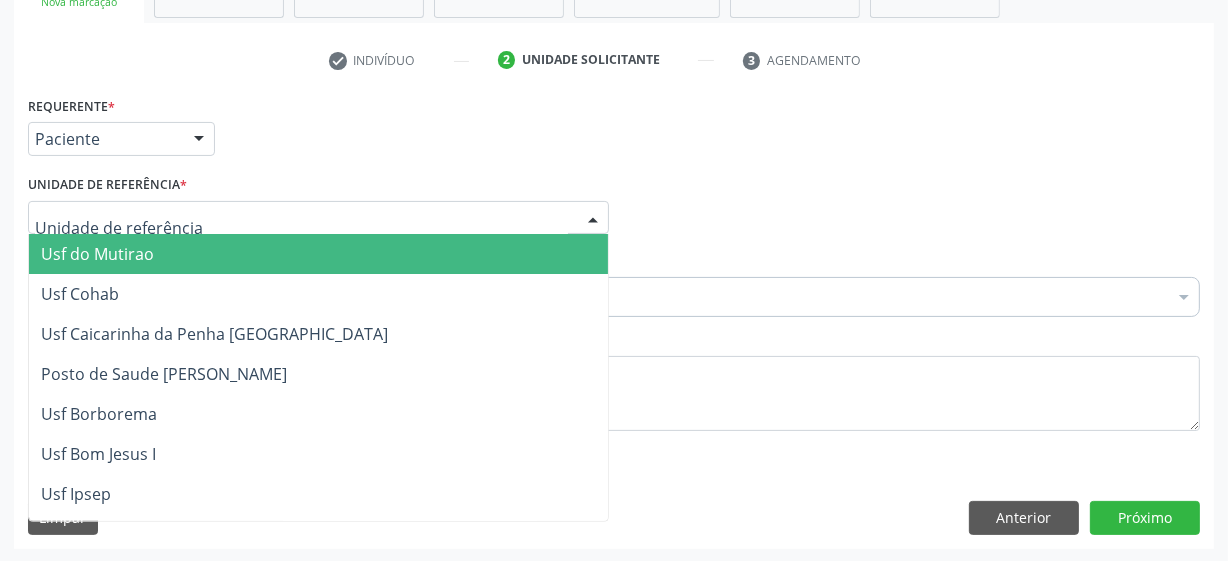 click at bounding box center [318, 218] 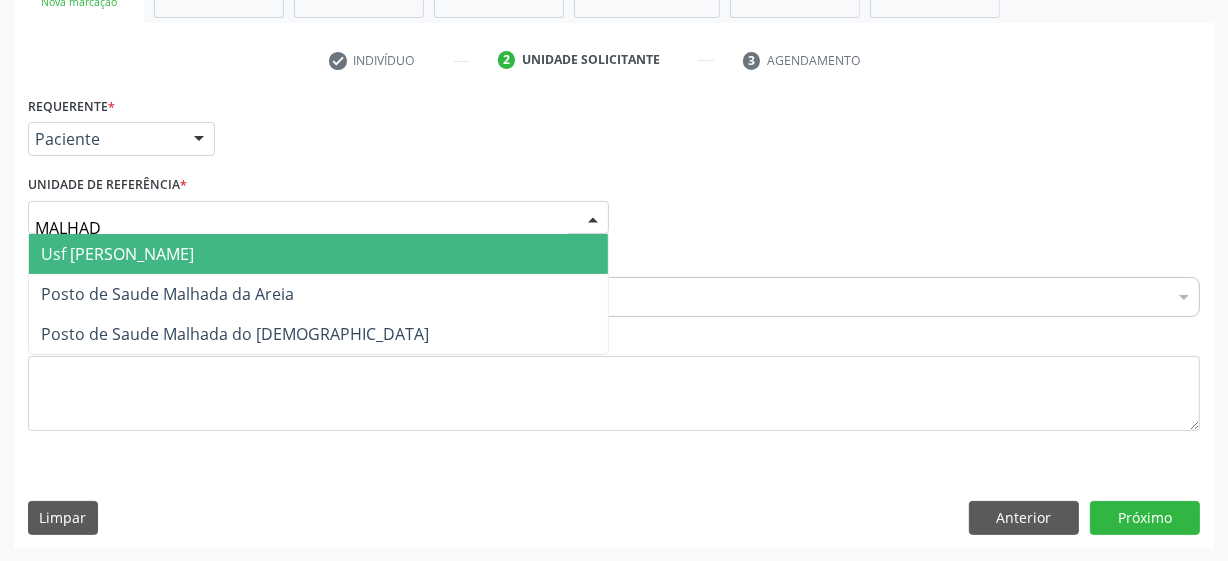 type on "MALHADA" 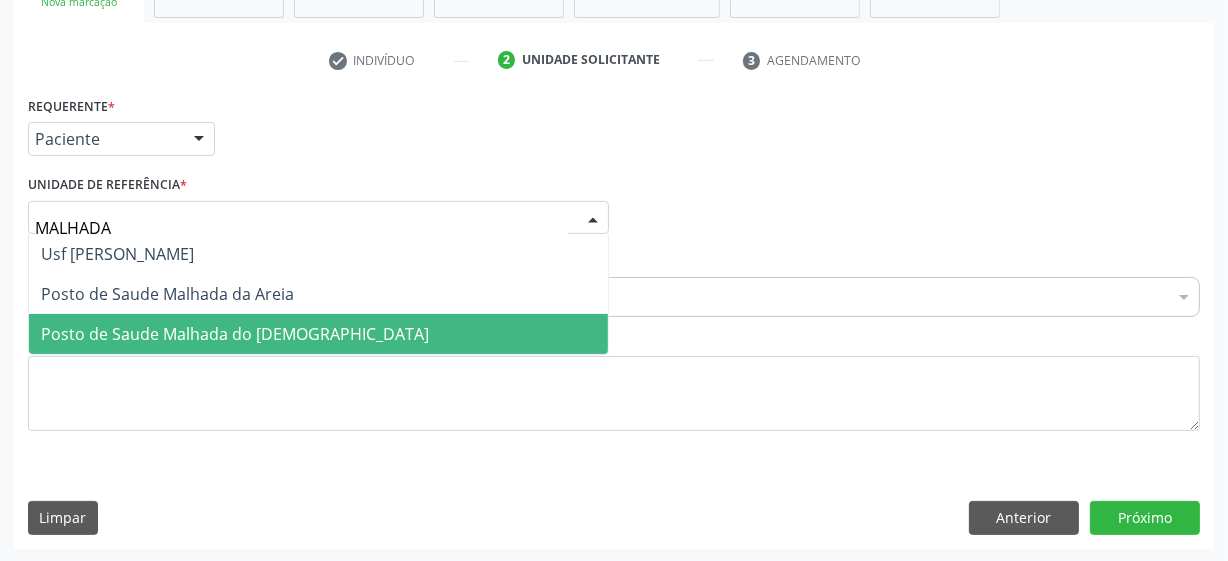 click on "Posto de Saude Malhada do [DEMOGRAPHIC_DATA]" at bounding box center [235, 334] 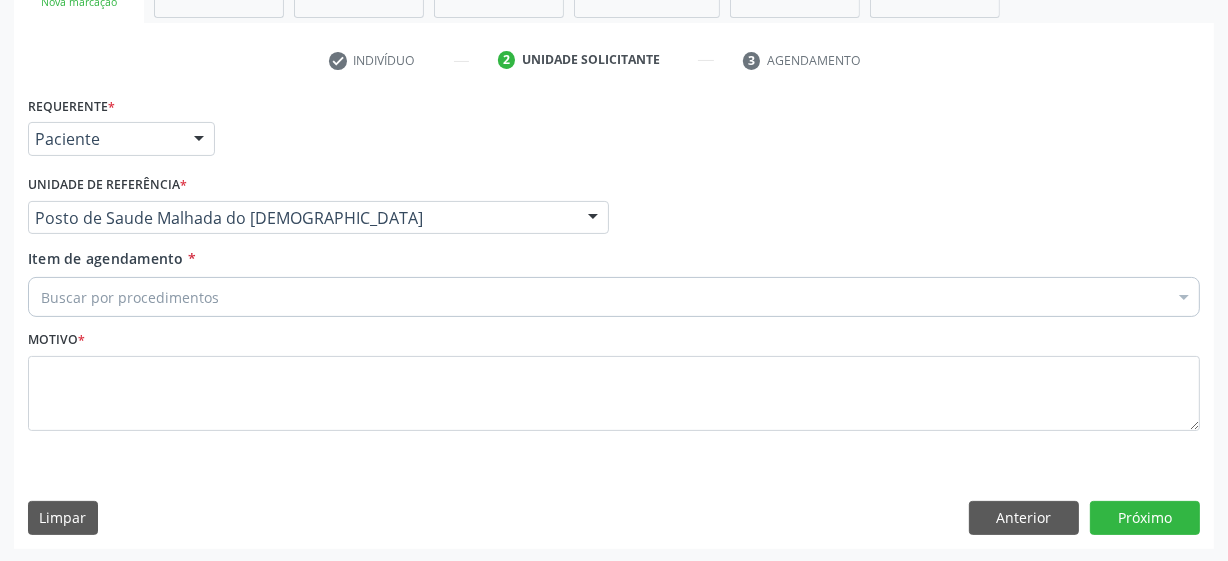 click on "Buscar por procedimentos" at bounding box center (614, 297) 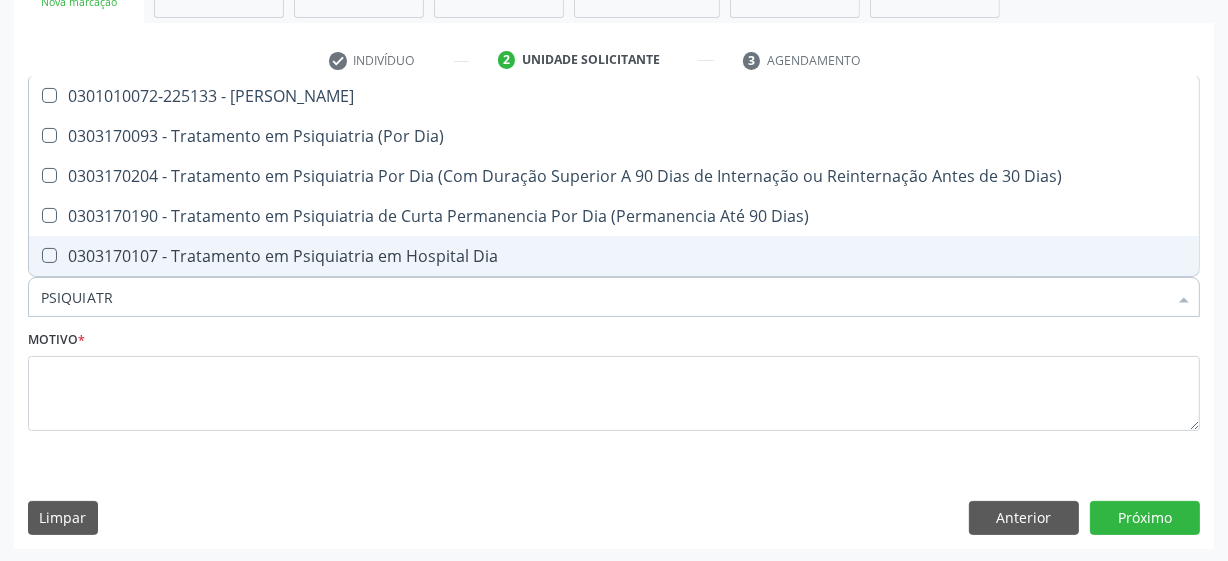 type on "PSIQUIATRA" 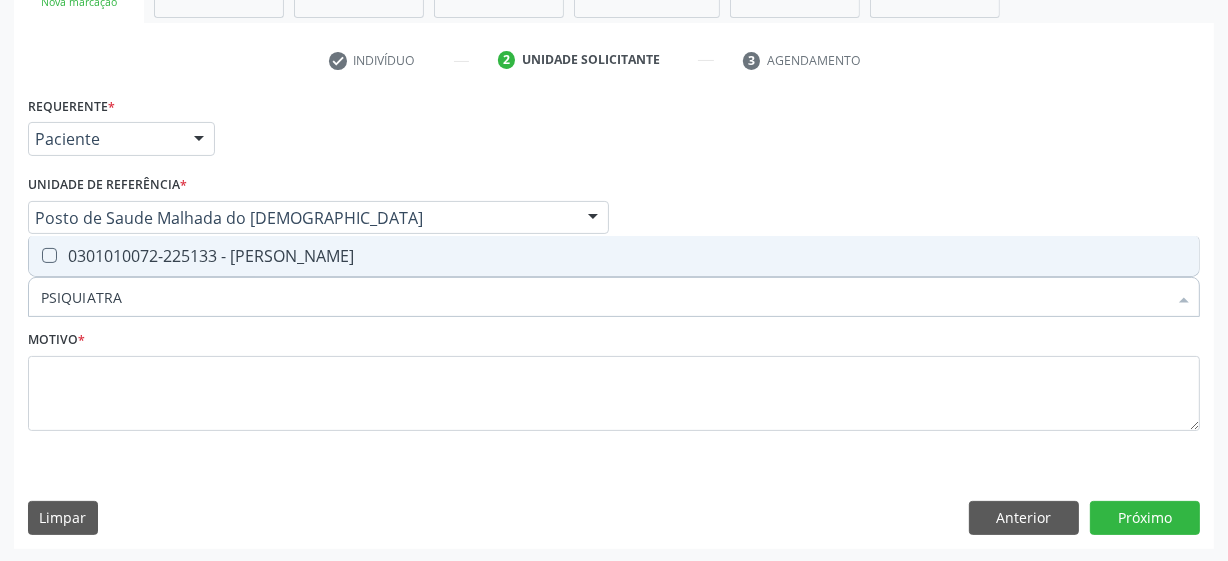click at bounding box center [49, 255] 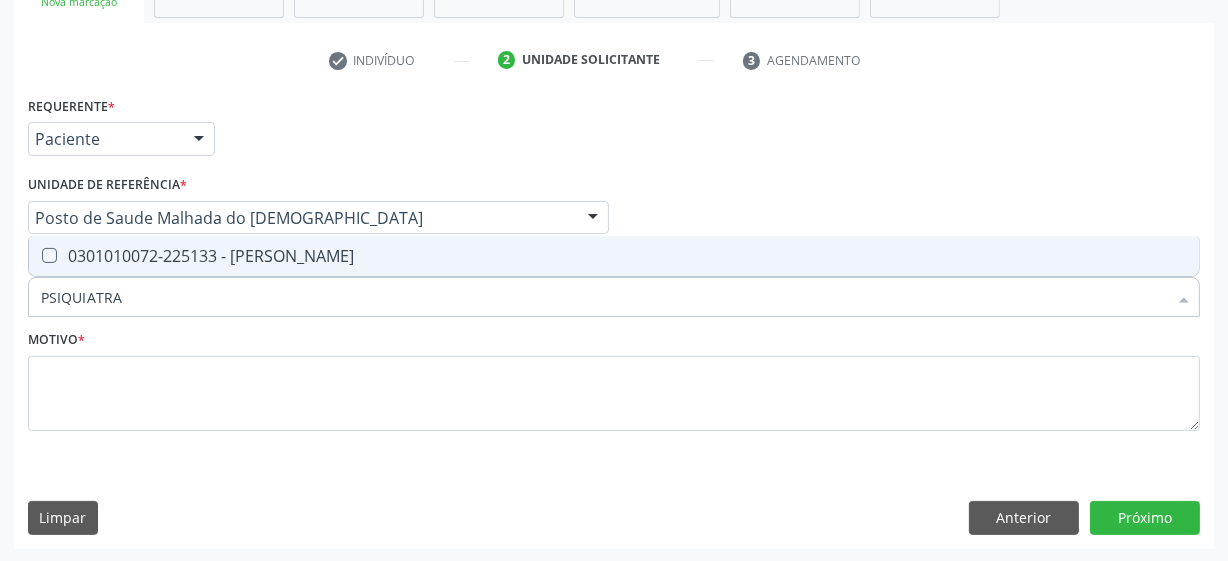 click at bounding box center [35, 255] 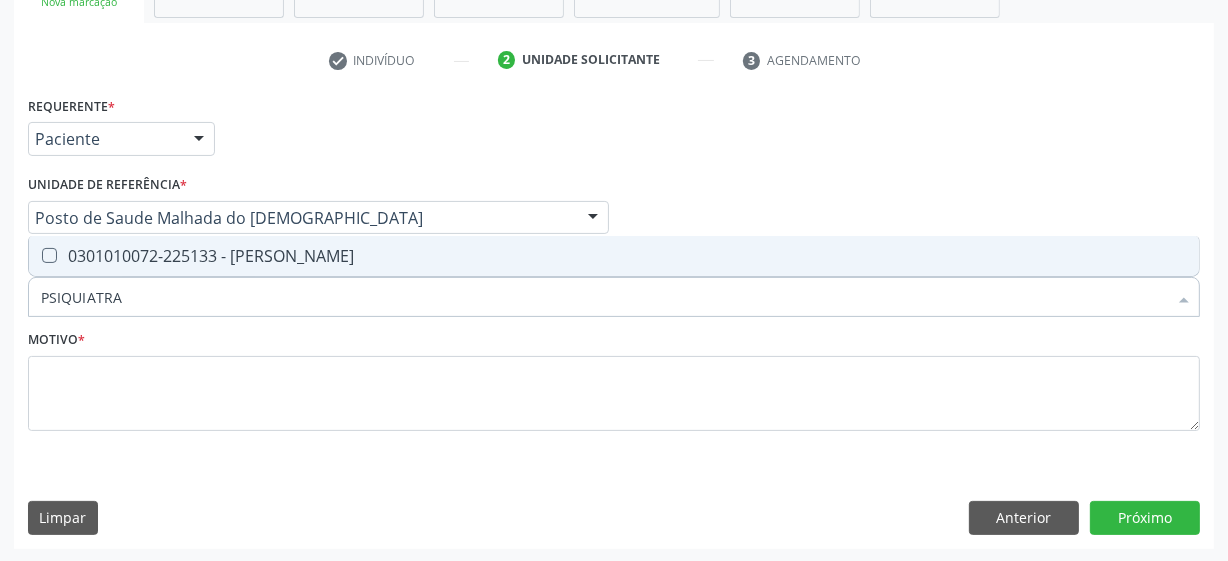 checkbox on "true" 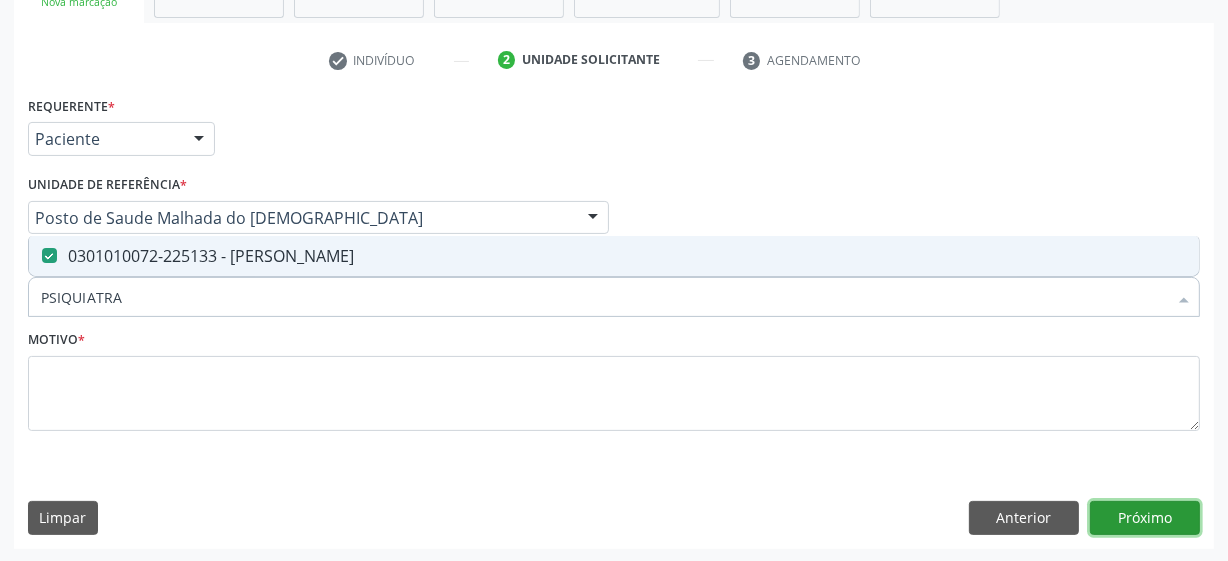 click on "Próximo" at bounding box center (1145, 518) 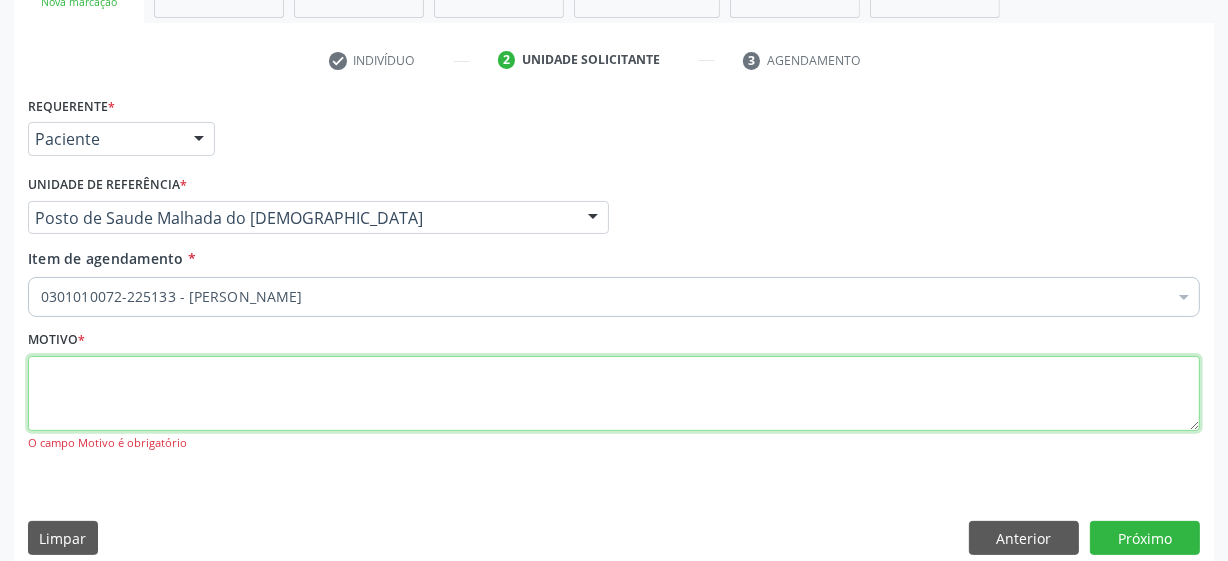 click at bounding box center (614, 394) 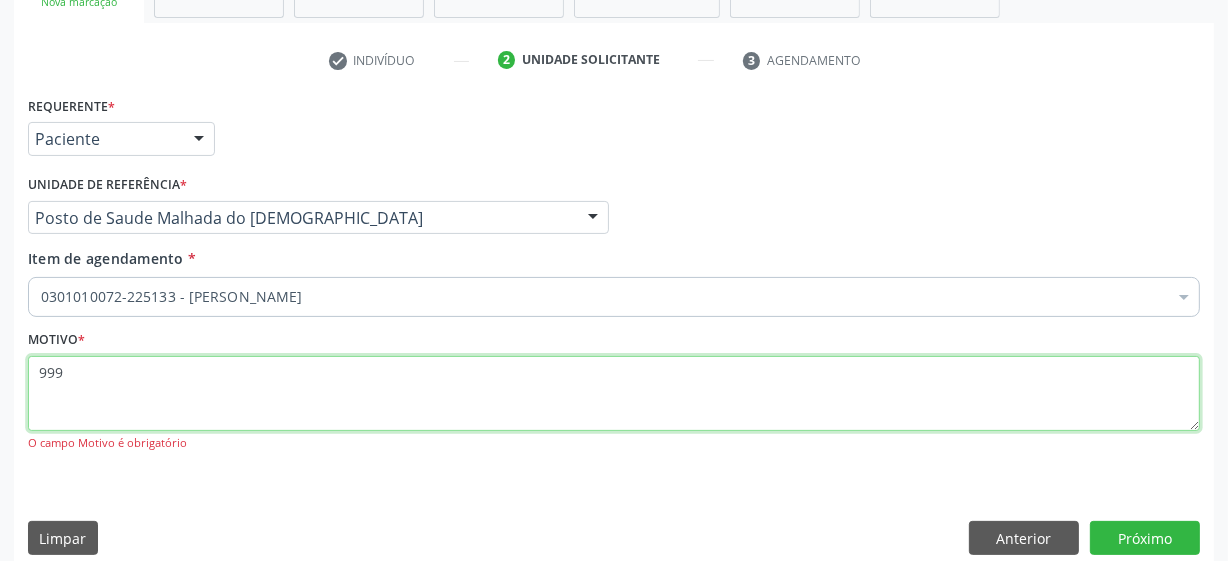 click on "999" at bounding box center (614, 394) 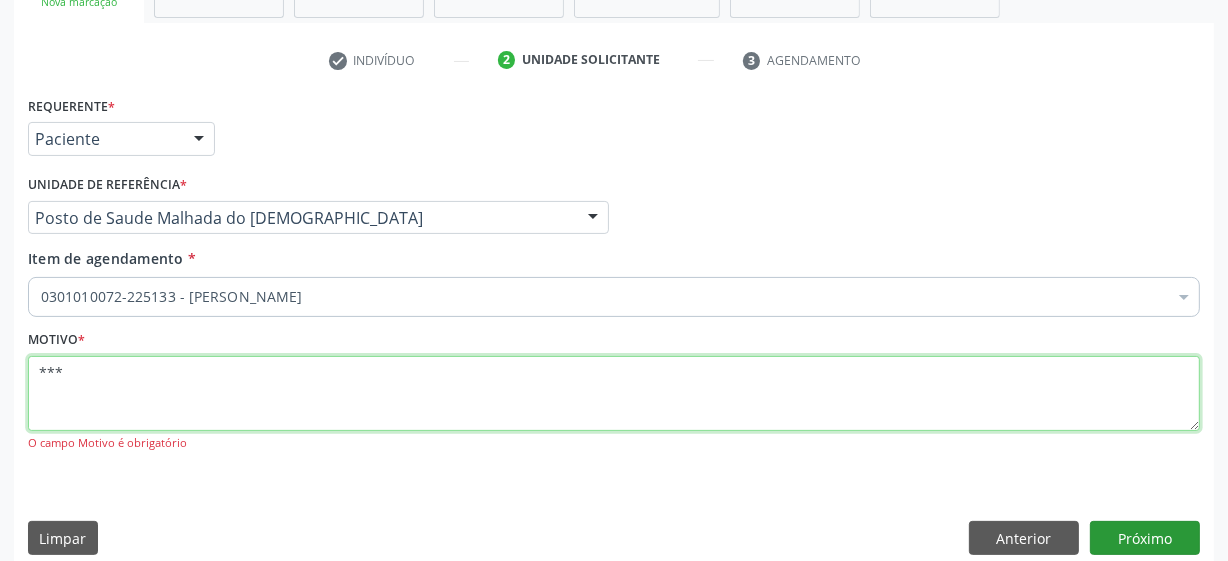 type on "***" 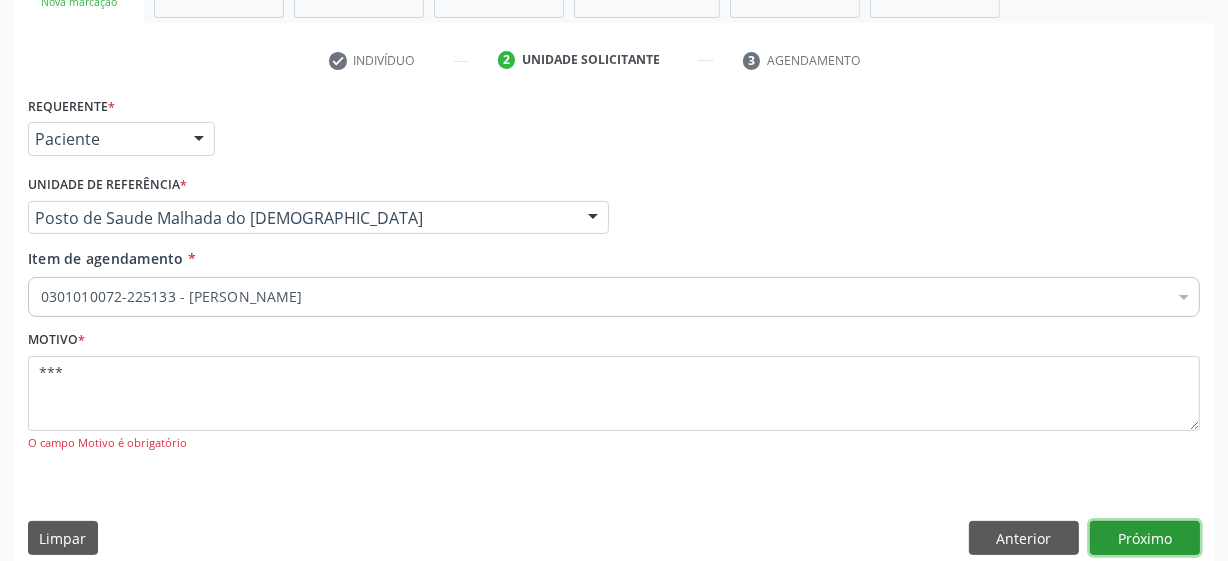 click on "Próximo" at bounding box center (1145, 538) 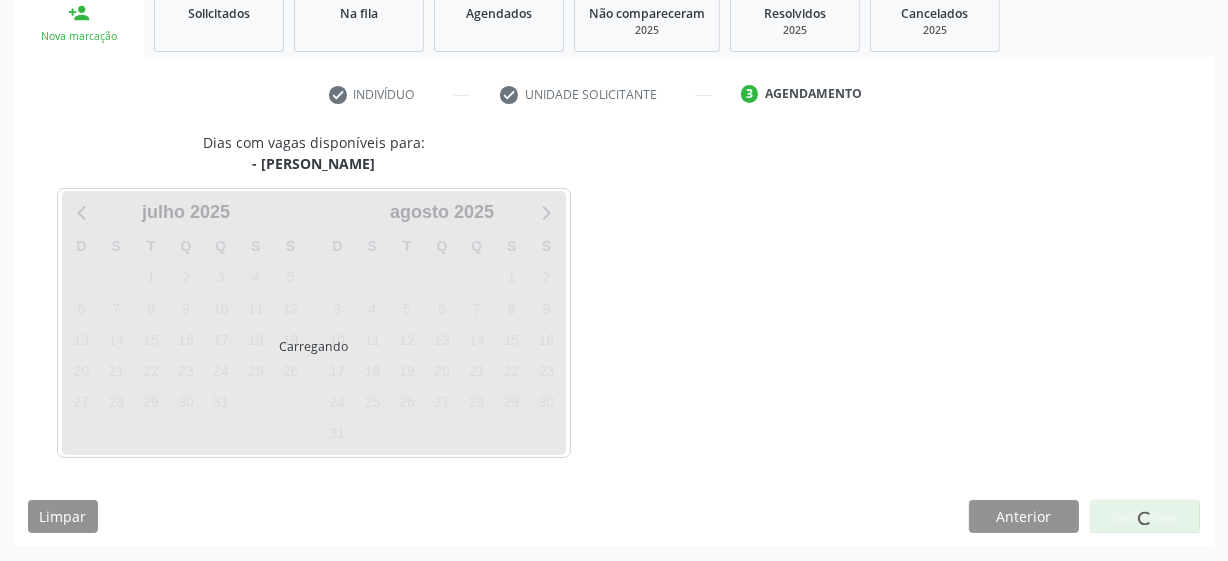 scroll, scrollTop: 308, scrollLeft: 0, axis: vertical 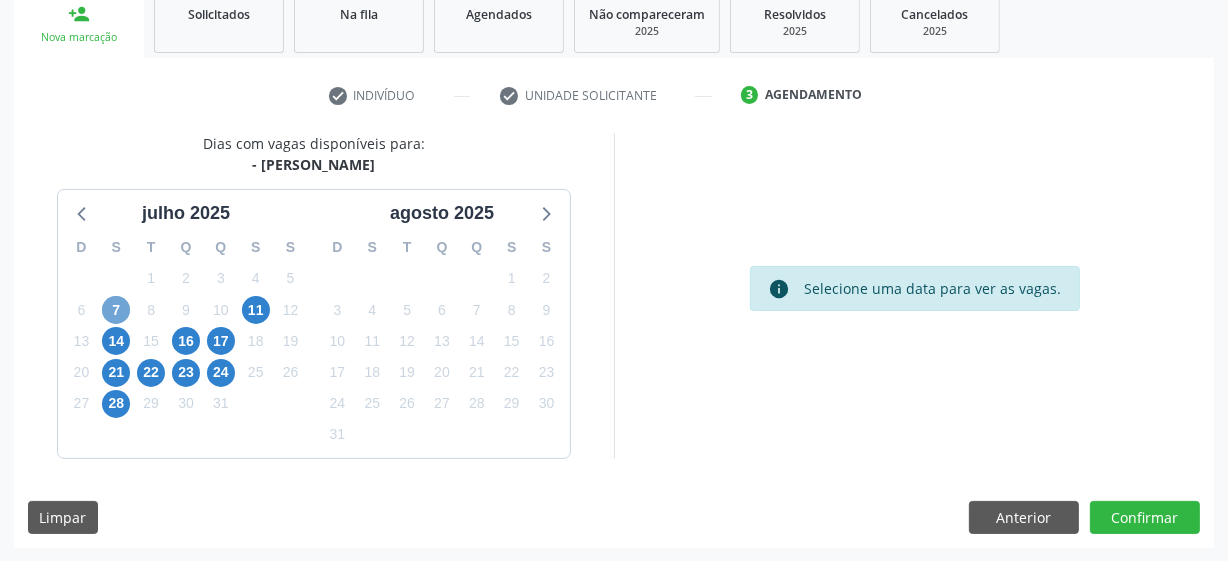 click on "7" at bounding box center (116, 310) 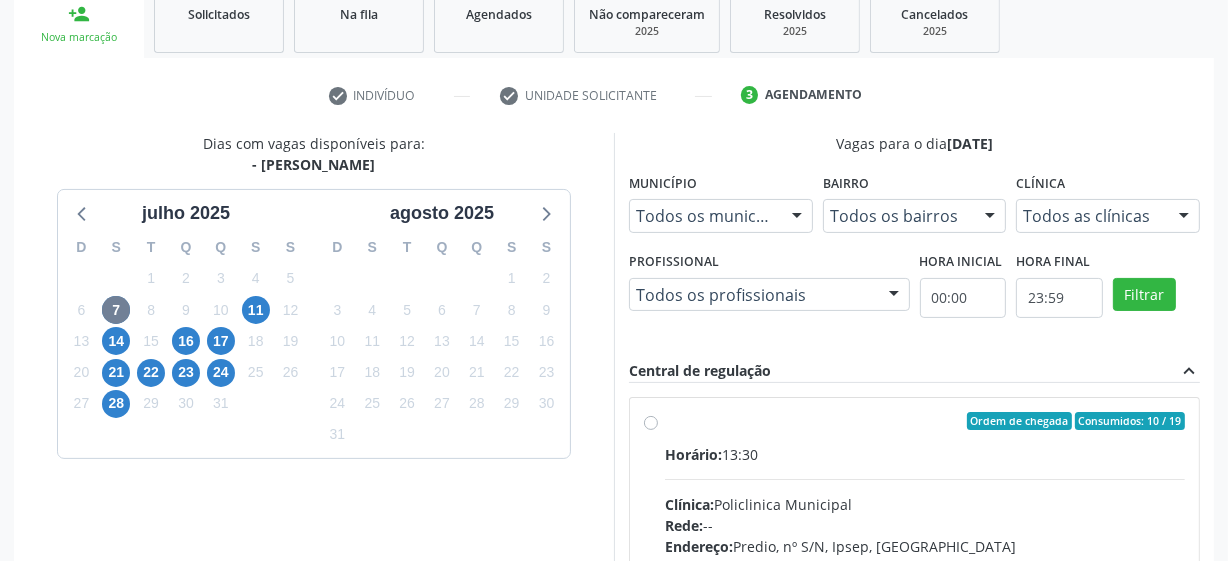 click on "Ordem de chegada
Consumidos: 10 / 19
Horário:   13:30
Clínica:  Policlinica Municipal
Rede:
--
Endereço:   Predio, nº S/N, Ipsep, Serra Talhada - PE
Telefone:   --
Profissional:
Djulian Diego Ribeiro do Carmo Canario
Informações adicionais sobre o atendimento
Idade de atendimento:
de 0 a 120 anos
Gênero(s) atendido(s):
Masculino e Feminino
Informações adicionais:
--" at bounding box center [925, 565] 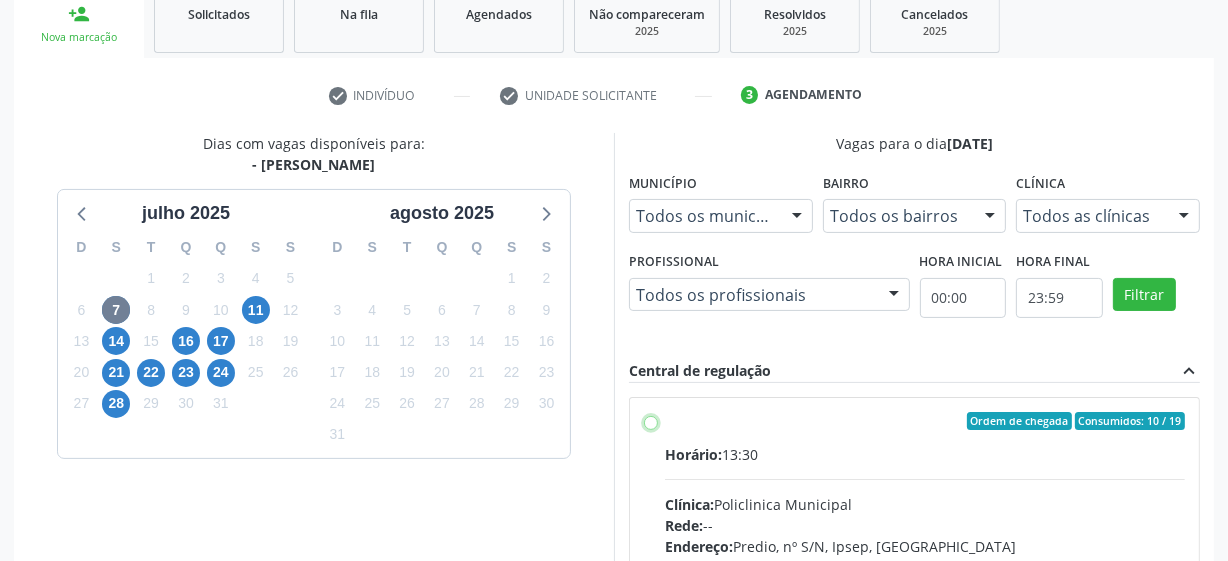 click on "Ordem de chegada
Consumidos: 10 / 19
Horário:   13:30
Clínica:  Policlinica Municipal
Rede:
--
Endereço:   Predio, nº S/N, Ipsep, Serra Talhada - PE
Telefone:   --
Profissional:
Djulian Diego Ribeiro do Carmo Canario
Informações adicionais sobre o atendimento
Idade de atendimento:
de 0 a 120 anos
Gênero(s) atendido(s):
Masculino e Feminino
Informações adicionais:
--" at bounding box center [651, 421] 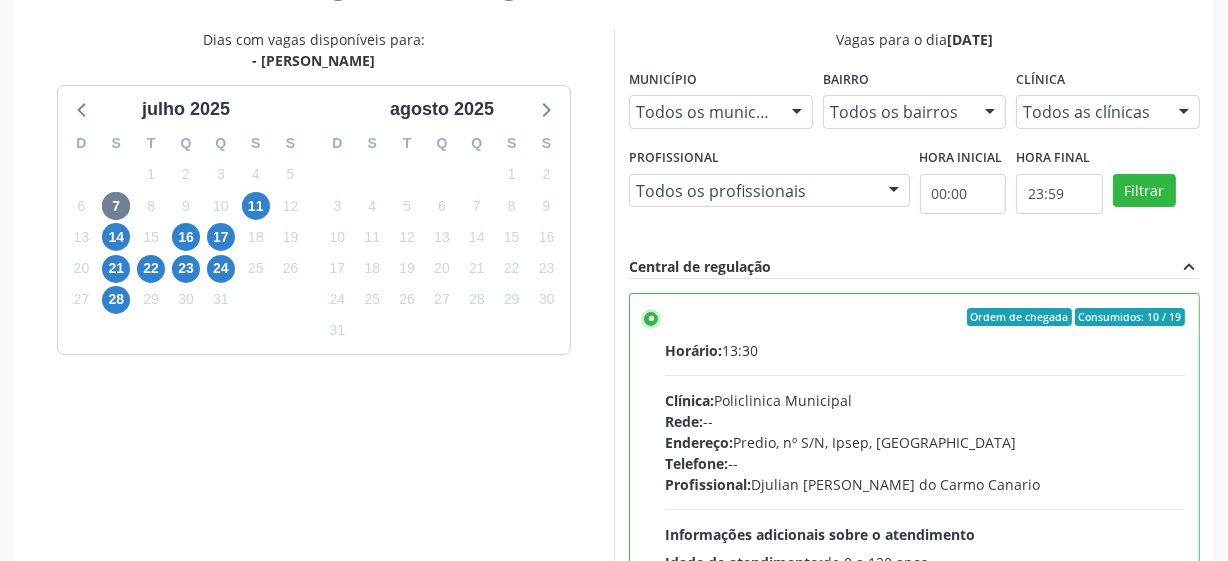 scroll, scrollTop: 632, scrollLeft: 0, axis: vertical 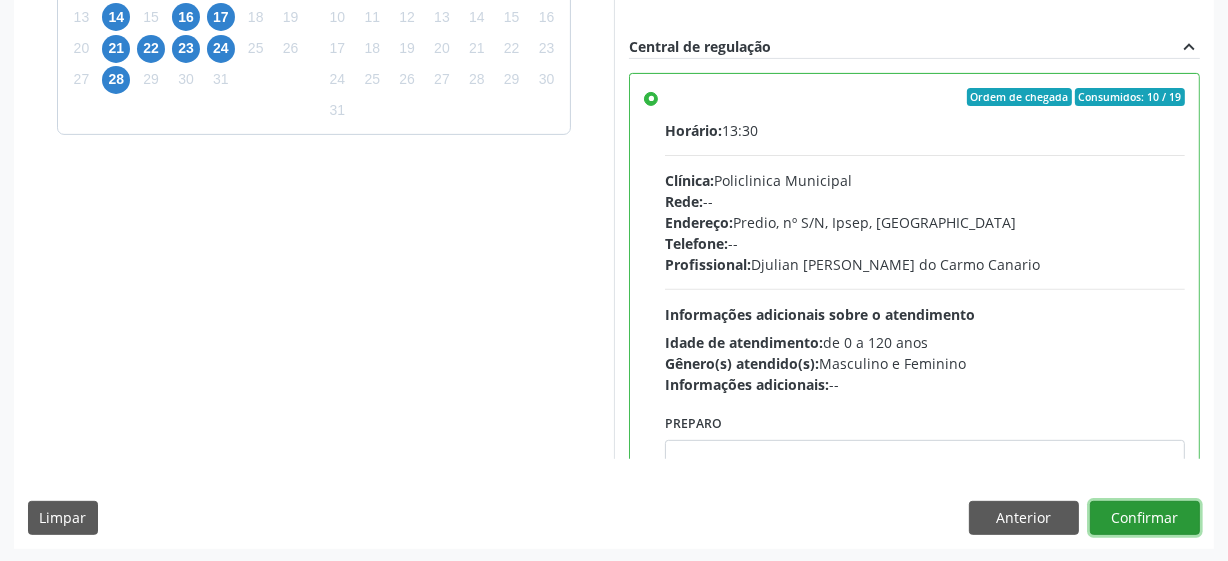 click on "Confirmar" at bounding box center [1145, 518] 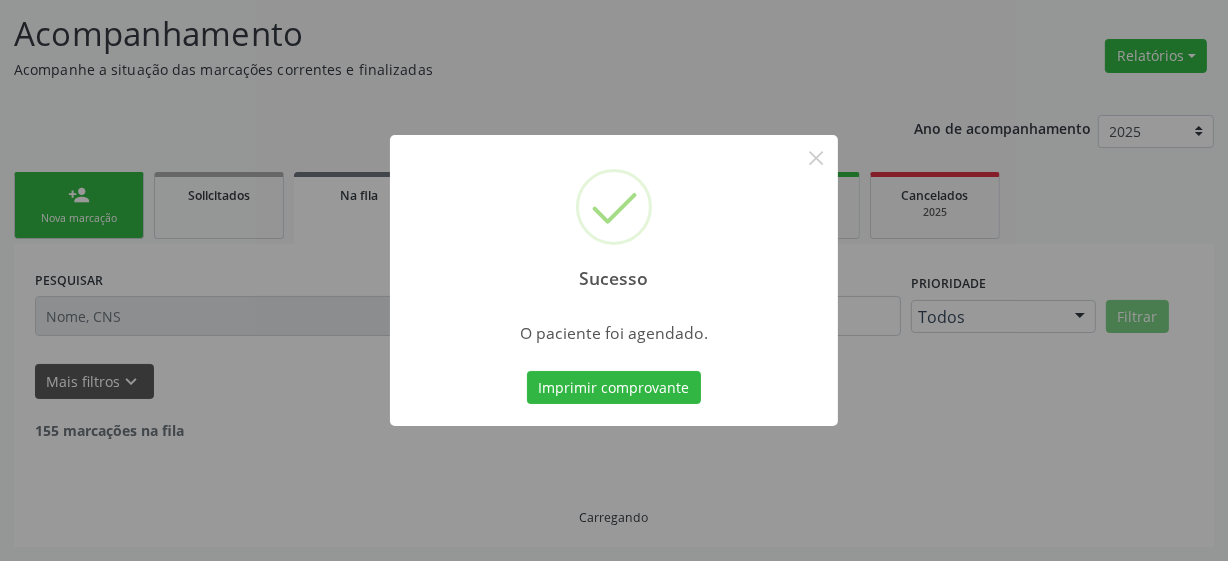 scroll, scrollTop: 105, scrollLeft: 0, axis: vertical 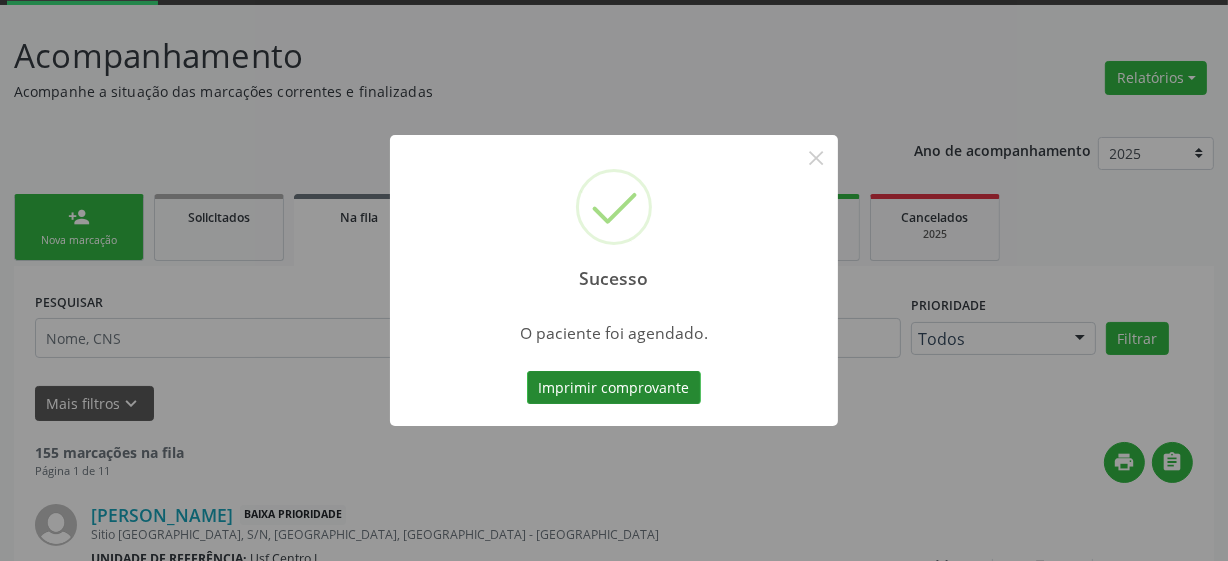 click on "Imprimir comprovante" at bounding box center [614, 388] 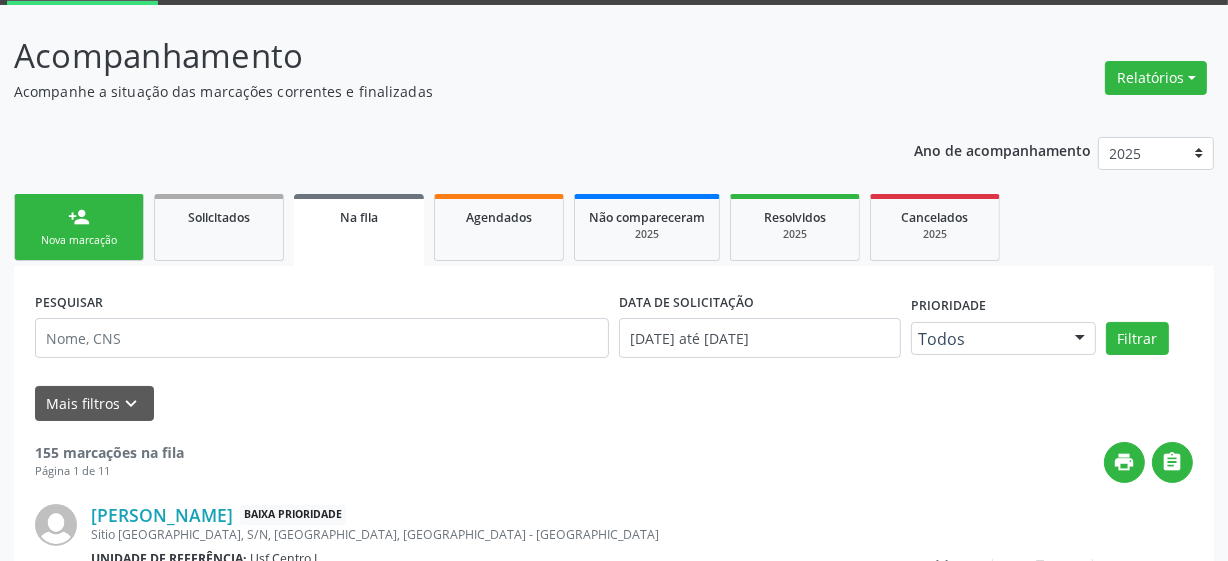 click on "Nova marcação" at bounding box center (79, 240) 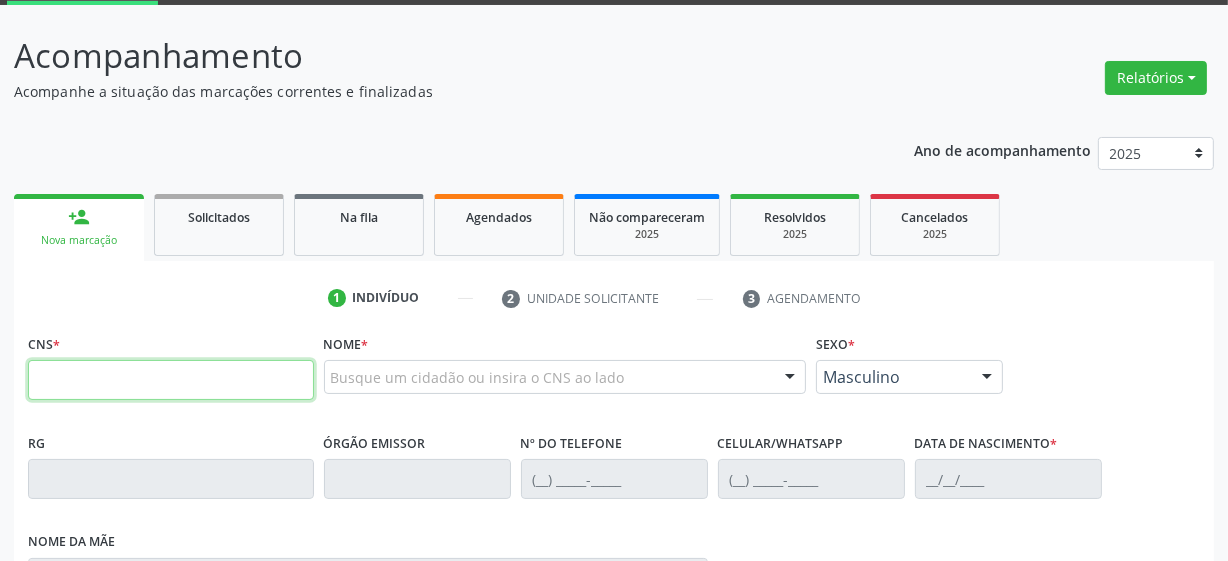 click at bounding box center [171, 380] 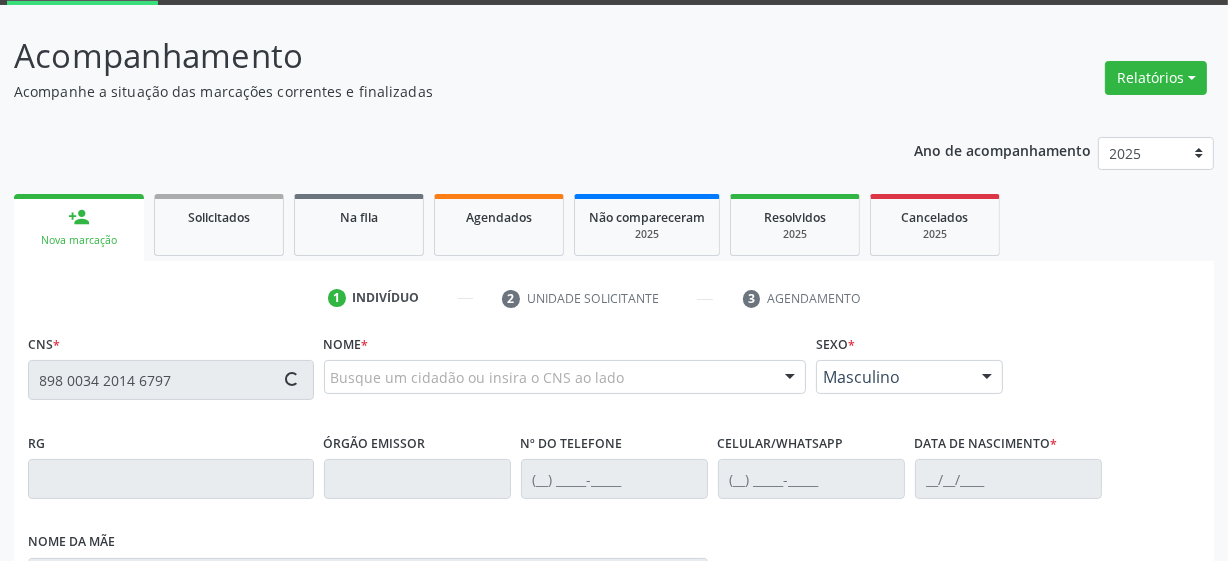 type on "898 0034 2014 6797" 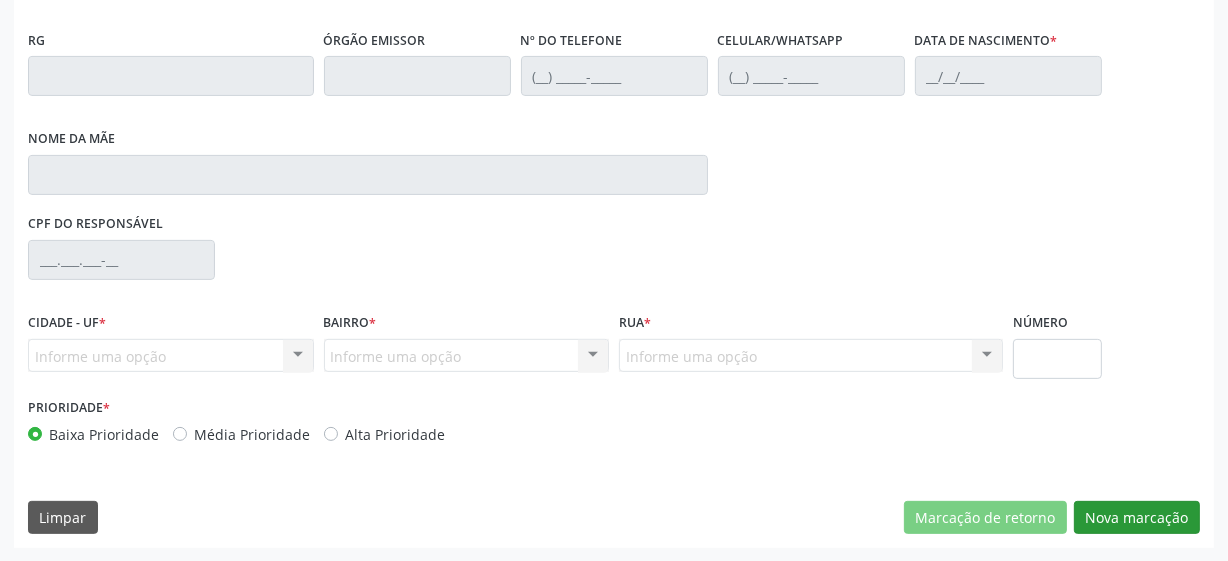 type on "(87) 99669-6533" 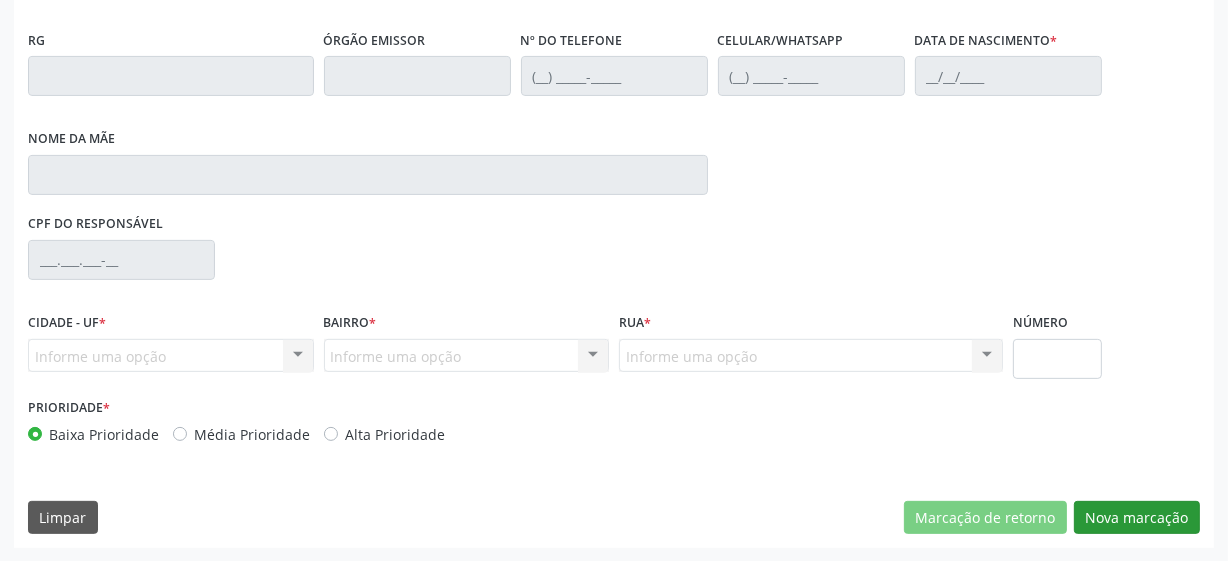 type on "(87) 99669-6533" 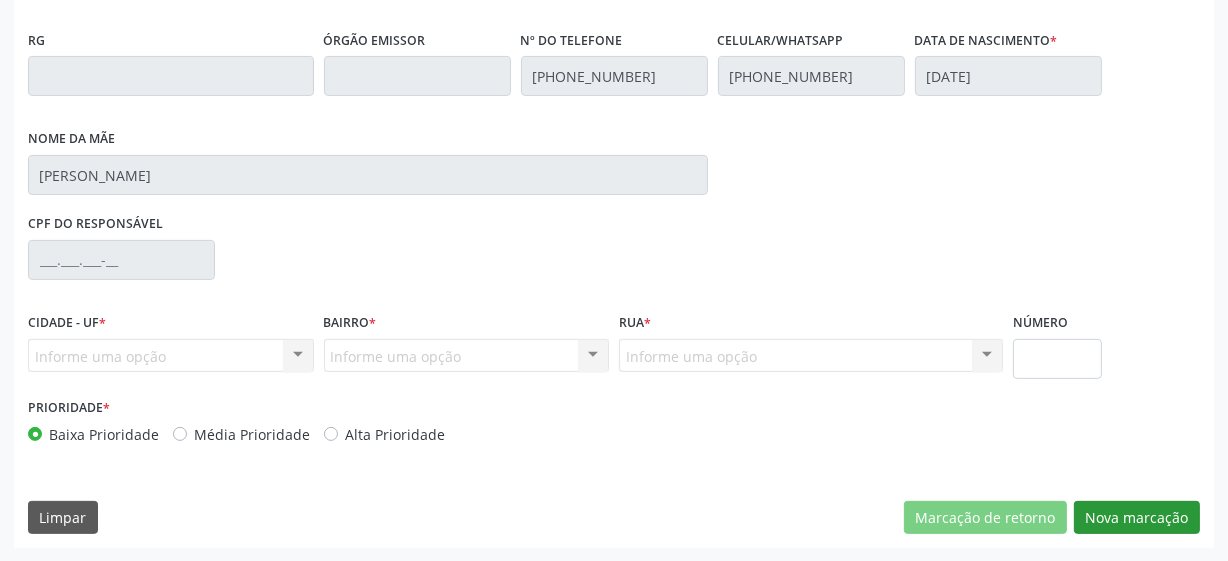 type on "S/N" 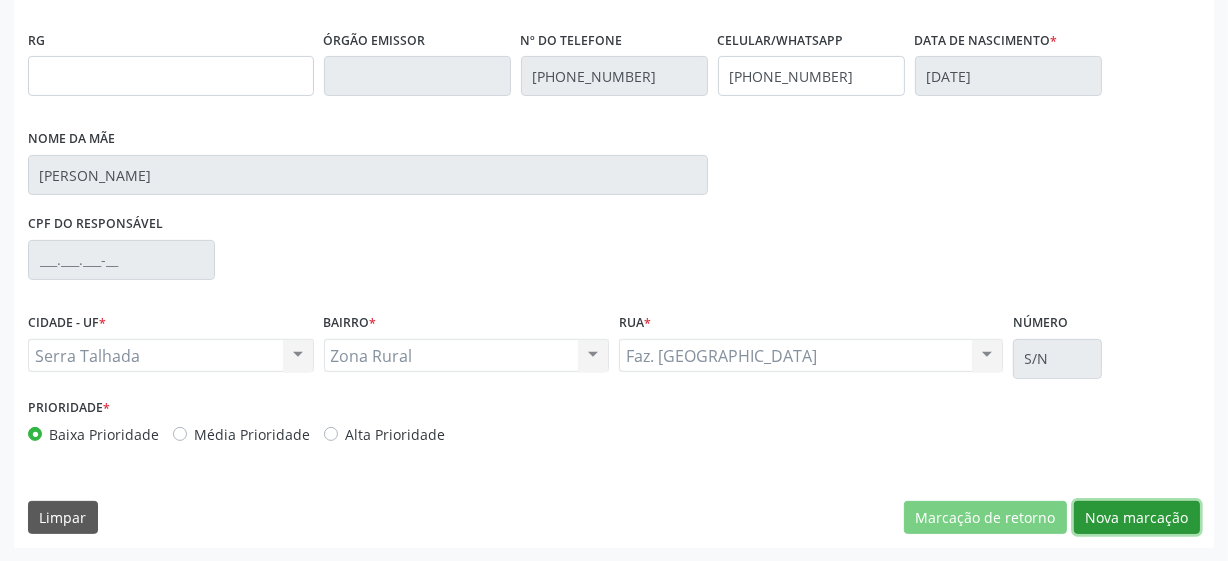 click on "Nova marcação" at bounding box center [1137, 518] 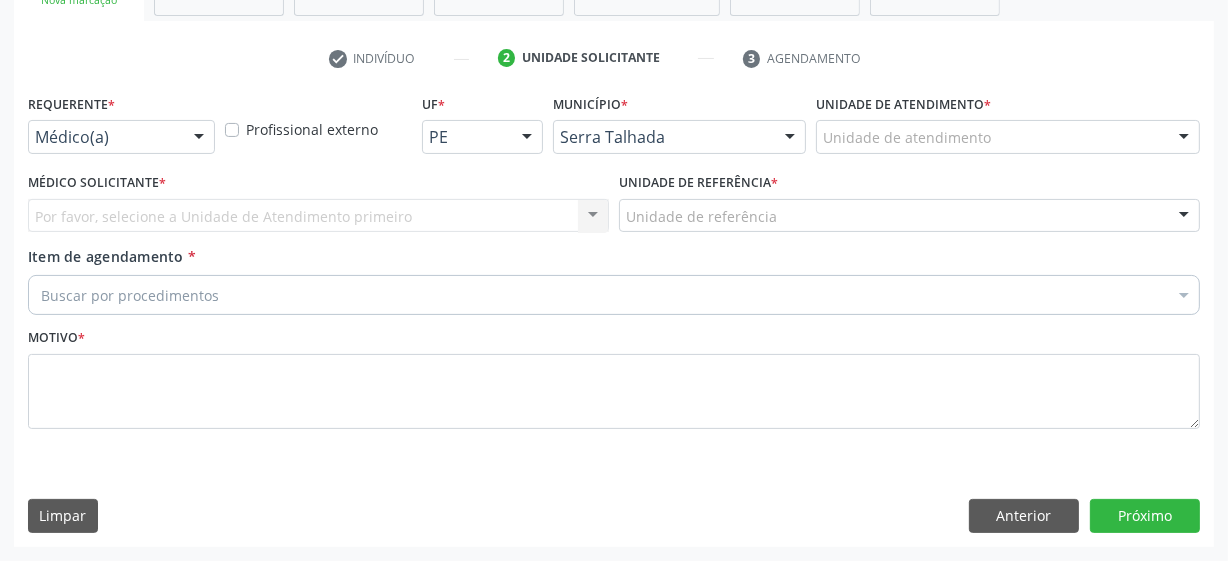 scroll, scrollTop: 343, scrollLeft: 0, axis: vertical 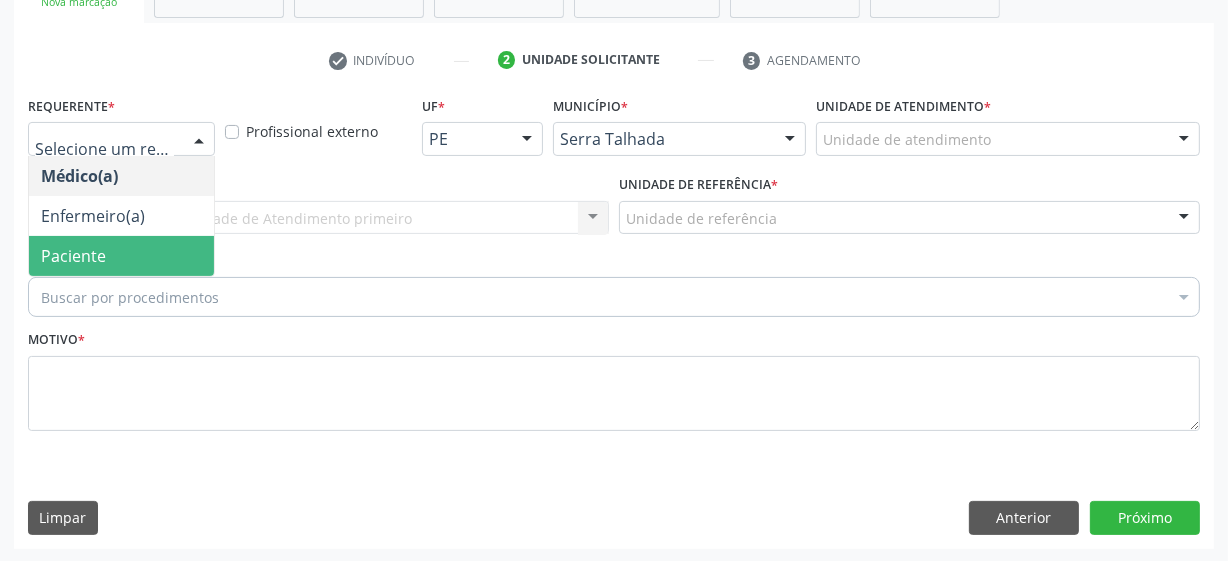click on "Paciente" at bounding box center (73, 256) 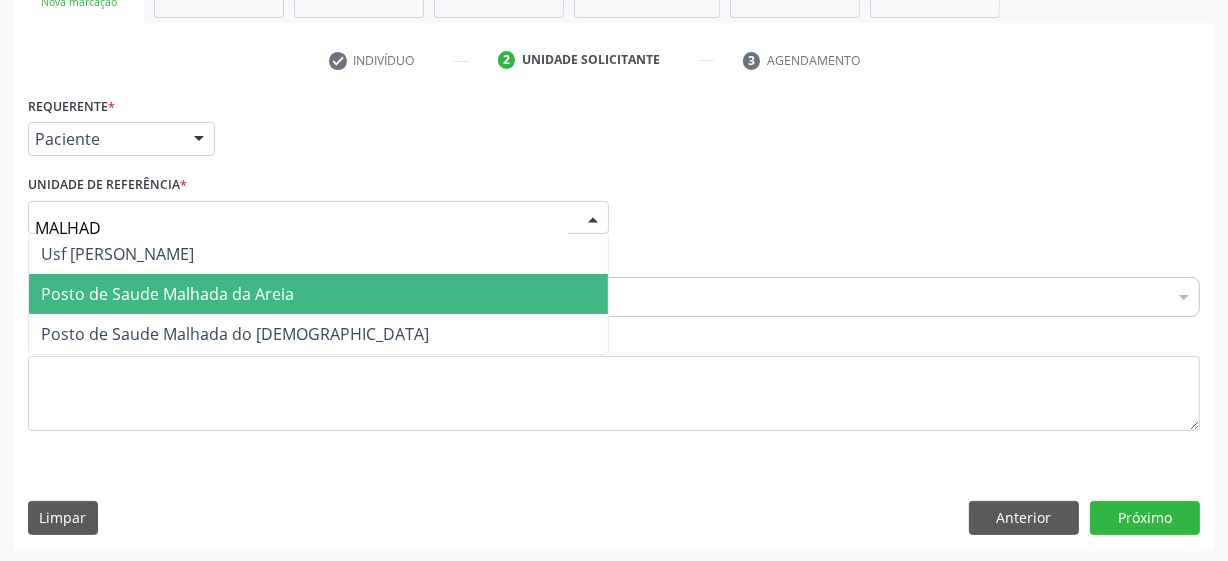 type on "MALHADA" 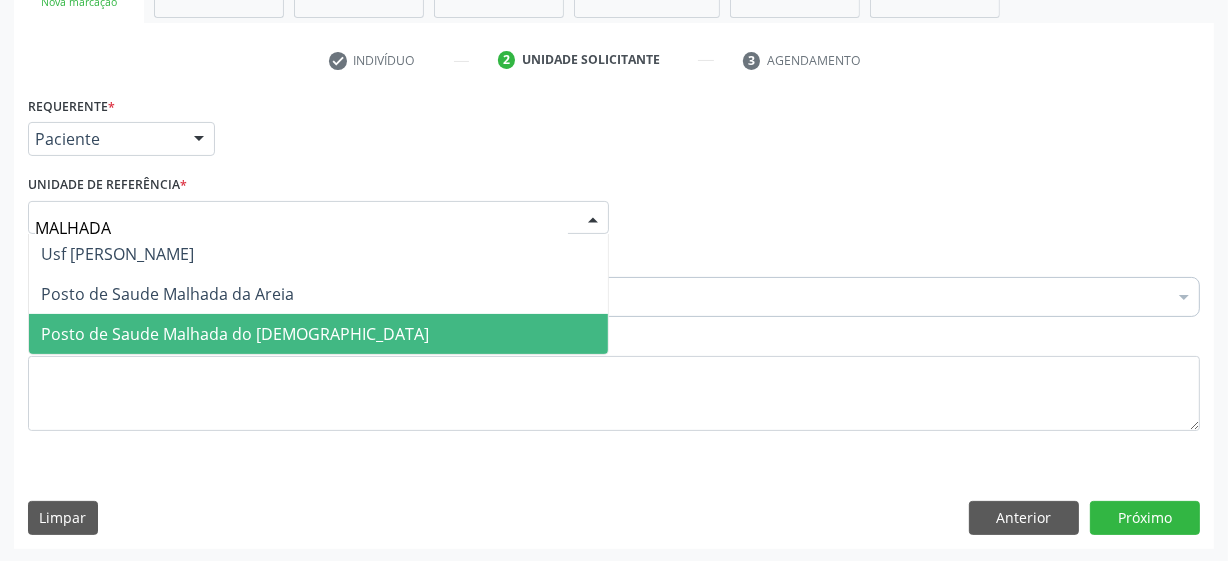 click on "Posto de Saude Malhada do [DEMOGRAPHIC_DATA]" at bounding box center (235, 334) 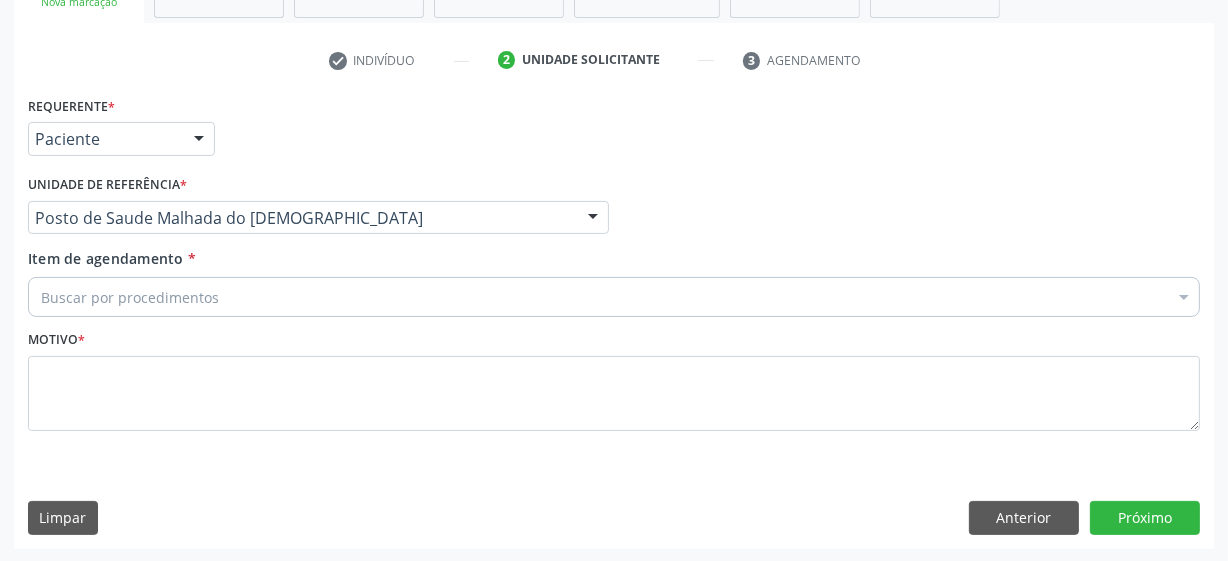 click on "Buscar por procedimentos" at bounding box center (614, 297) 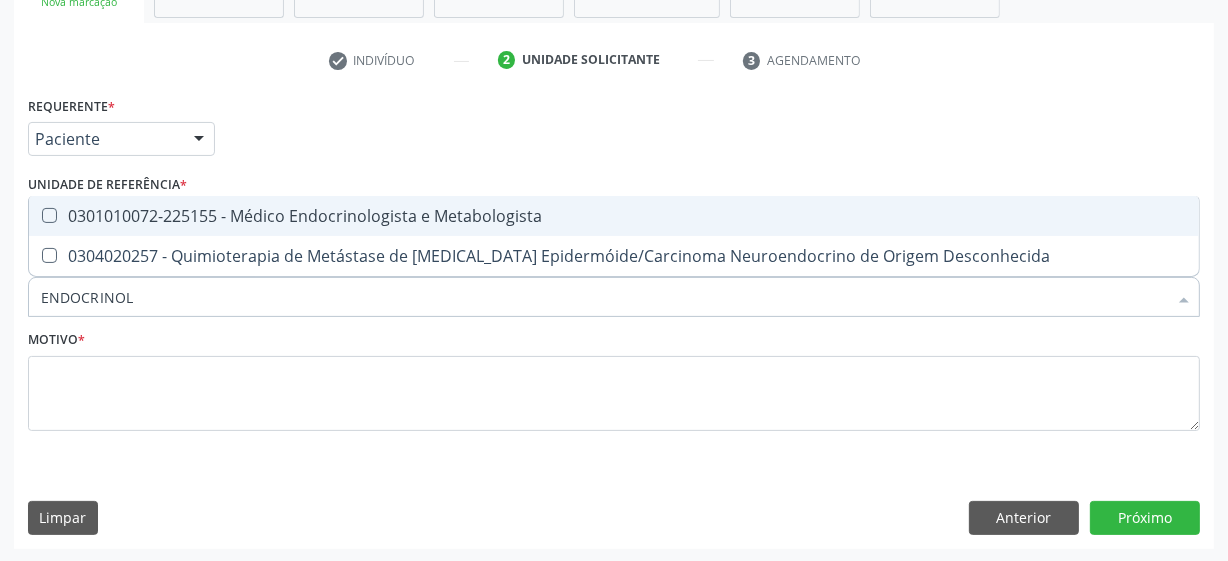 type on "ENDOCRINOLO" 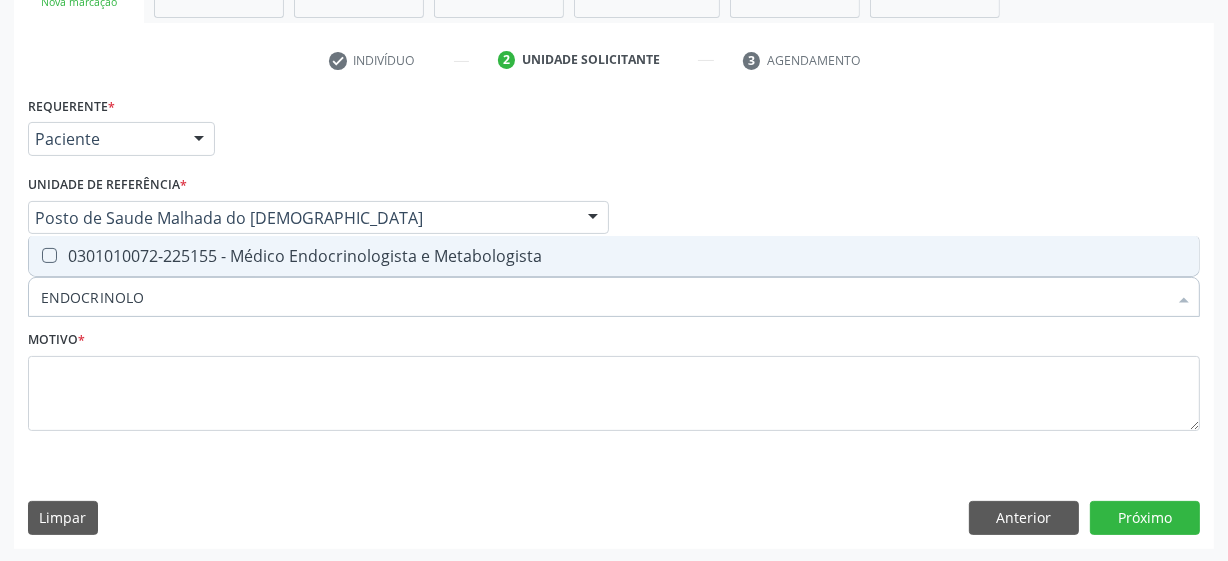 click at bounding box center (49, 255) 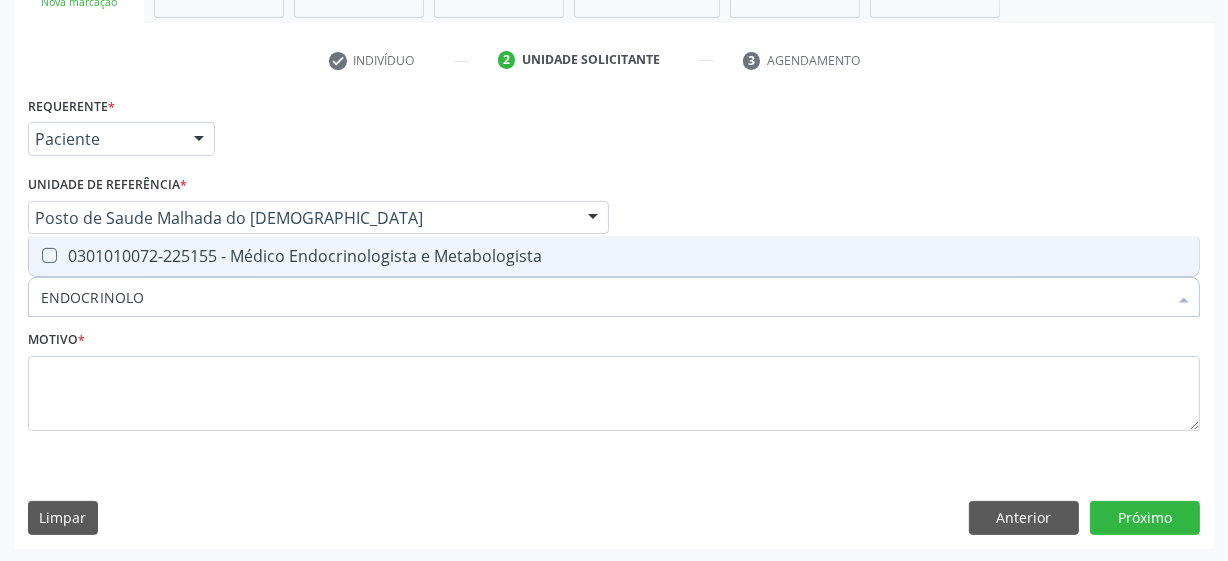 checkbox on "true" 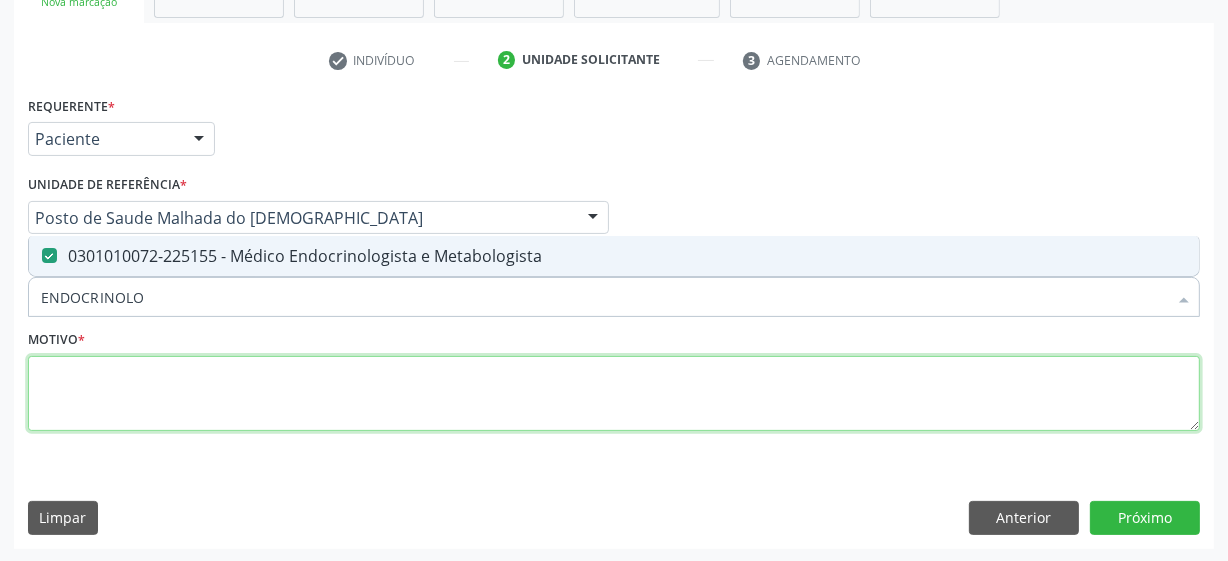 click at bounding box center [614, 394] 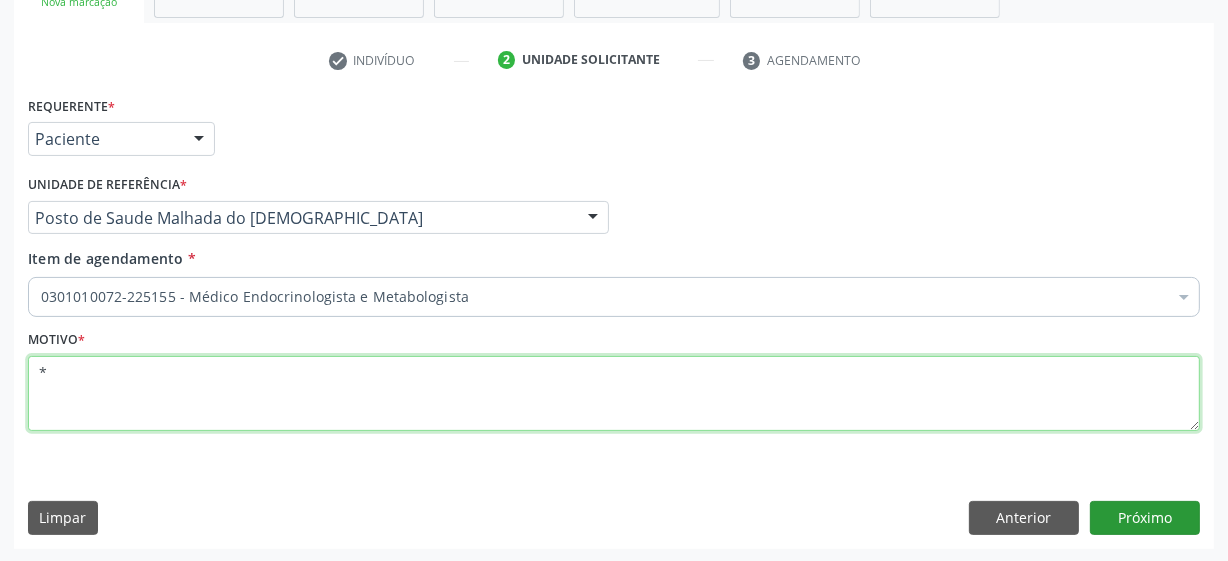 type on "*" 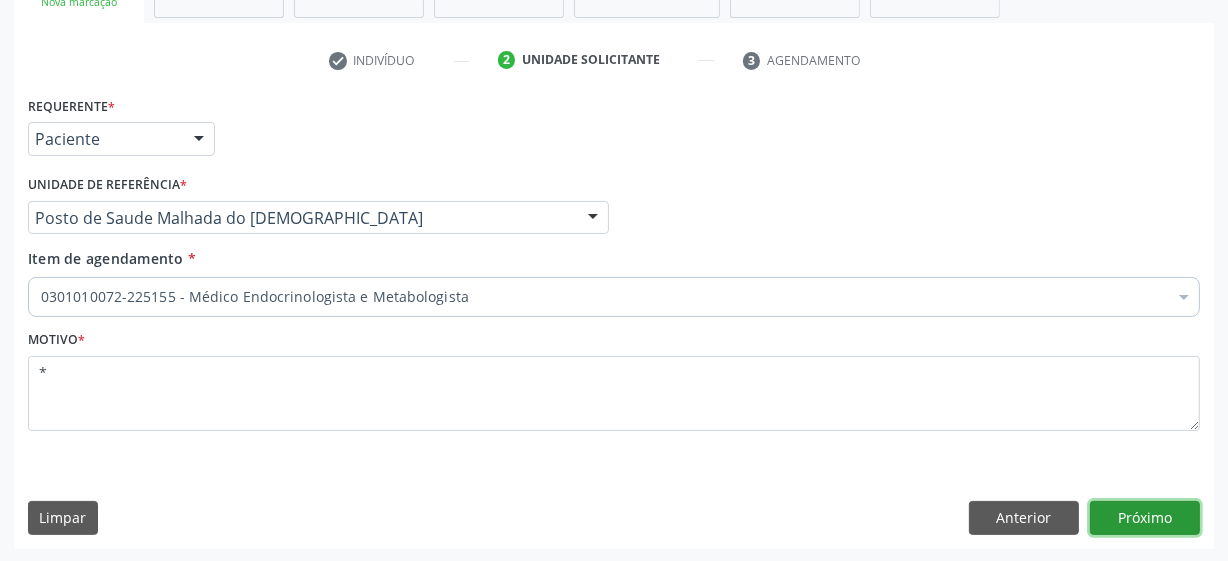 click on "Próximo" at bounding box center (1145, 518) 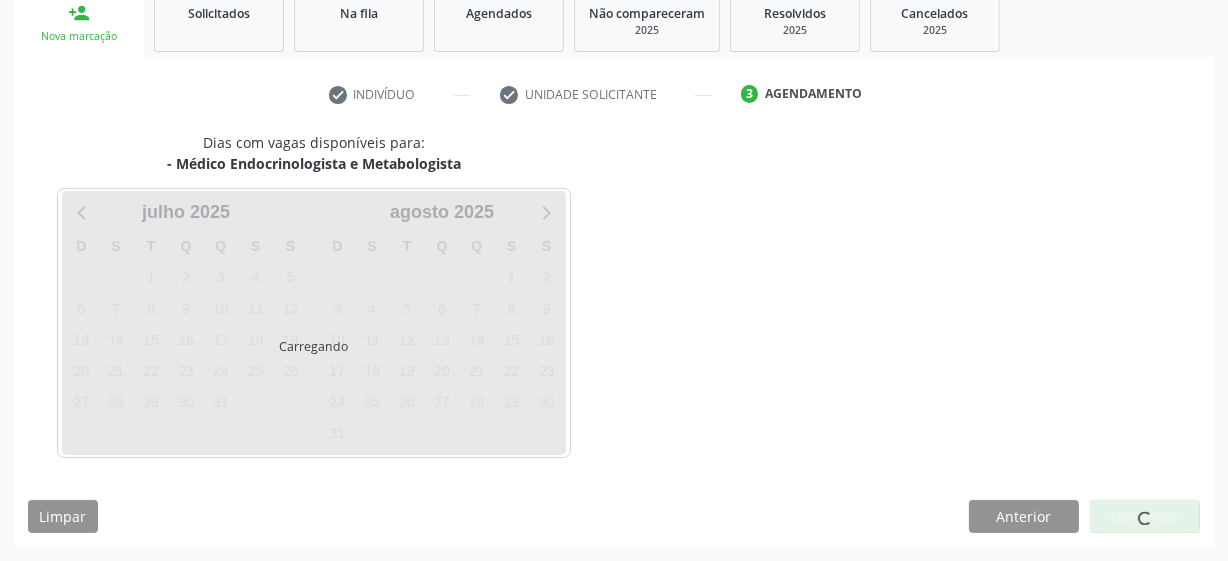 scroll, scrollTop: 308, scrollLeft: 0, axis: vertical 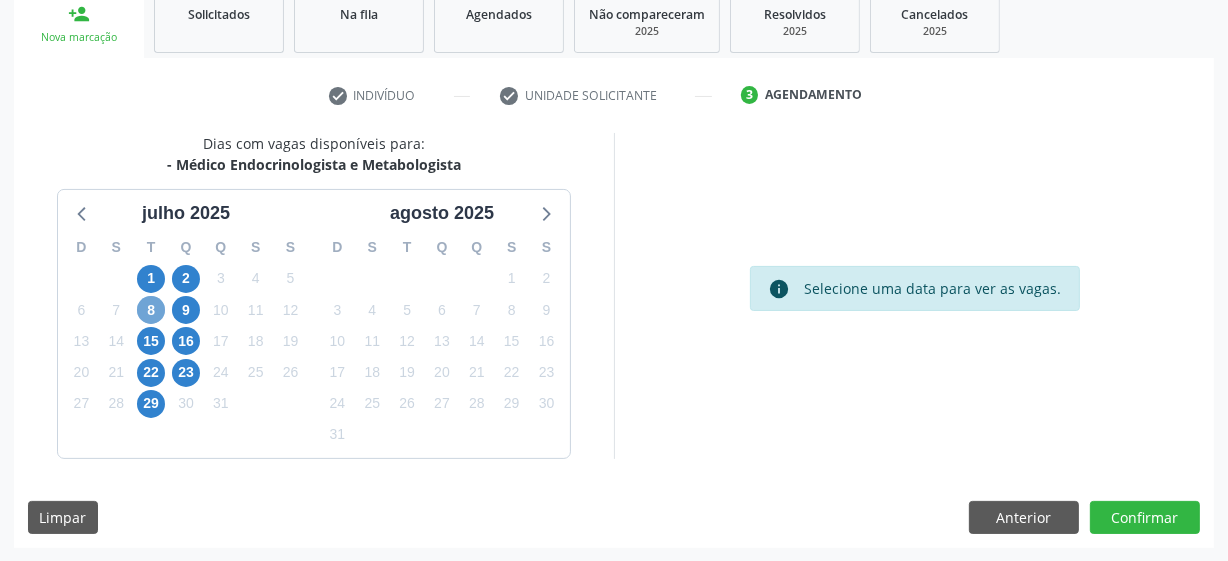 click on "8" at bounding box center [151, 310] 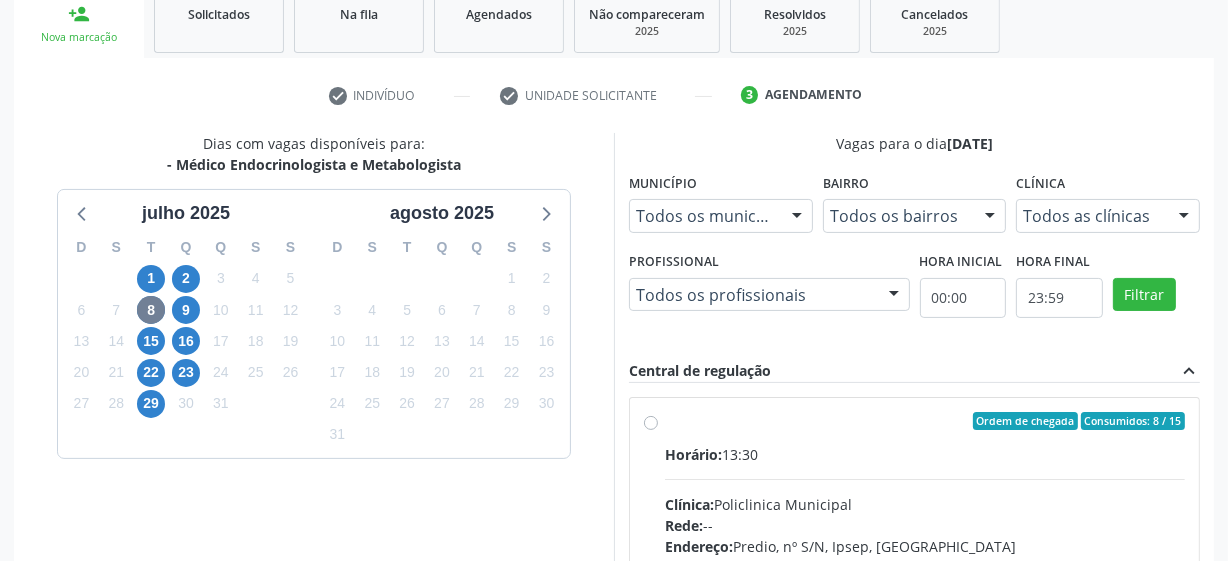 click on "Ordem de chegada
Consumidos: 8 / 15
Horário:   13:30
Clínica:  Policlinica Municipal
Rede:
--
Endereço:   Predio, nº S/N, Ipsep, Serra Talhada - PE
Telefone:   --
Profissional:
--
Informações adicionais sobre o atendimento
Idade de atendimento:
Sem restrição
Gênero(s) atendido(s):
Sem restrição
Informações adicionais:
--" at bounding box center (925, 565) 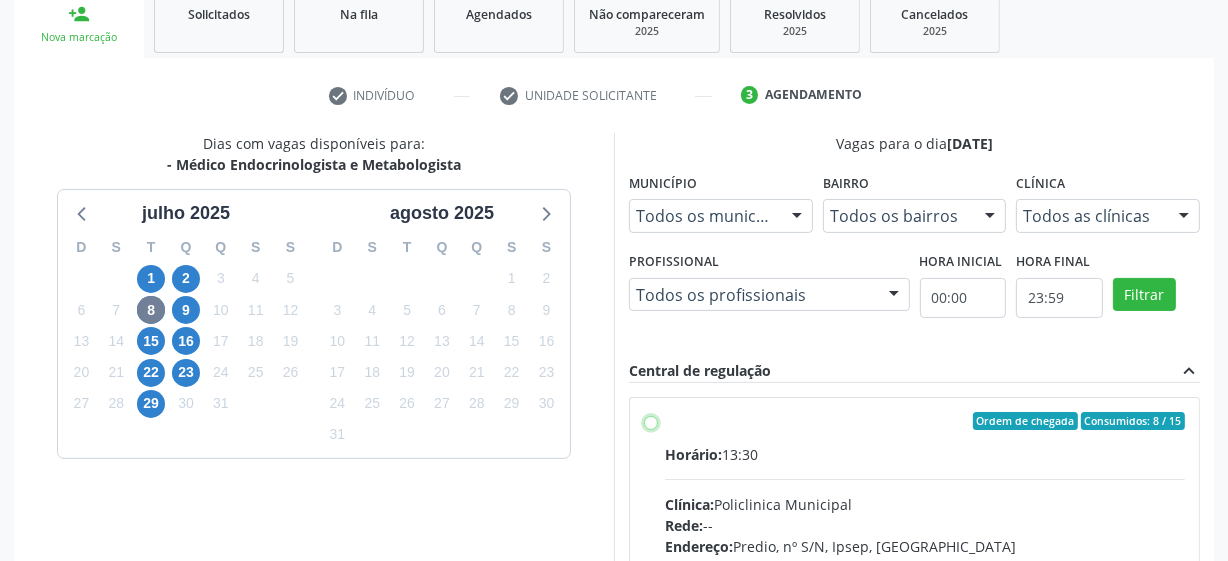 click on "Ordem de chegada
Consumidos: 8 / 15
Horário:   13:30
Clínica:  Policlinica Municipal
Rede:
--
Endereço:   Predio, nº S/N, Ipsep, Serra Talhada - PE
Telefone:   --
Profissional:
--
Informações adicionais sobre o atendimento
Idade de atendimento:
Sem restrição
Gênero(s) atendido(s):
Sem restrição
Informações adicionais:
--" at bounding box center [651, 421] 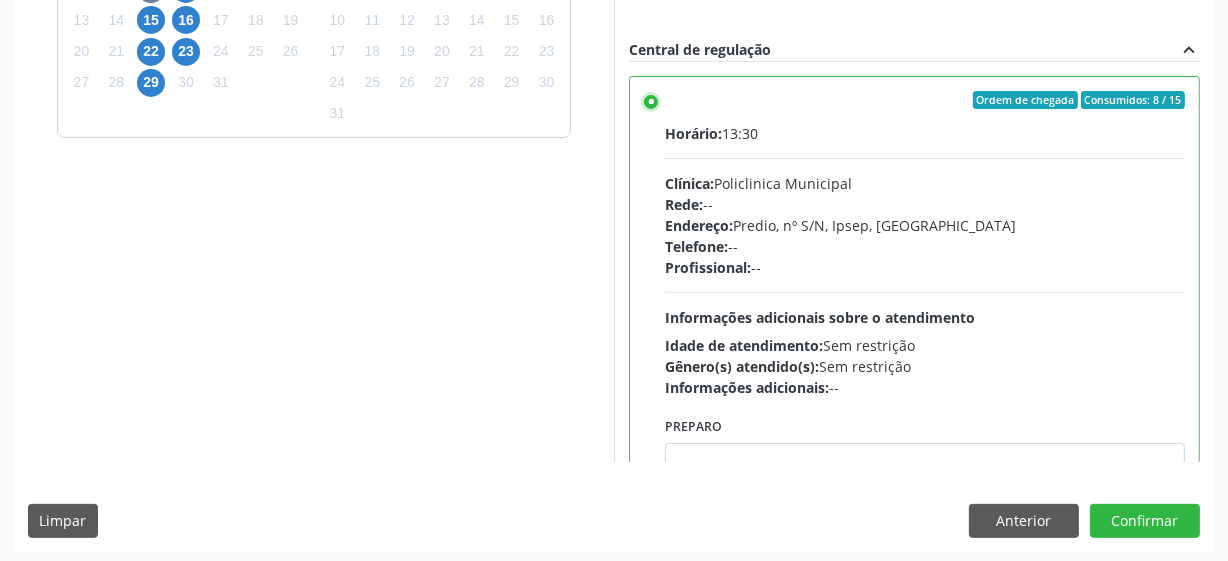 scroll, scrollTop: 632, scrollLeft: 0, axis: vertical 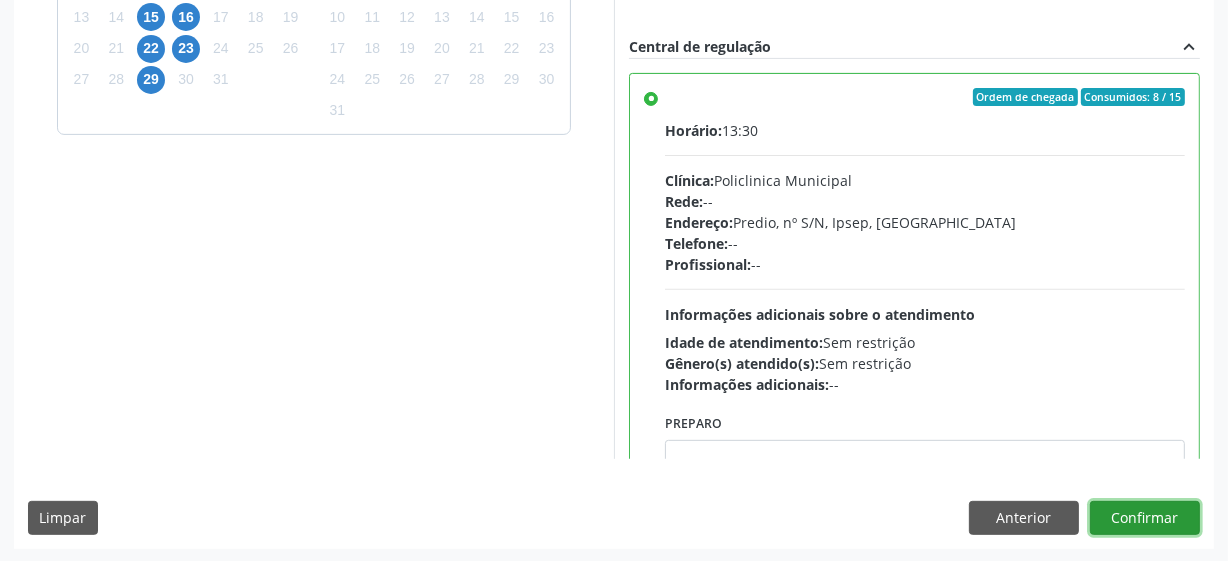 click on "Confirmar" at bounding box center [1145, 518] 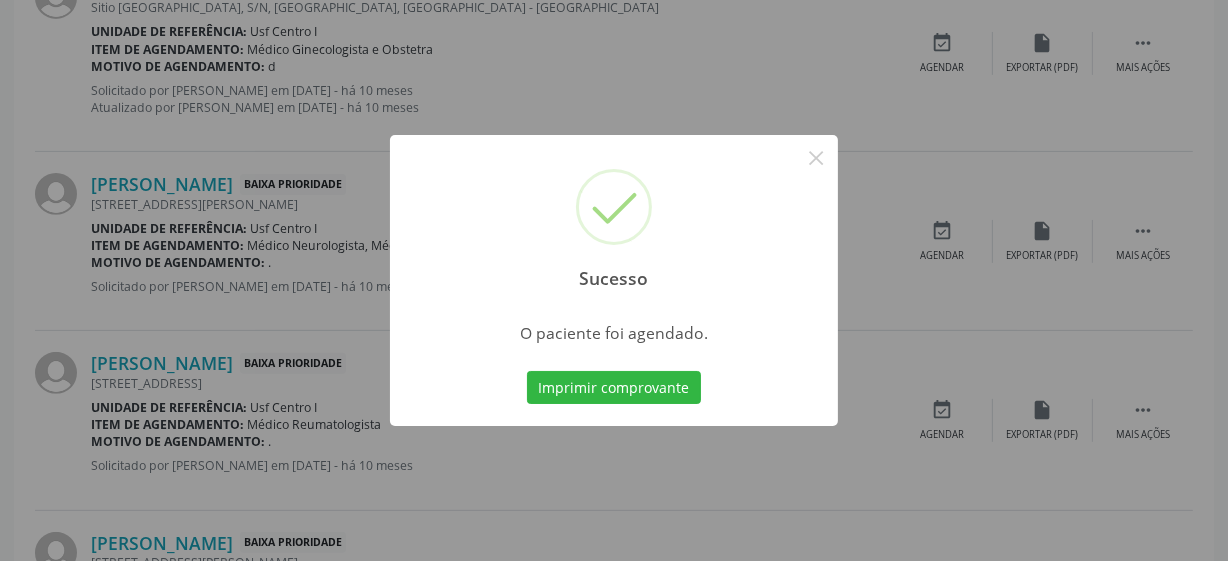 scroll, scrollTop: 105, scrollLeft: 0, axis: vertical 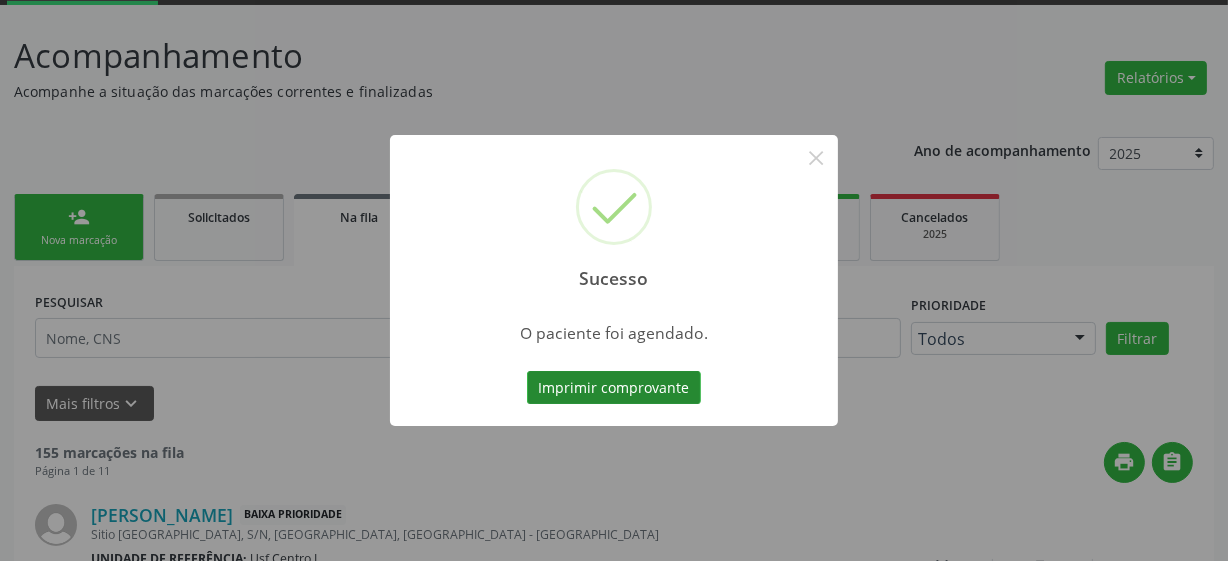 click on "Imprimir comprovante" at bounding box center (614, 388) 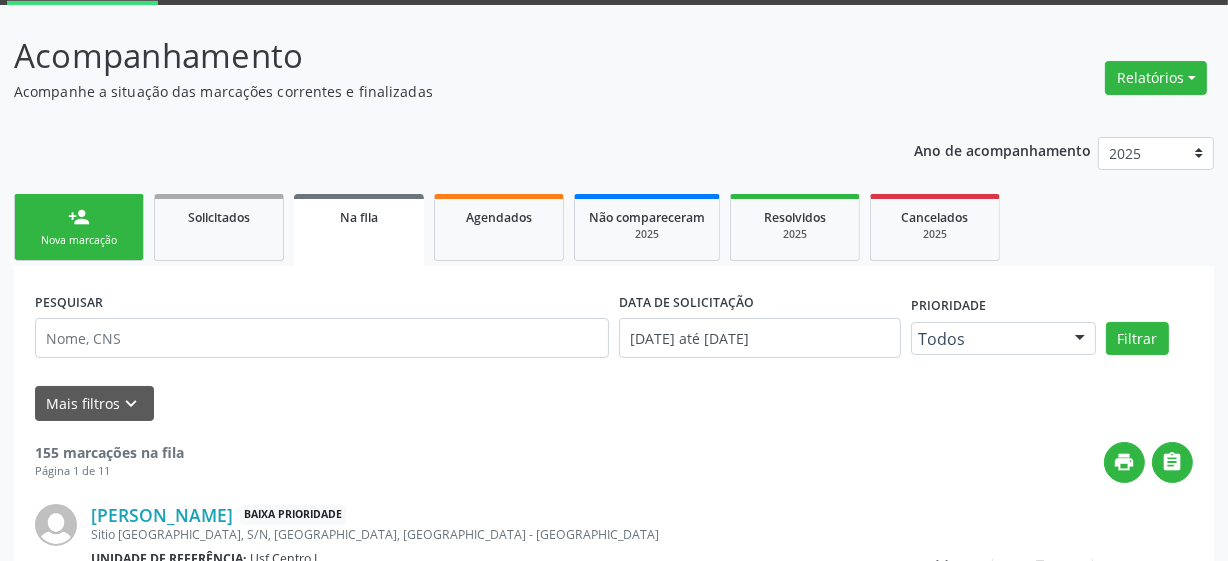 click on "Nova marcação" at bounding box center [79, 240] 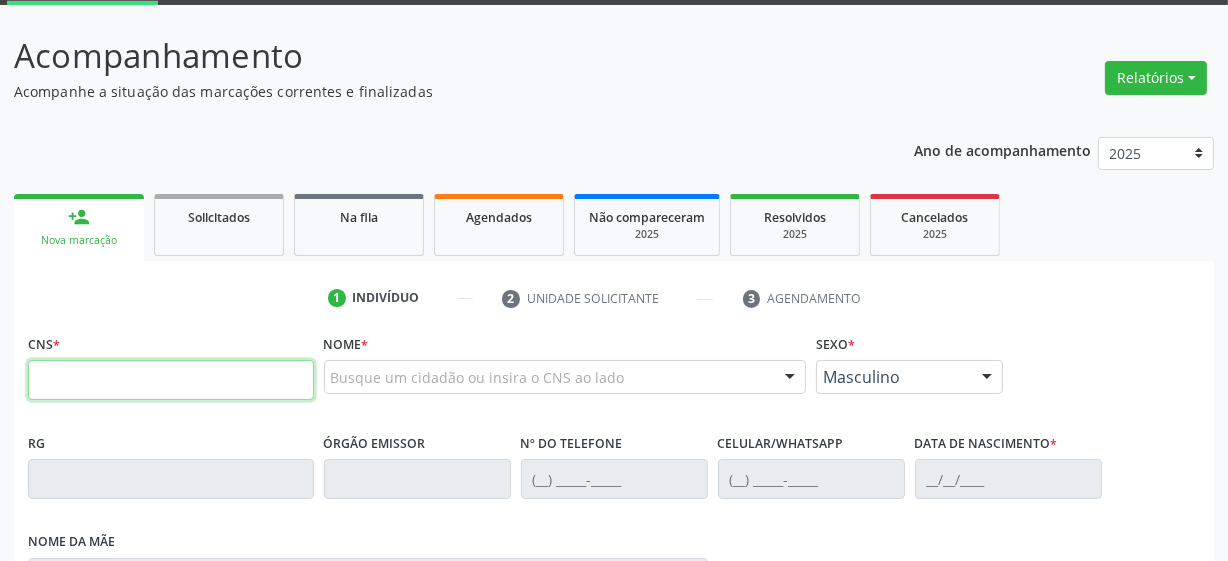 click at bounding box center [171, 380] 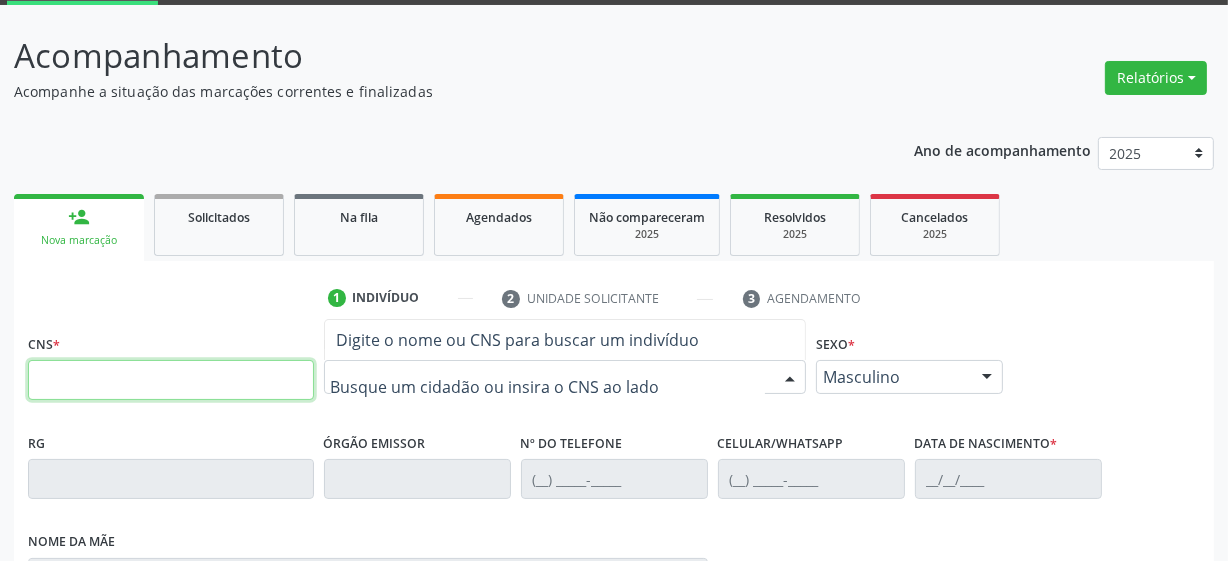 click at bounding box center (171, 380) 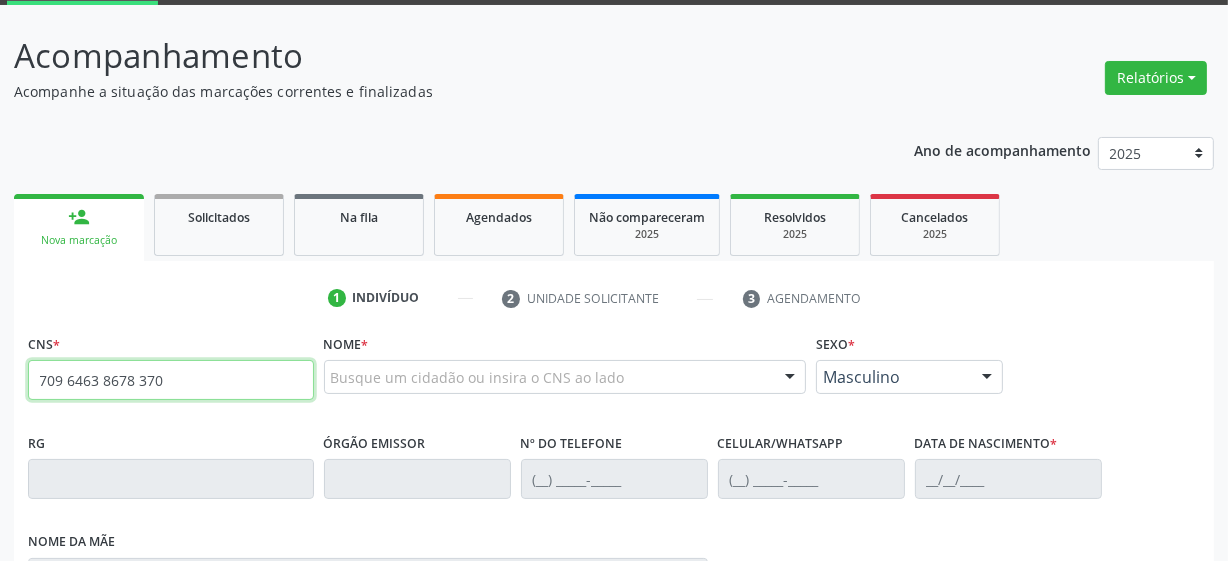 type on "709 6463 8678 370" 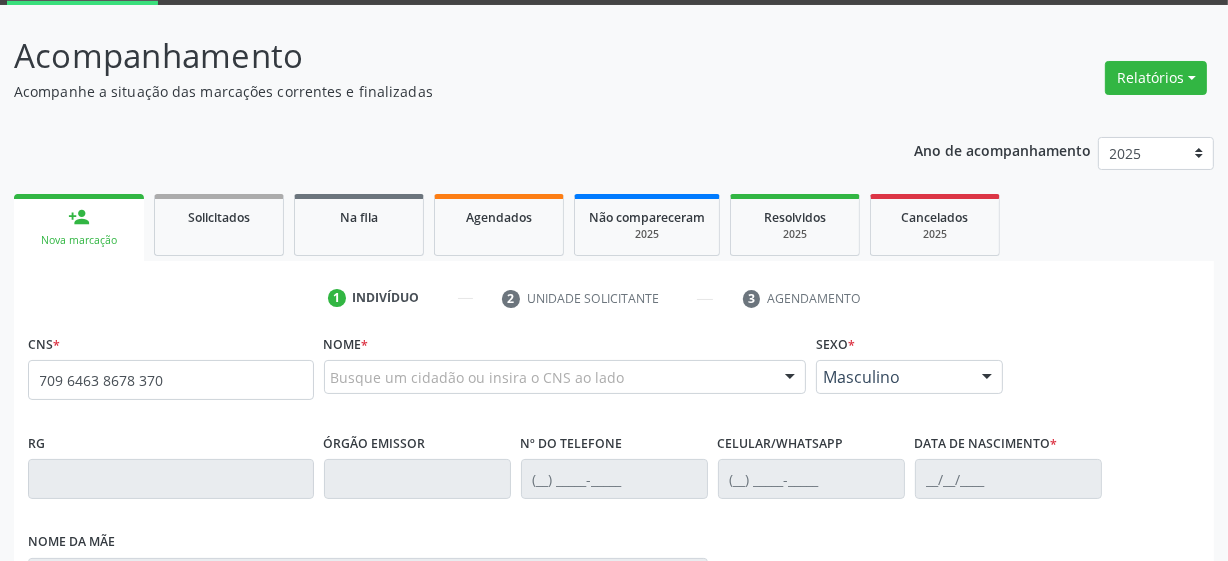click on "Acompanhamento" at bounding box center (434, 56) 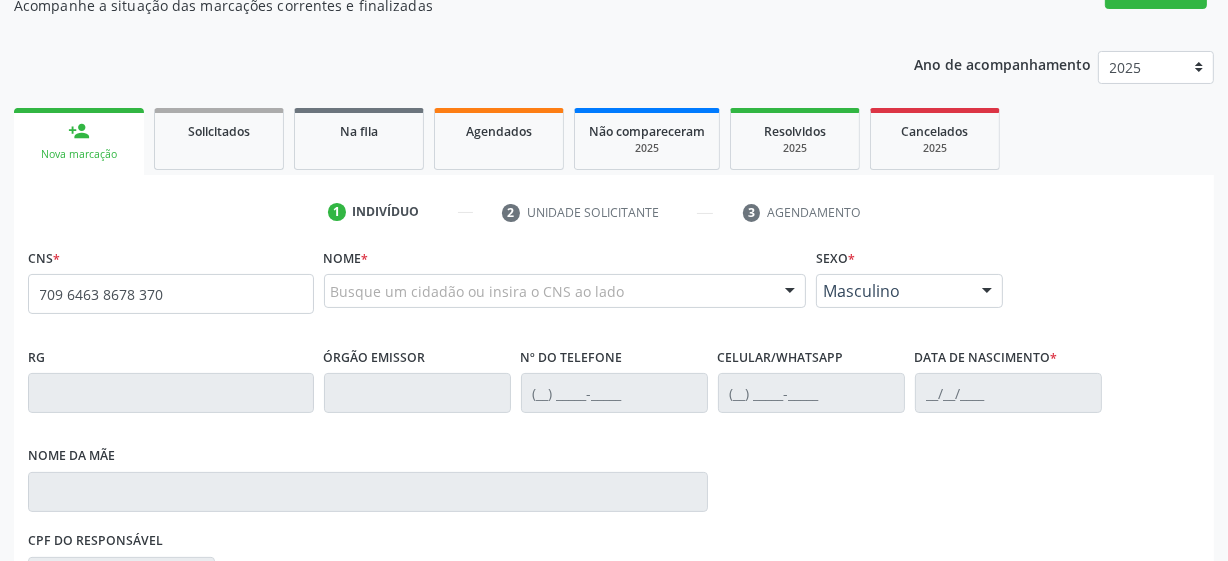 scroll, scrollTop: 287, scrollLeft: 0, axis: vertical 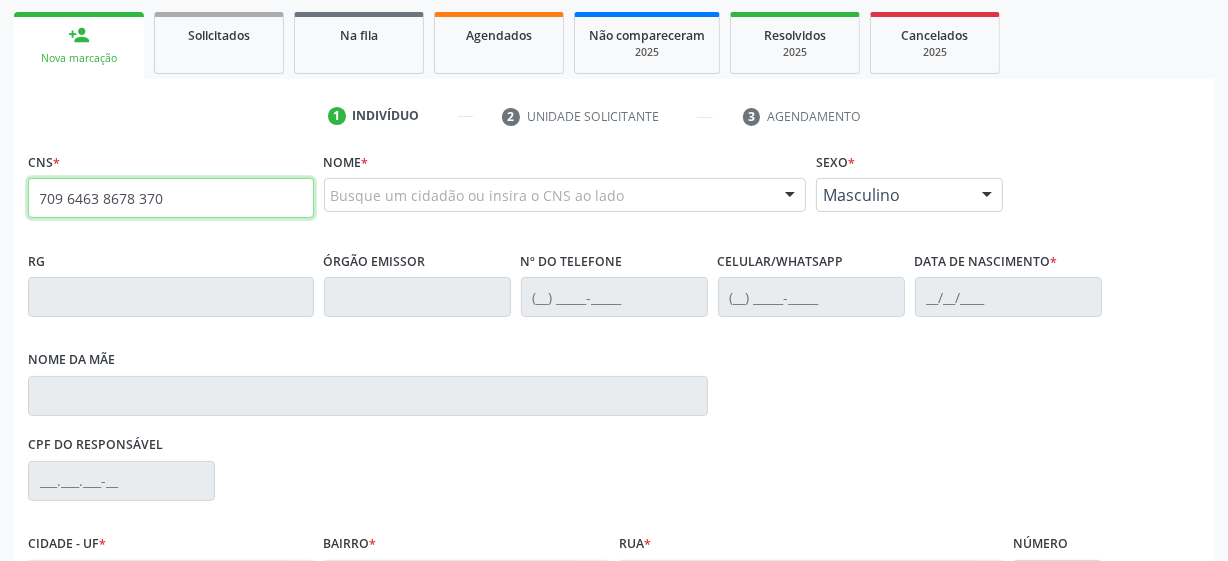 click on "709 6463 8678 370" at bounding box center [171, 198] 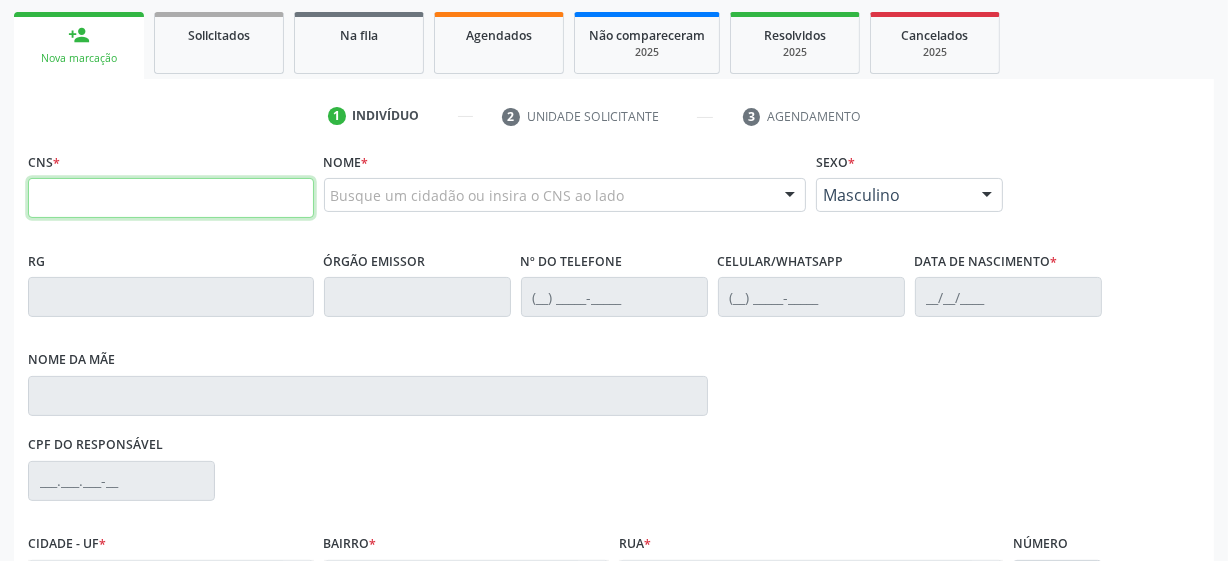type 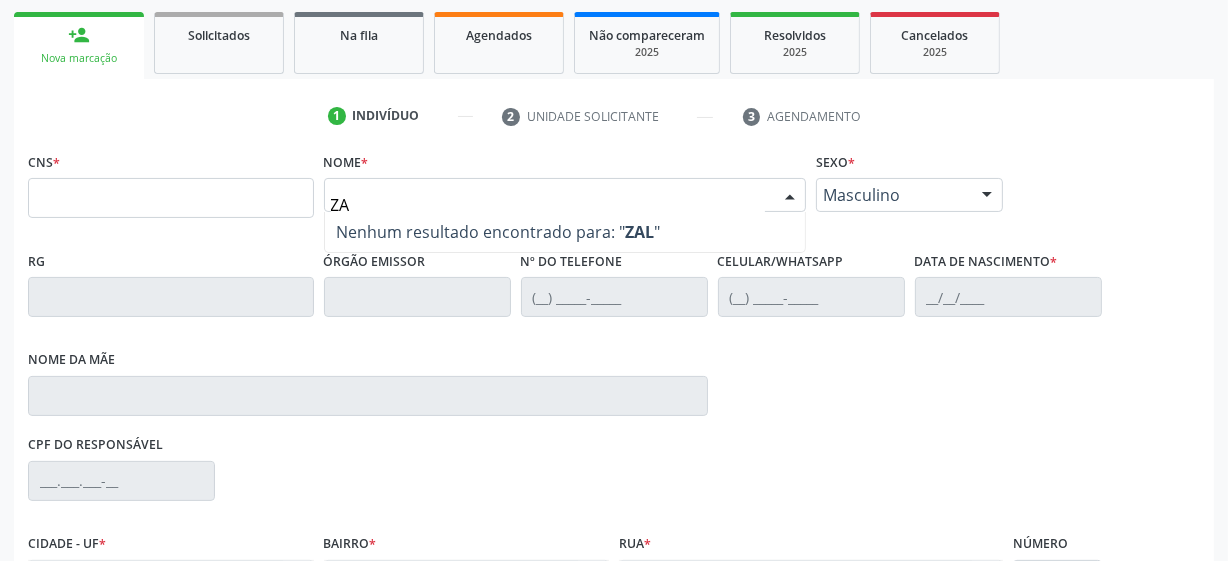 type on "Z" 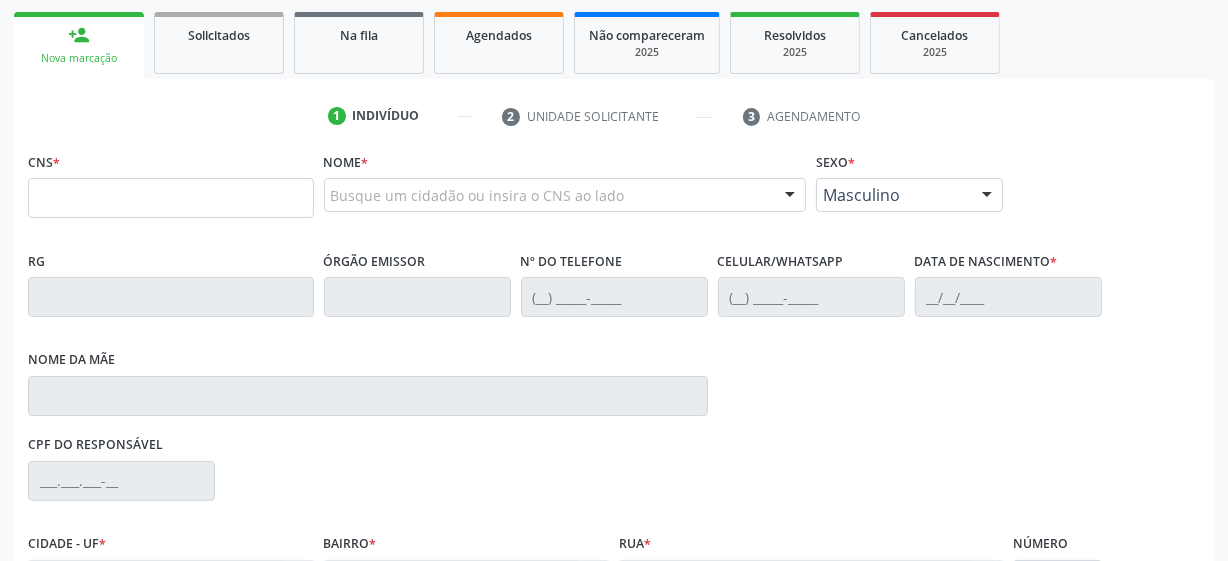 click on "Nova marcação" at bounding box center [79, 58] 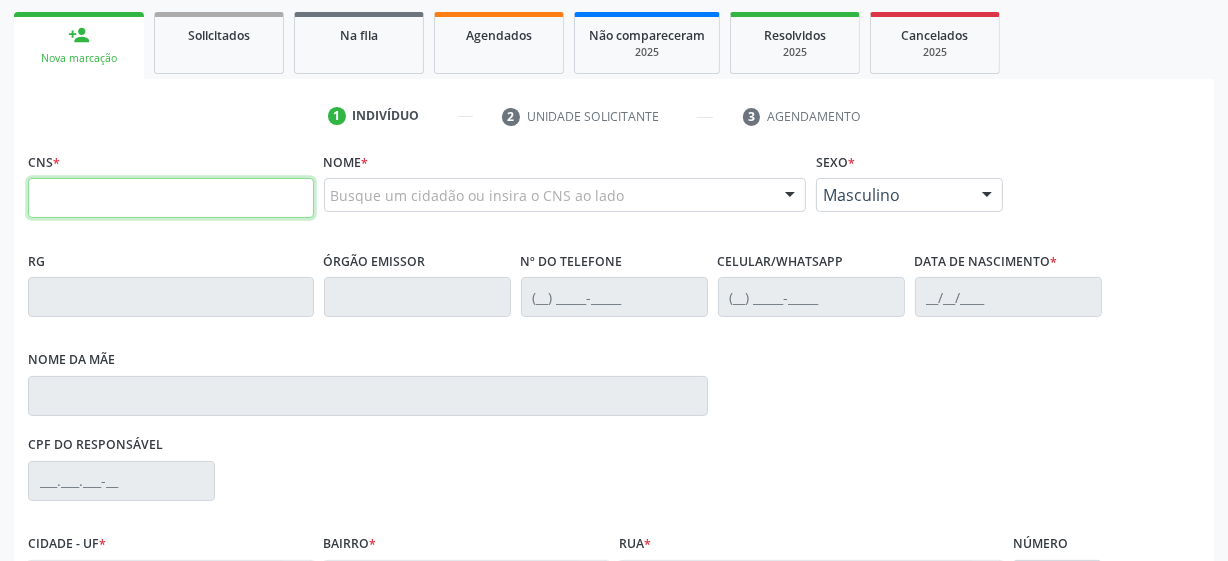 click at bounding box center [171, 198] 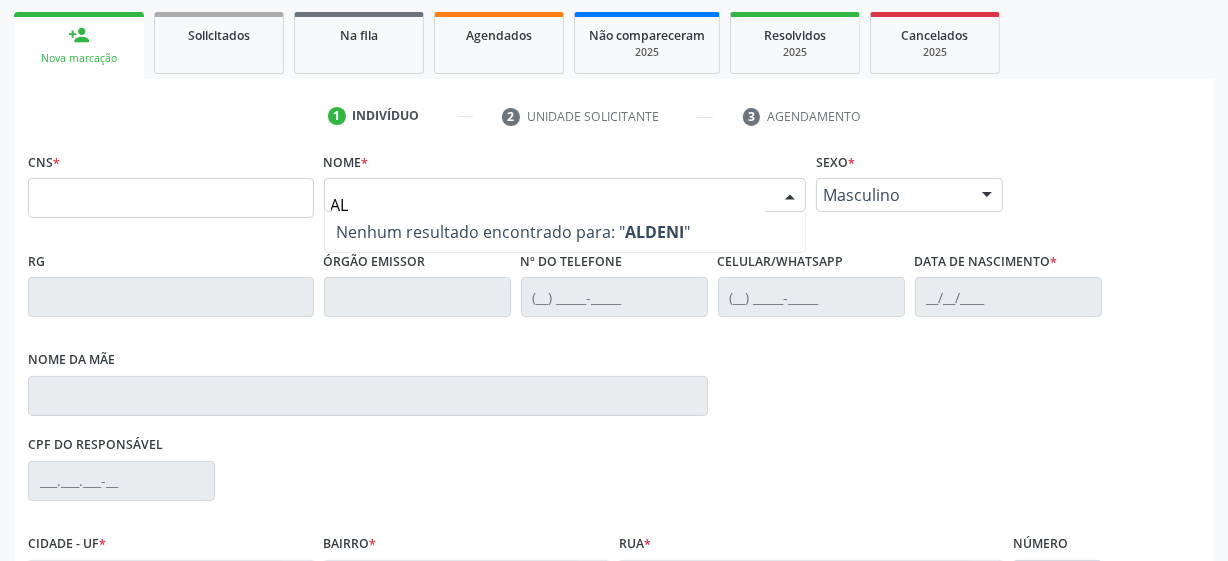 type on "A" 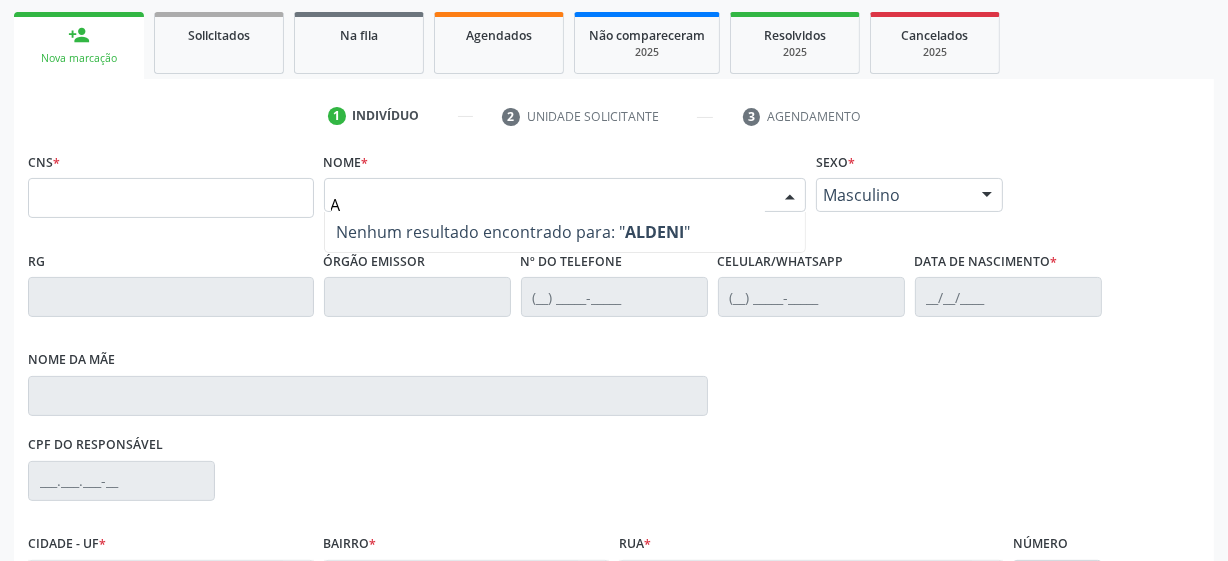 type 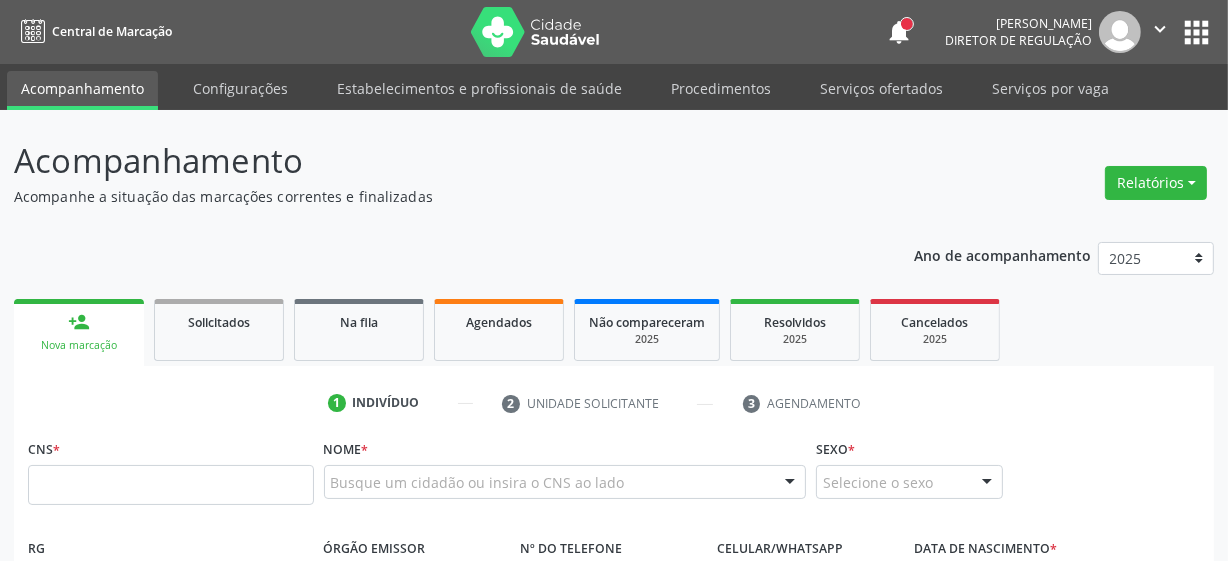 scroll, scrollTop: 181, scrollLeft: 0, axis: vertical 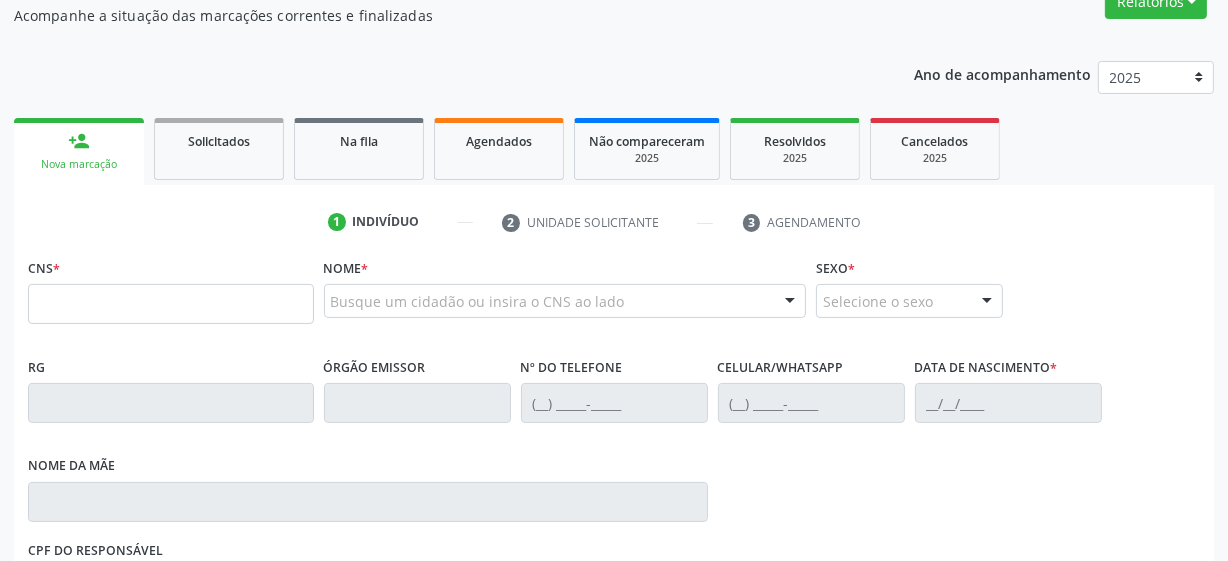 click at bounding box center [171, 304] 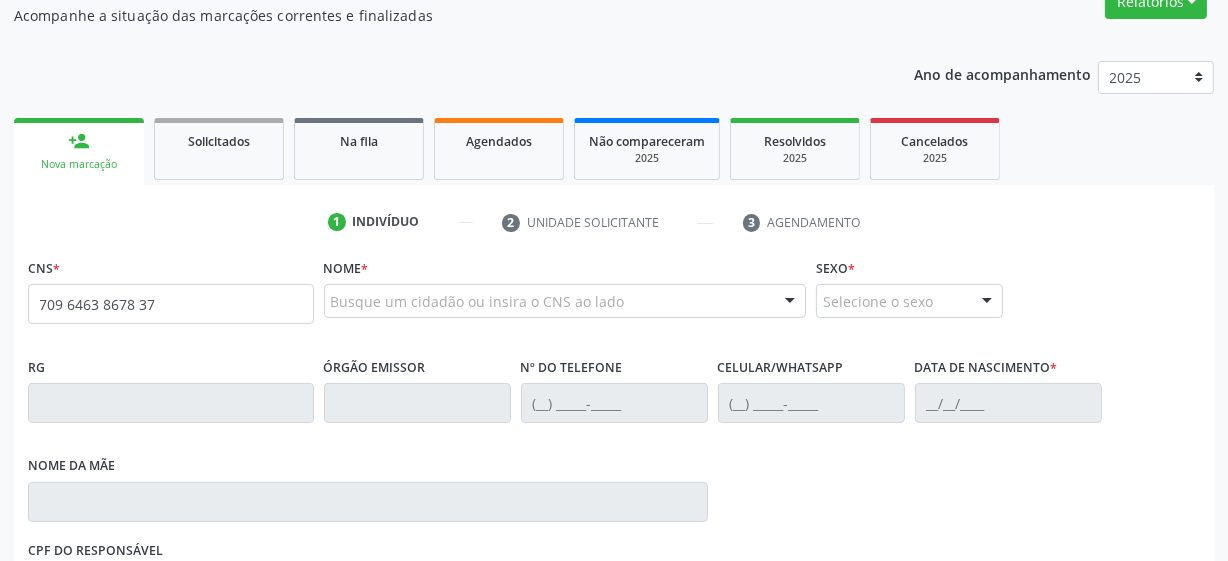 type on "709 6463 8678 370" 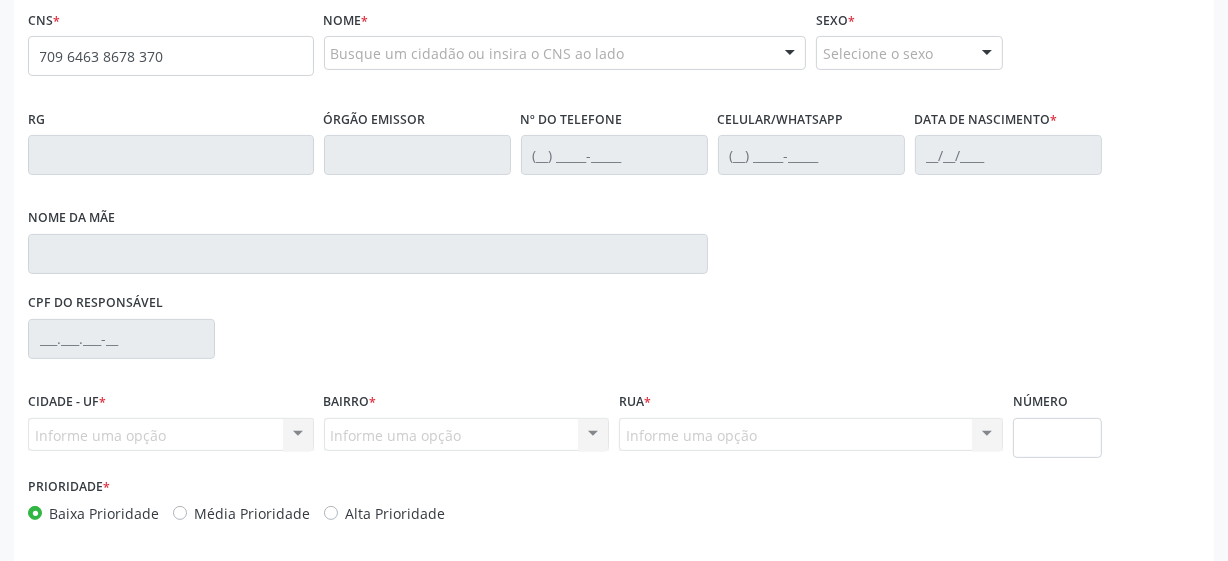scroll, scrollTop: 326, scrollLeft: 0, axis: vertical 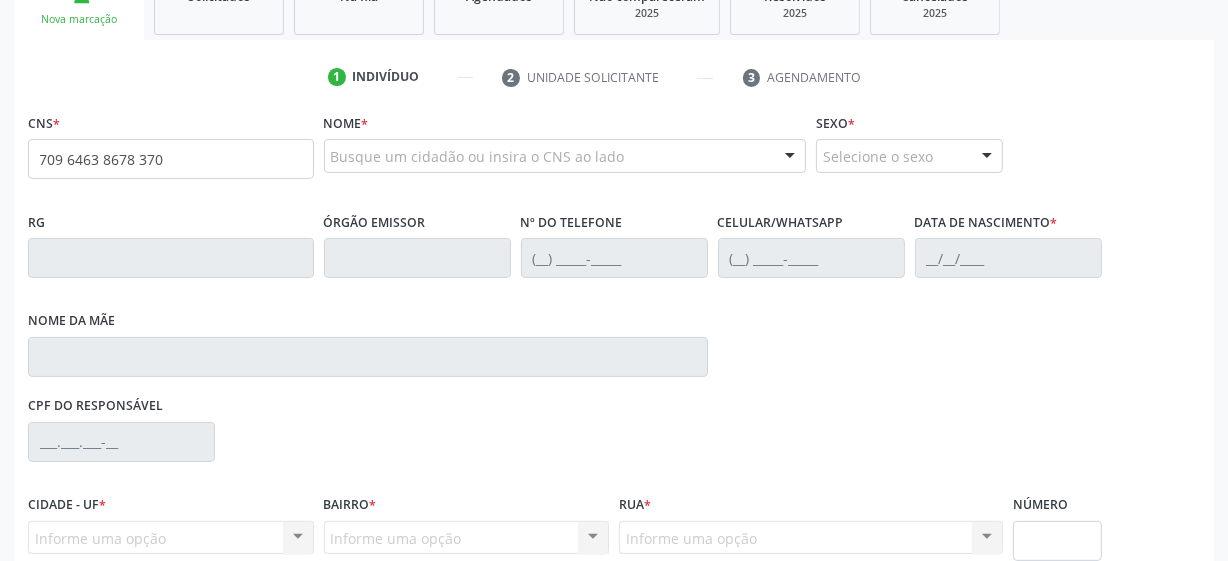 click on "709 6463 8678 370" at bounding box center (171, 159) 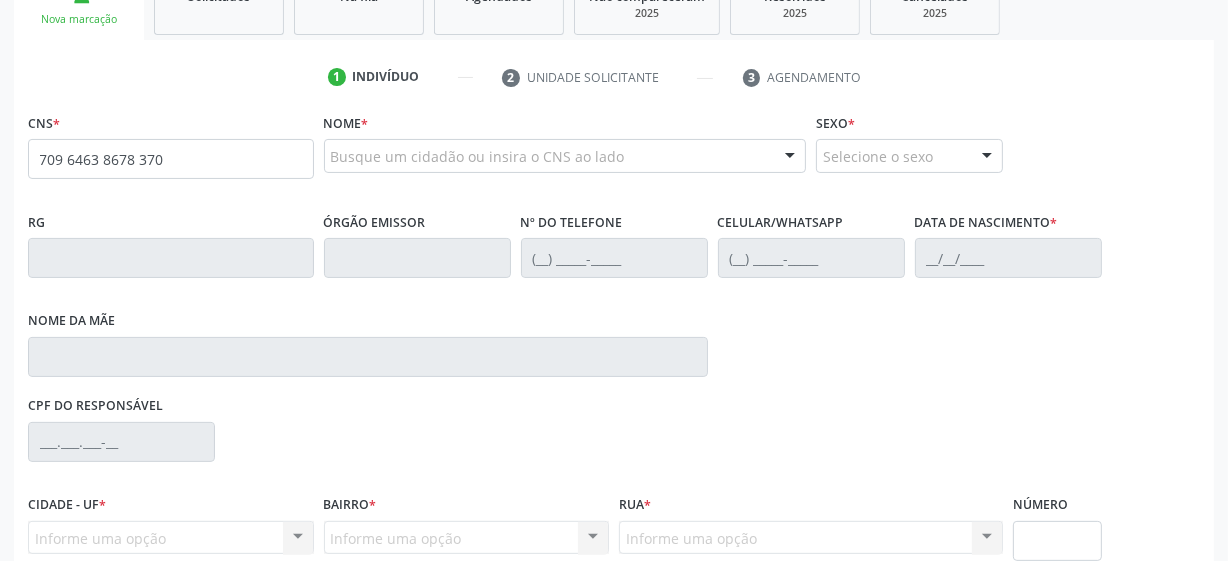 type 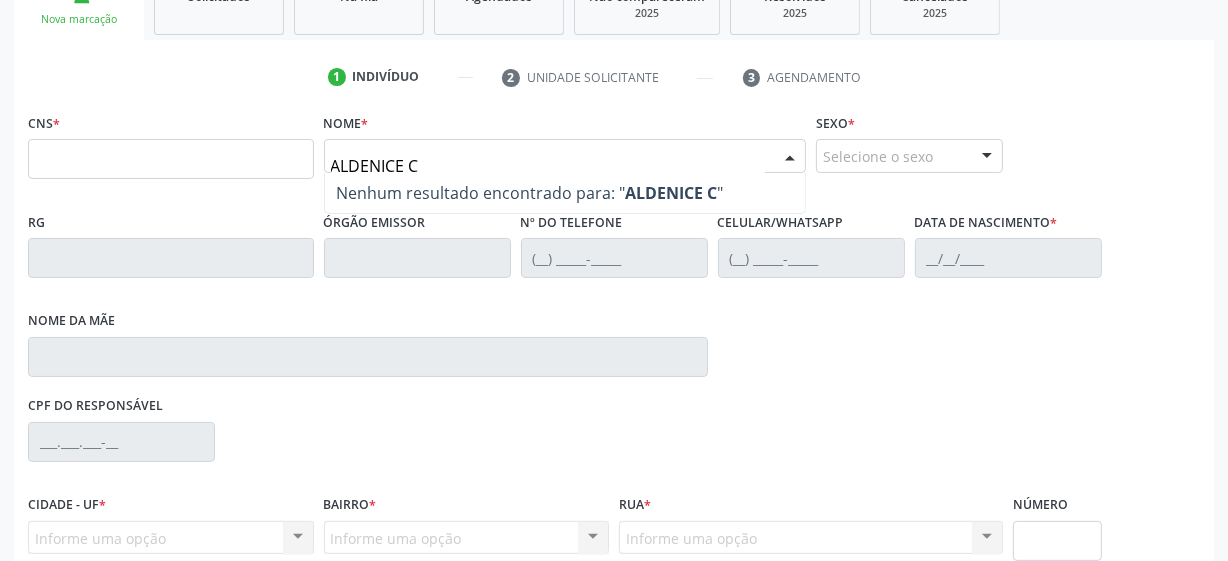 type on "ALDENICE CE" 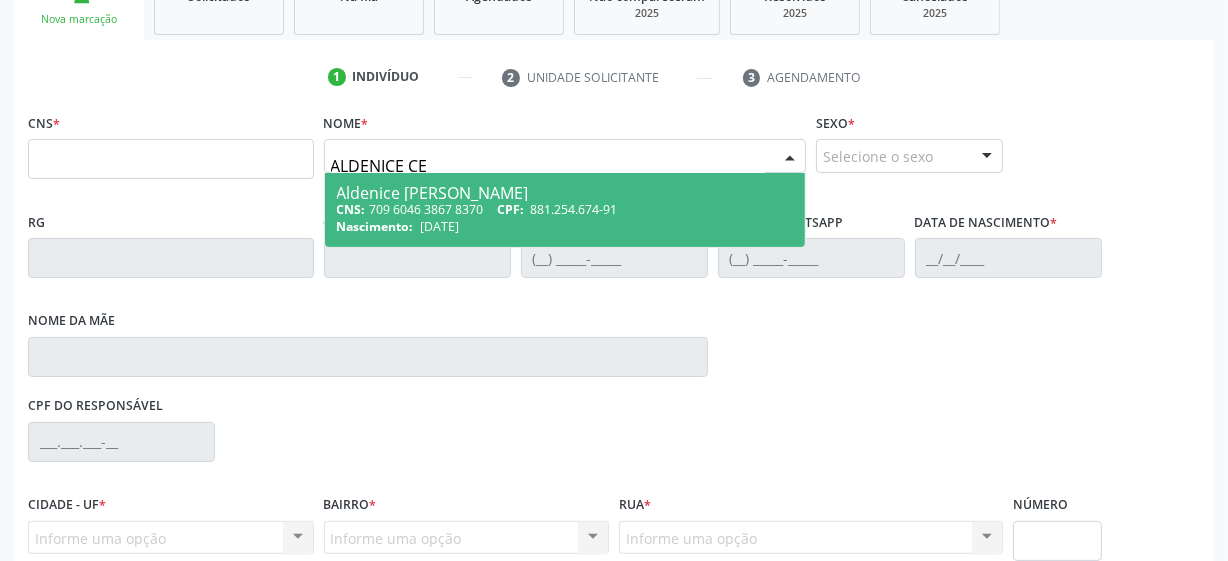 scroll, scrollTop: 53, scrollLeft: 0, axis: vertical 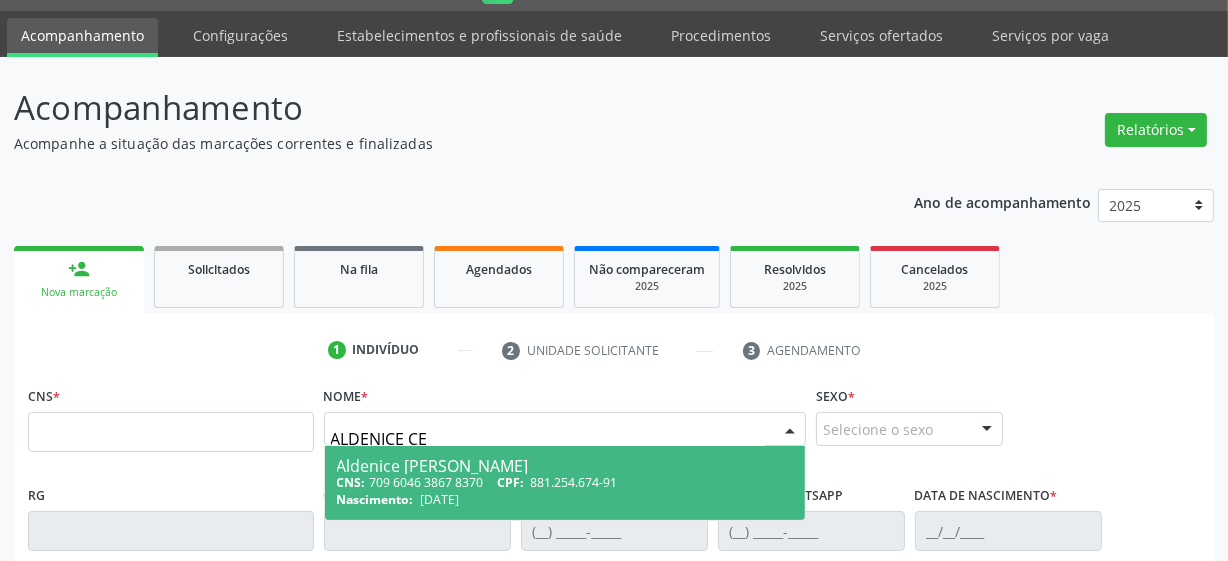 click on "881.254.674-91" at bounding box center (574, 482) 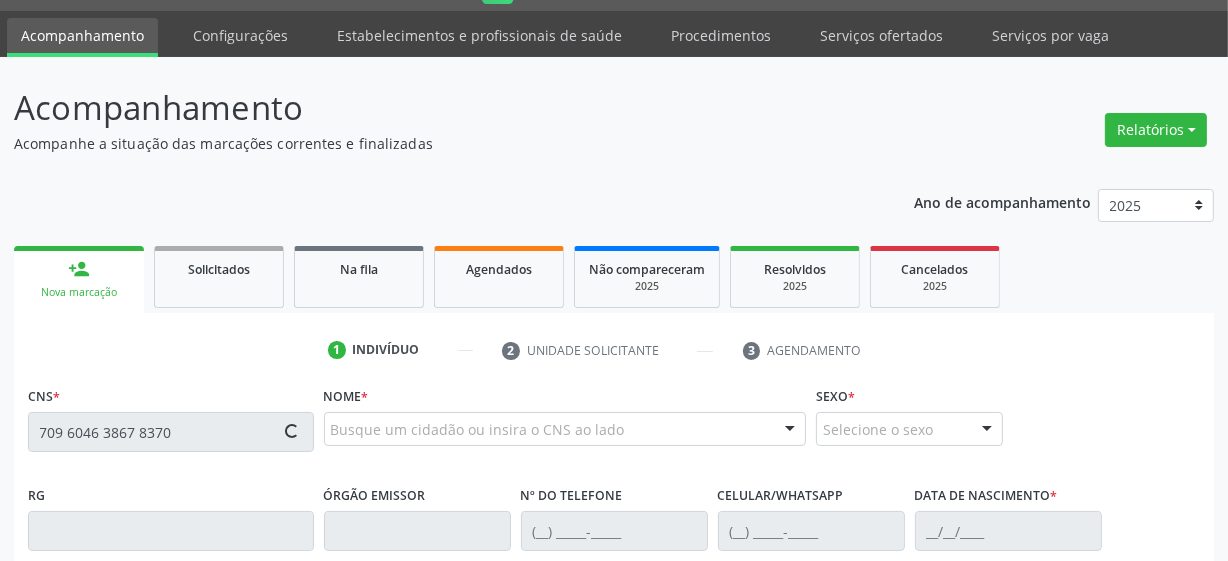 type on "709 6046 3867 8370" 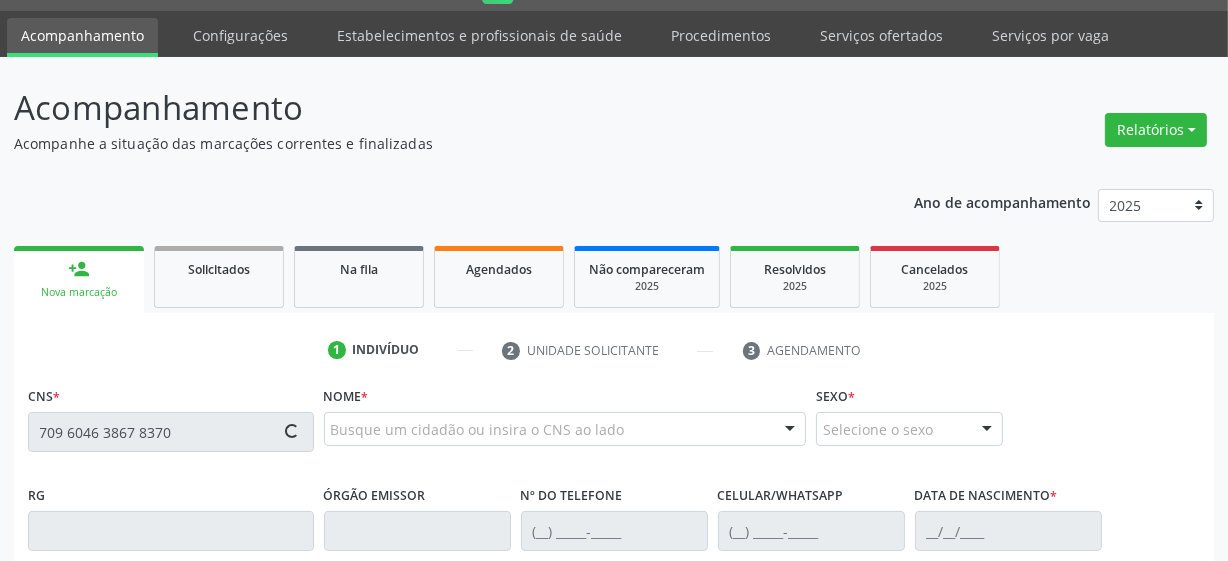 type 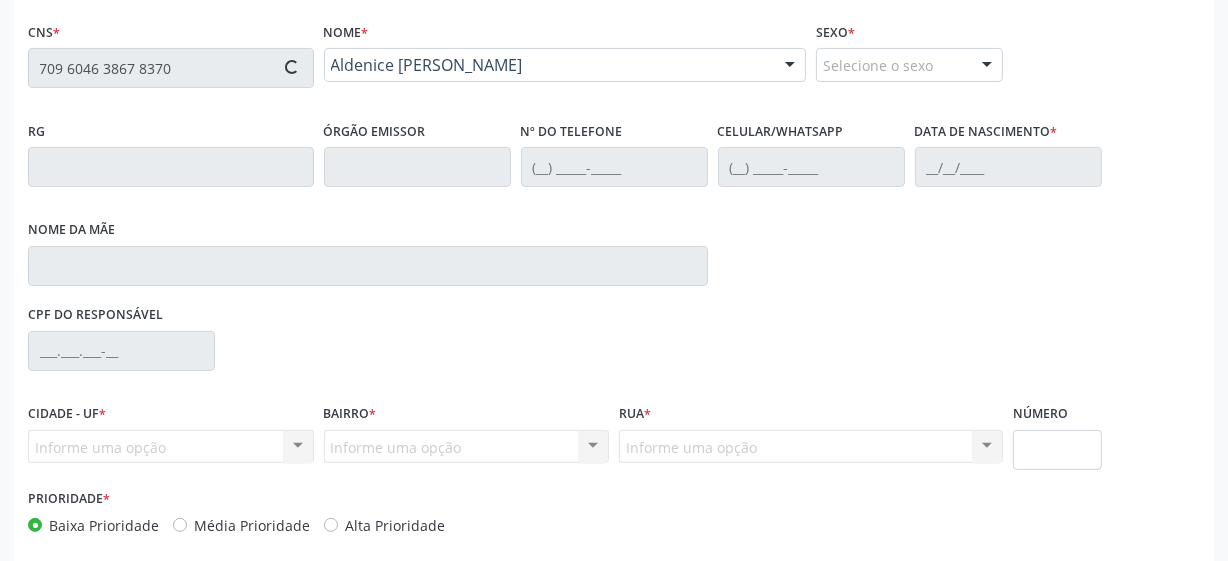 type on "(87) 98831-2198" 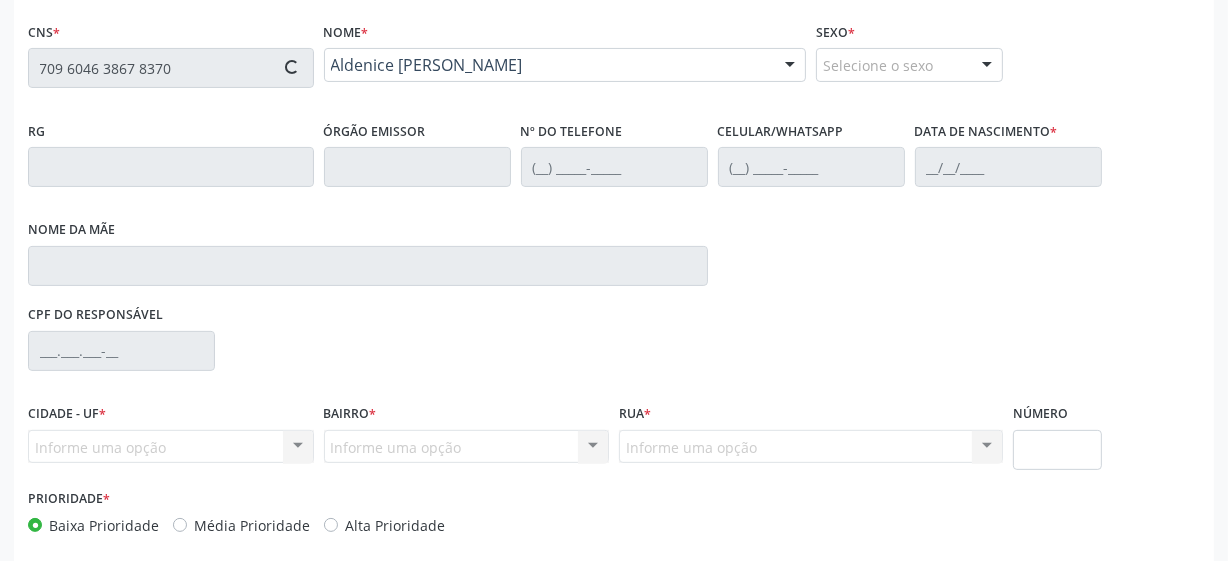 type on "20/02/1972" 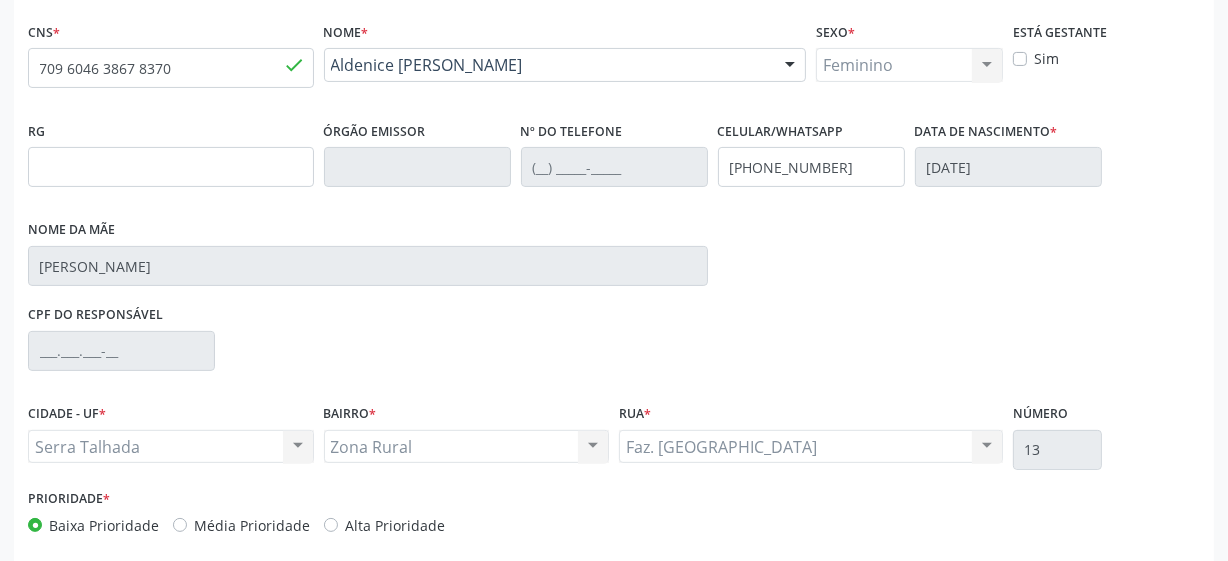 scroll, scrollTop: 508, scrollLeft: 0, axis: vertical 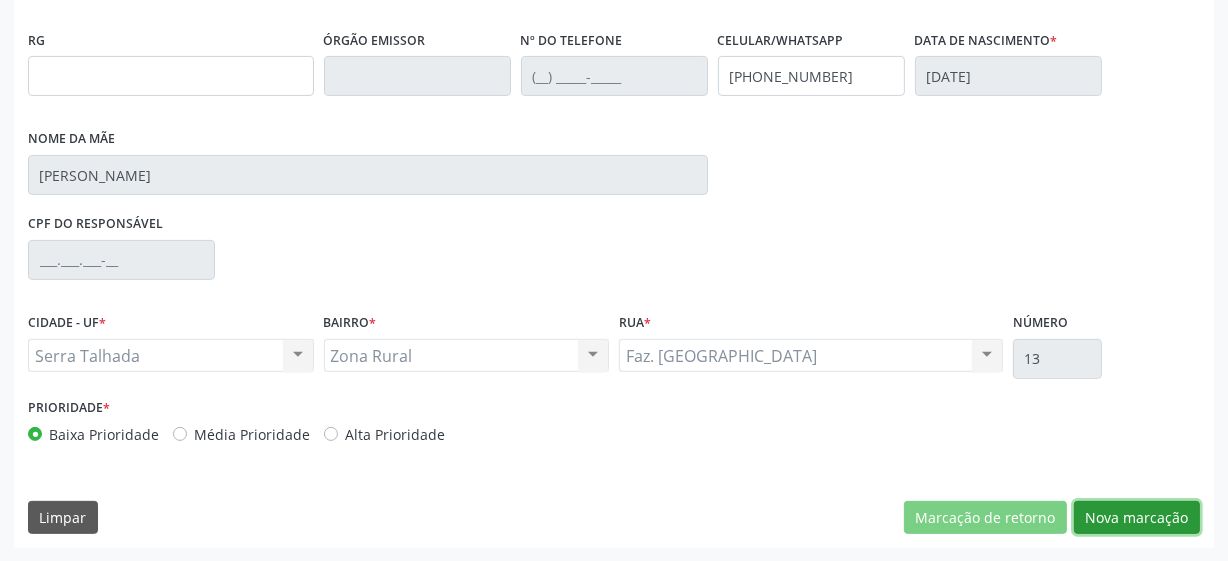 click on "Nova marcação" at bounding box center (1137, 518) 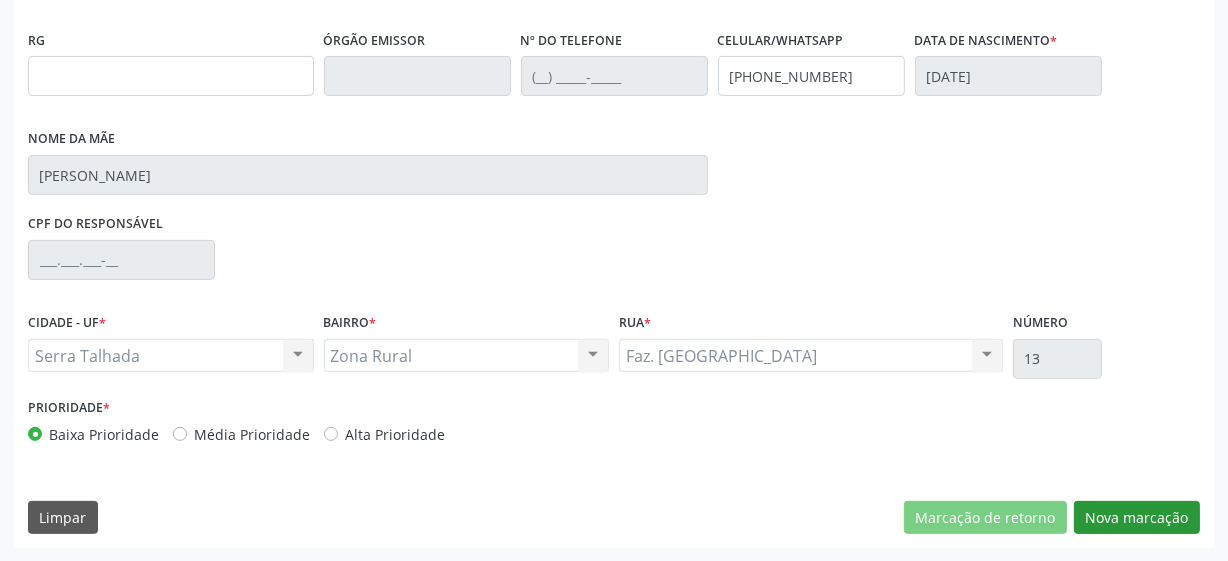 scroll, scrollTop: 343, scrollLeft: 0, axis: vertical 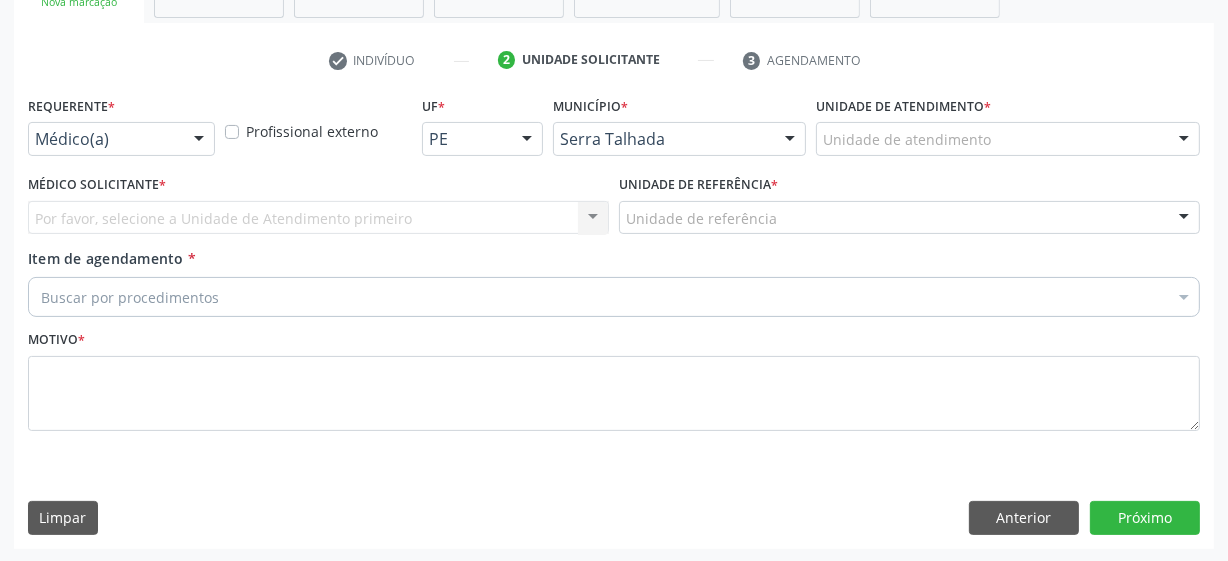 click at bounding box center (199, 140) 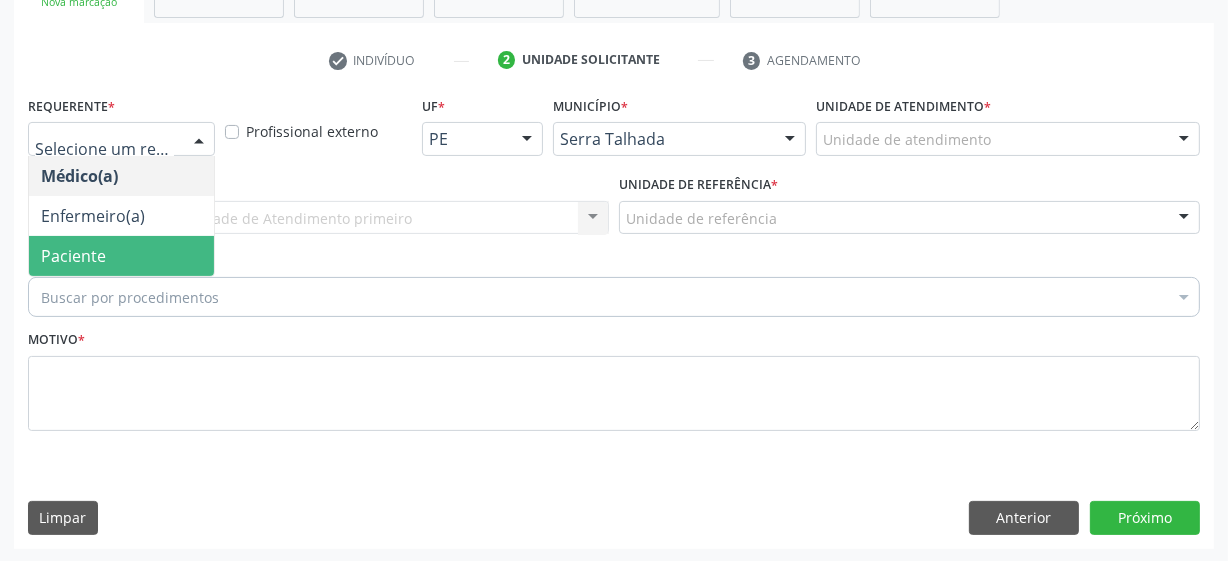 click on "Paciente" at bounding box center (121, 256) 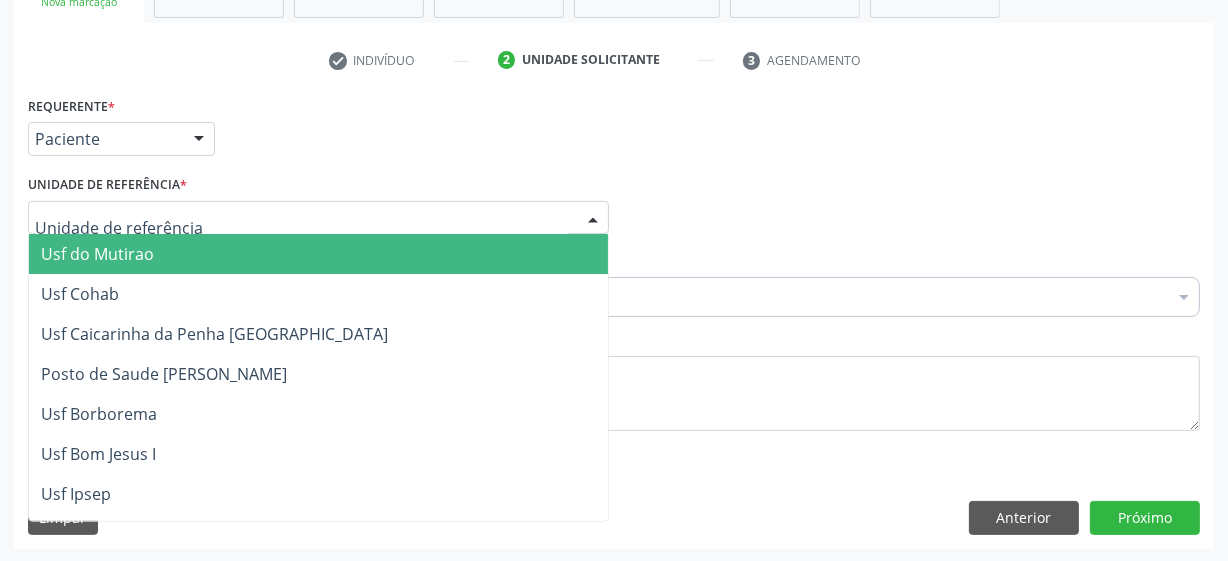 click at bounding box center [318, 218] 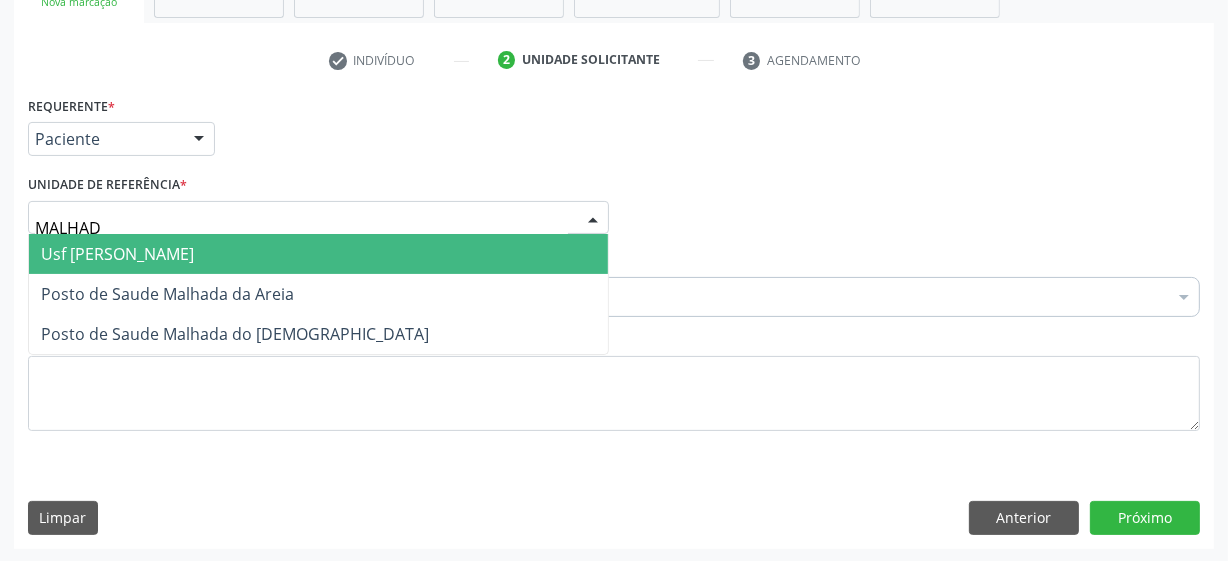 type on "MALHADA" 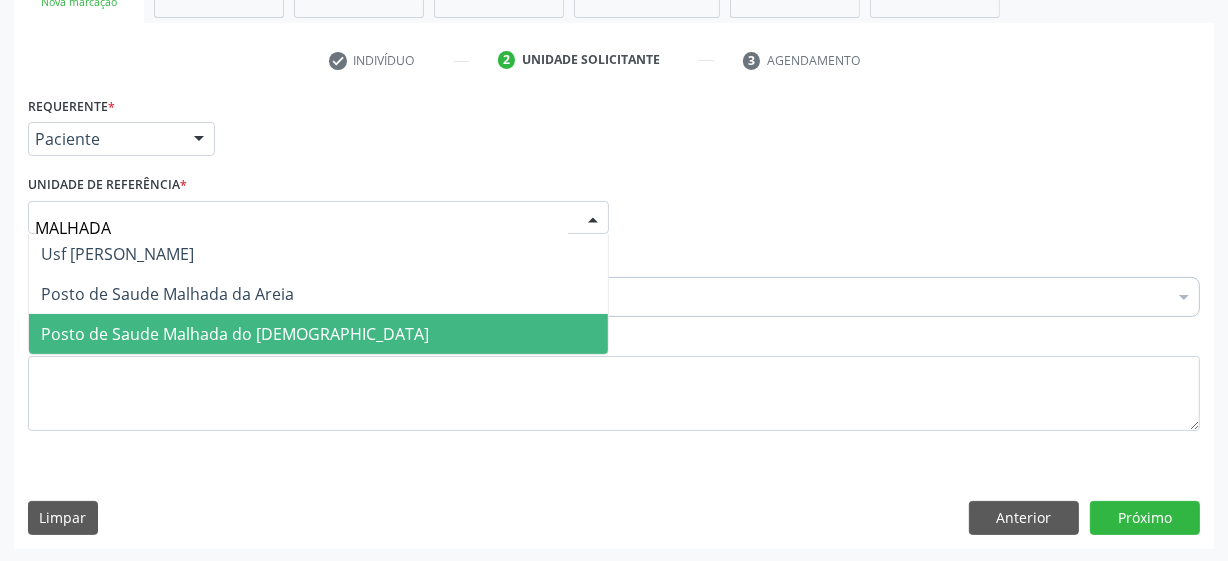 click on "Posto de Saude Malhada do [DEMOGRAPHIC_DATA]" at bounding box center [235, 334] 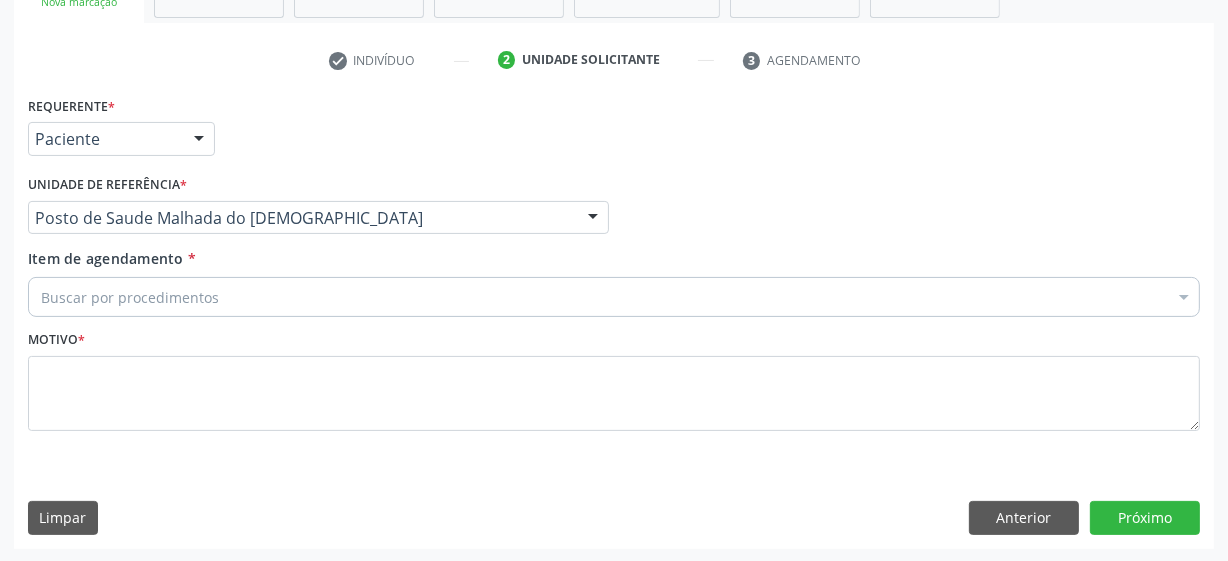 click on "Buscar por procedimentos" at bounding box center [614, 297] 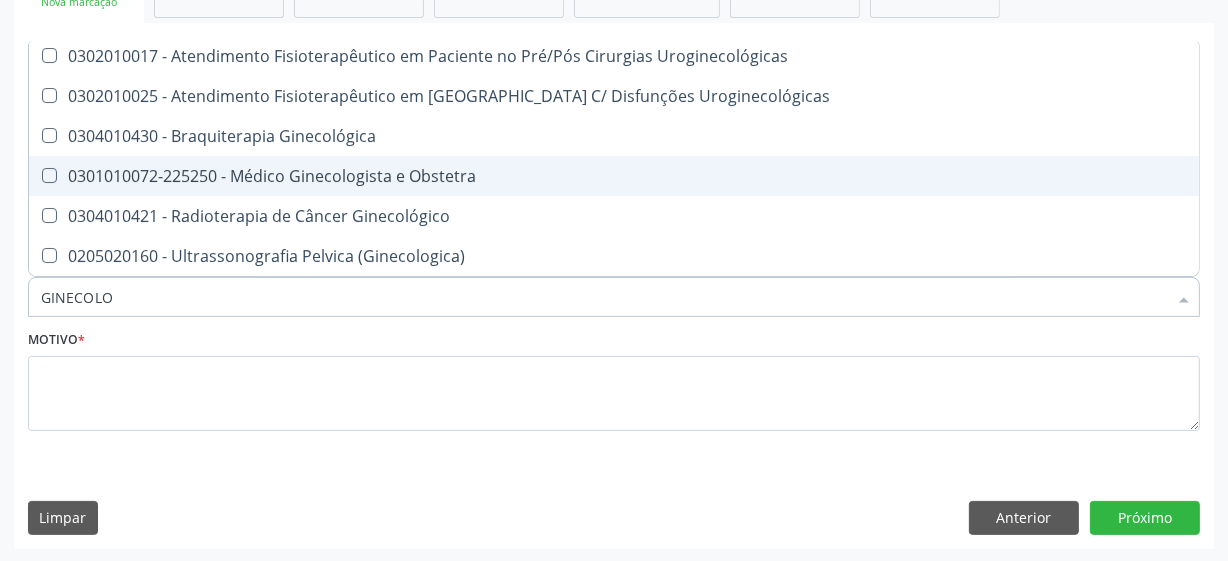 scroll, scrollTop: 0, scrollLeft: 0, axis: both 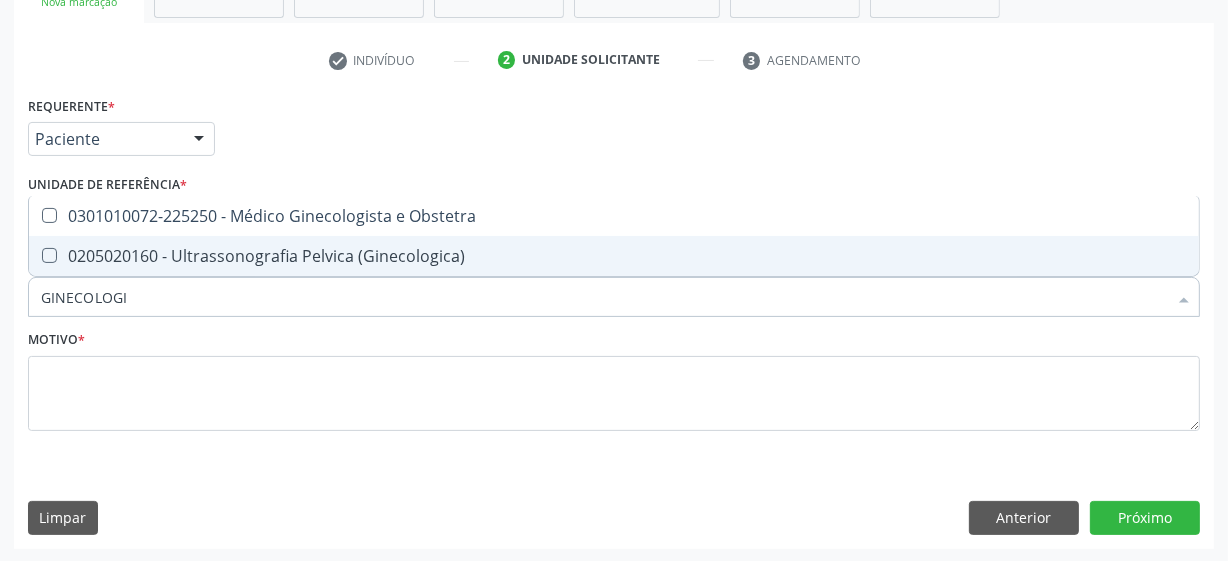 type on "GINECOLOGIS" 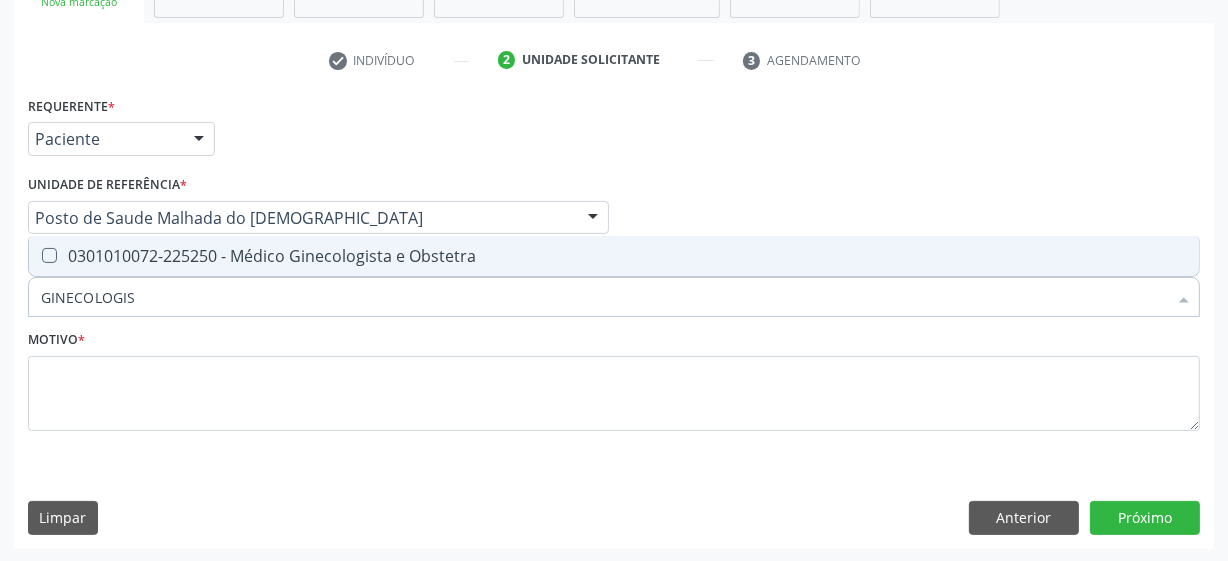 click on "0301010072-225250 - Médico Ginecologista e Obstetra" at bounding box center [614, 256] 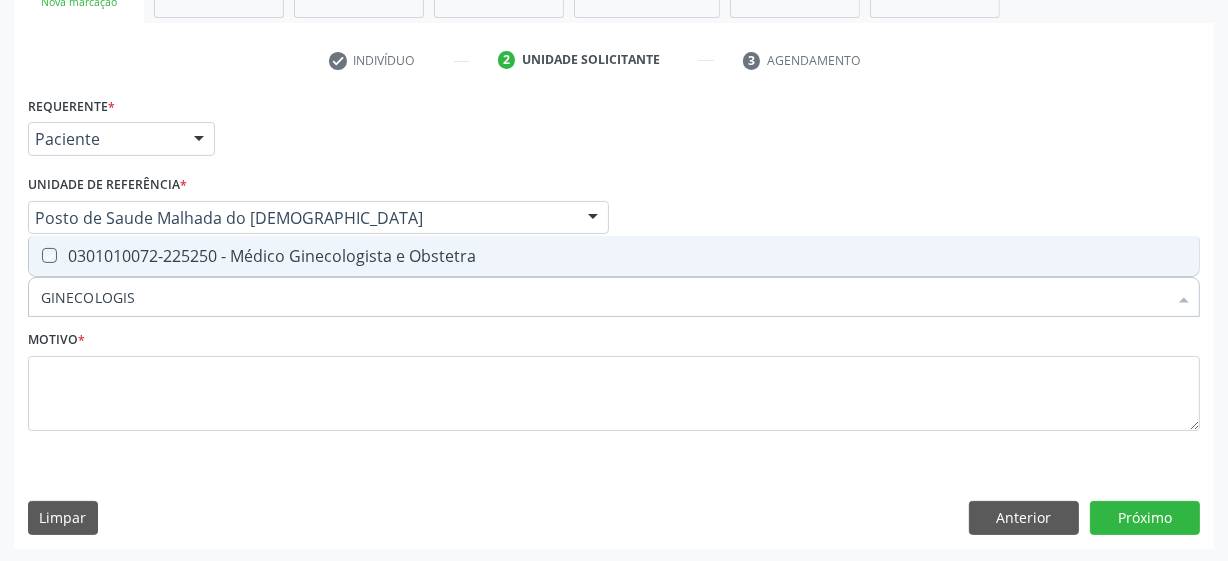 checkbox on "true" 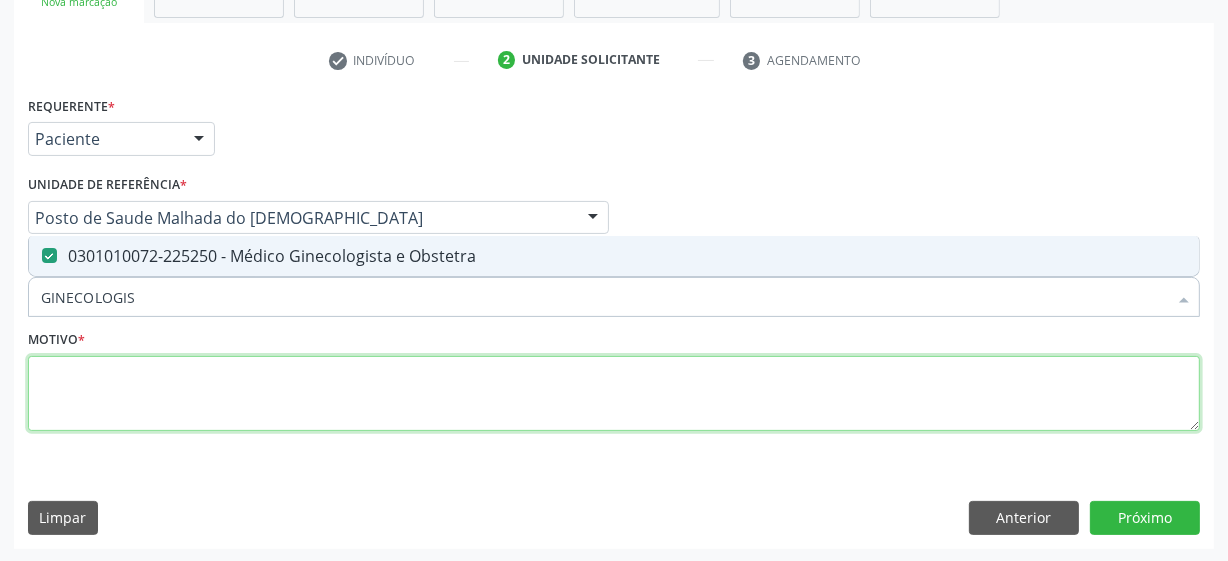 click at bounding box center [614, 394] 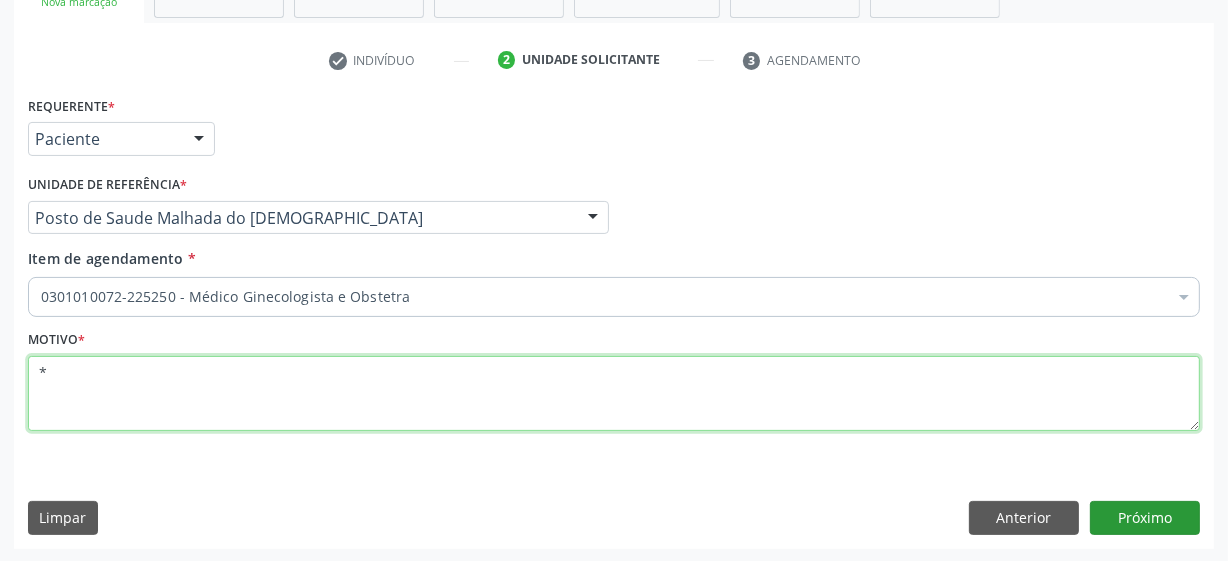 type on "*" 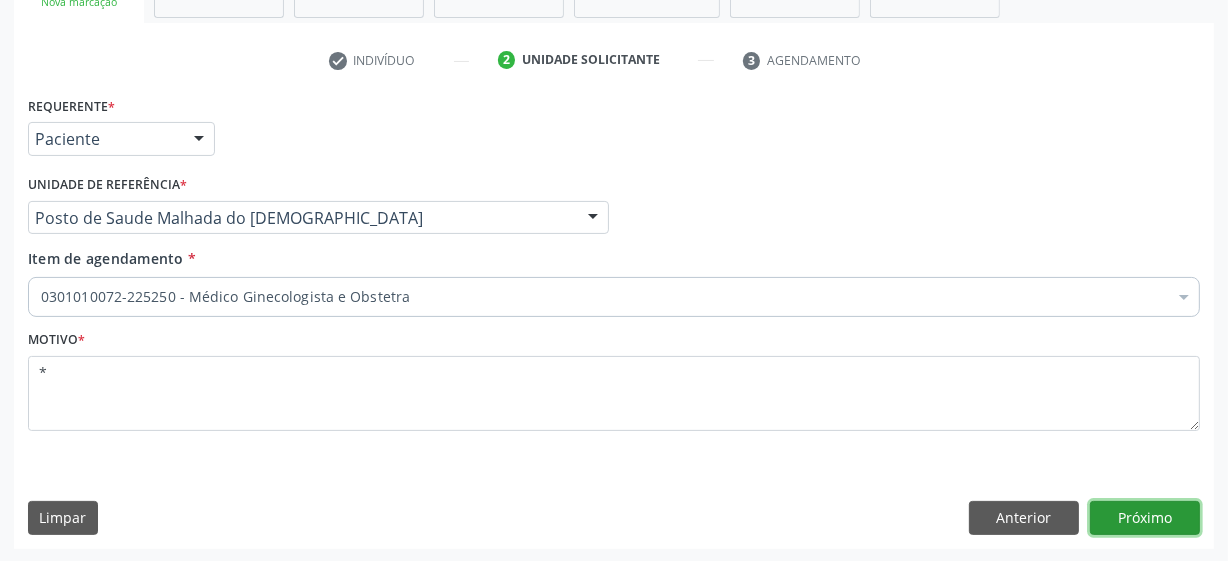 click on "Próximo" at bounding box center [1145, 518] 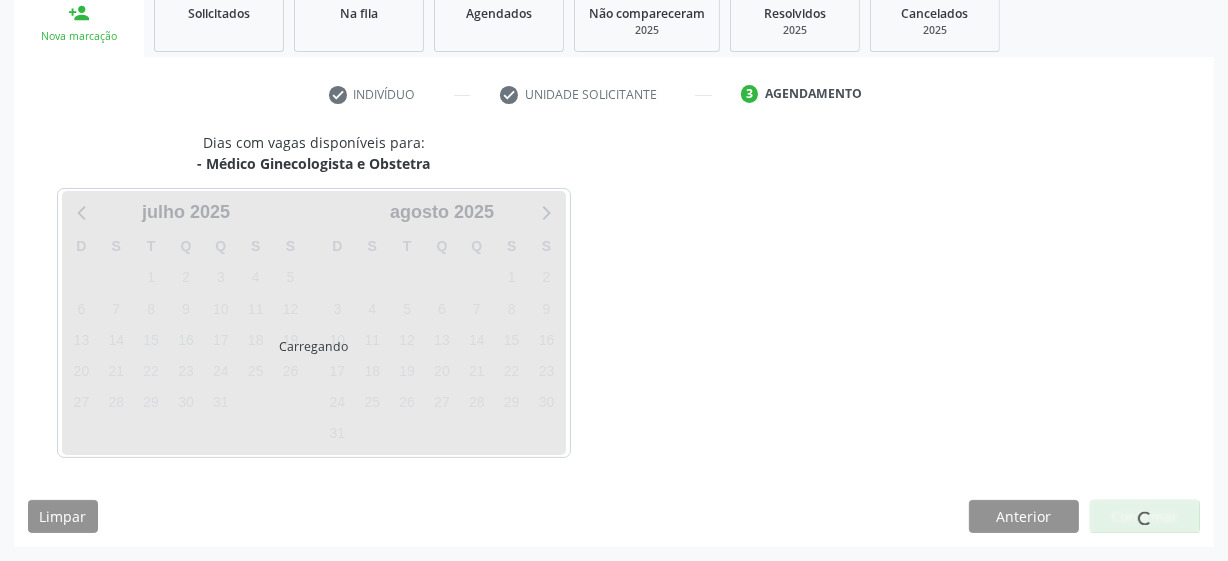 scroll, scrollTop: 308, scrollLeft: 0, axis: vertical 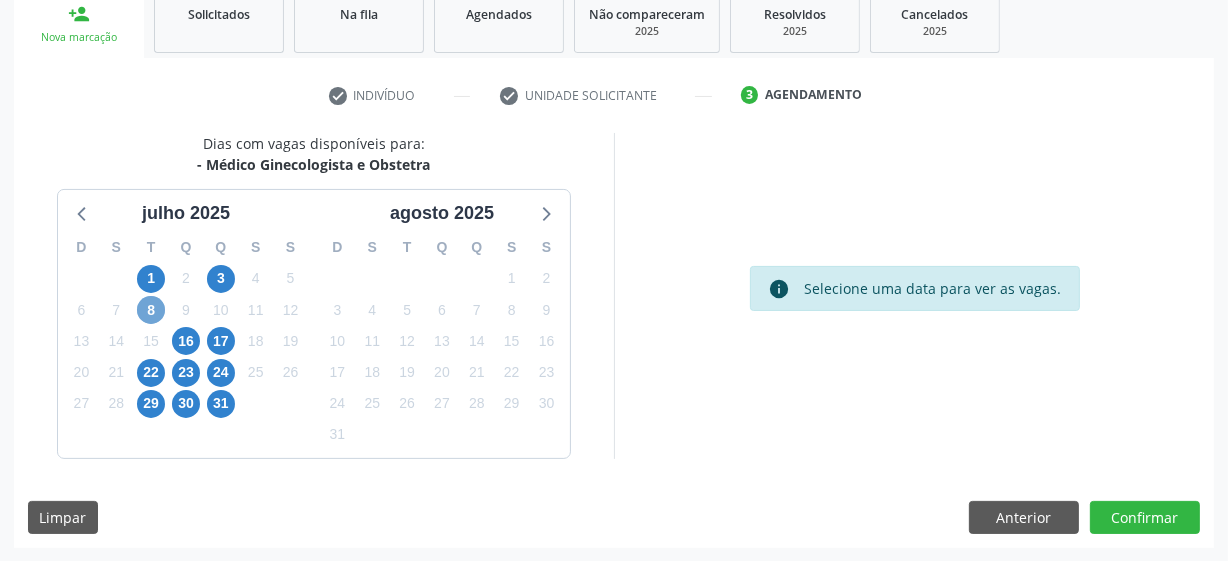 click on "8" at bounding box center [151, 310] 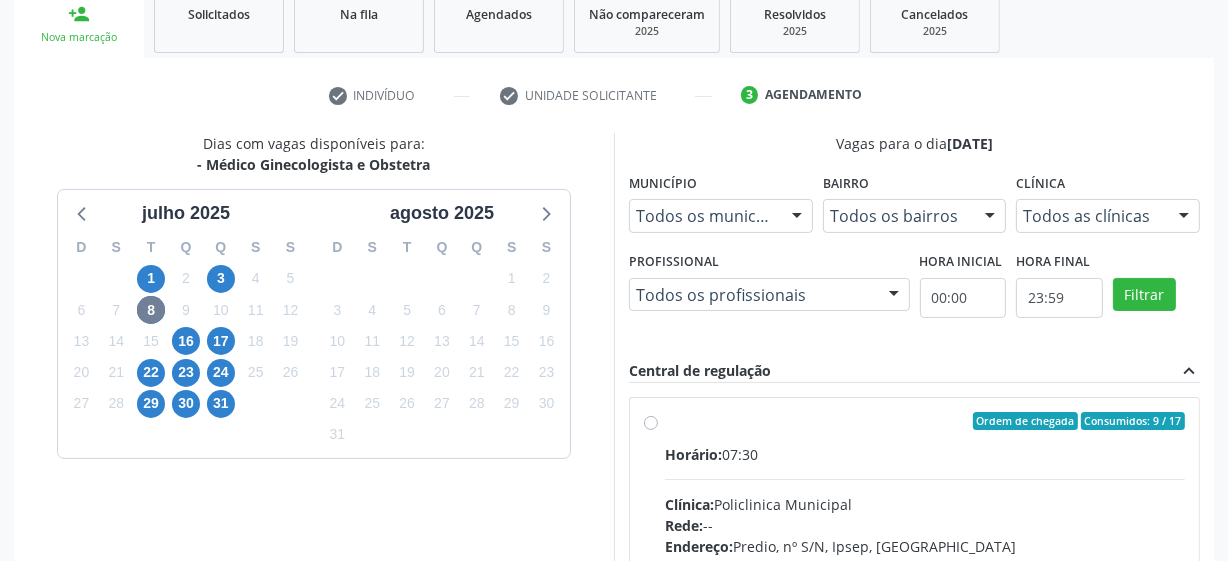 click on "Ordem de chegada
Consumidos: 9 / 17
Horário:   07:30
Clínica:  Policlinica Municipal
Rede:
--
Endereço:   Predio, nº S/N, Ipsep, Serra Talhada - PE
Telefone:   --
Profissional:
Joao Vitor Torres de Lima
Informações adicionais sobre o atendimento
Idade de atendimento:
de 0 a 120 anos
Gênero(s) atendido(s):
Masculino e Feminino
Informações adicionais:
--" at bounding box center (925, 565) 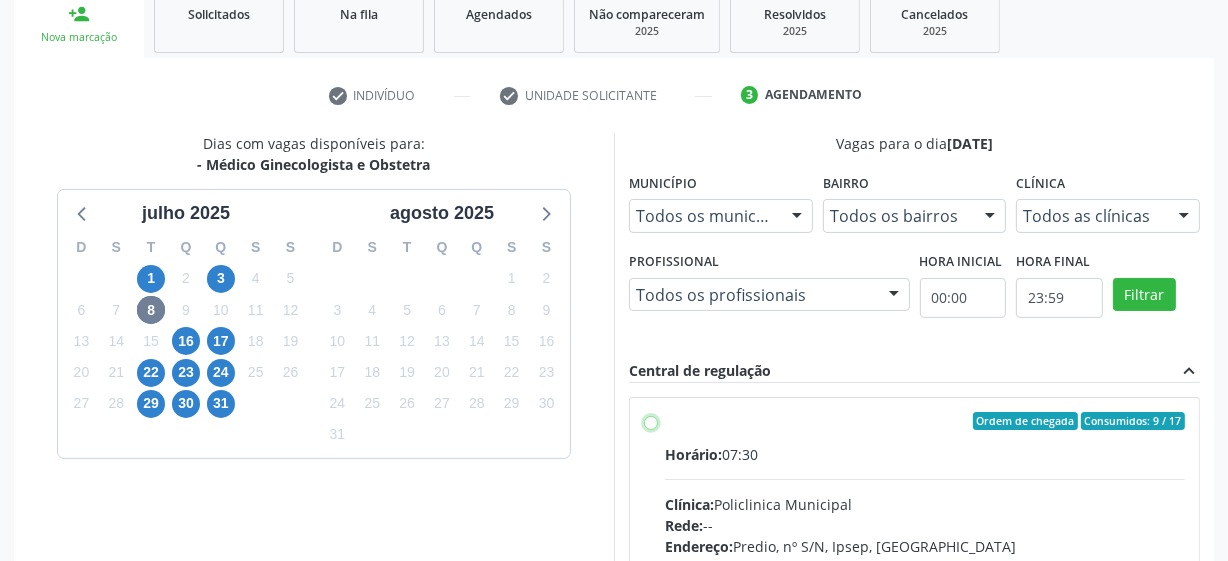 click on "Ordem de chegada
Consumidos: 9 / 17
Horário:   07:30
Clínica:  Policlinica Municipal
Rede:
--
Endereço:   Predio, nº S/N, Ipsep, Serra Talhada - PE
Telefone:   --
Profissional:
Joao Vitor Torres de Lima
Informações adicionais sobre o atendimento
Idade de atendimento:
de 0 a 120 anos
Gênero(s) atendido(s):
Masculino e Feminino
Informações adicionais:
--" at bounding box center [651, 421] 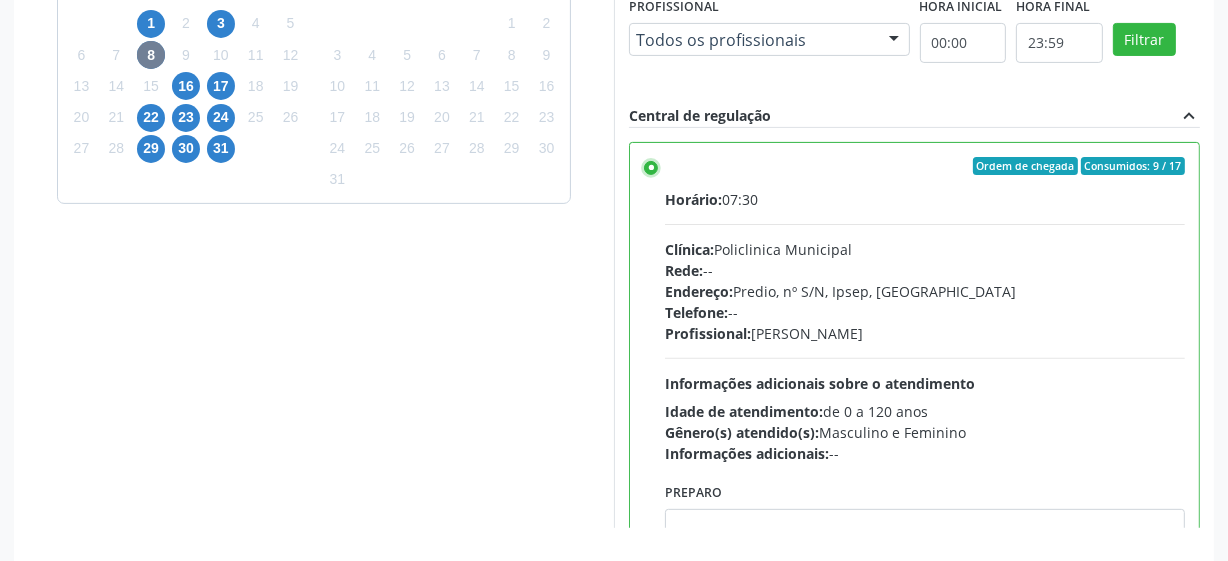 scroll, scrollTop: 580, scrollLeft: 0, axis: vertical 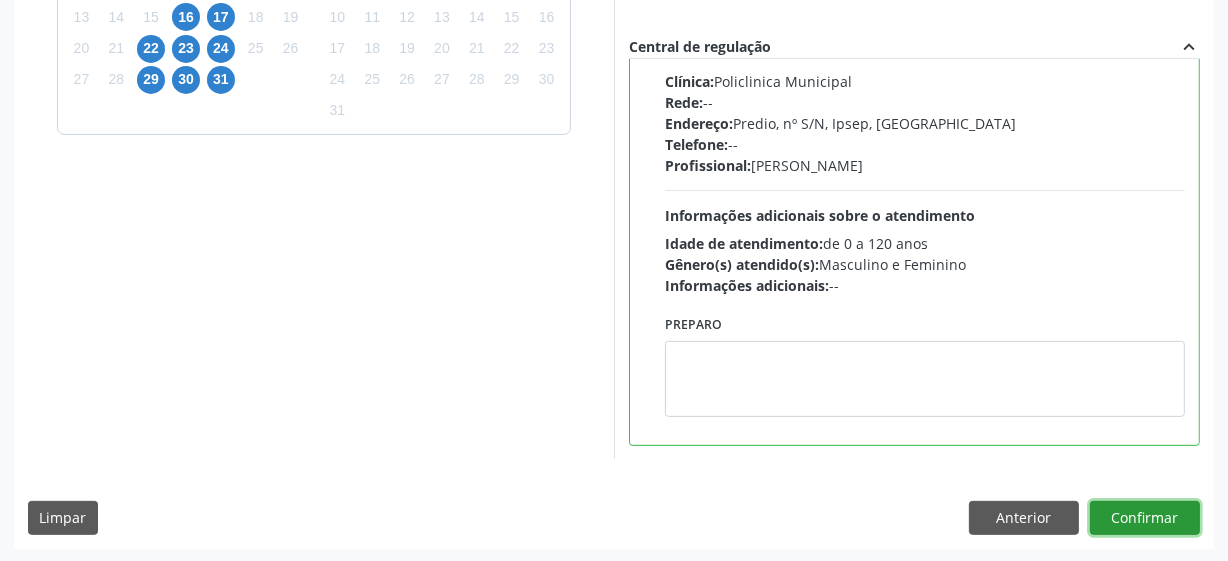 click on "Confirmar" at bounding box center (1145, 518) 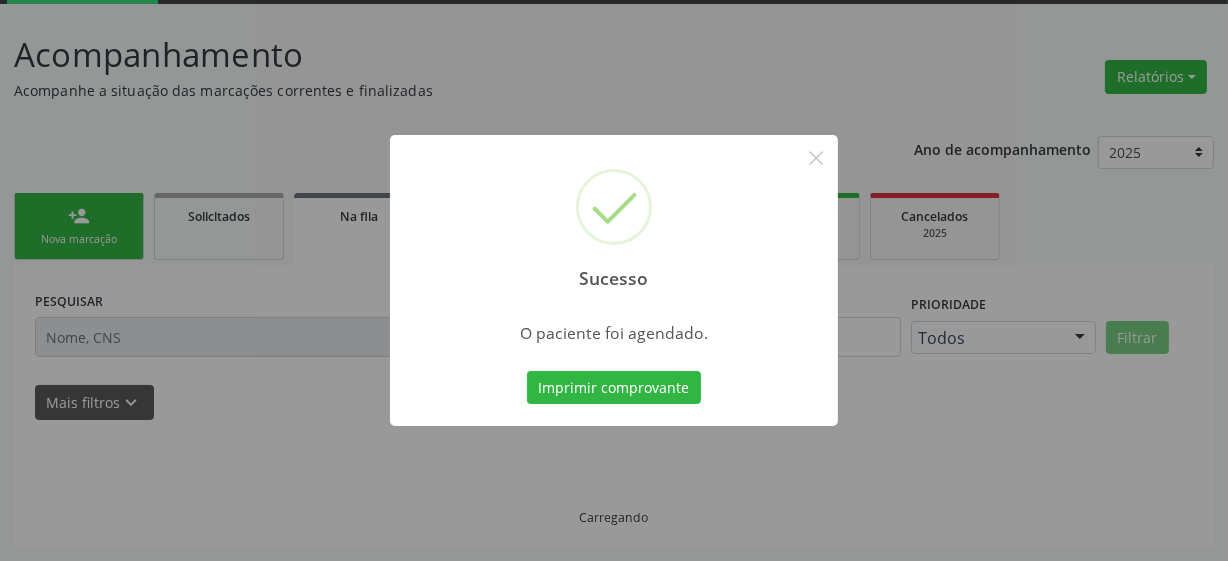 scroll, scrollTop: 105, scrollLeft: 0, axis: vertical 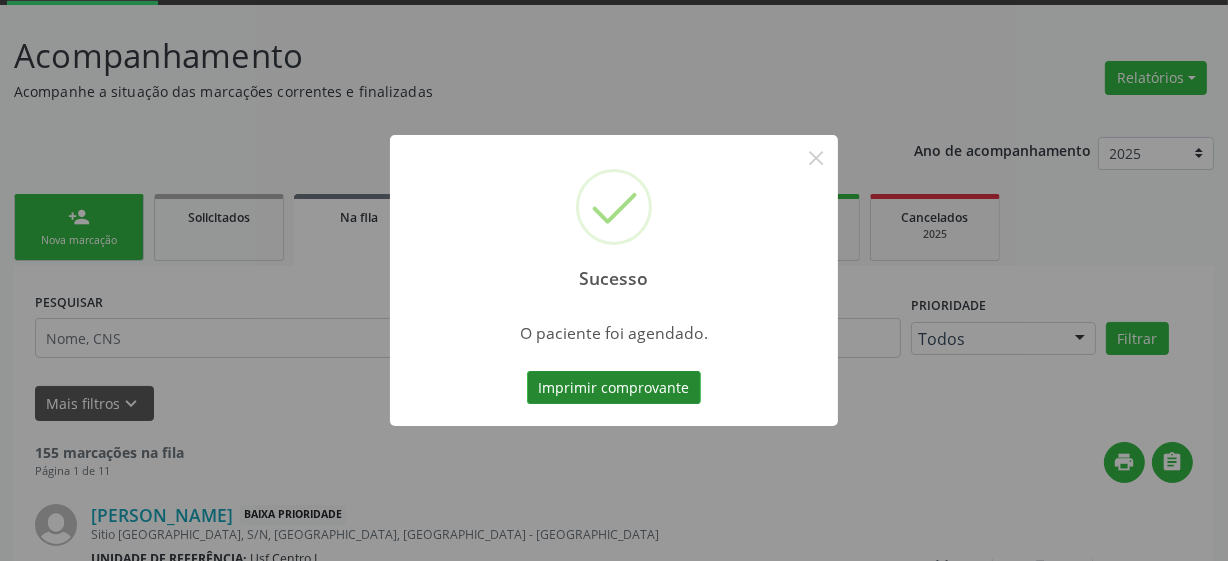 click on "Imprimir comprovante" at bounding box center (614, 388) 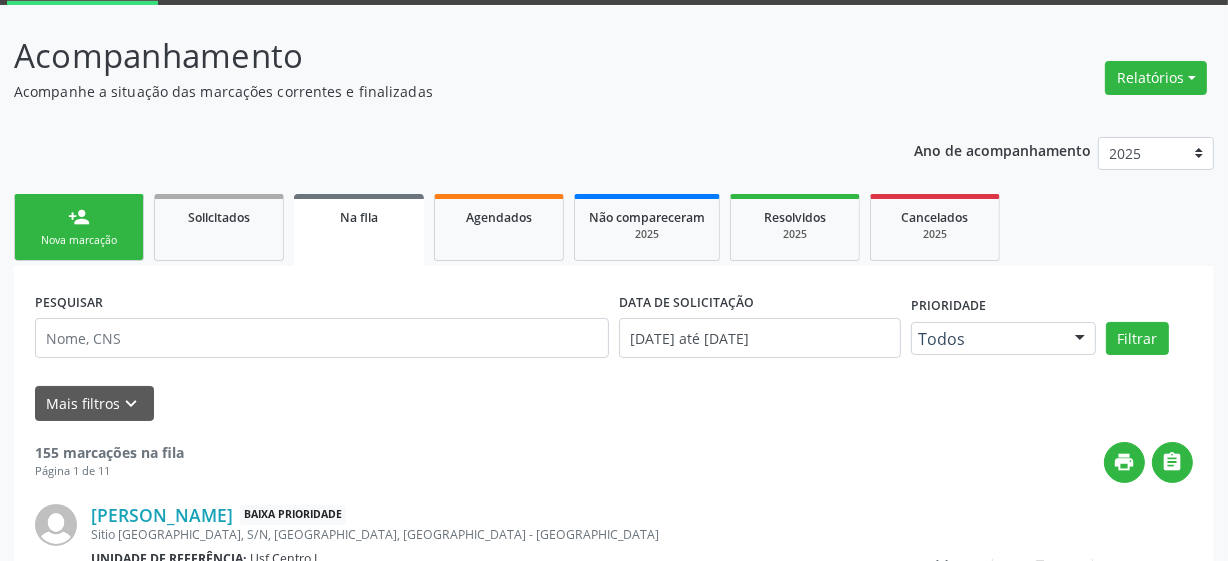 click on "Nova marcação" at bounding box center (79, 240) 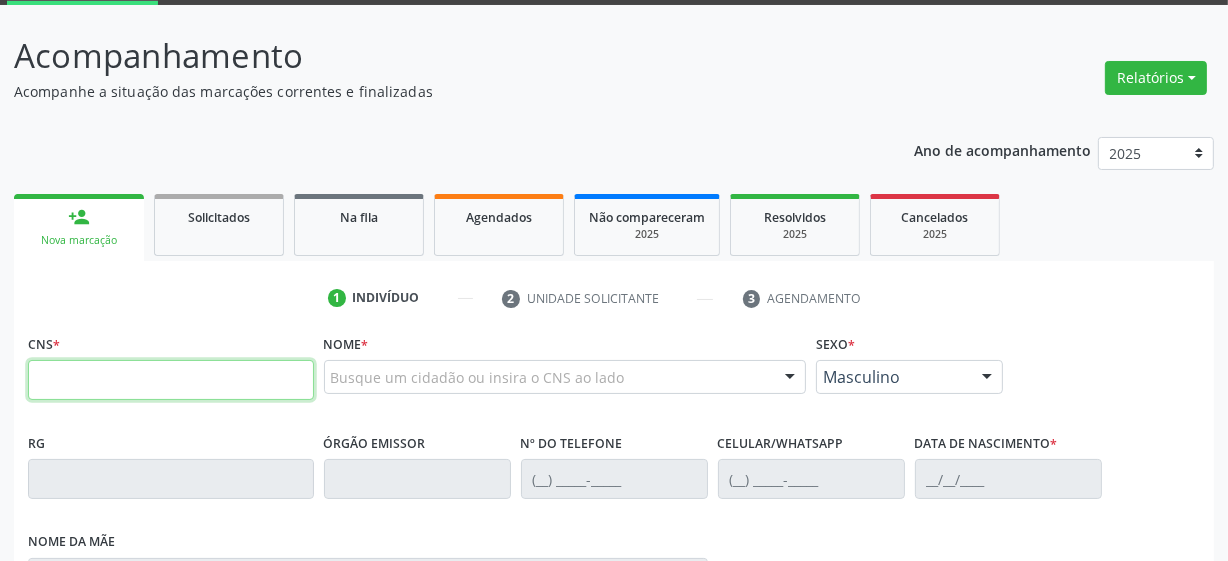click at bounding box center (171, 380) 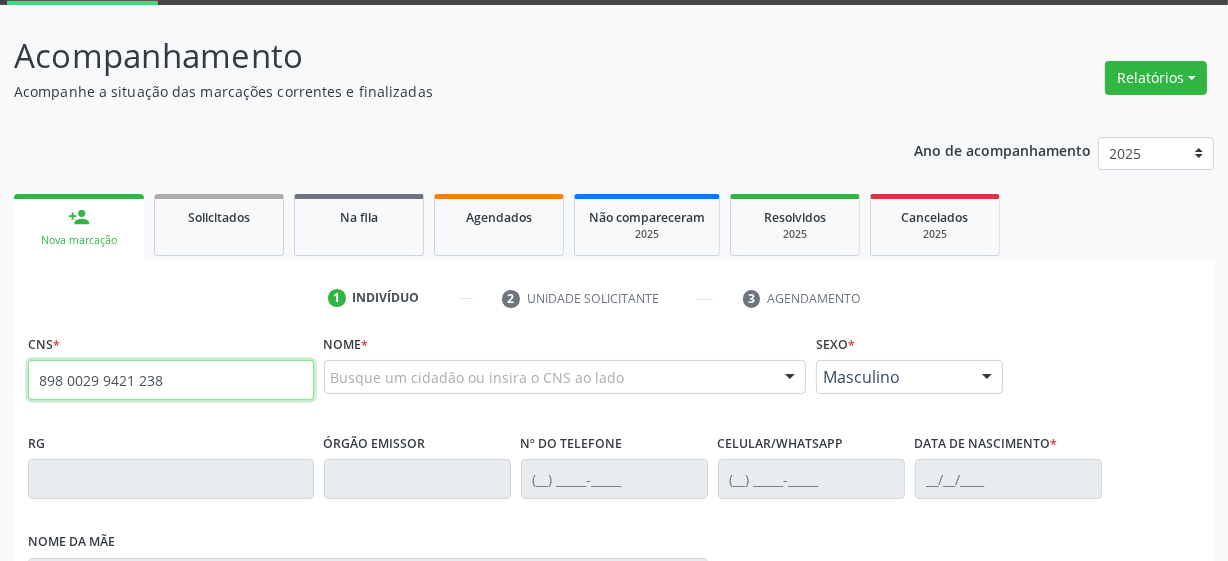 type on "898 0029 9421 2382" 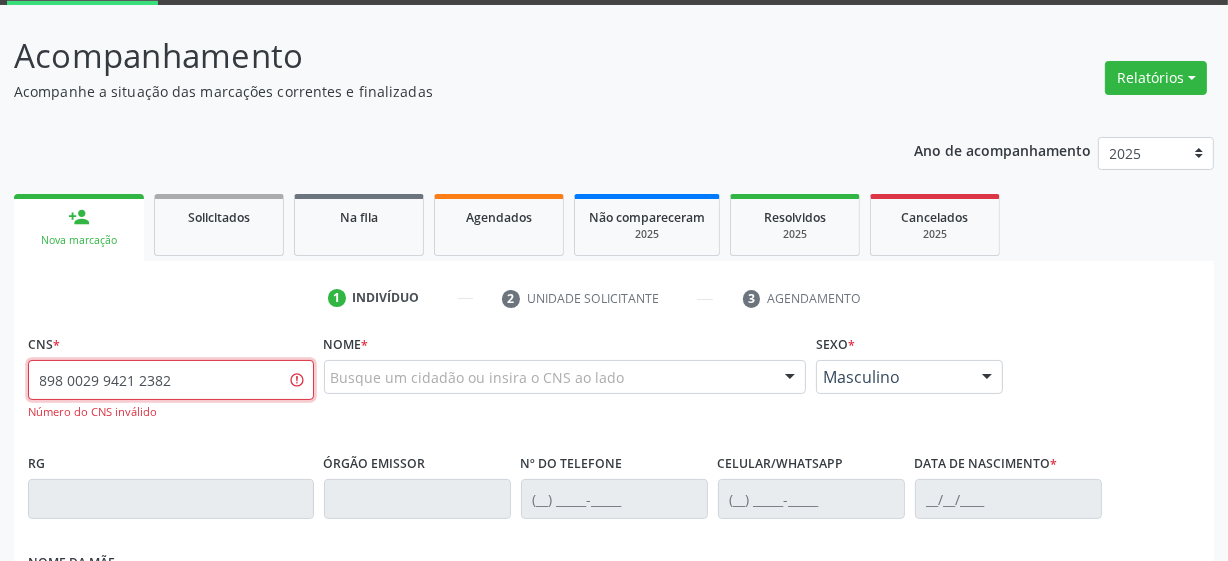 click on "898 0029 9421 2382" at bounding box center (171, 380) 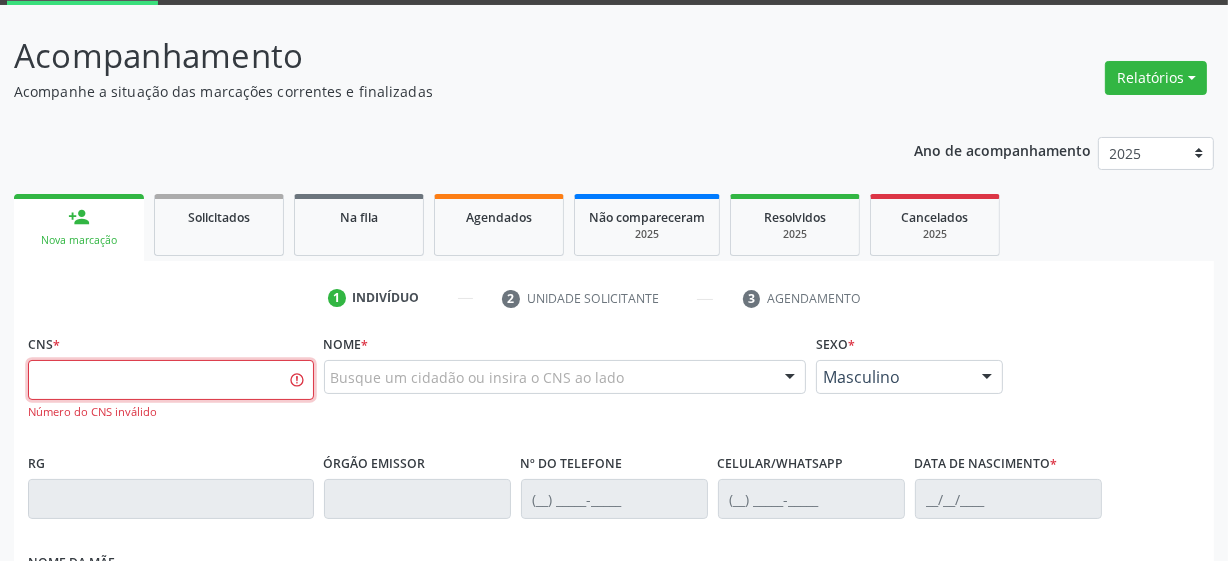 type 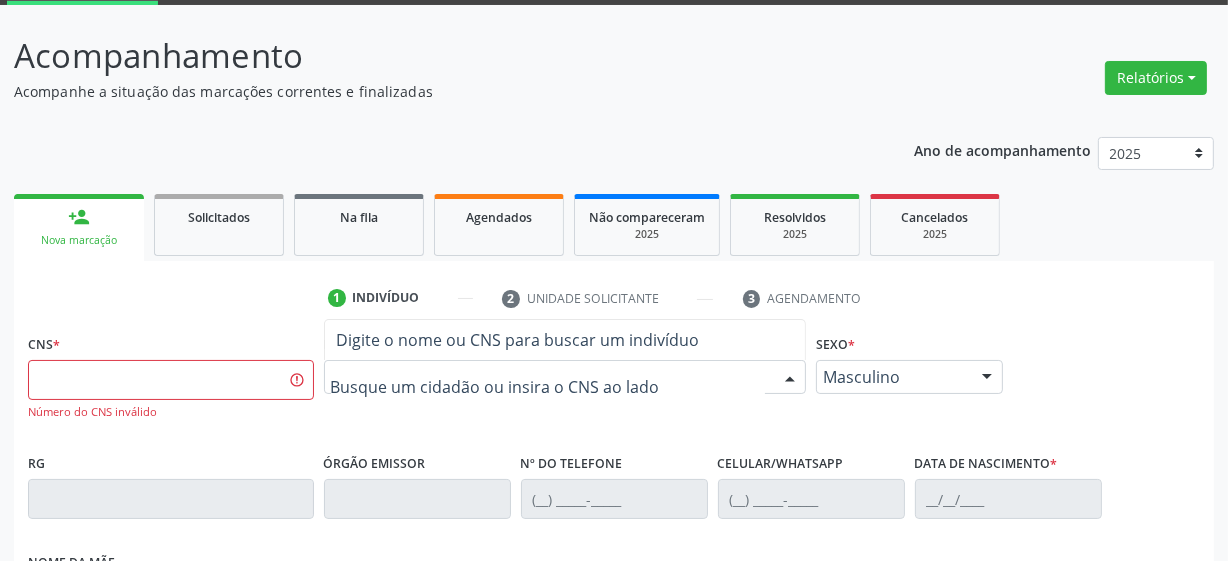 click at bounding box center (565, 377) 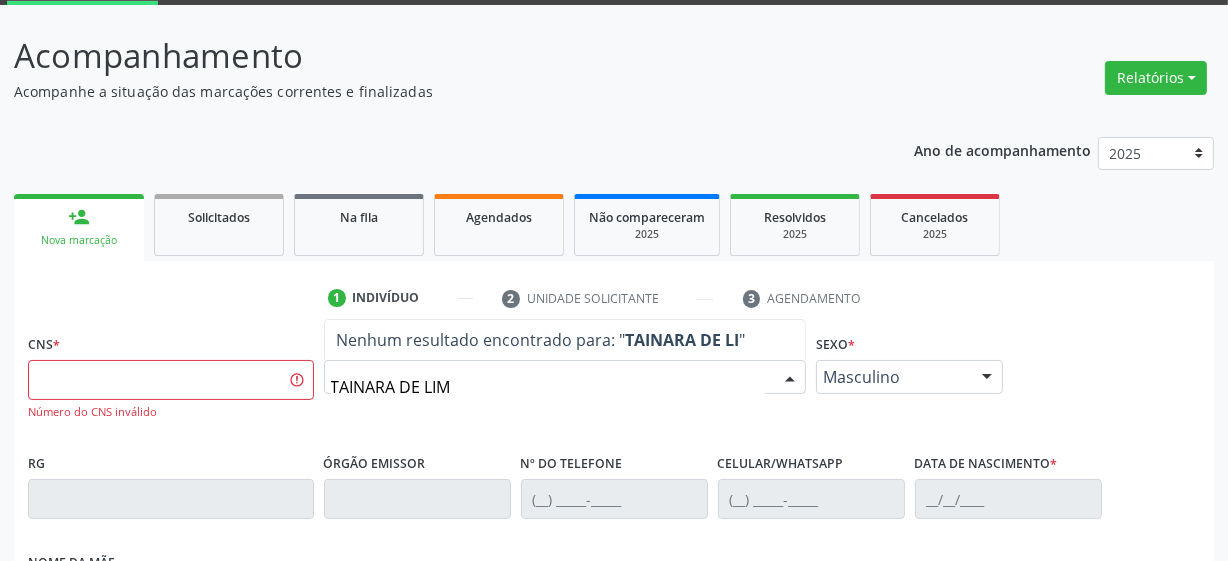 type on "TAINARA DE LIMA" 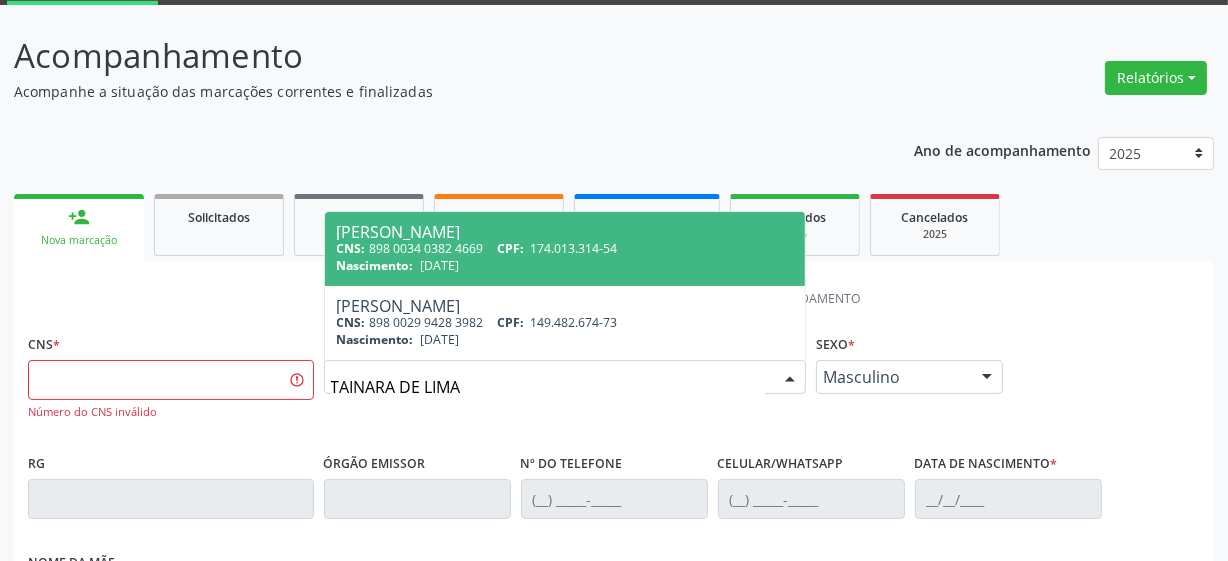 scroll, scrollTop: 196, scrollLeft: 0, axis: vertical 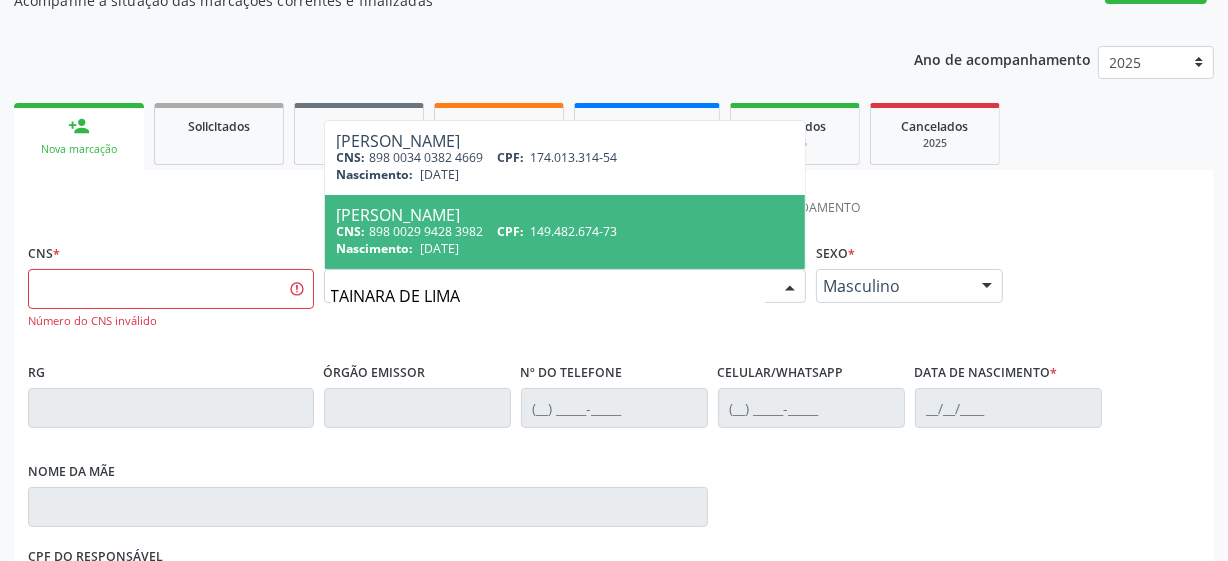 click on "149.482.674-73" at bounding box center [574, 231] 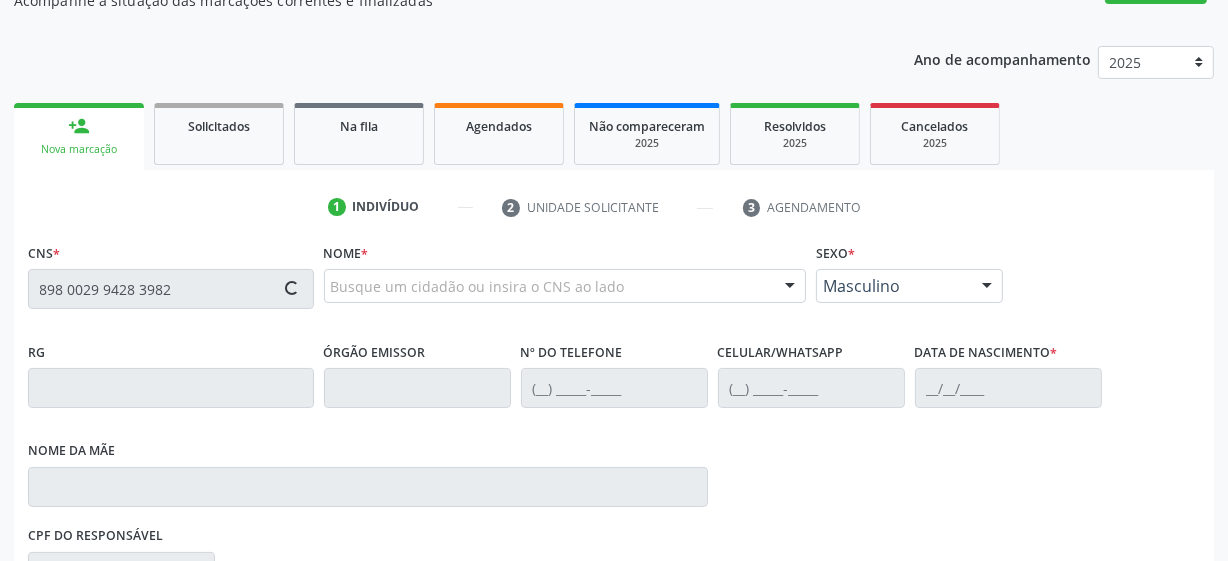 type on "898 0029 9428 3982" 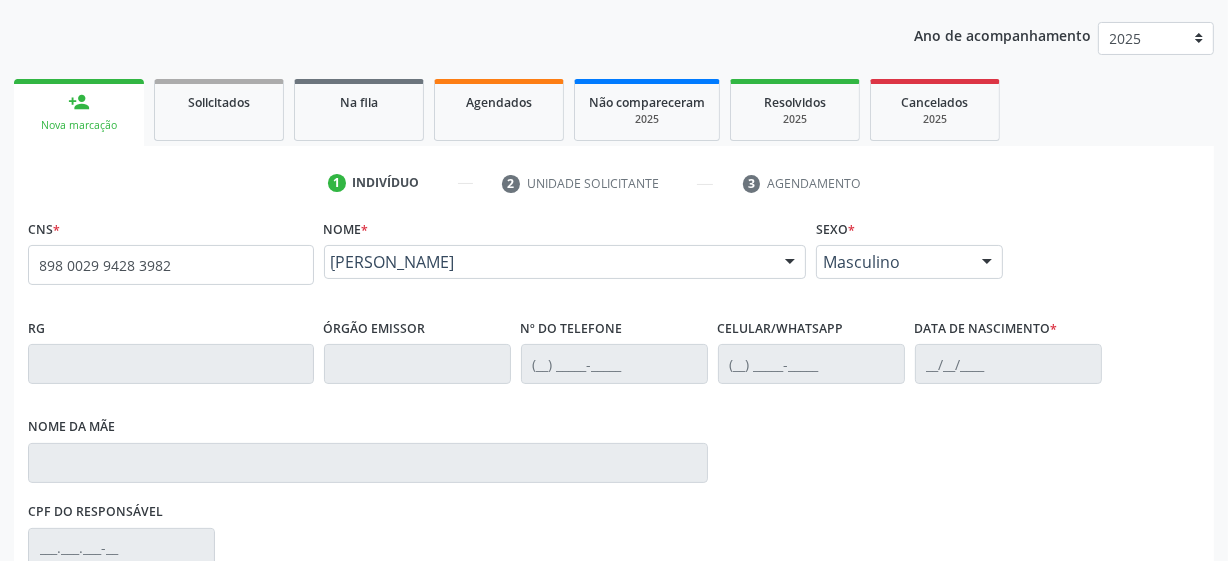 scroll, scrollTop: 508, scrollLeft: 0, axis: vertical 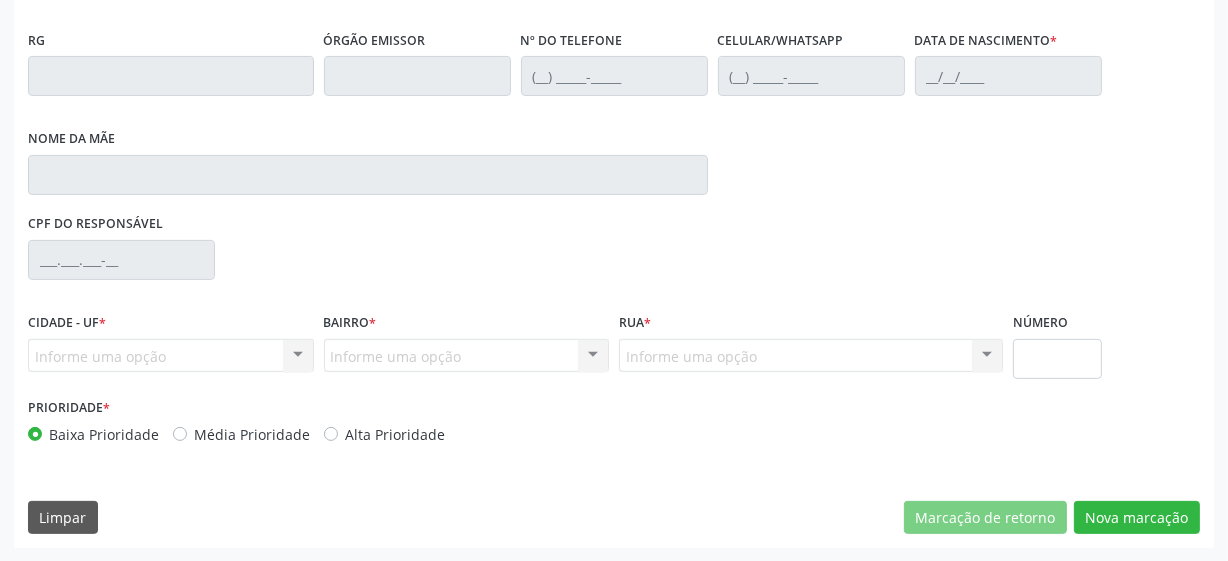 type on "(87) 98135-2343" 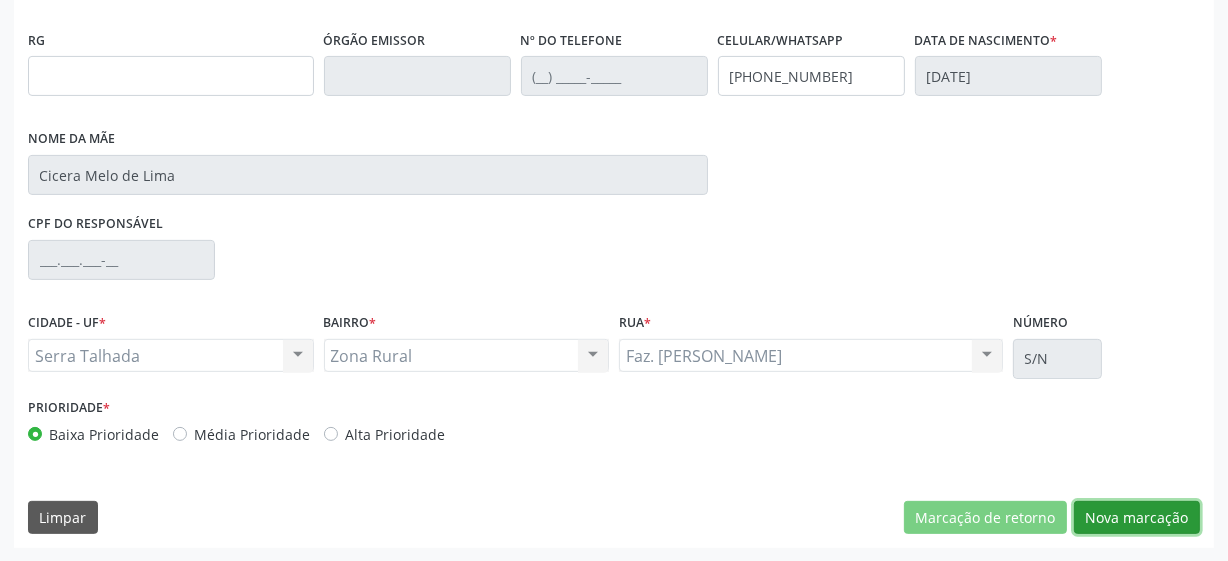 click on "Nova marcação" at bounding box center [1137, 518] 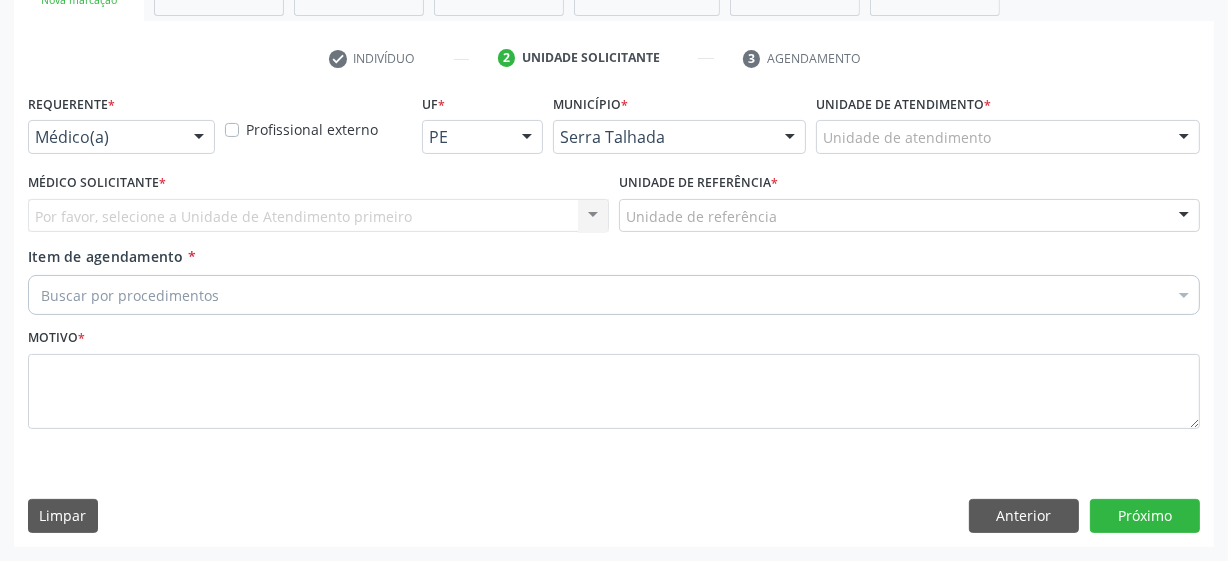 scroll, scrollTop: 343, scrollLeft: 0, axis: vertical 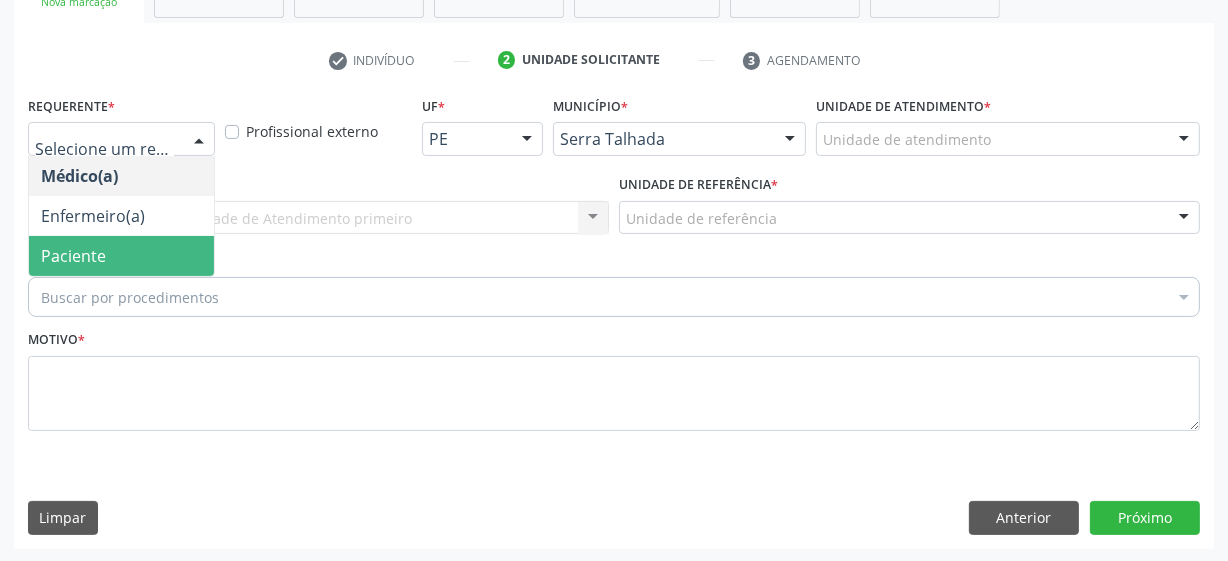 click on "Paciente" at bounding box center [73, 256] 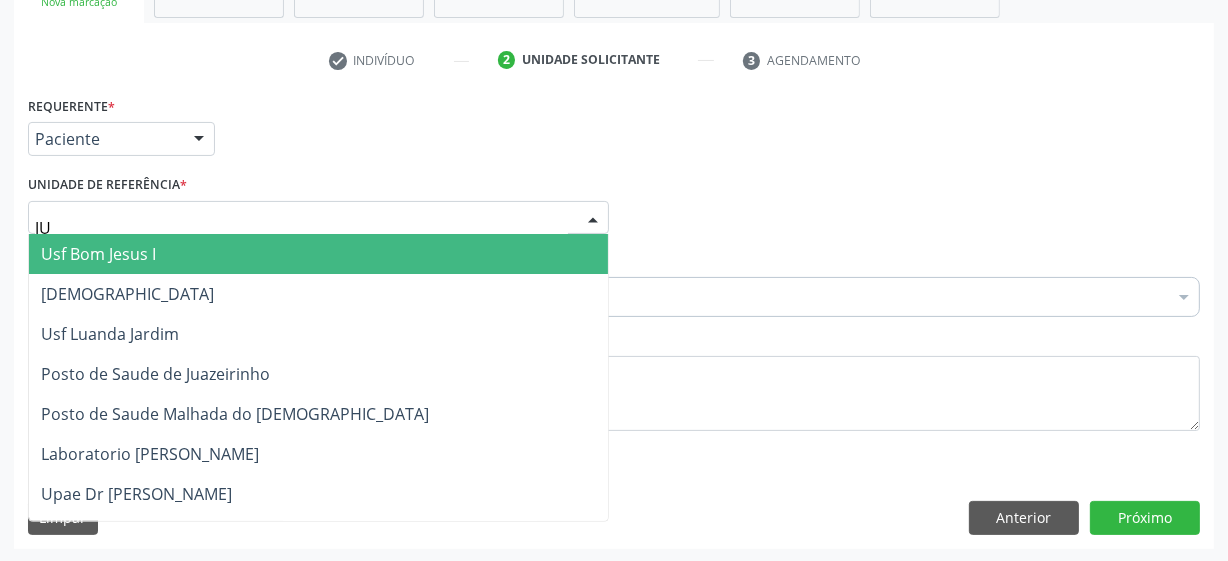 type on "JUA" 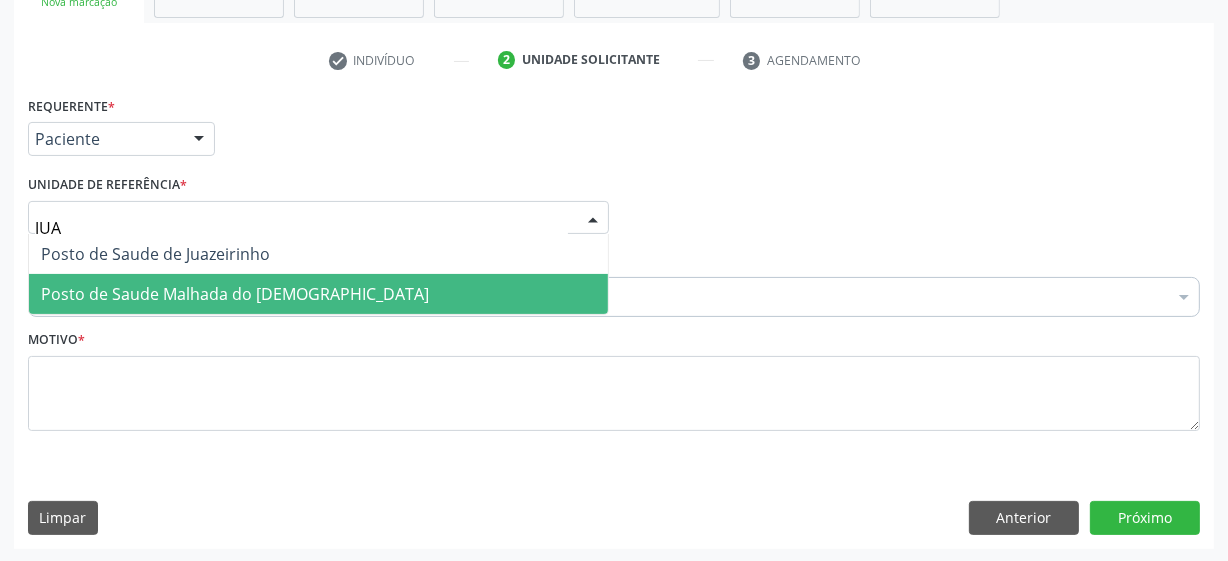 click on "Posto de Saude Malhada do [DEMOGRAPHIC_DATA]" at bounding box center [235, 294] 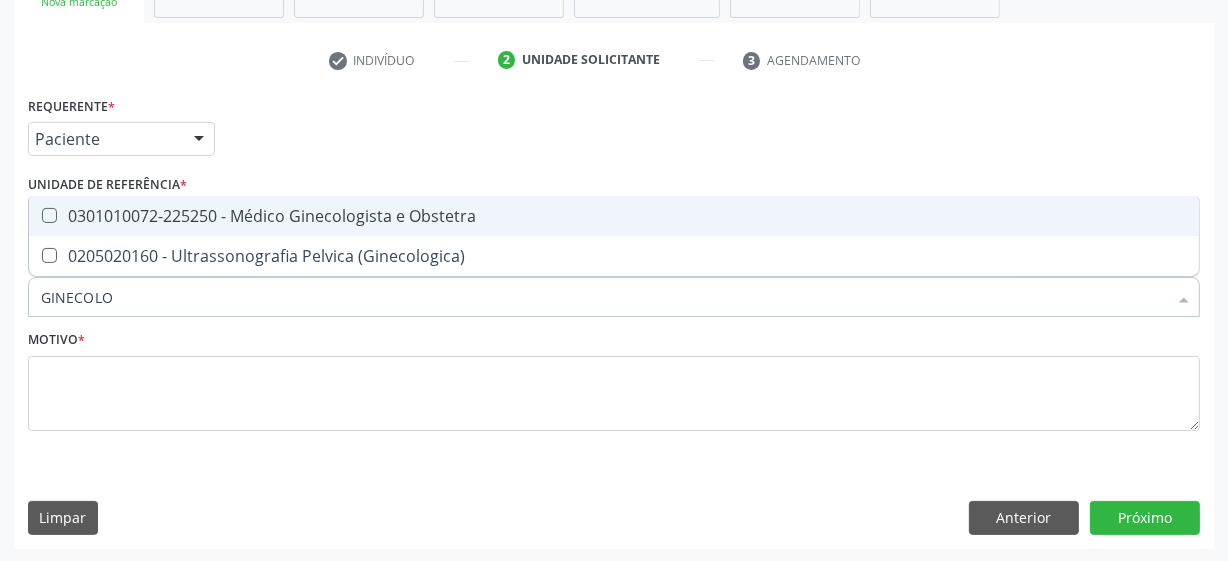 type on "GINECOLOG" 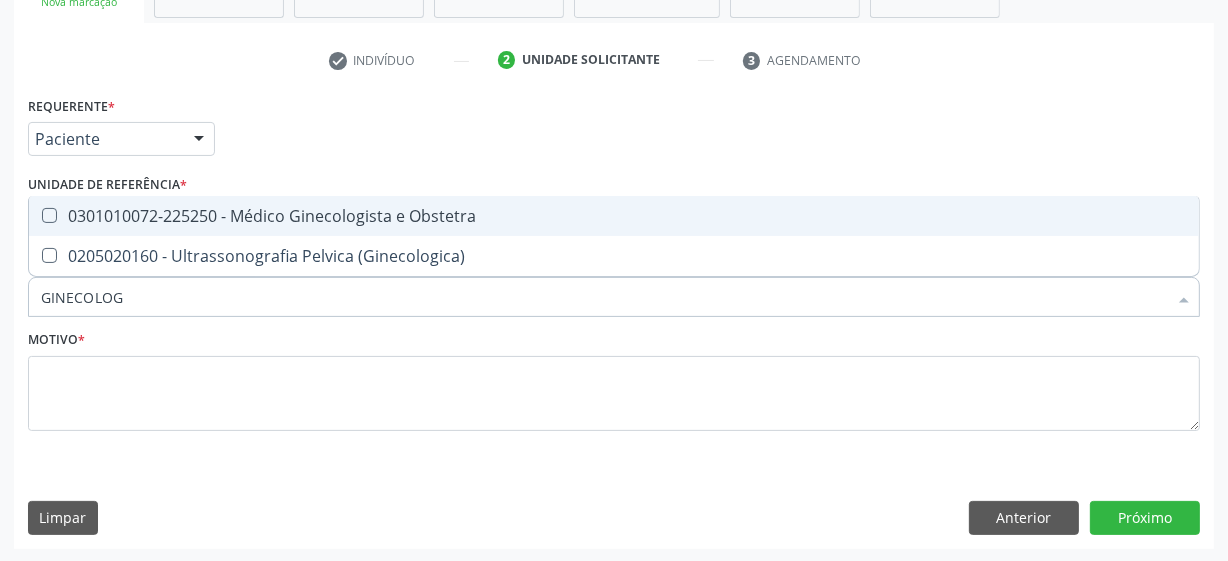 click at bounding box center (49, 215) 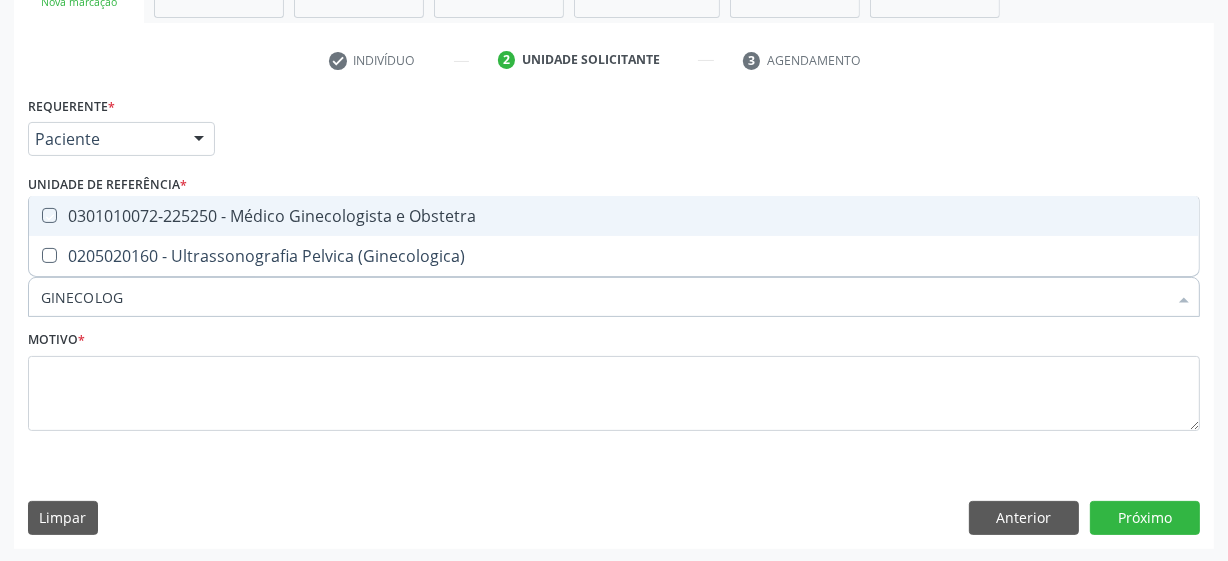 click at bounding box center [35, 215] 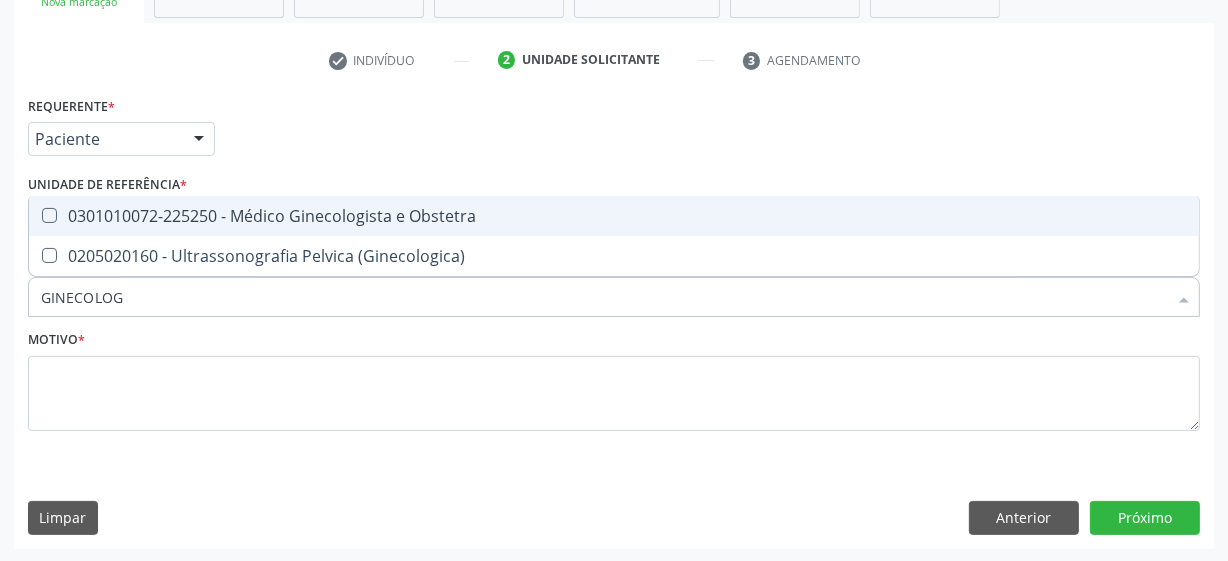 checkbox on "true" 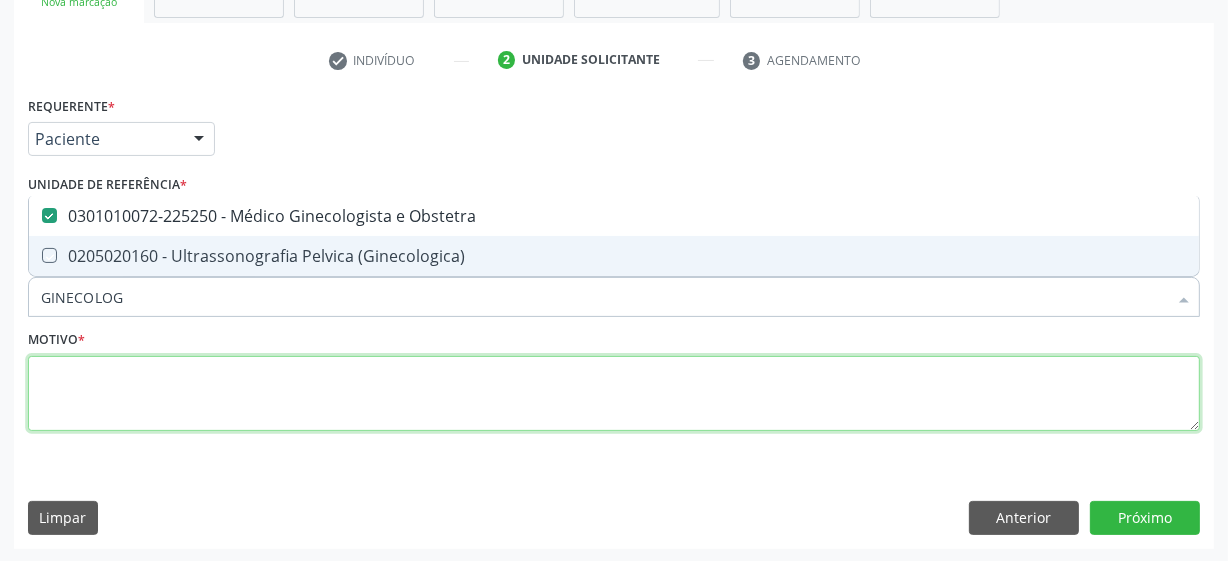 click at bounding box center (614, 394) 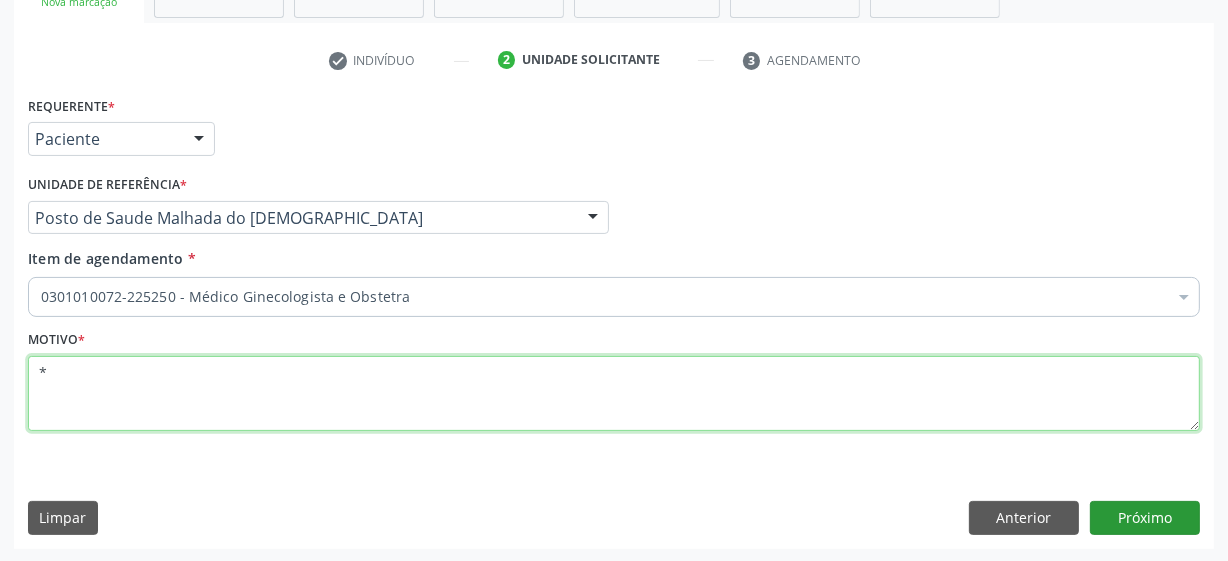 type on "*" 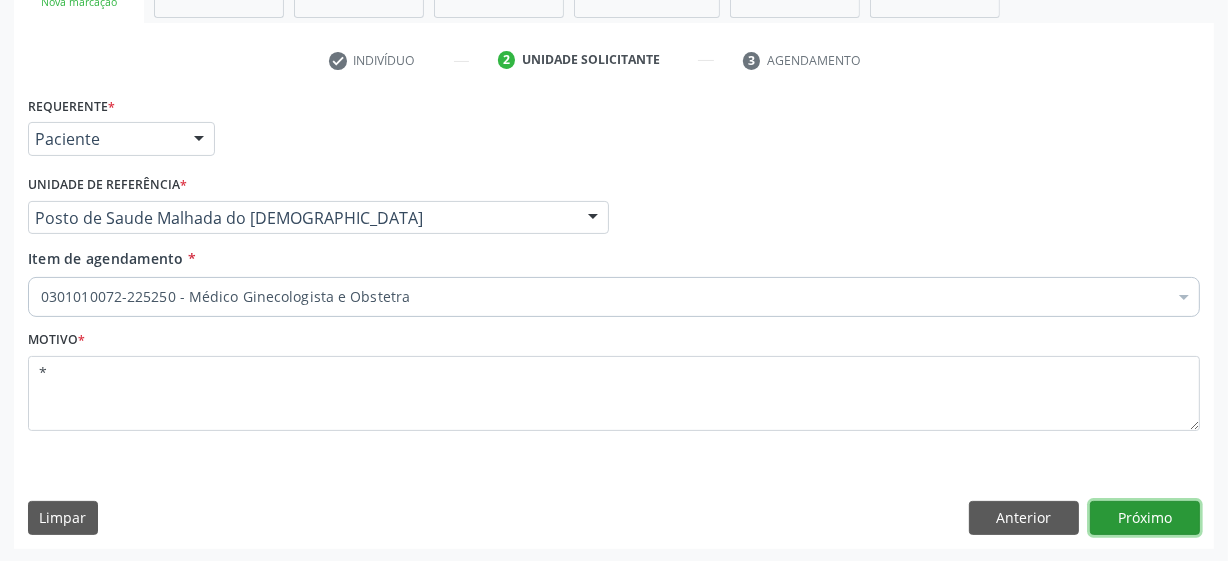 click on "Próximo" at bounding box center (1145, 518) 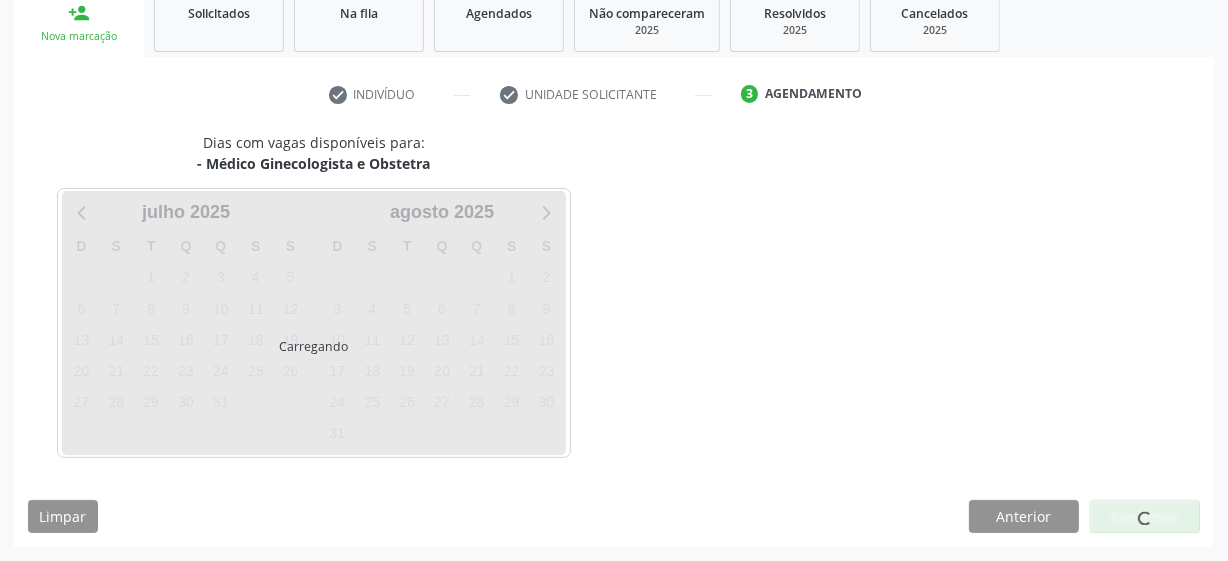 scroll, scrollTop: 308, scrollLeft: 0, axis: vertical 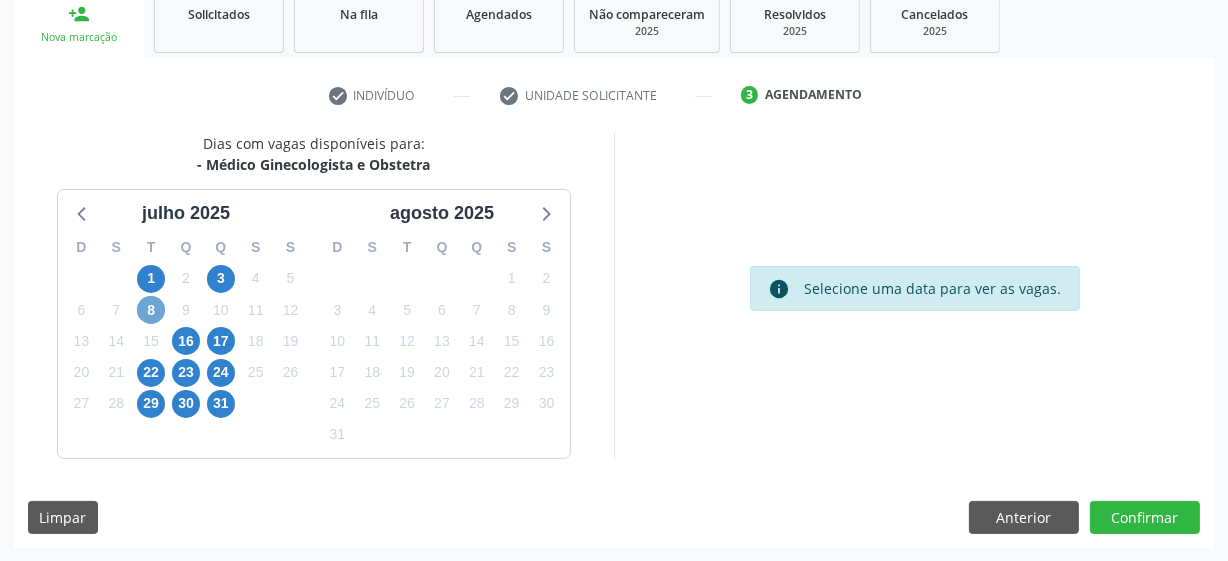 click on "8" at bounding box center (151, 310) 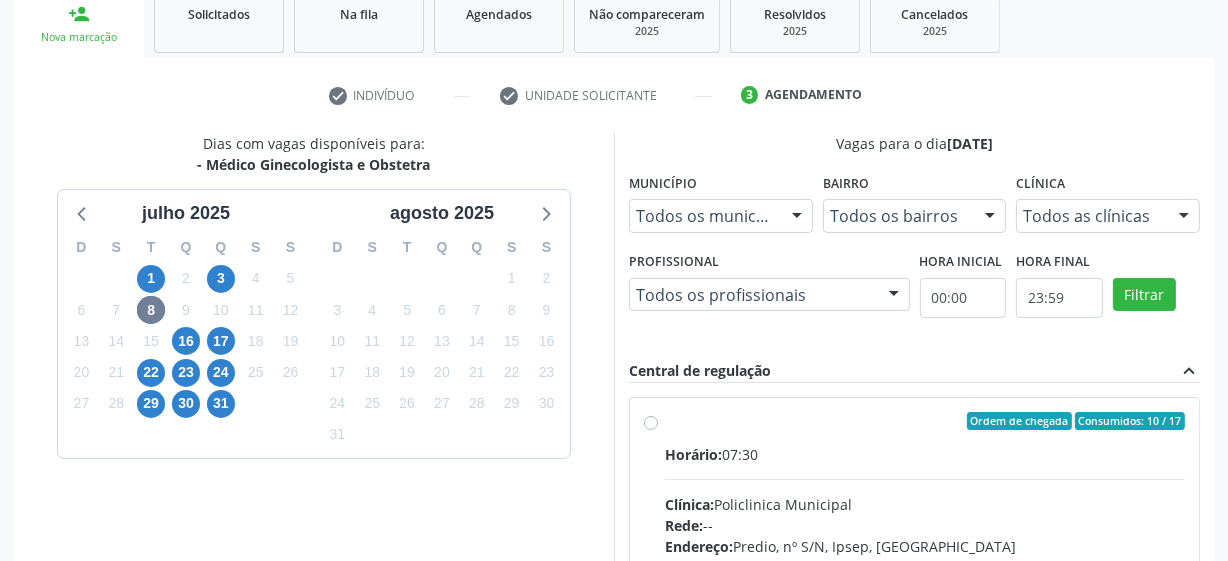 click on "Ordem de chegada
Consumidos: 10 / 17
Horário:   07:30
Clínica:  Policlinica Municipal
Rede:
--
Endereço:   Predio, nº S/N, Ipsep, Serra Talhada - PE
Telefone:   --
Profissional:
Joao Vitor Torres de Lima
Informações adicionais sobre o atendimento
Idade de atendimento:
de 0 a 120 anos
Gênero(s) atendido(s):
Masculino e Feminino
Informações adicionais:
--" at bounding box center (925, 565) 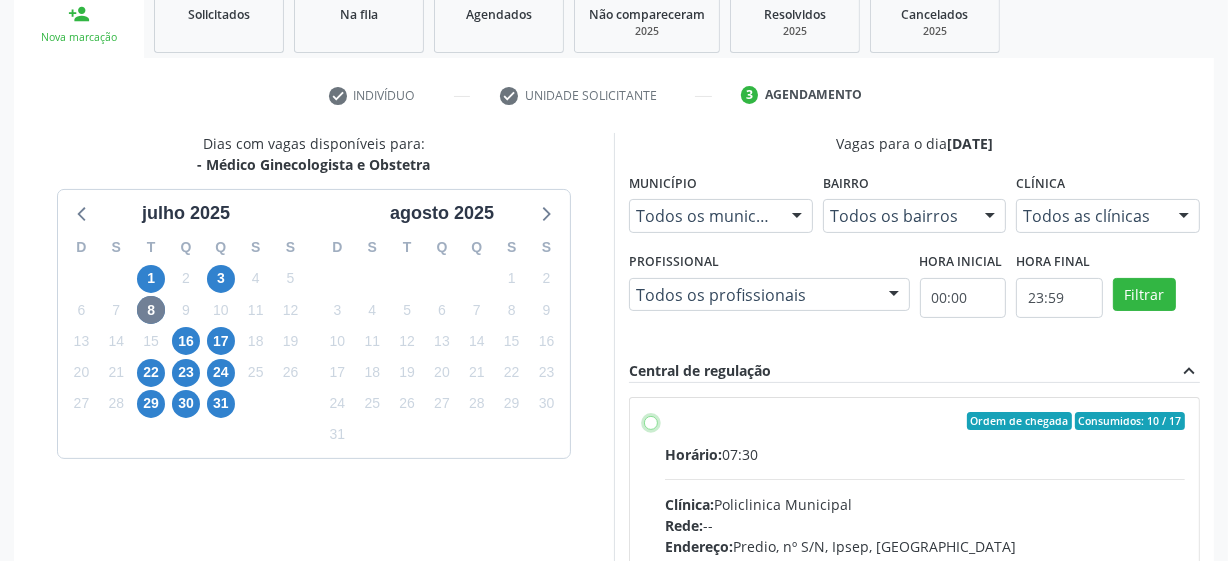 click on "Ordem de chegada
Consumidos: 10 / 17
Horário:   07:30
Clínica:  Policlinica Municipal
Rede:
--
Endereço:   Predio, nº S/N, Ipsep, Serra Talhada - PE
Telefone:   --
Profissional:
Joao Vitor Torres de Lima
Informações adicionais sobre o atendimento
Idade de atendimento:
de 0 a 120 anos
Gênero(s) atendido(s):
Masculino e Feminino
Informações adicionais:
--" at bounding box center [651, 421] 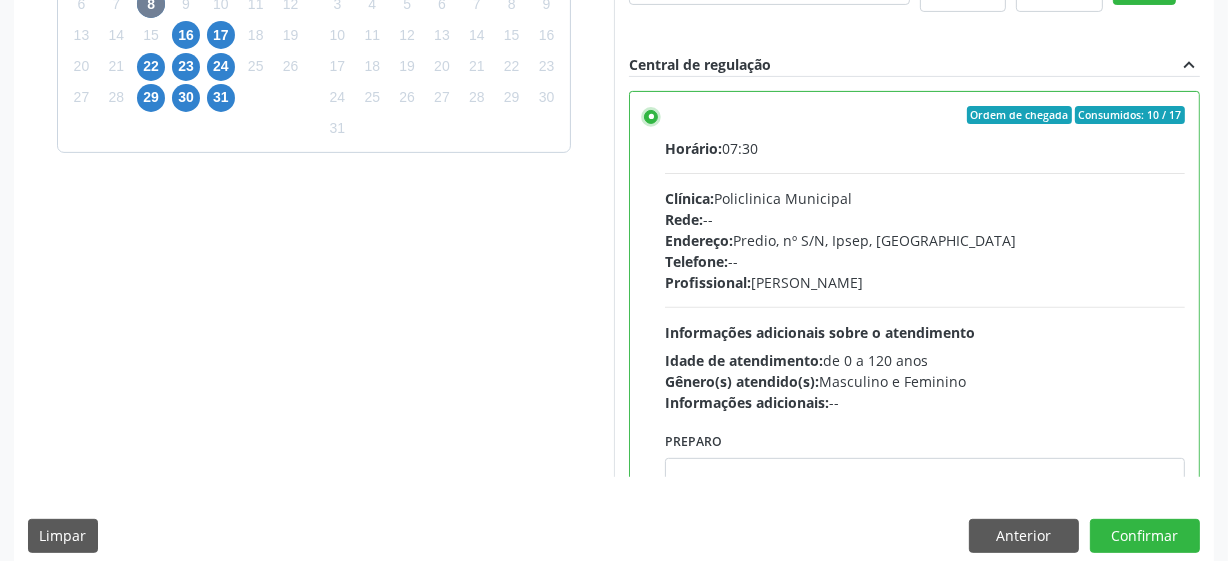 scroll, scrollTop: 632, scrollLeft: 0, axis: vertical 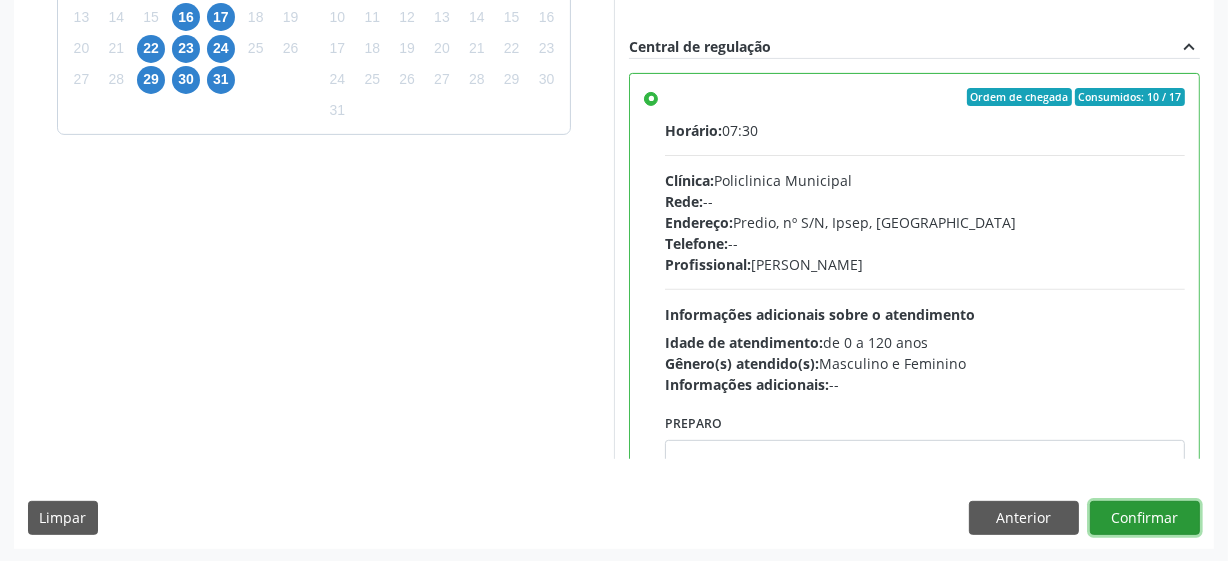 click on "Confirmar" at bounding box center [1145, 518] 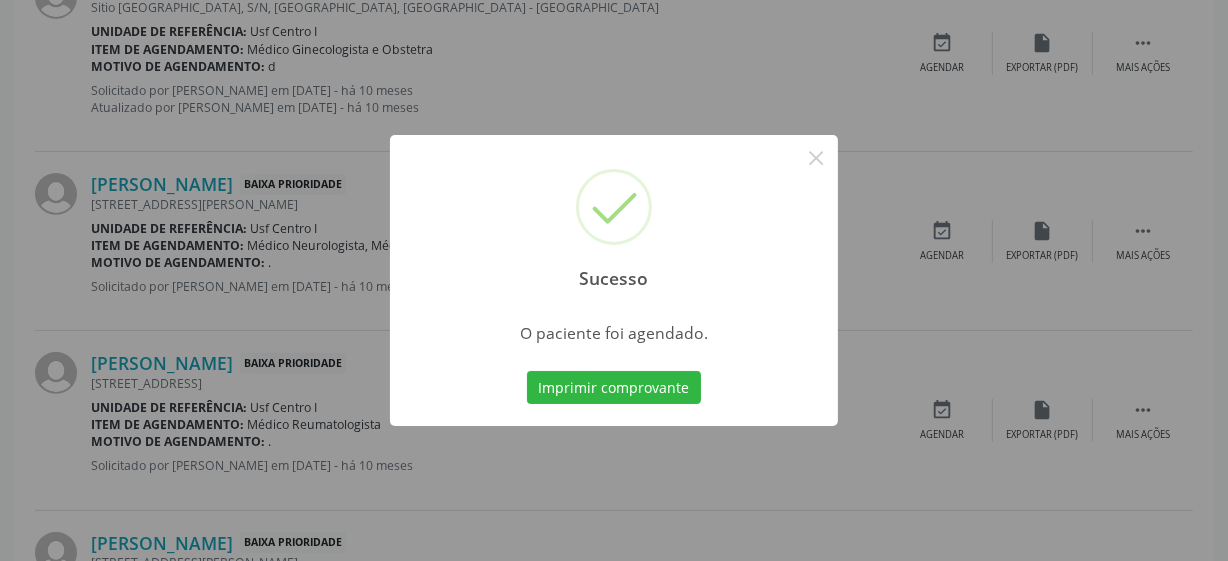 scroll, scrollTop: 105, scrollLeft: 0, axis: vertical 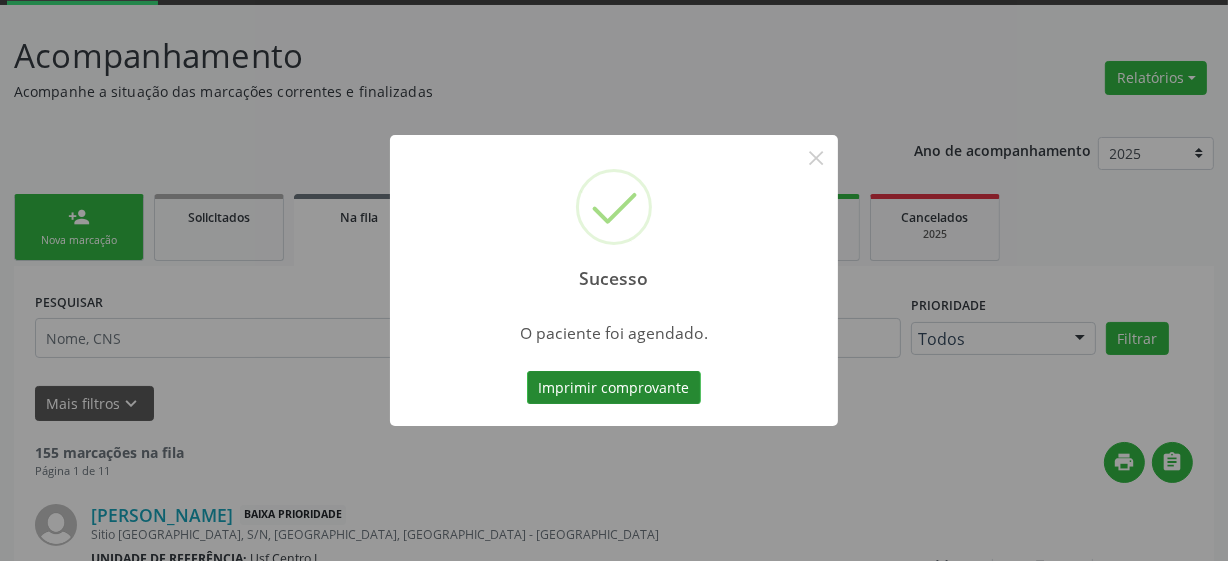 click on "Imprimir comprovante" at bounding box center (614, 388) 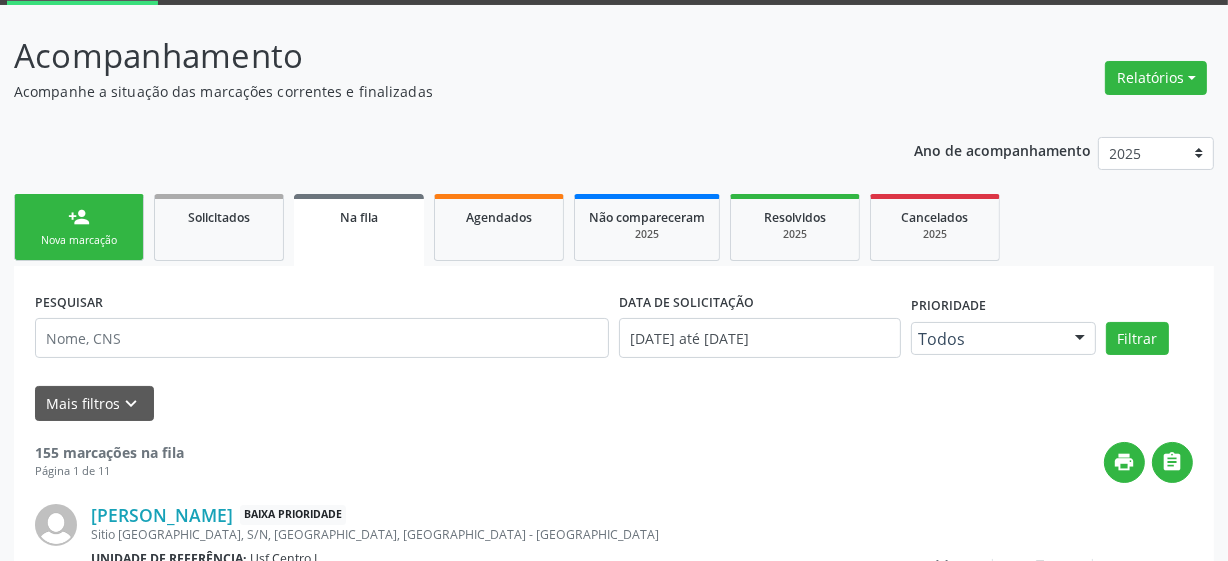 click on "person_add
Nova marcação" at bounding box center [79, 227] 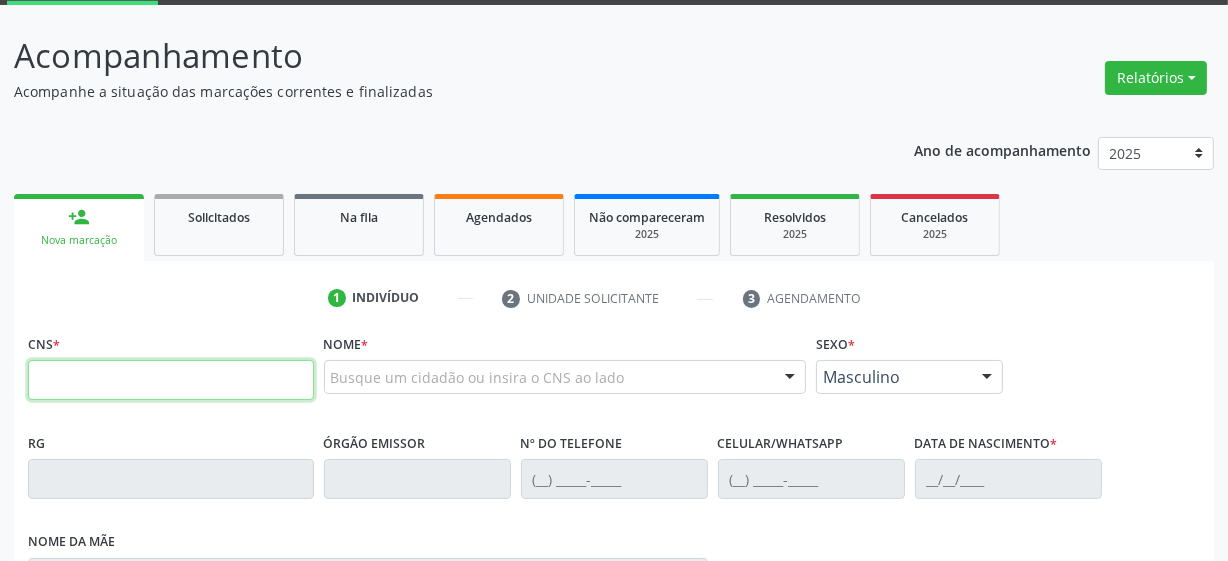 click at bounding box center [171, 380] 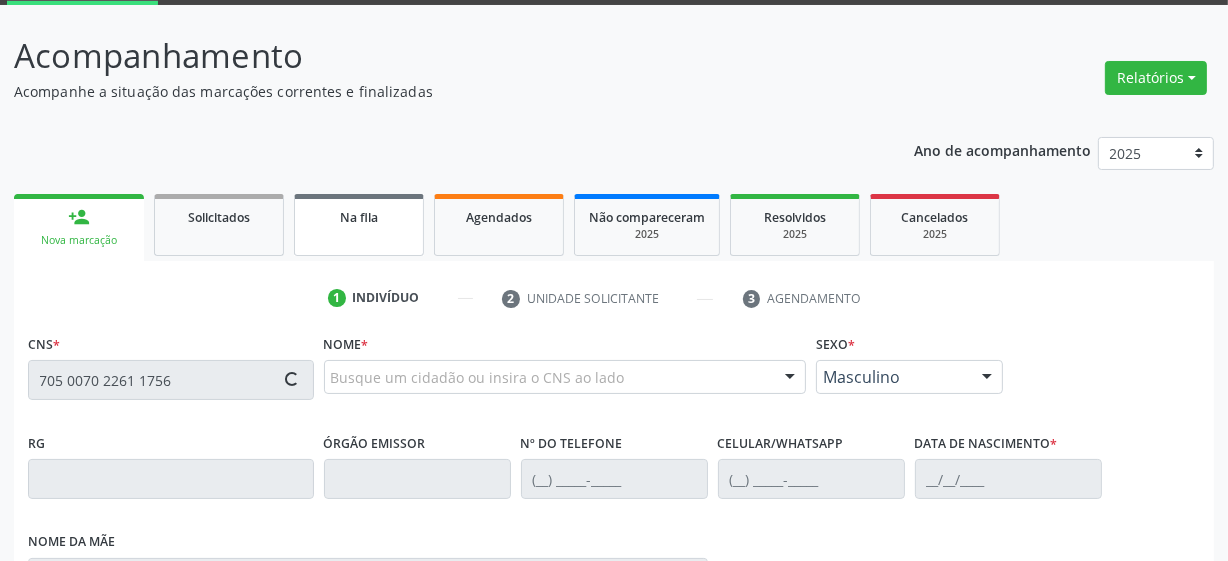 type on "705 0070 2261 1756" 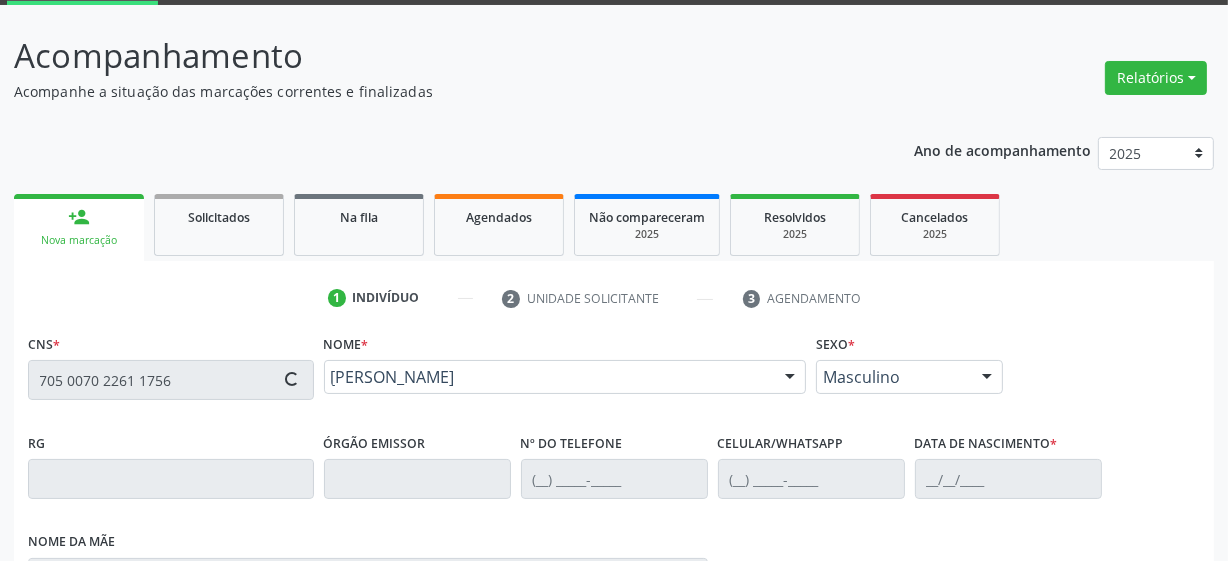 type on "[PHONE_NUMBER]" 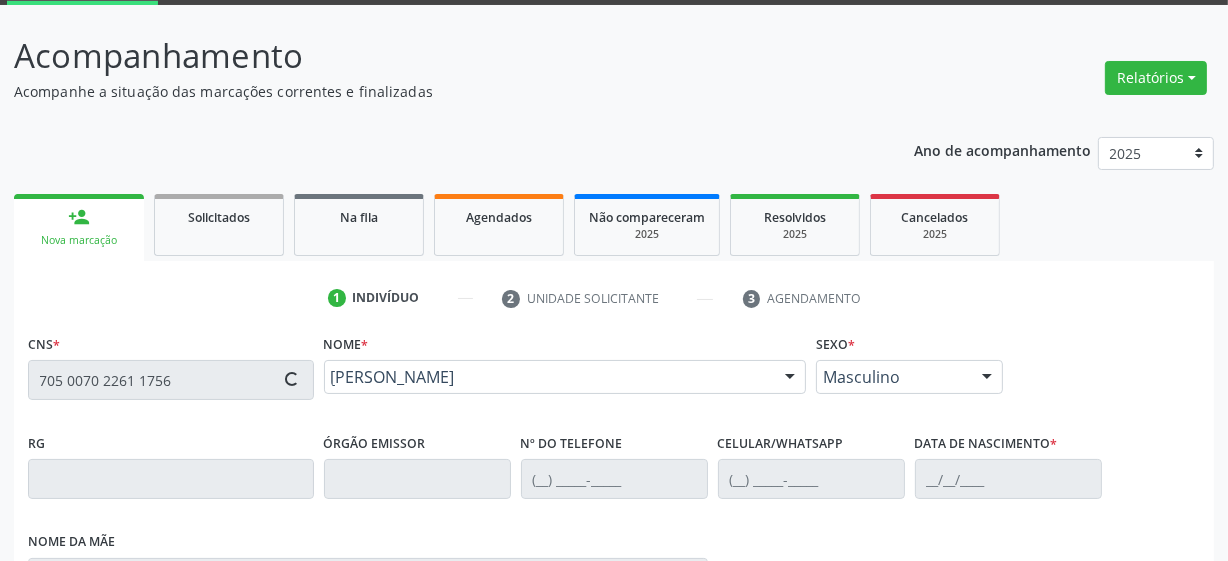 type on "16/11/1997" 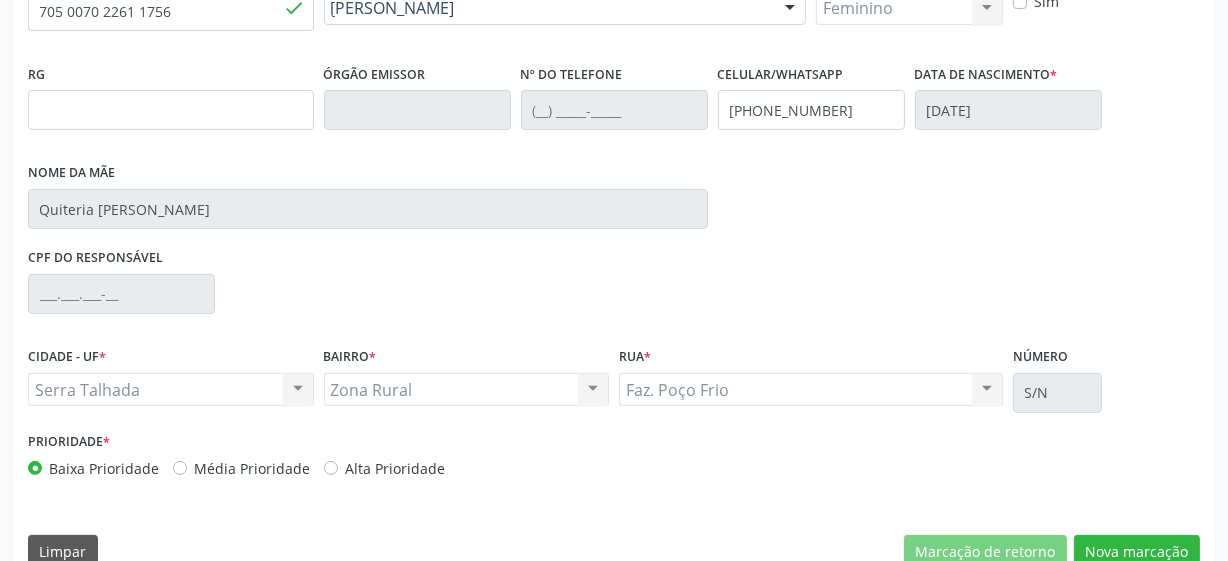 scroll, scrollTop: 508, scrollLeft: 0, axis: vertical 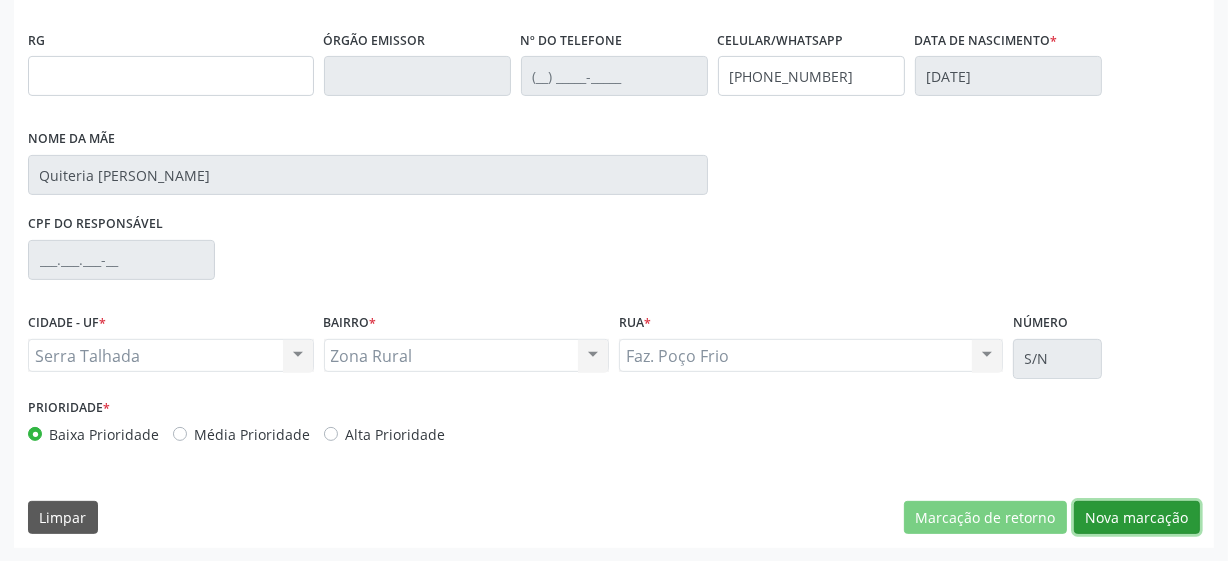 click on "Nova marcação" at bounding box center [1137, 518] 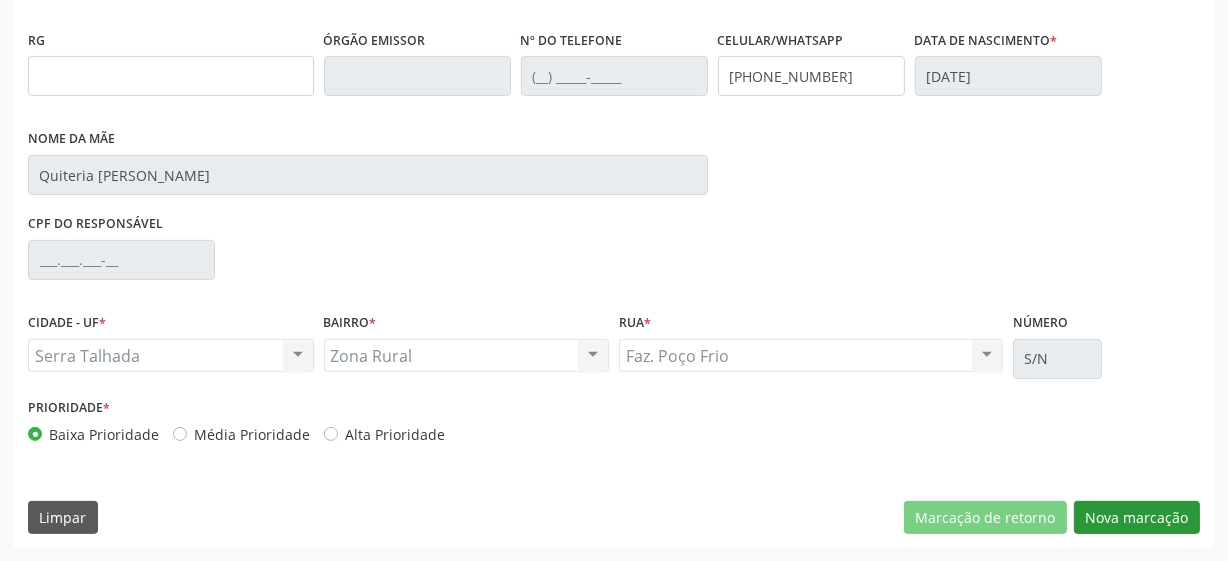 scroll, scrollTop: 343, scrollLeft: 0, axis: vertical 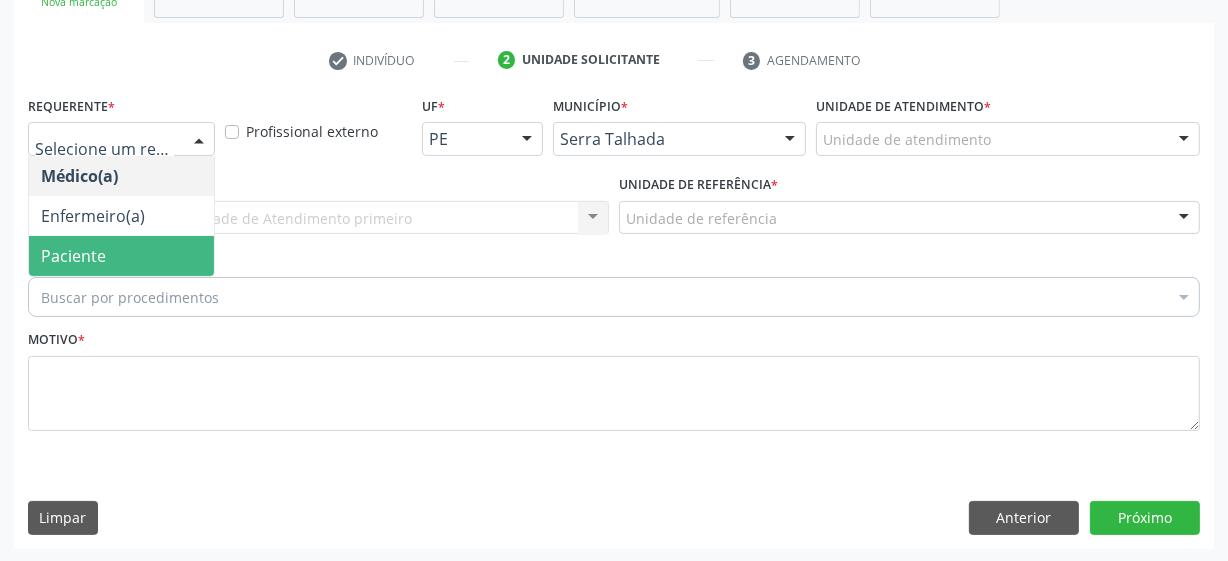 click on "Paciente" at bounding box center [73, 256] 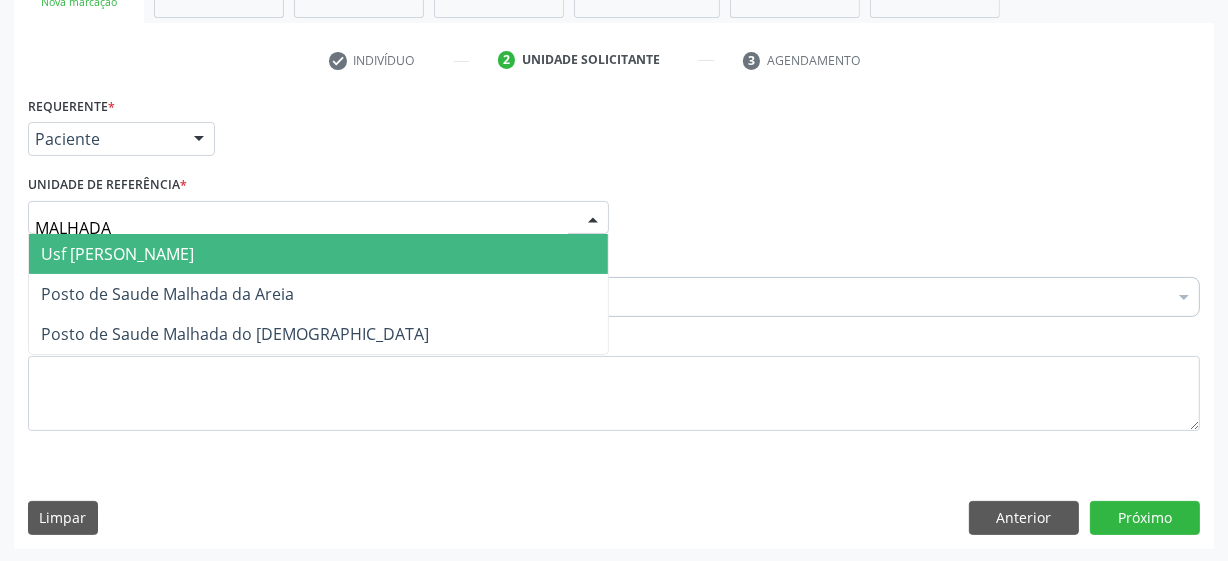 type on "MALHADA" 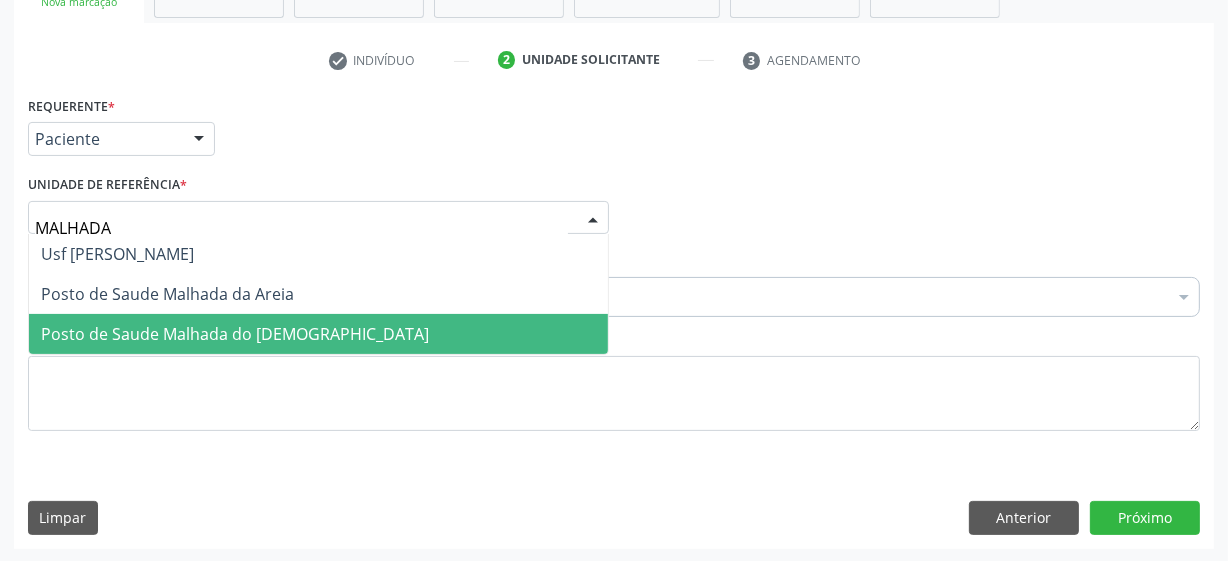click on "Posto de Saude Malhada do [DEMOGRAPHIC_DATA]" at bounding box center (235, 334) 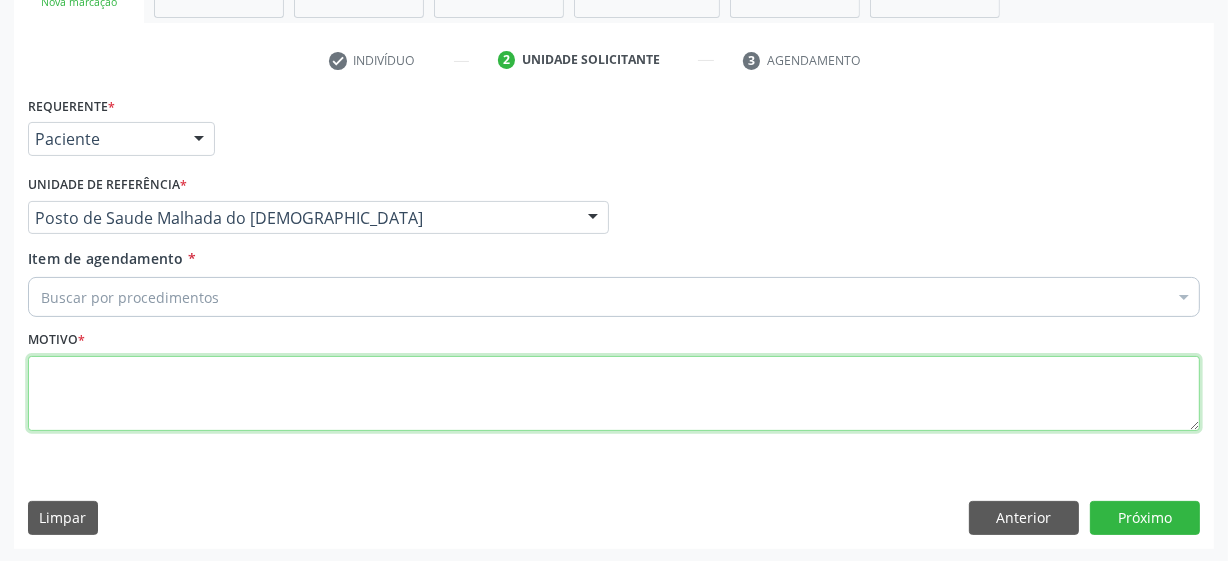 click at bounding box center [614, 394] 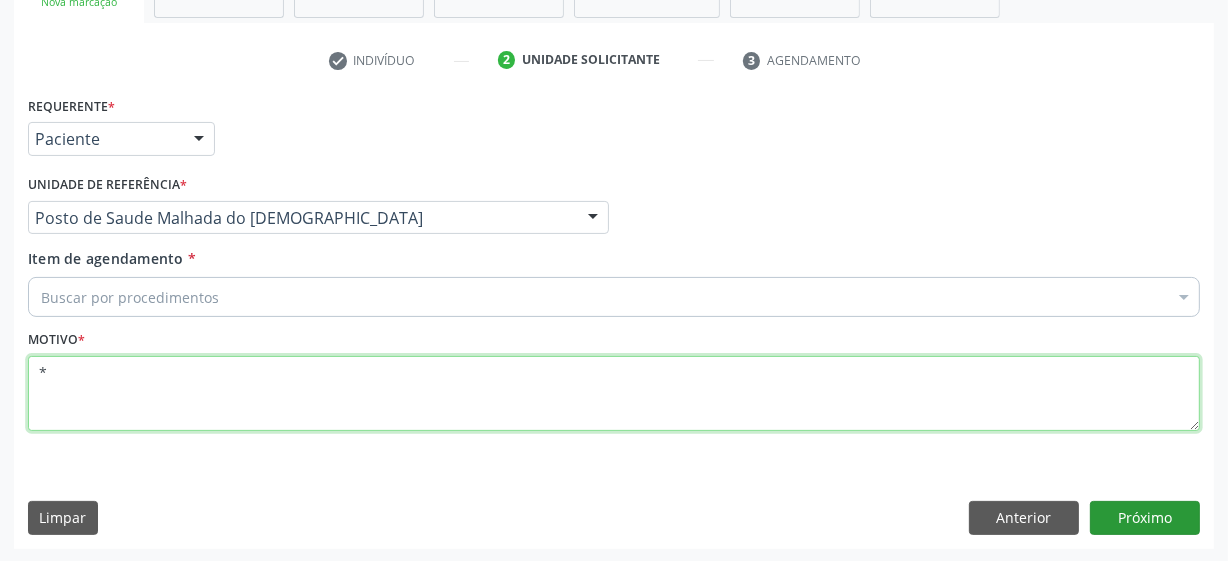type on "*" 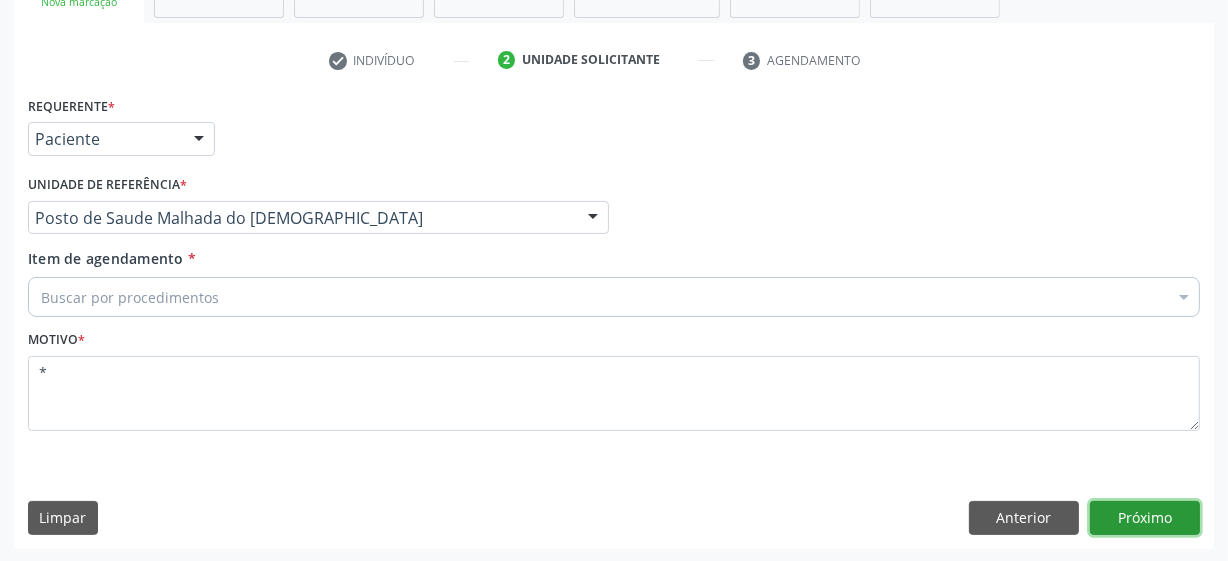 click on "Próximo" at bounding box center (1145, 518) 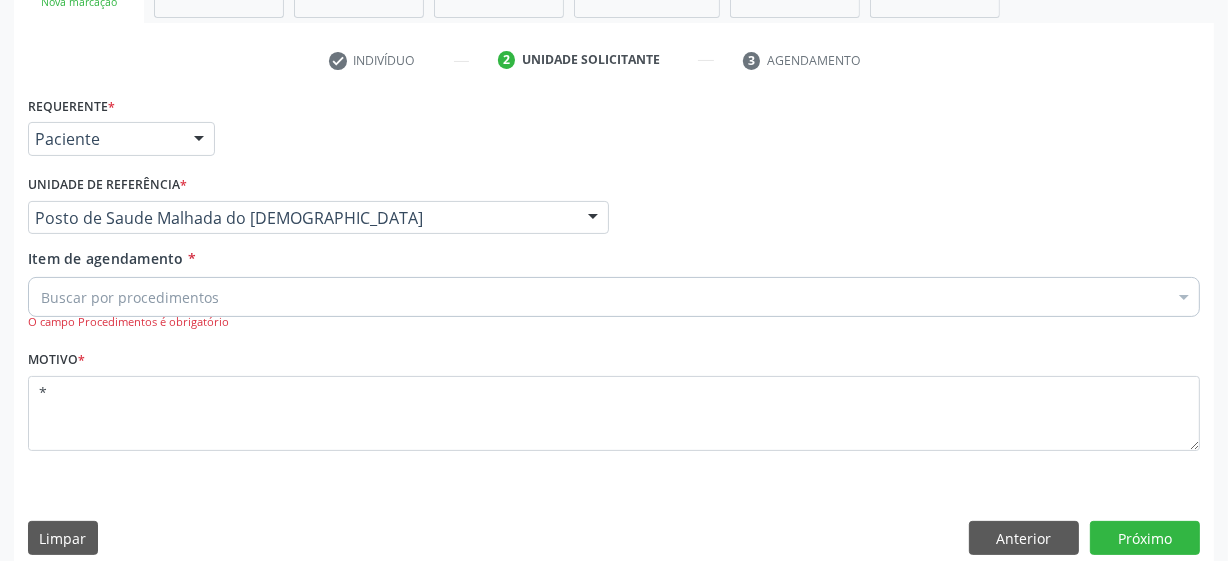 click on "Buscar por procedimentos" at bounding box center [614, 297] 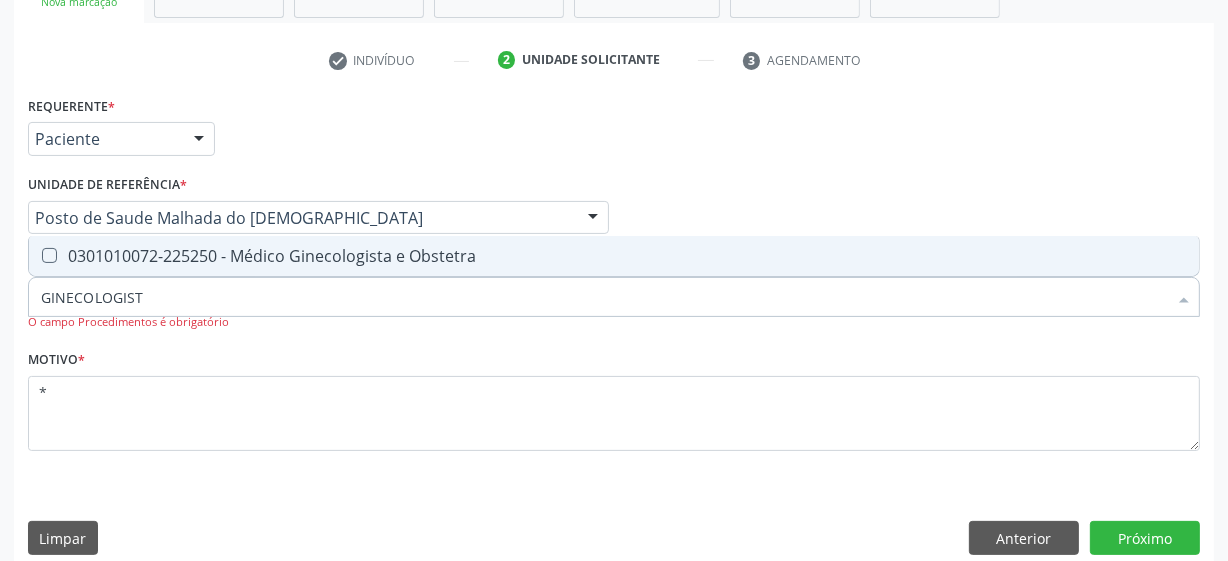 type on "GINECOLOGISTA" 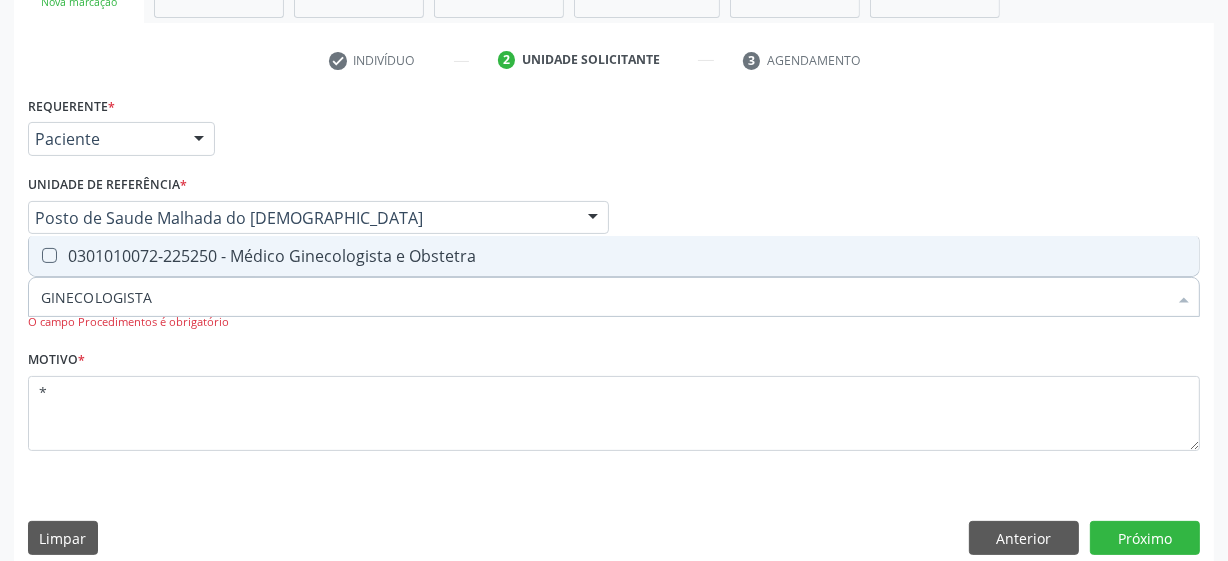 click at bounding box center (49, 255) 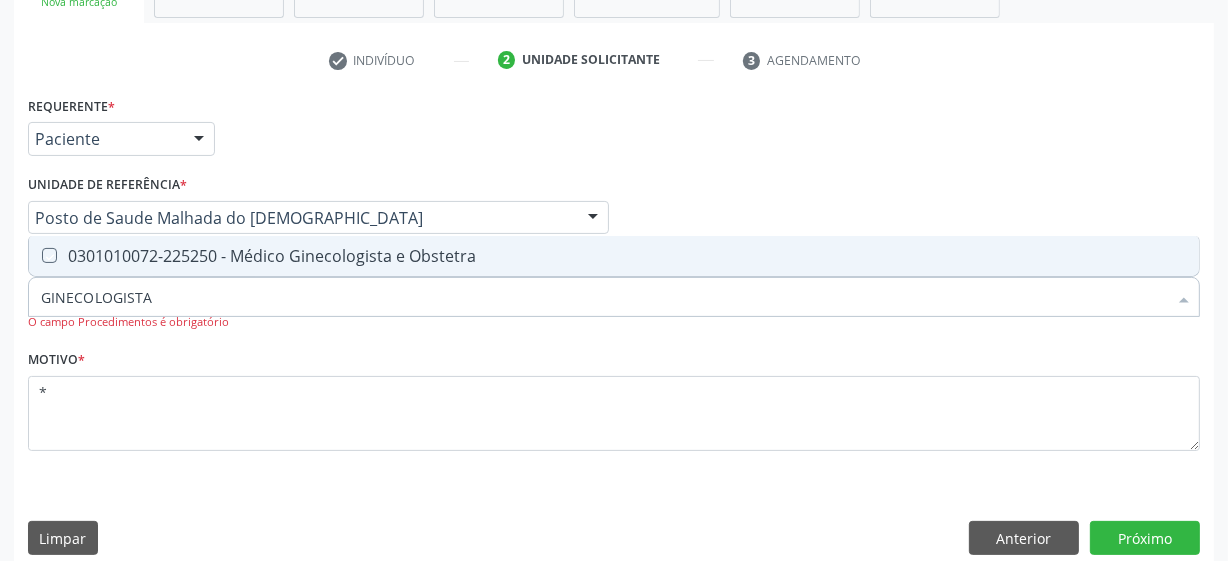 click at bounding box center [35, 255] 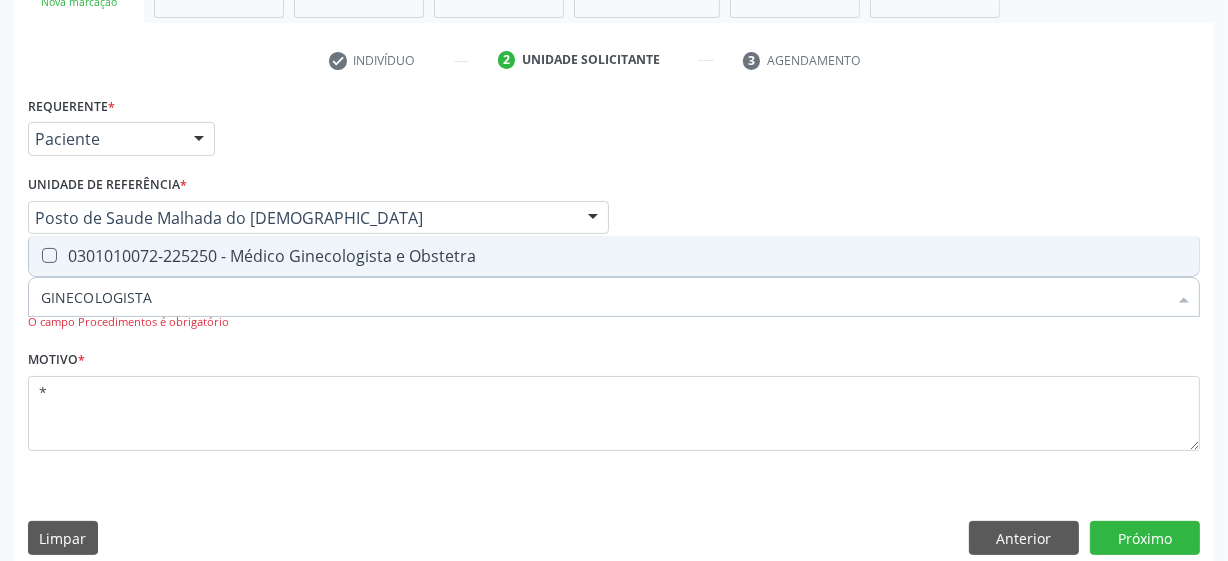 checkbox on "true" 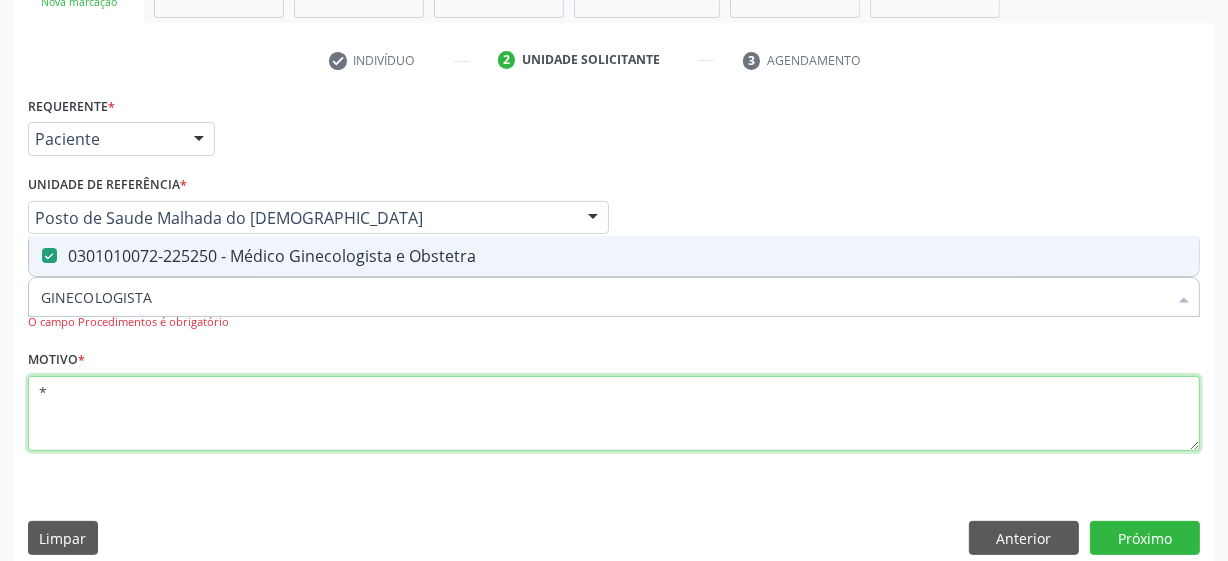 click on "*" at bounding box center (614, 414) 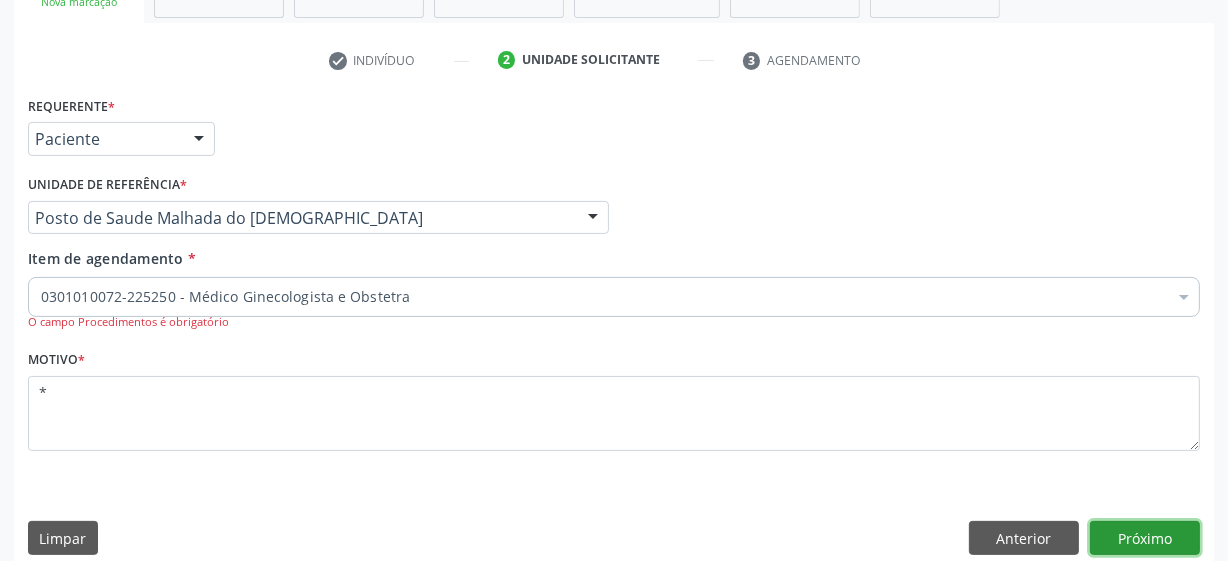 click on "Próximo" at bounding box center [1145, 538] 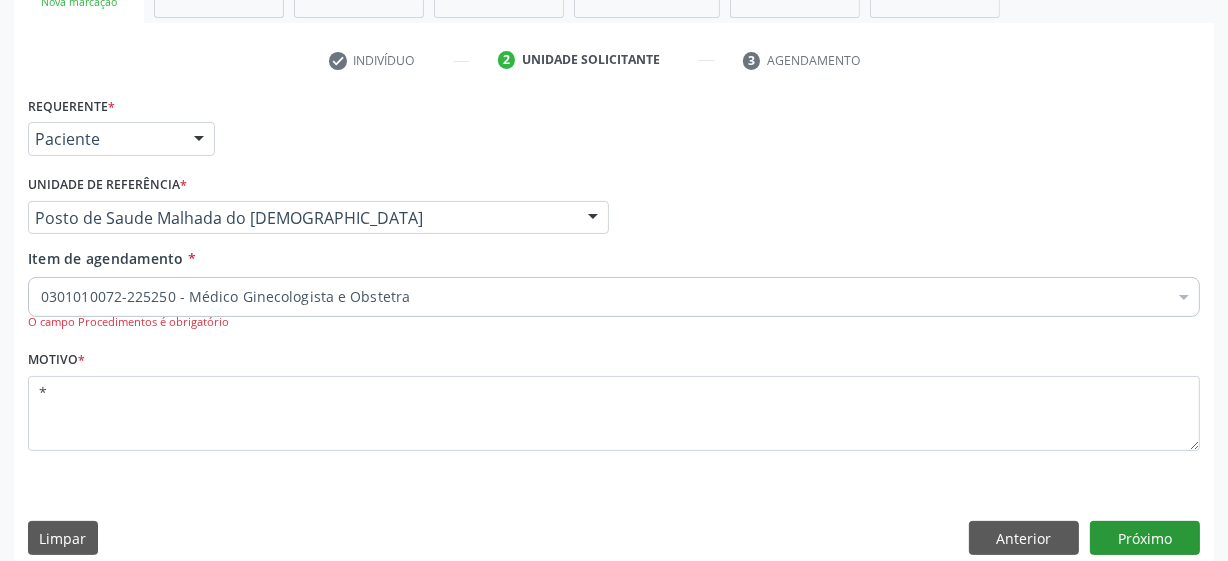 scroll, scrollTop: 308, scrollLeft: 0, axis: vertical 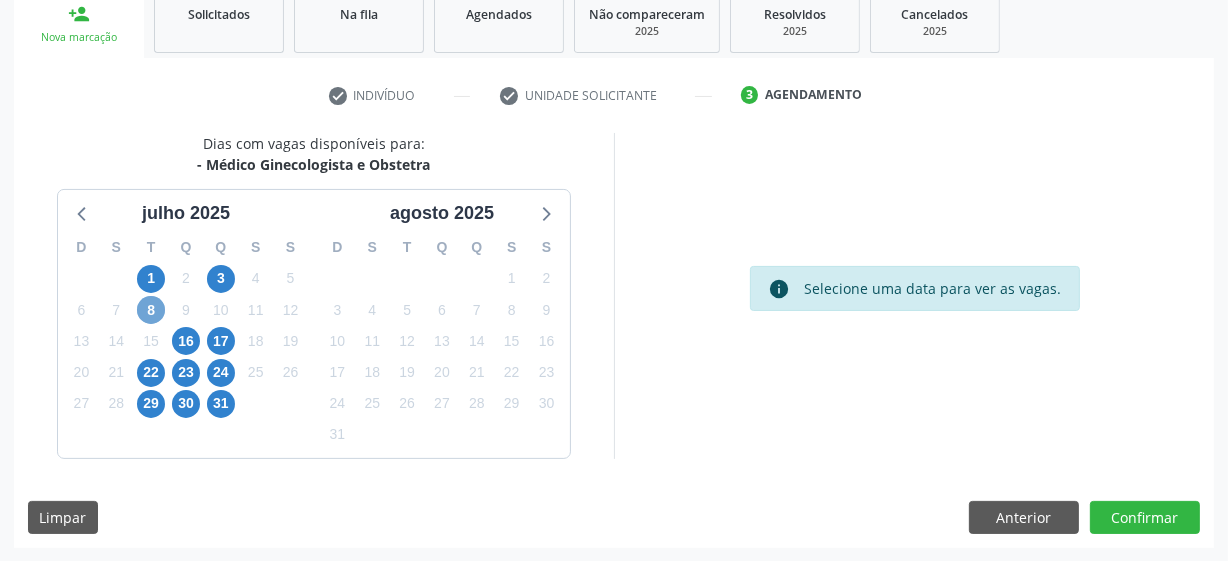 click on "8" at bounding box center [151, 310] 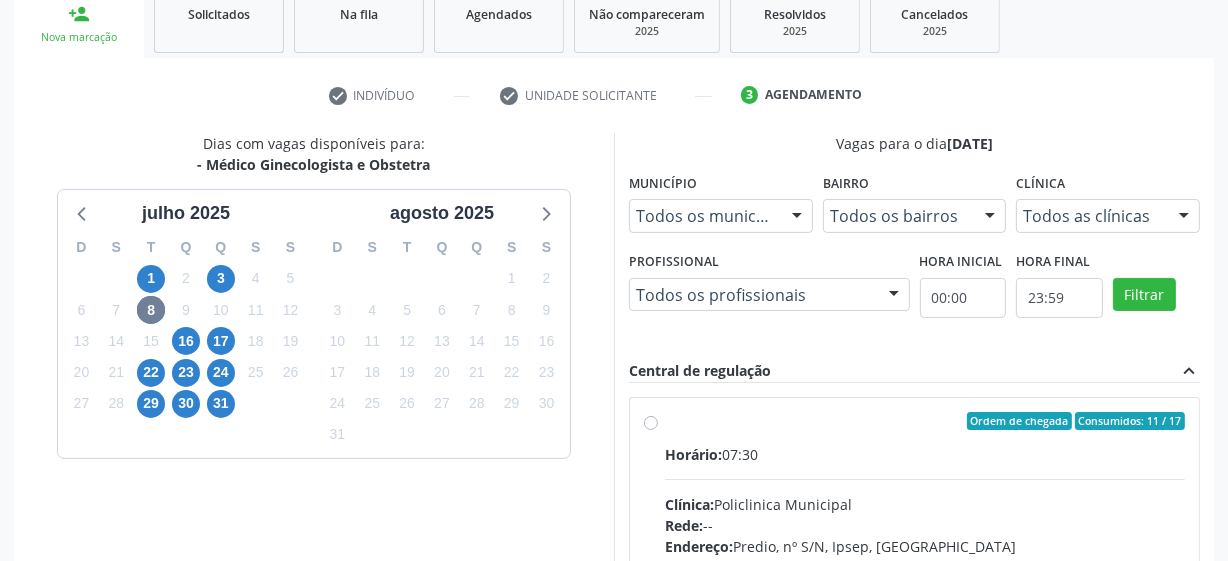 click on "Ordem de chegada
Consumidos: 11 / 17
Horário:   07:30
Clínica:  Policlinica Municipal
Rede:
--
Endereço:   Predio, nº S/N, Ipsep, Serra Talhada - PE
Telefone:   --
Profissional:
Joao Vitor Torres de Lima
Informações adicionais sobre o atendimento
Idade de atendimento:
de 0 a 120 anos
Gênero(s) atendido(s):
Masculino e Feminino
Informações adicionais:
--" at bounding box center [925, 565] 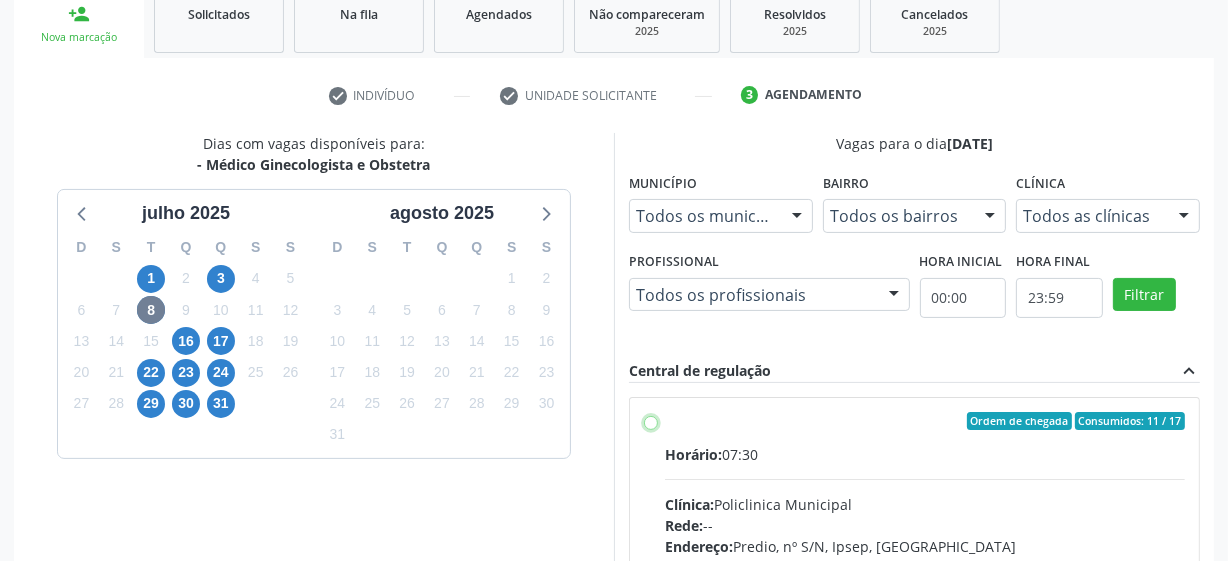 click on "Ordem de chegada
Consumidos: 11 / 17
Horário:   07:30
Clínica:  Policlinica Municipal
Rede:
--
Endereço:   Predio, nº S/N, Ipsep, Serra Talhada - PE
Telefone:   --
Profissional:
Joao Vitor Torres de Lima
Informações adicionais sobre o atendimento
Idade de atendimento:
de 0 a 120 anos
Gênero(s) atendido(s):
Masculino e Feminino
Informações adicionais:
--" at bounding box center (651, 421) 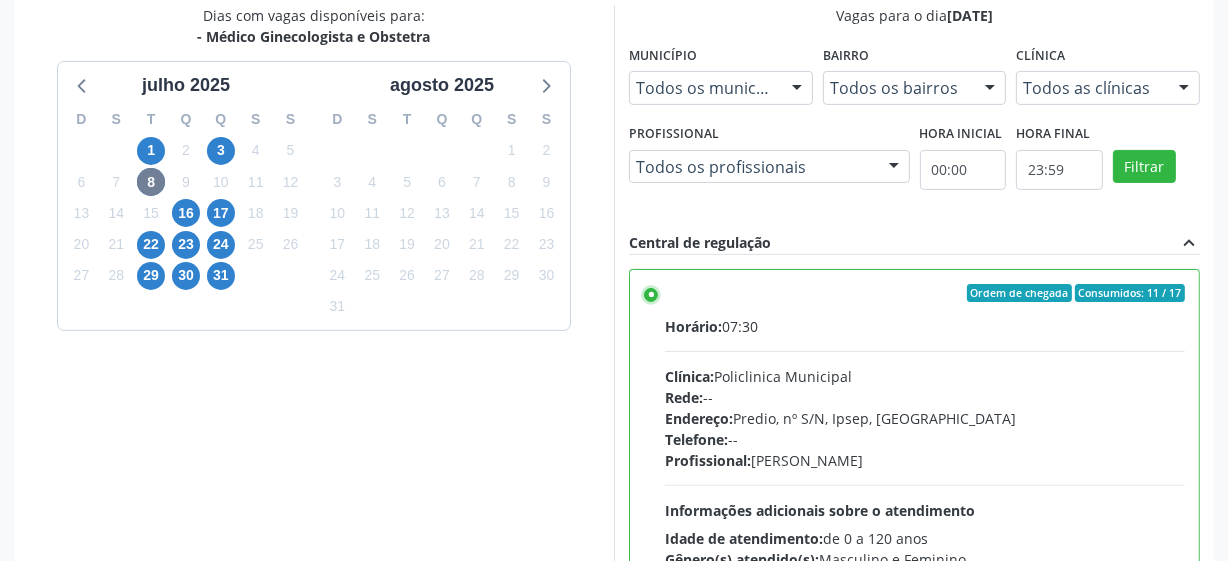 scroll, scrollTop: 632, scrollLeft: 0, axis: vertical 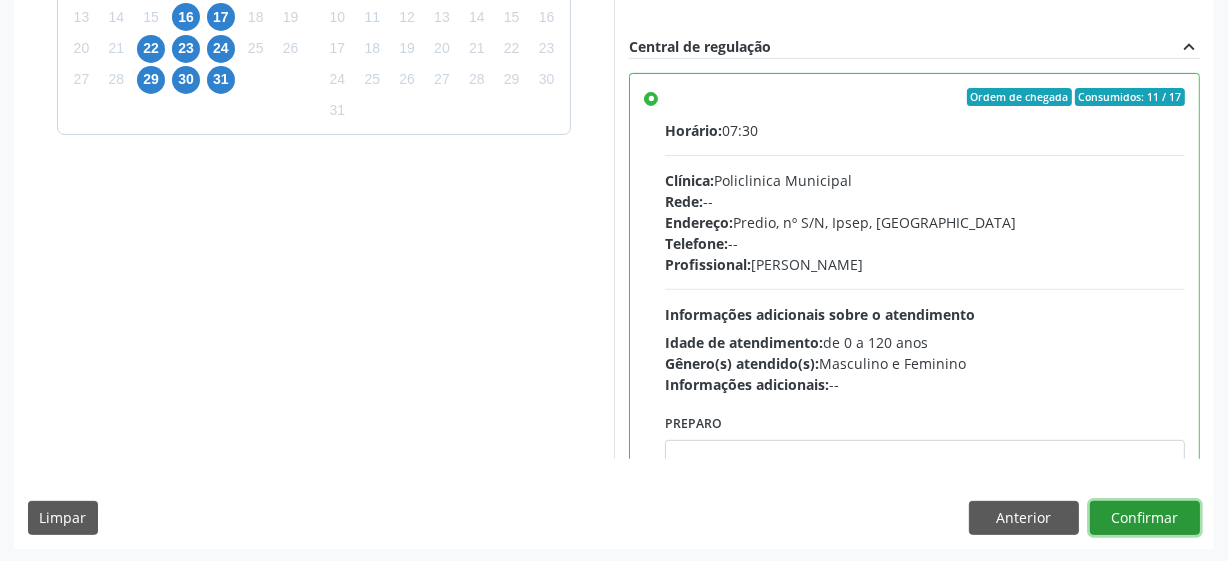 click on "Confirmar" at bounding box center (1145, 518) 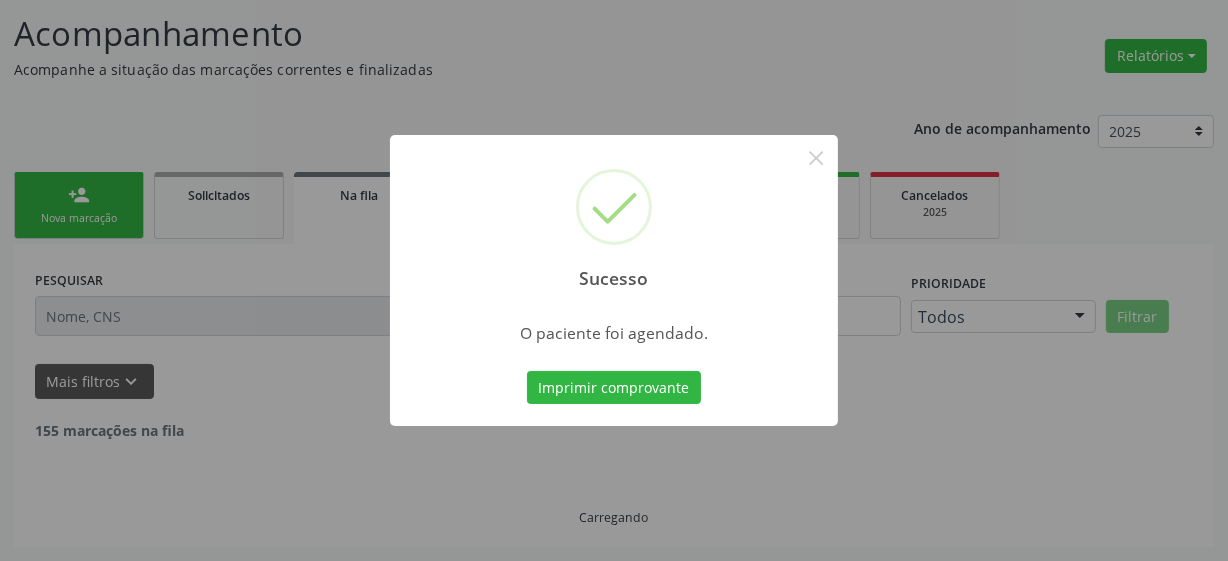 scroll, scrollTop: 105, scrollLeft: 0, axis: vertical 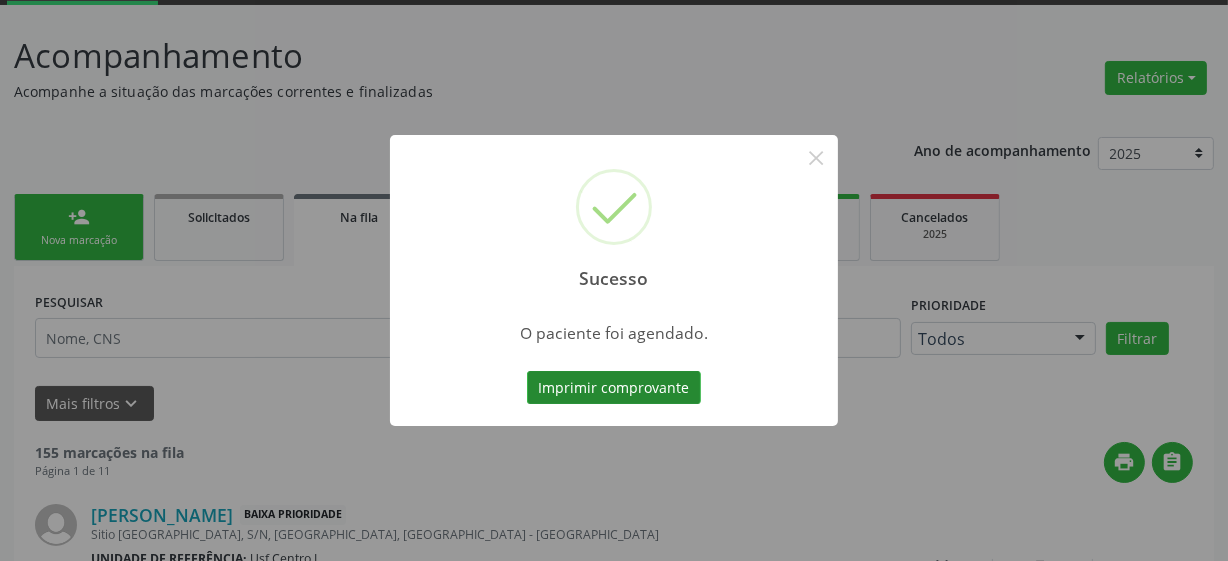 click on "Imprimir comprovante" at bounding box center (614, 388) 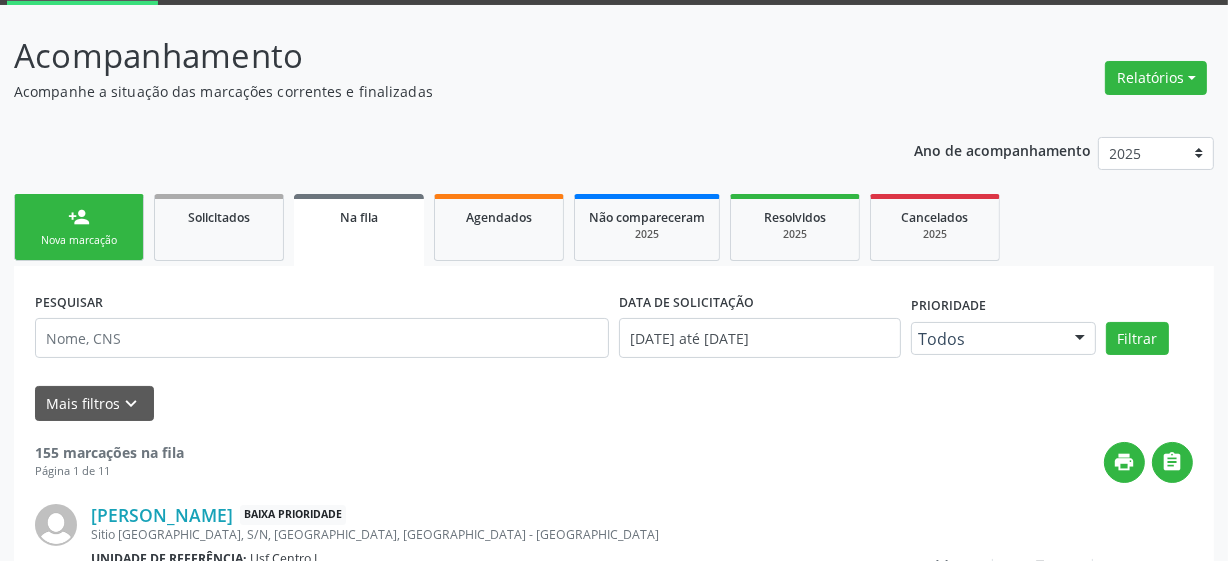 click on "Nova marcação" at bounding box center [79, 240] 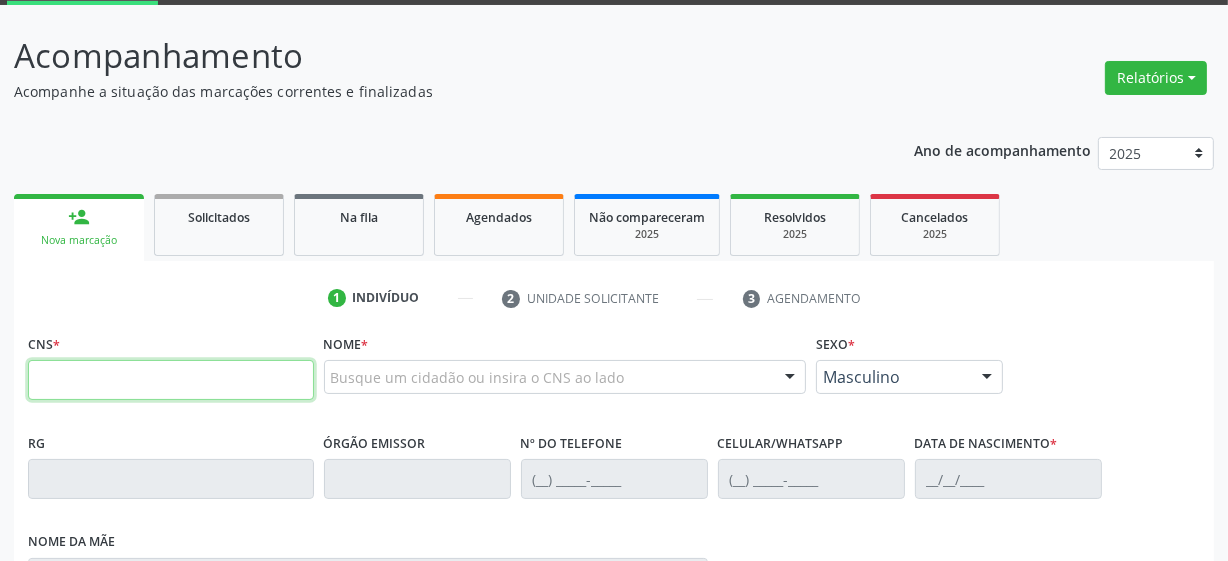 click at bounding box center [171, 380] 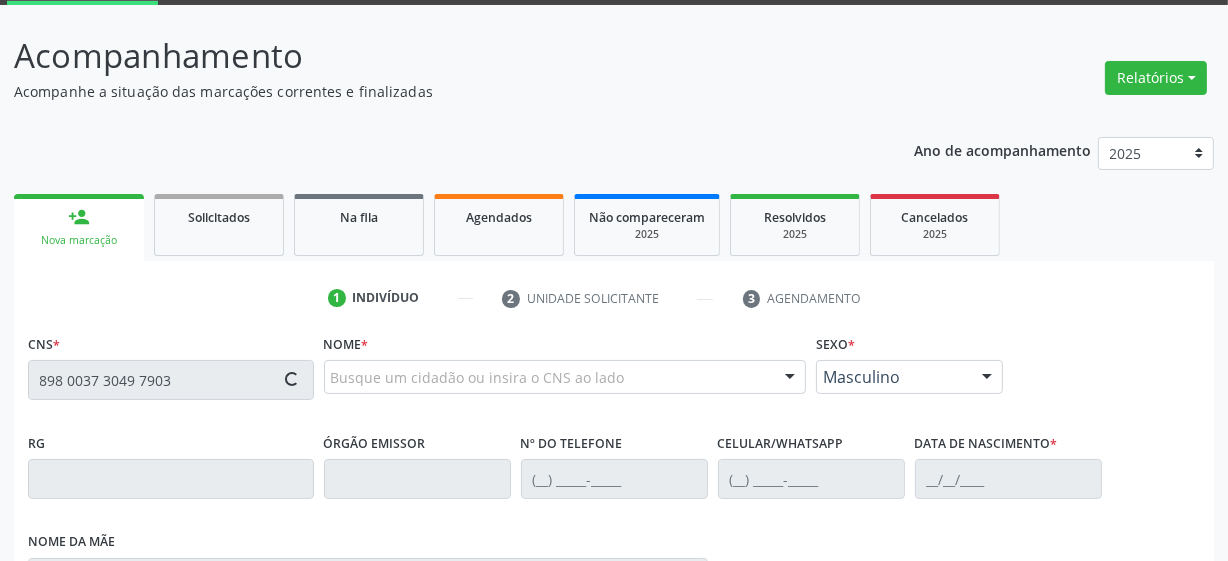 type on "898 0037 3049 7903" 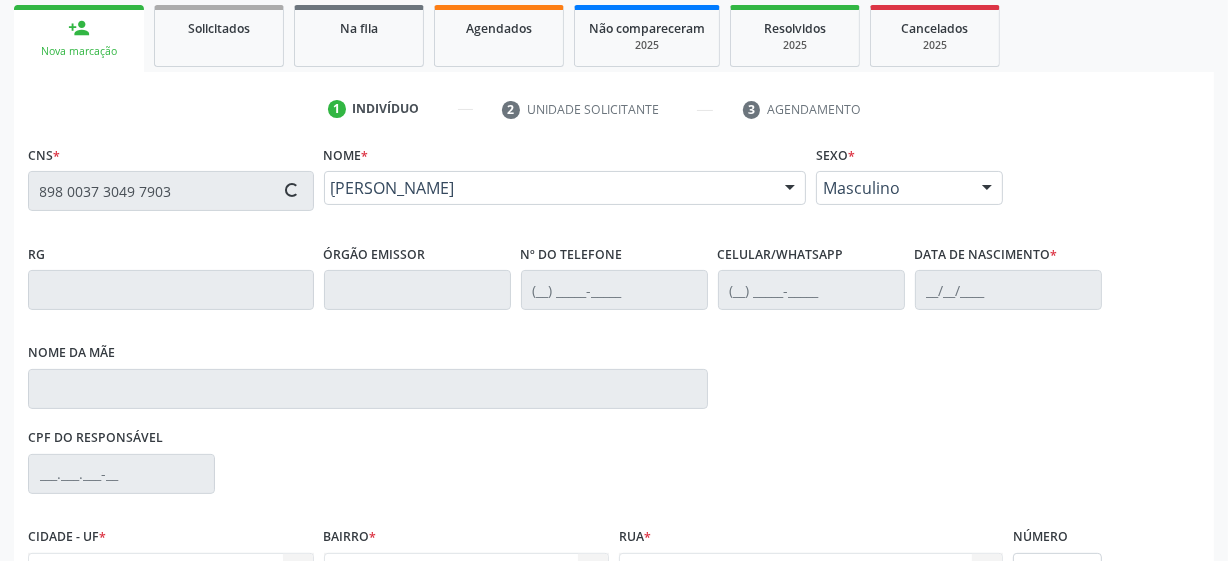 scroll, scrollTop: 508, scrollLeft: 0, axis: vertical 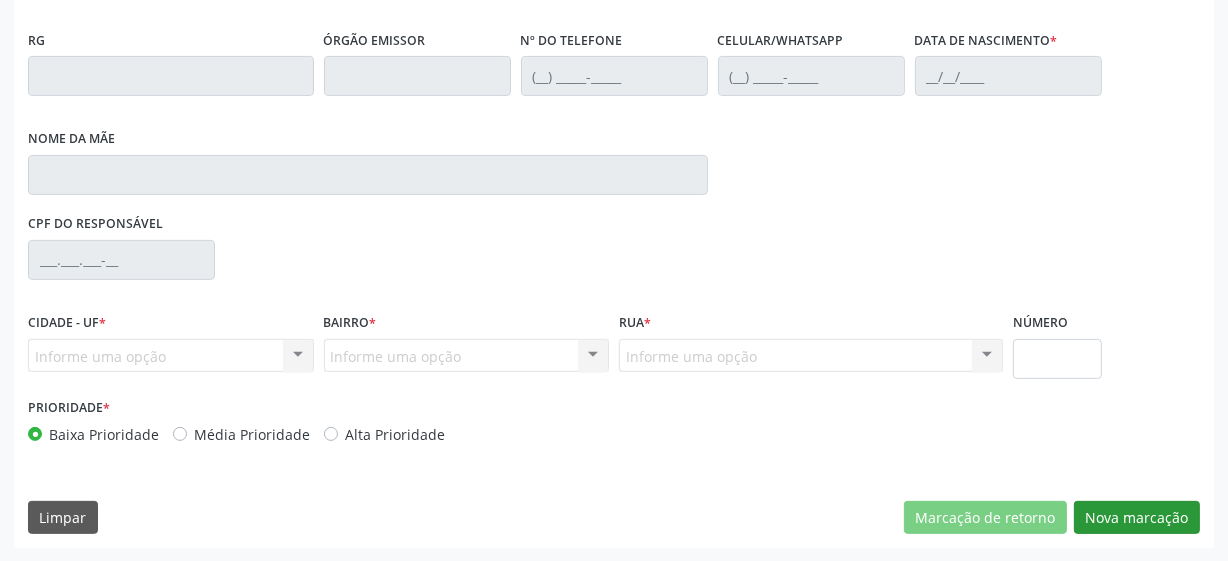 type on "(87) 98861-1780" 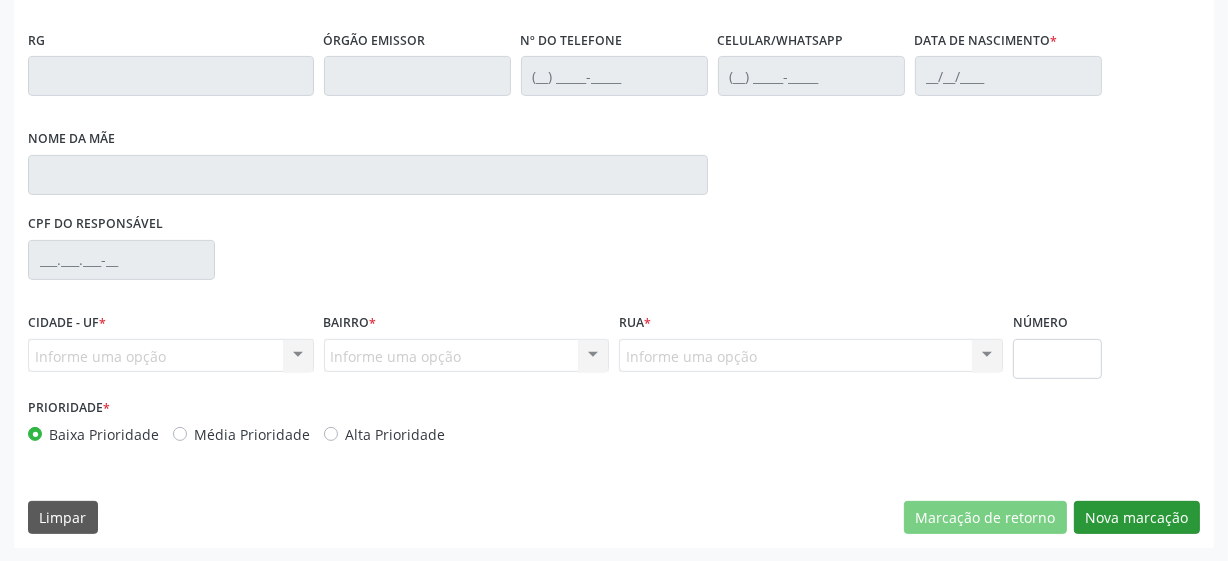 type on "25/11/1969" 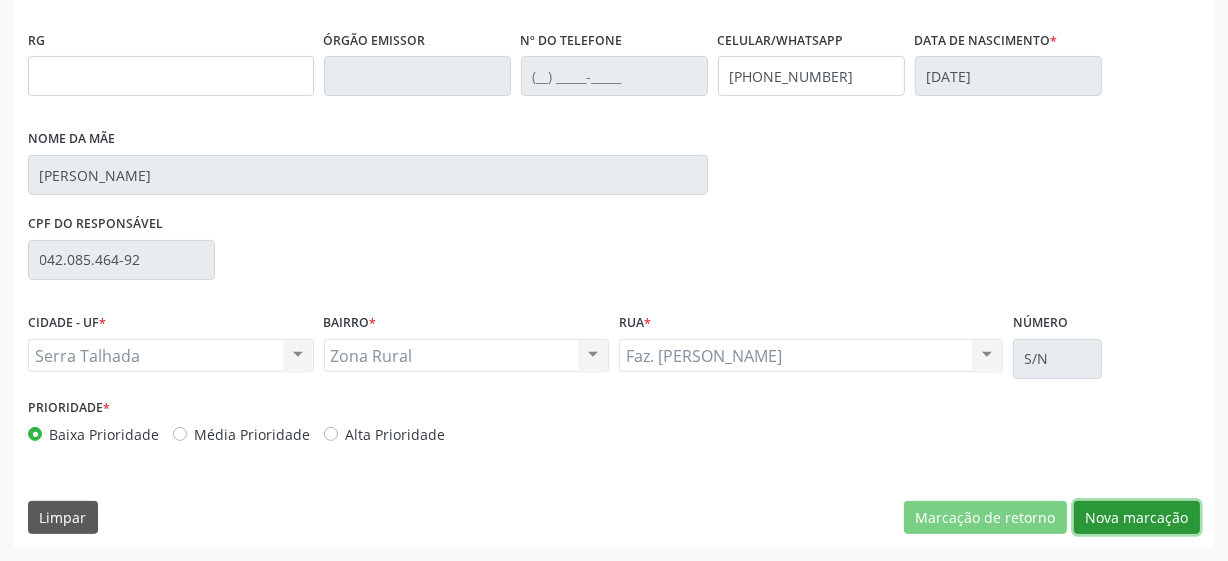 click on "Nova marcação" at bounding box center (1137, 518) 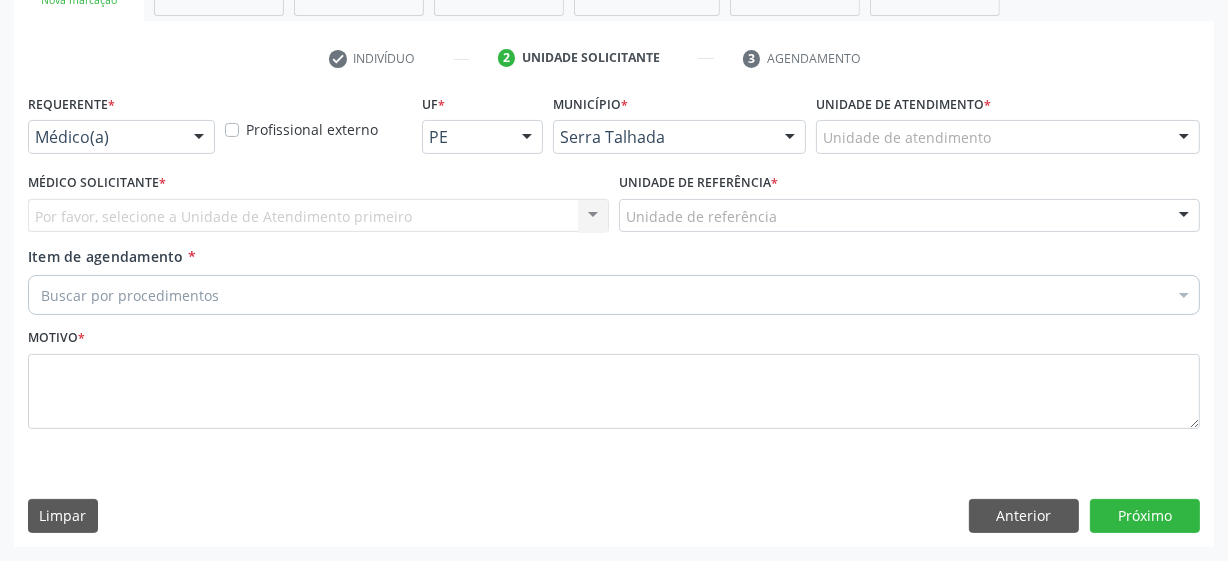 scroll, scrollTop: 343, scrollLeft: 0, axis: vertical 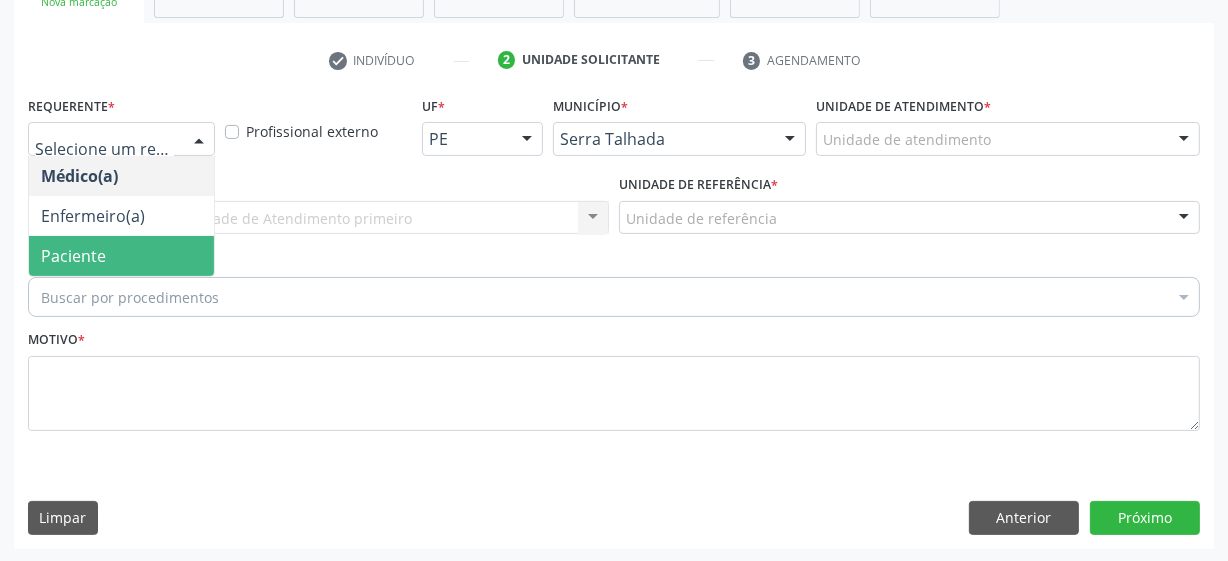 click on "Paciente" at bounding box center (73, 256) 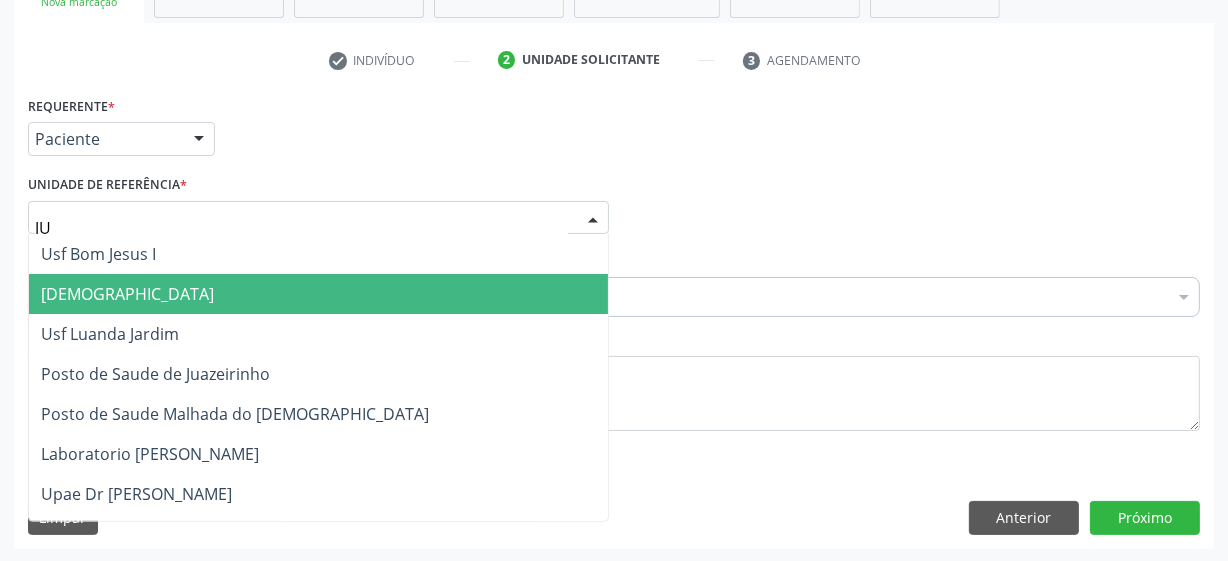 type on "JUA" 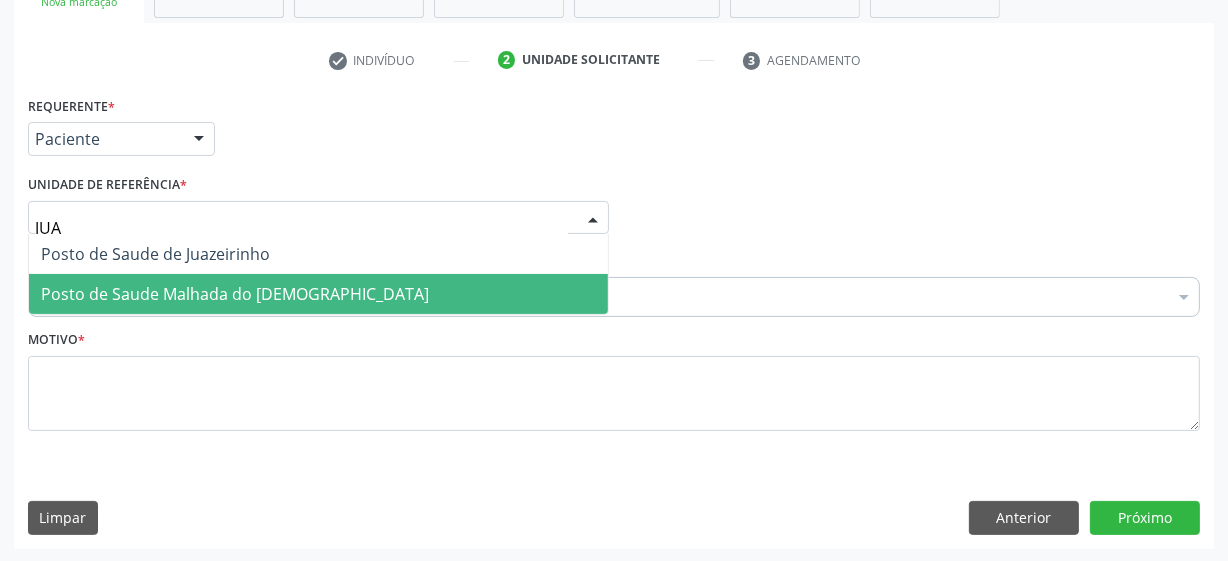 click on "Posto de Saude Malhada do [DEMOGRAPHIC_DATA]" at bounding box center [235, 294] 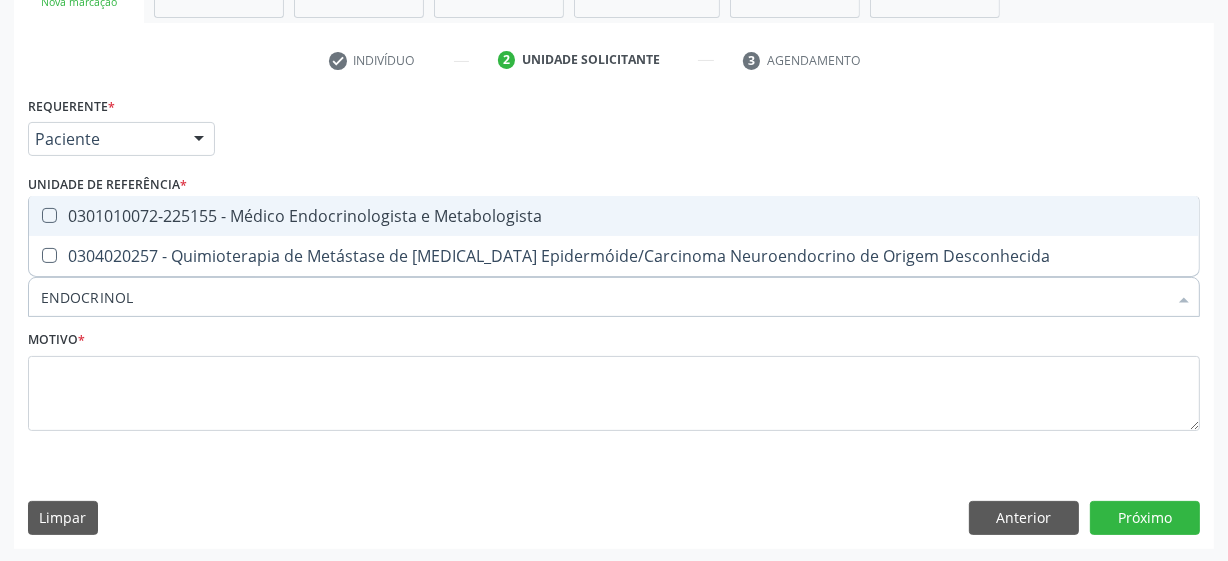 type on "ENDOCRINOLO" 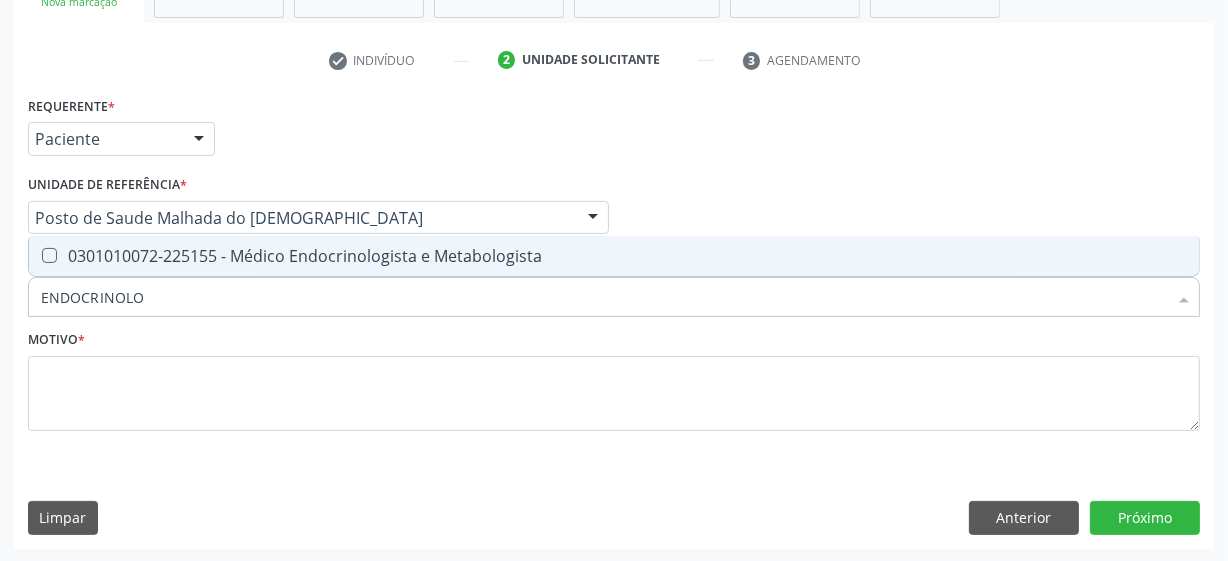 click at bounding box center [49, 255] 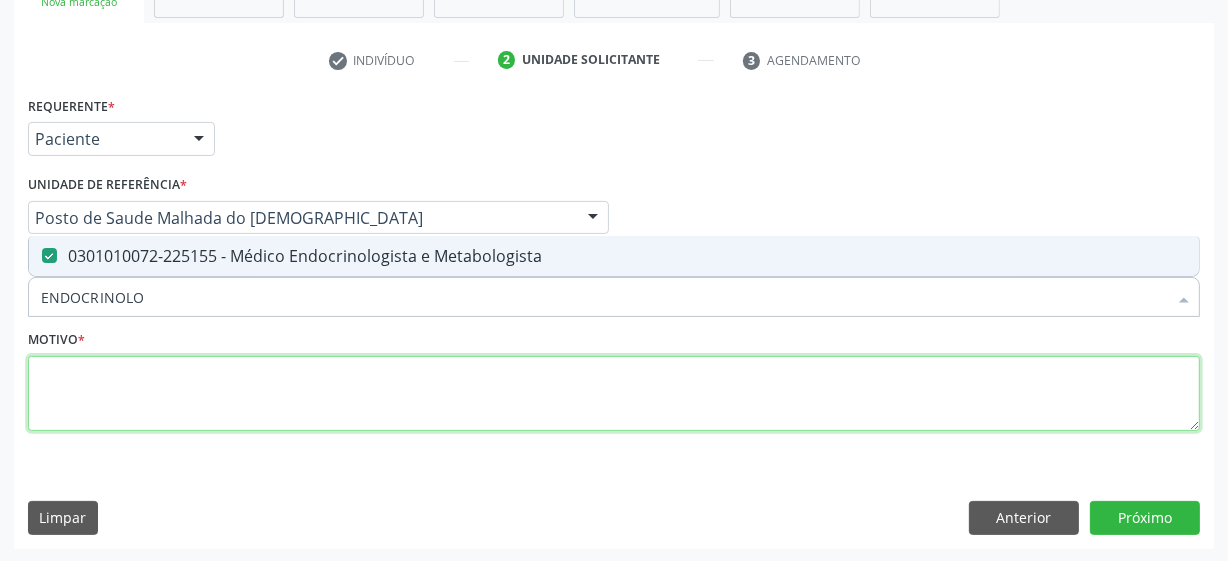 click at bounding box center [614, 394] 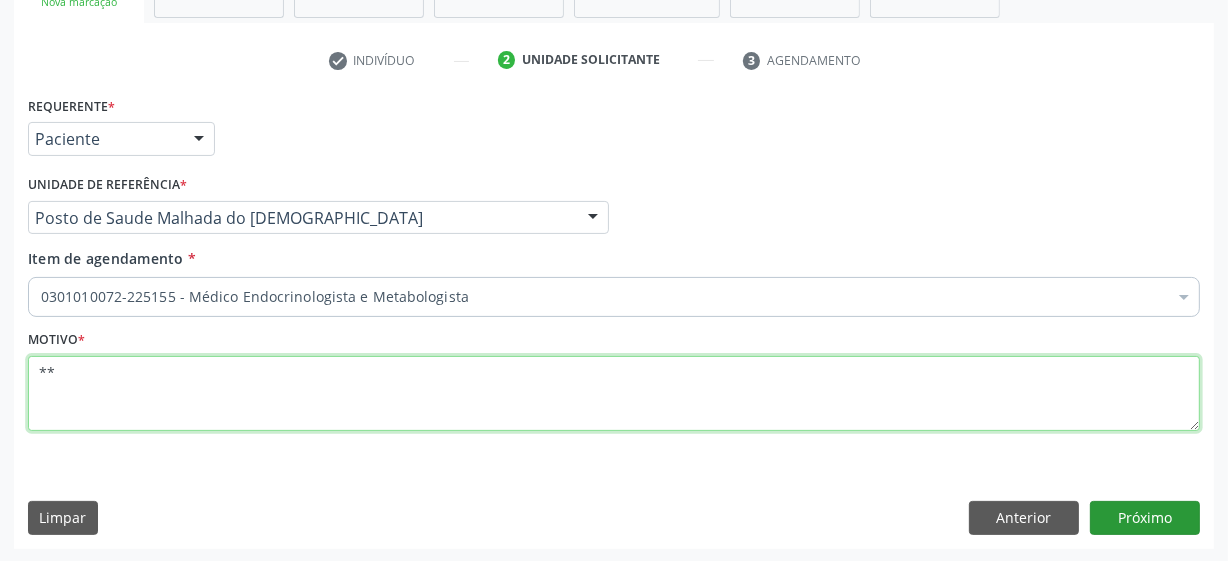 type on "**" 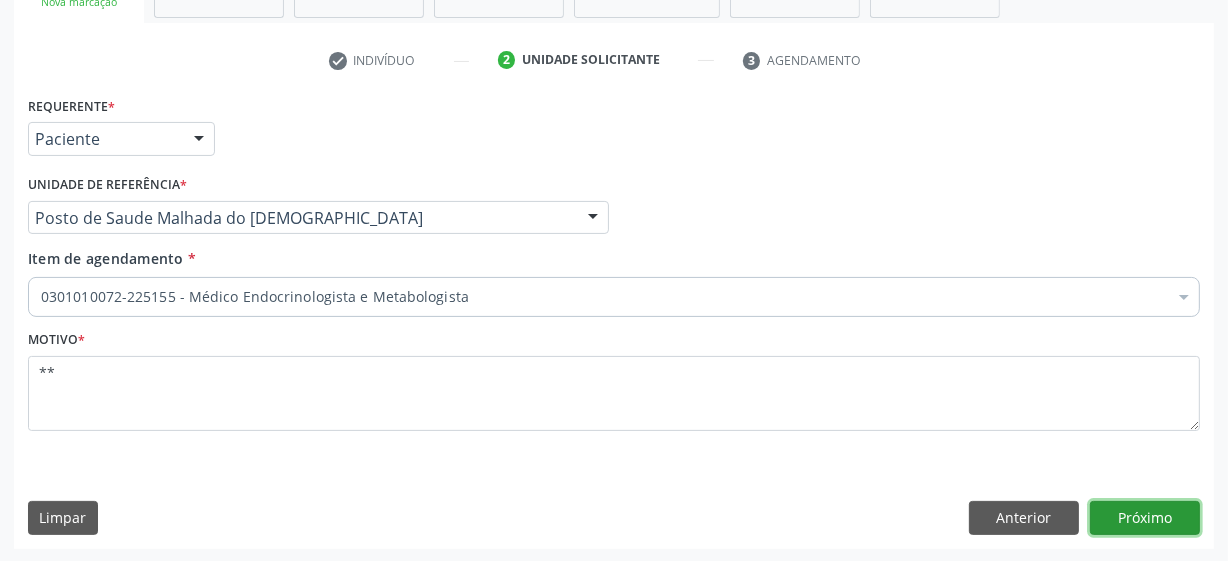click on "Próximo" at bounding box center (1145, 518) 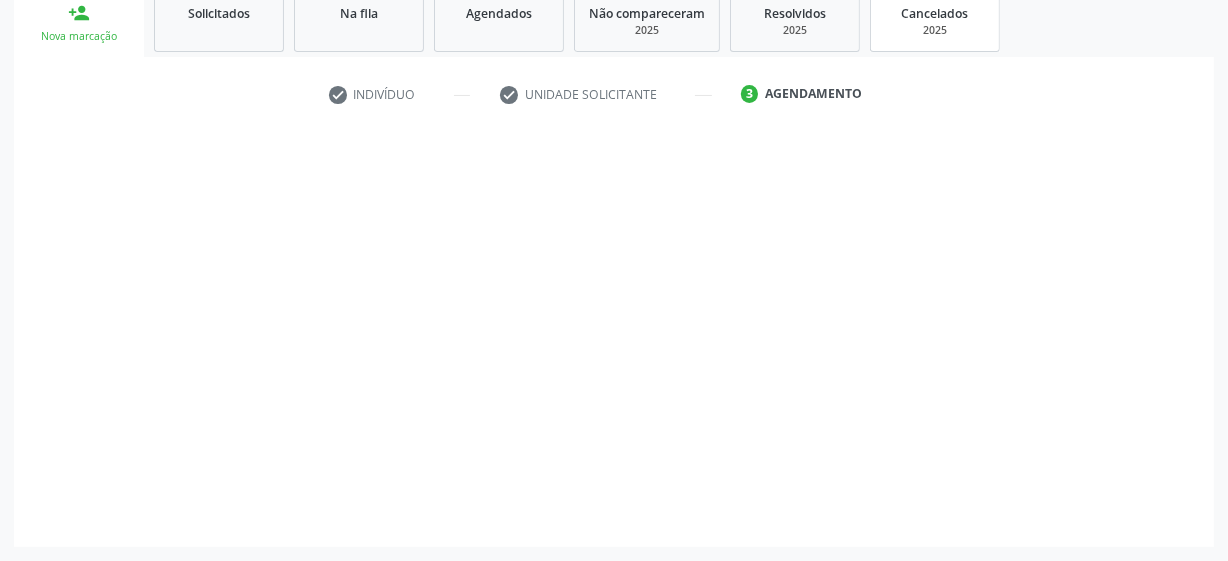 scroll, scrollTop: 308, scrollLeft: 0, axis: vertical 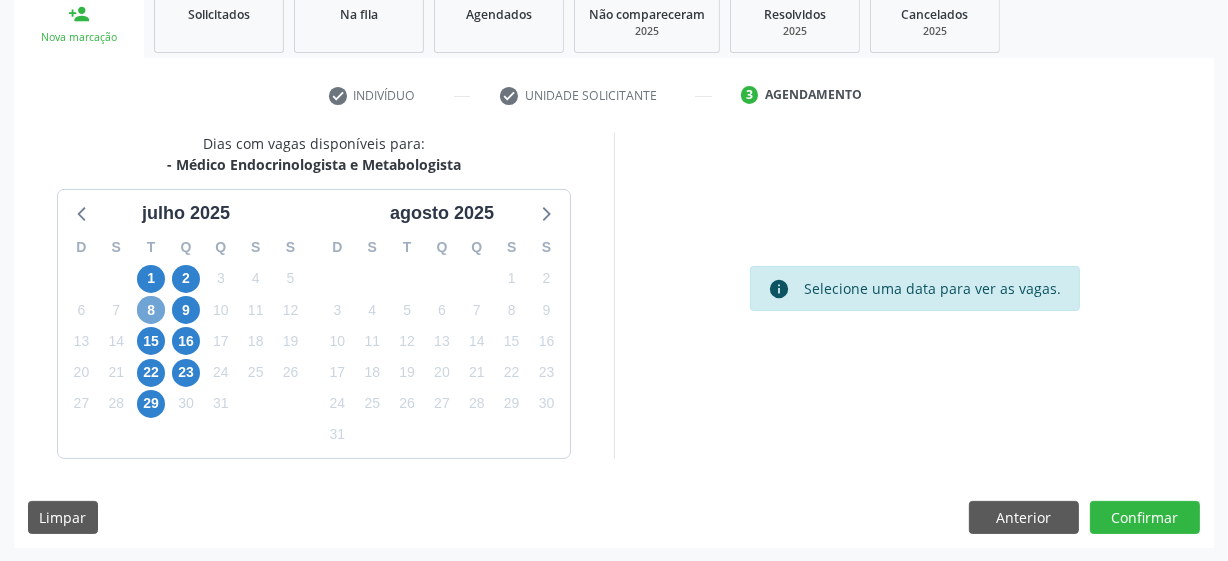 click on "8" at bounding box center [151, 310] 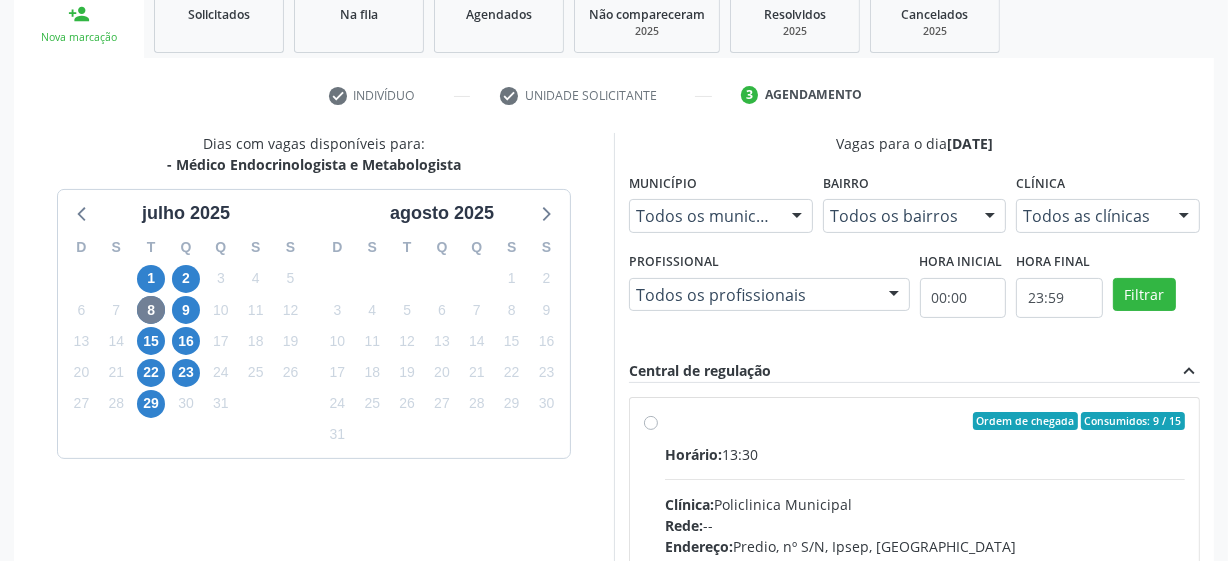 click on "Ordem de chegada
Consumidos: 9 / 15
Horário:   13:30
Clínica:  Policlinica Municipal
Rede:
--
Endereço:   Predio, nº S/N, Ipsep, Serra Talhada - PE
Telefone:   --
Profissional:
--
Informações adicionais sobre o atendimento
Idade de atendimento:
Sem restrição
Gênero(s) atendido(s):
Sem restrição
Informações adicionais:
--" at bounding box center [925, 565] 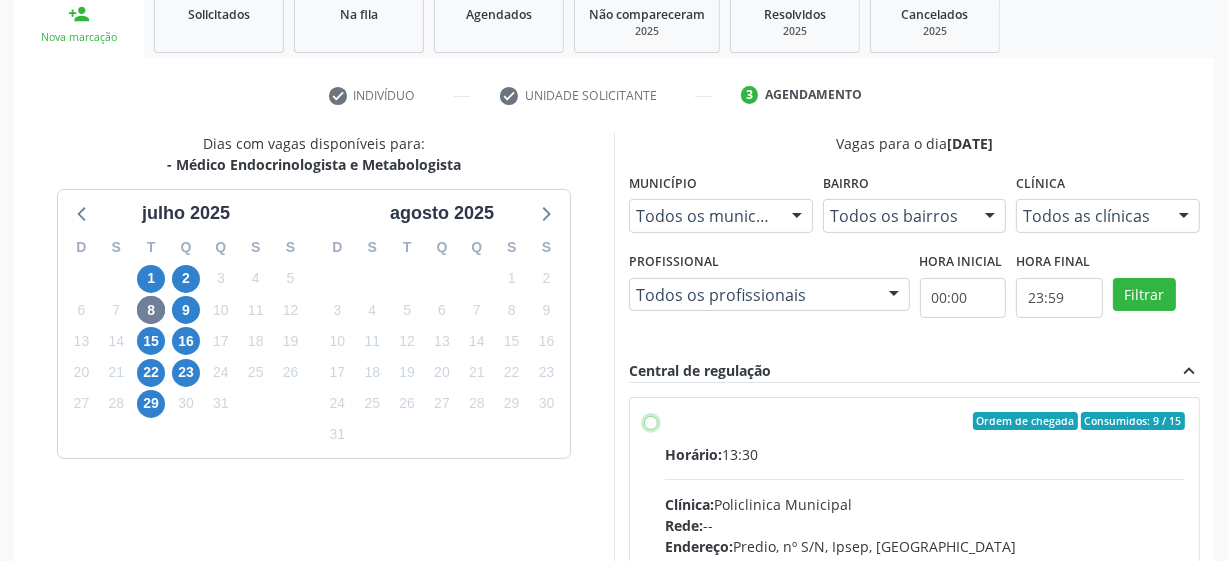 click on "Ordem de chegada
Consumidos: 9 / 15
Horário:   13:30
Clínica:  Policlinica Municipal
Rede:
--
Endereço:   Predio, nº S/N, Ipsep, Serra Talhada - PE
Telefone:   --
Profissional:
--
Informações adicionais sobre o atendimento
Idade de atendimento:
Sem restrição
Gênero(s) atendido(s):
Sem restrição
Informações adicionais:
--" at bounding box center (651, 421) 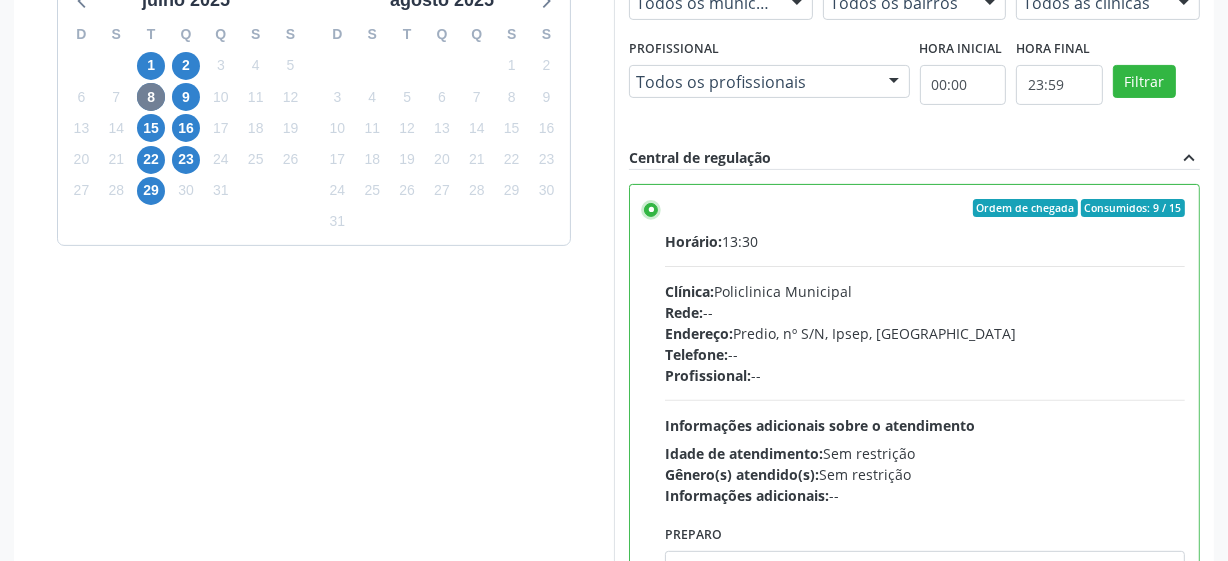 scroll, scrollTop: 632, scrollLeft: 0, axis: vertical 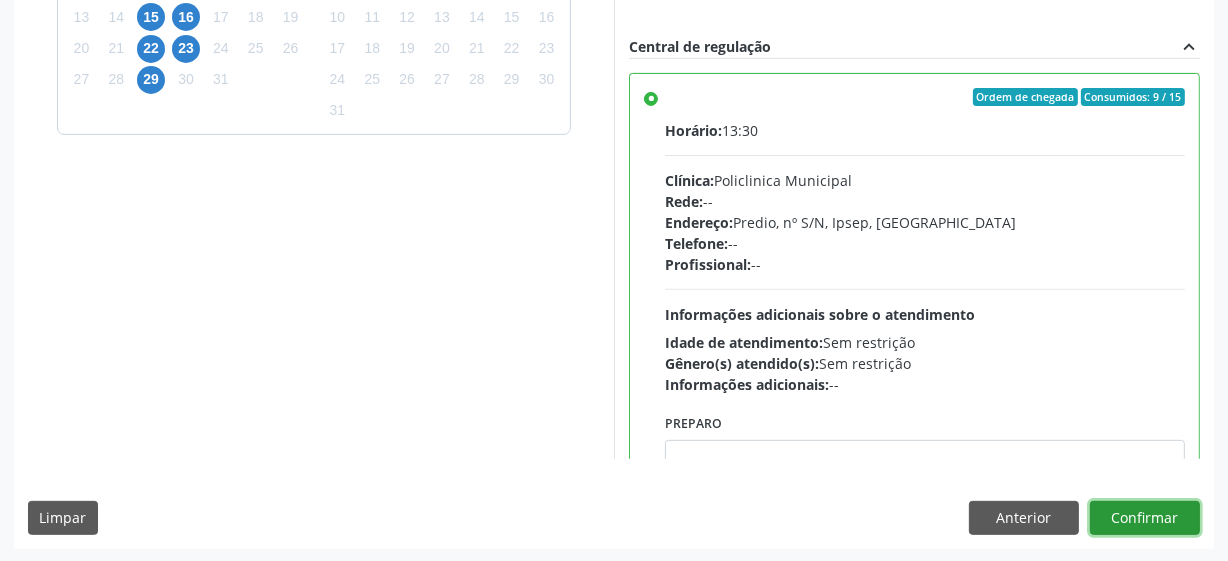 click on "Confirmar" at bounding box center (1145, 518) 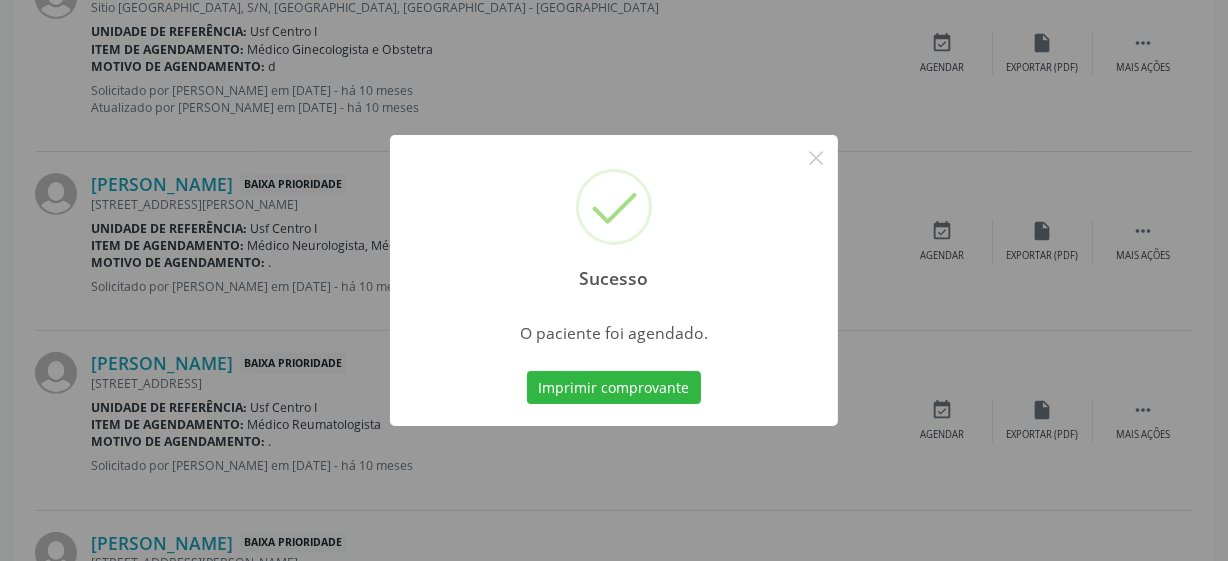 scroll, scrollTop: 105, scrollLeft: 0, axis: vertical 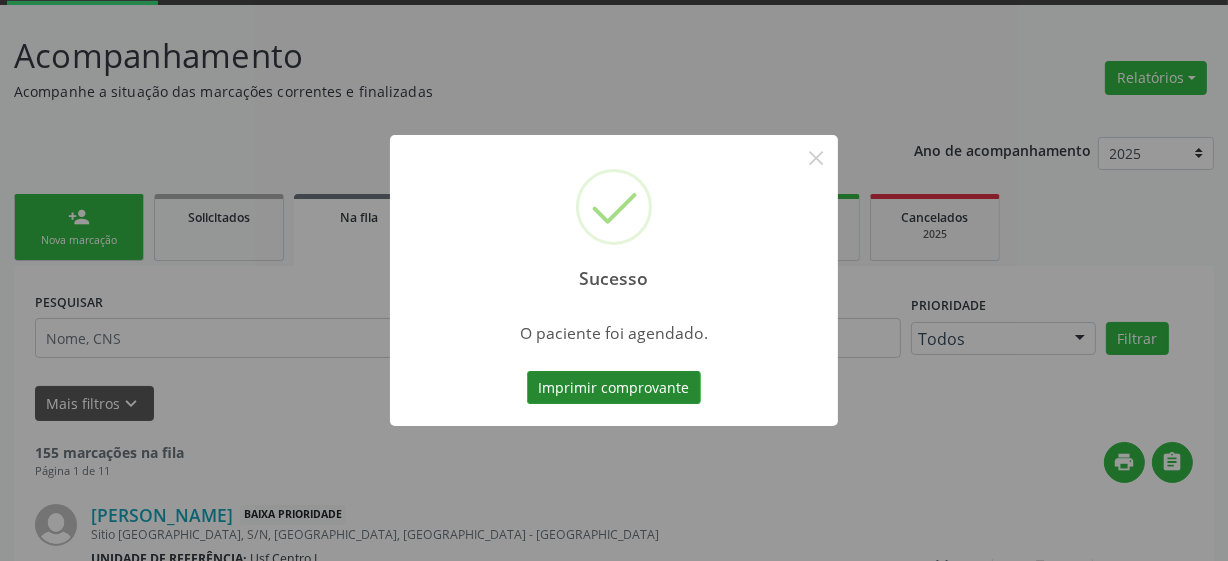 click on "Imprimir comprovante" at bounding box center (614, 388) 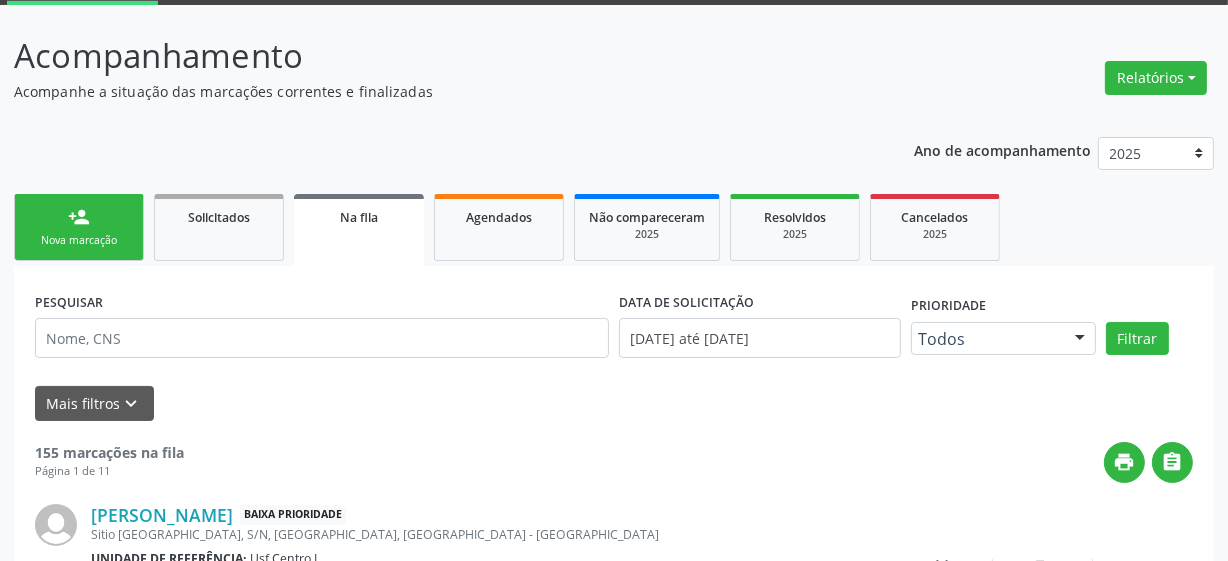 click on "person_add
Nova marcação" at bounding box center [79, 227] 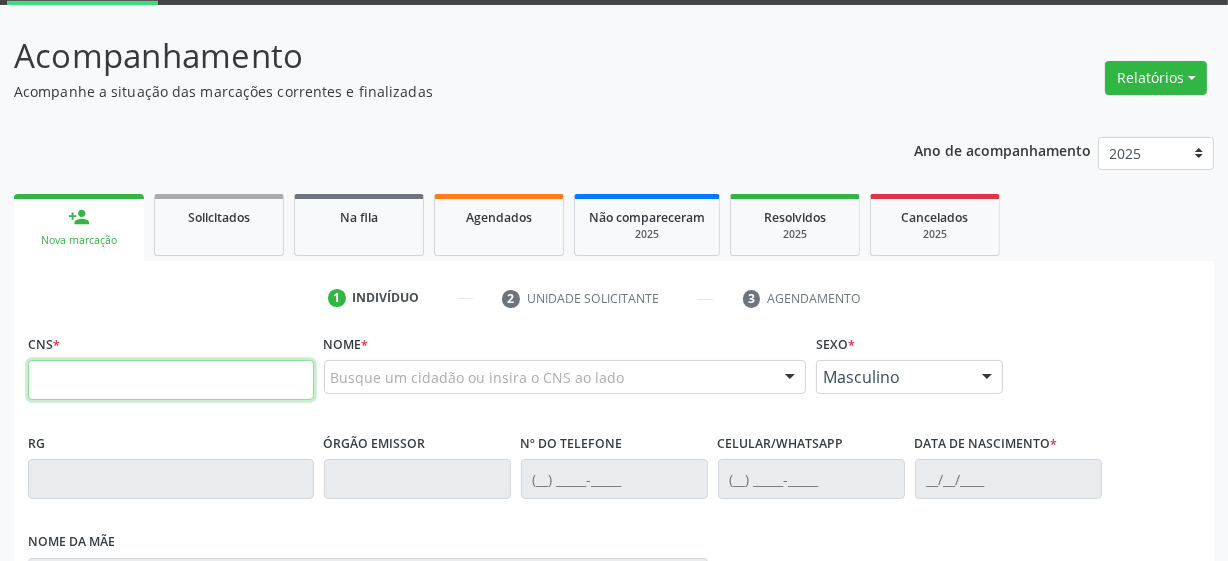 click at bounding box center [171, 380] 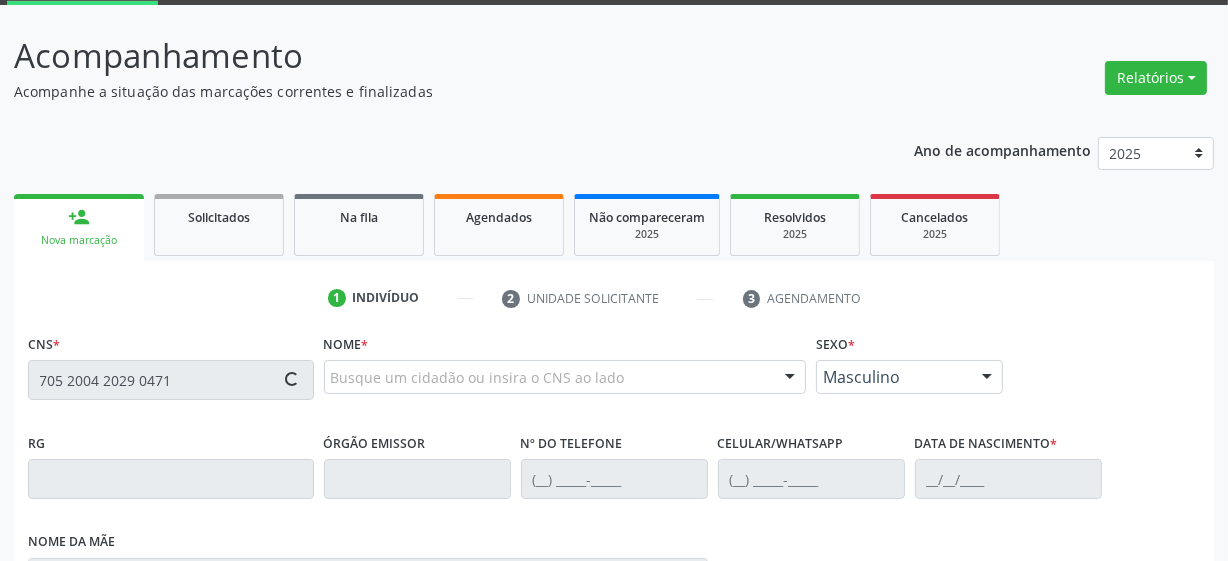 type on "705 2004 2029 0471" 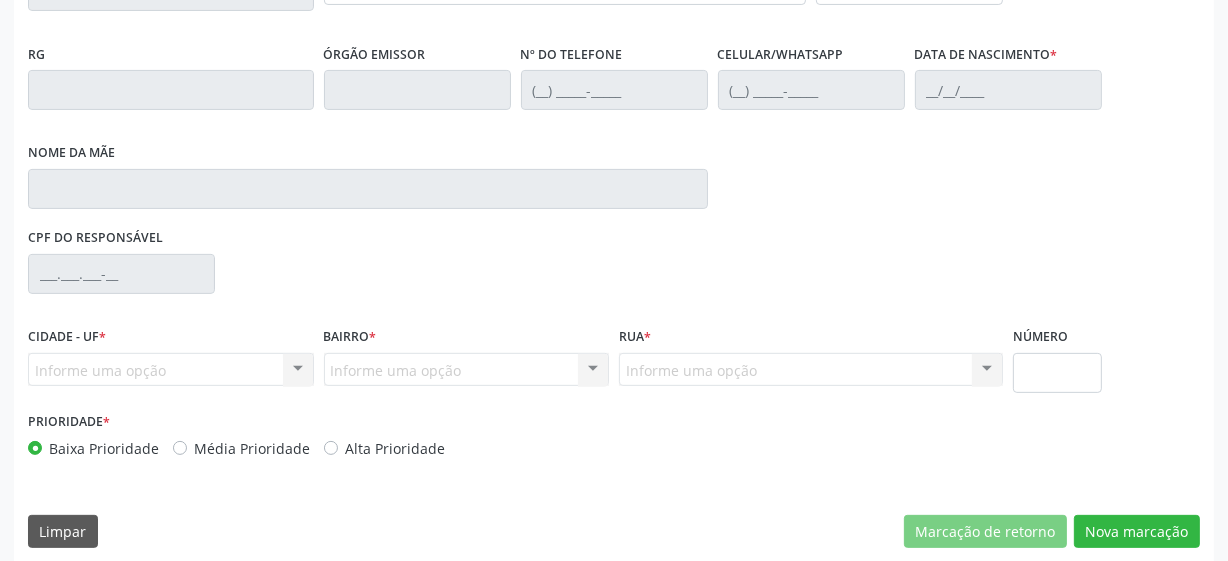 scroll, scrollTop: 508, scrollLeft: 0, axis: vertical 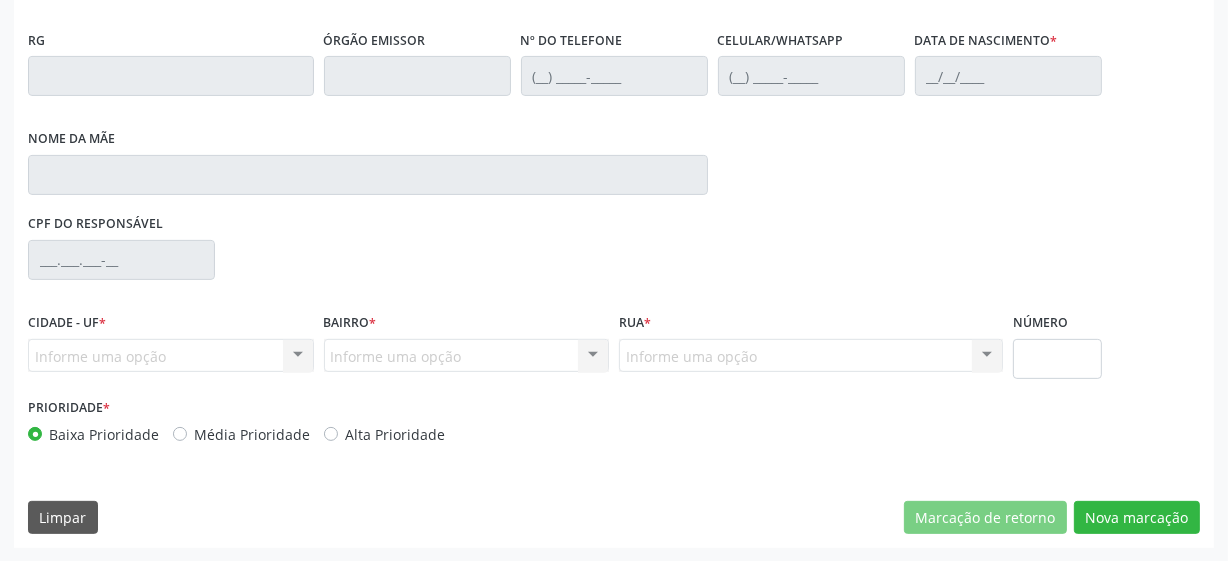 type on "[PHONE_NUMBER]" 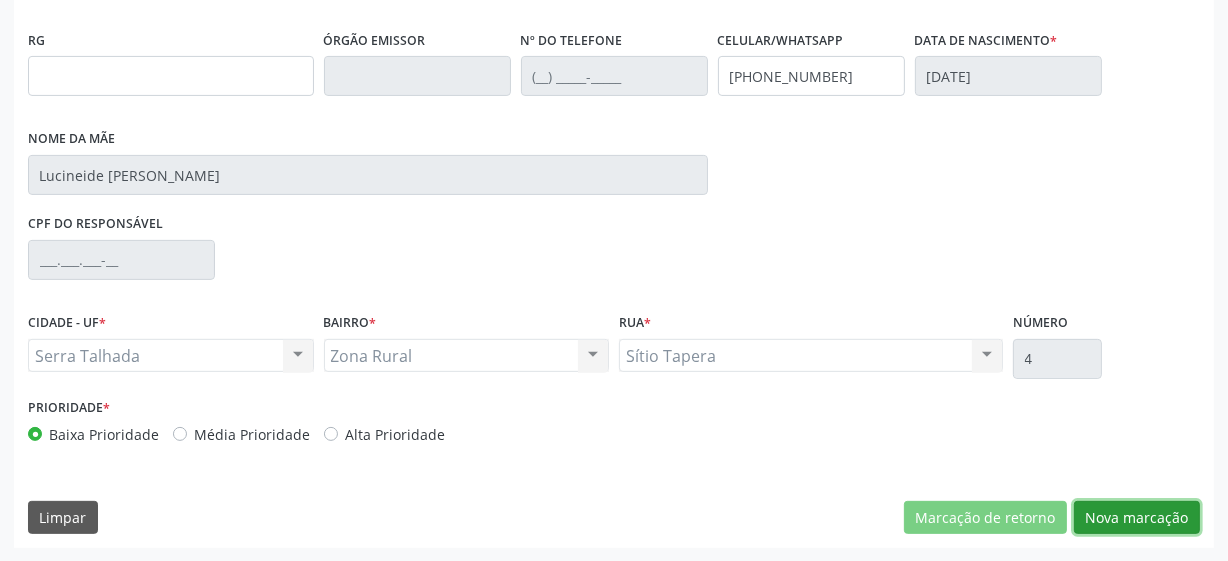 click on "Nova marcação" at bounding box center (1137, 518) 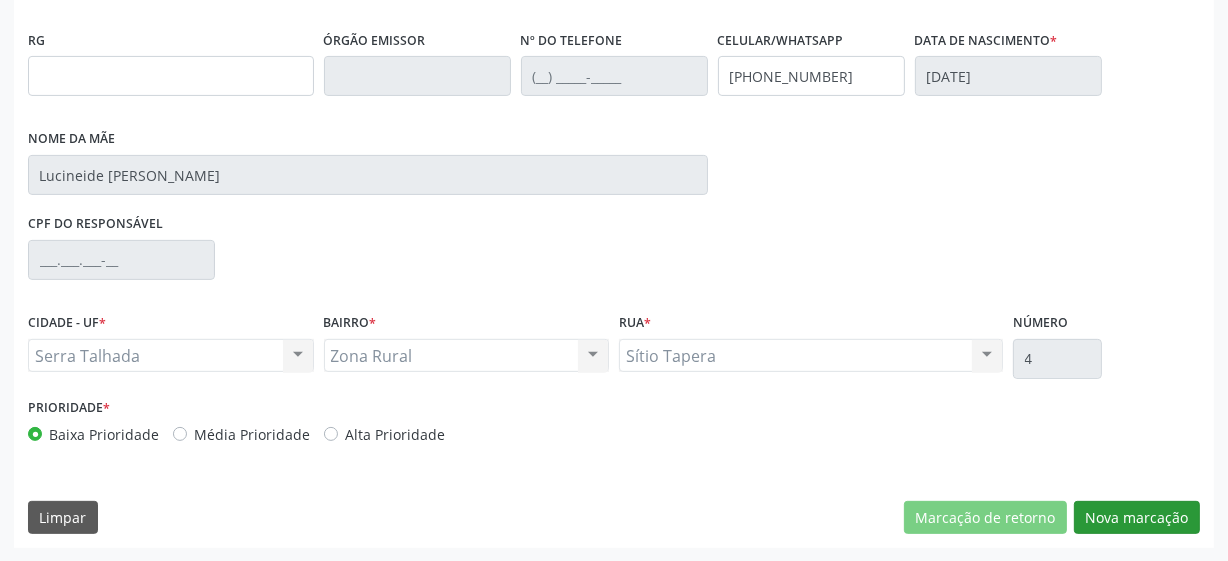 scroll, scrollTop: 343, scrollLeft: 0, axis: vertical 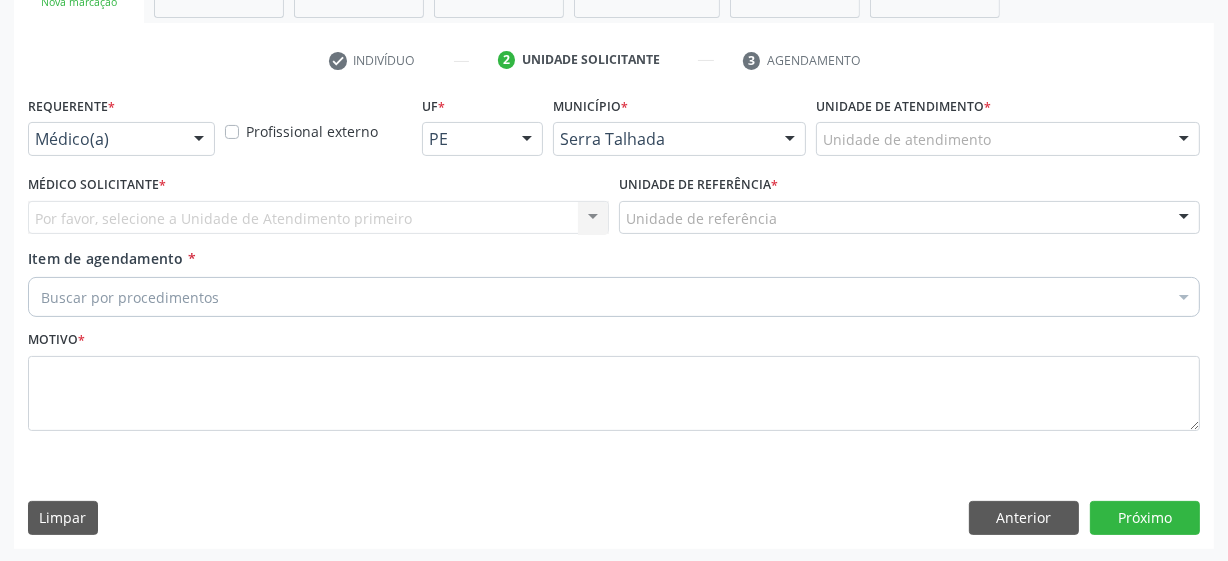 click on "Requerente
*
Médico(a)         Médico(a)   Enfermeiro(a)   Paciente
Nenhum resultado encontrado para: "   "
Não há nenhuma opção para ser exibida." at bounding box center [121, 130] 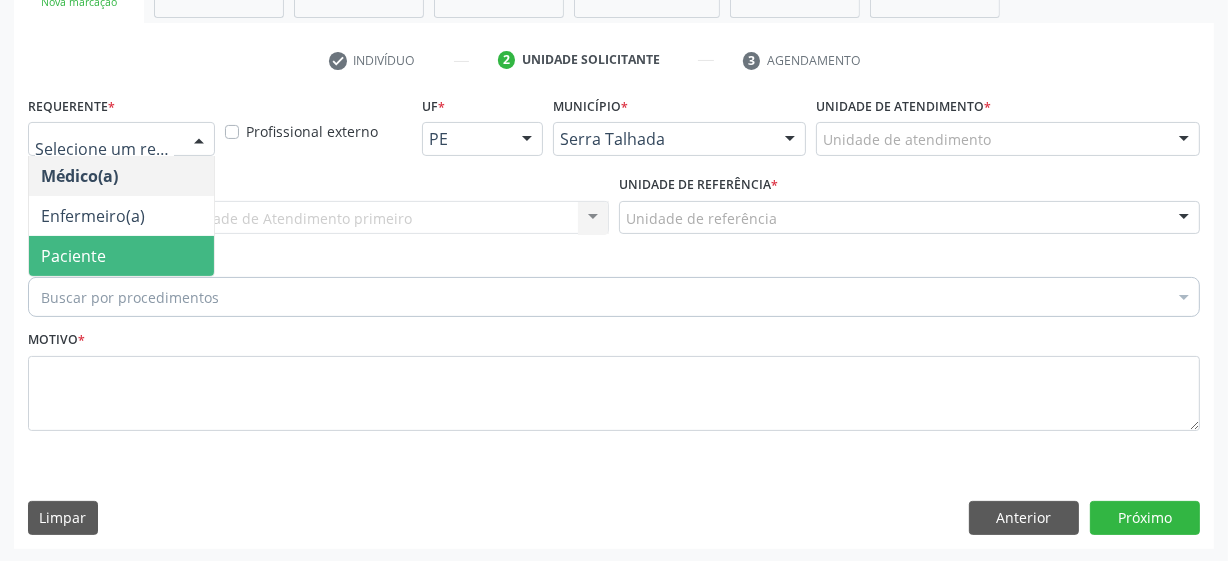 click on "Paciente" at bounding box center [121, 256] 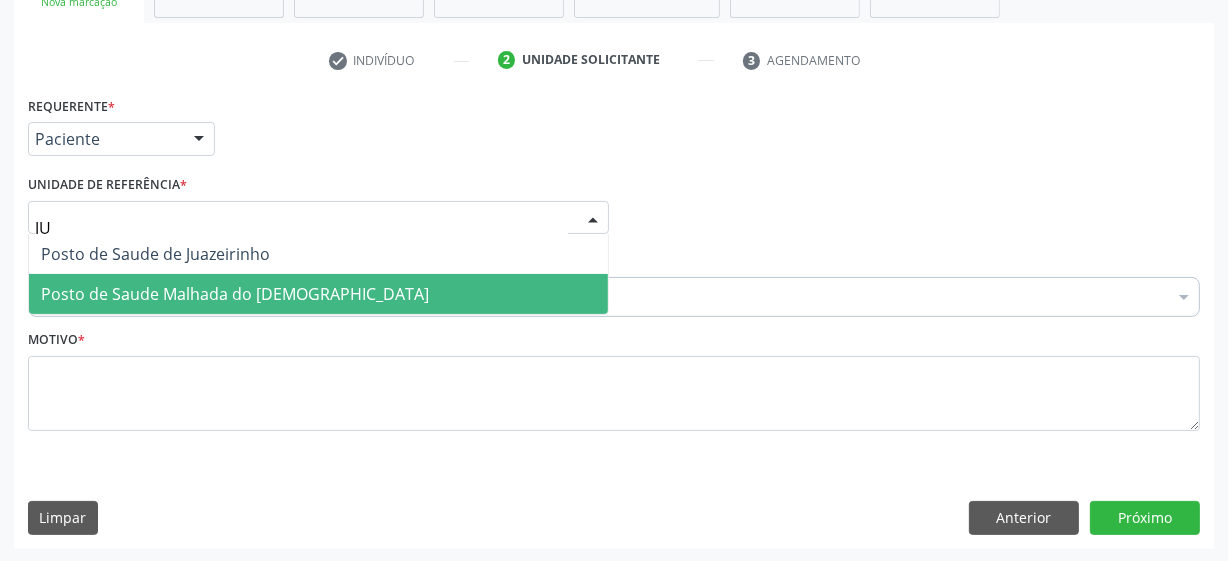 type on "JUA" 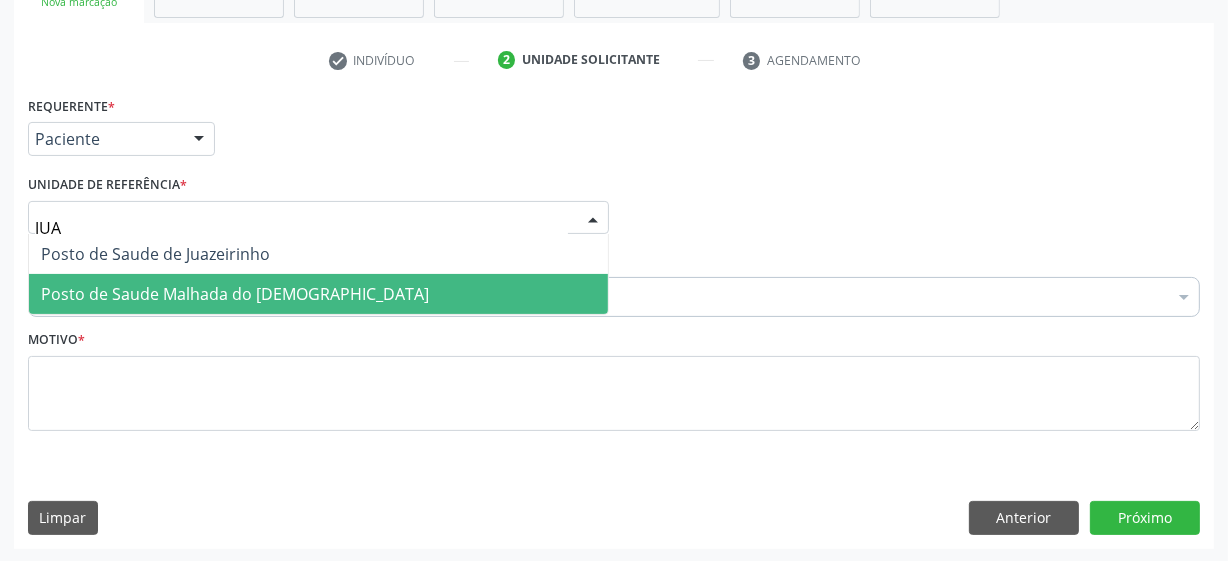 click on "Posto de Saude Malhada do [DEMOGRAPHIC_DATA]" at bounding box center [235, 294] 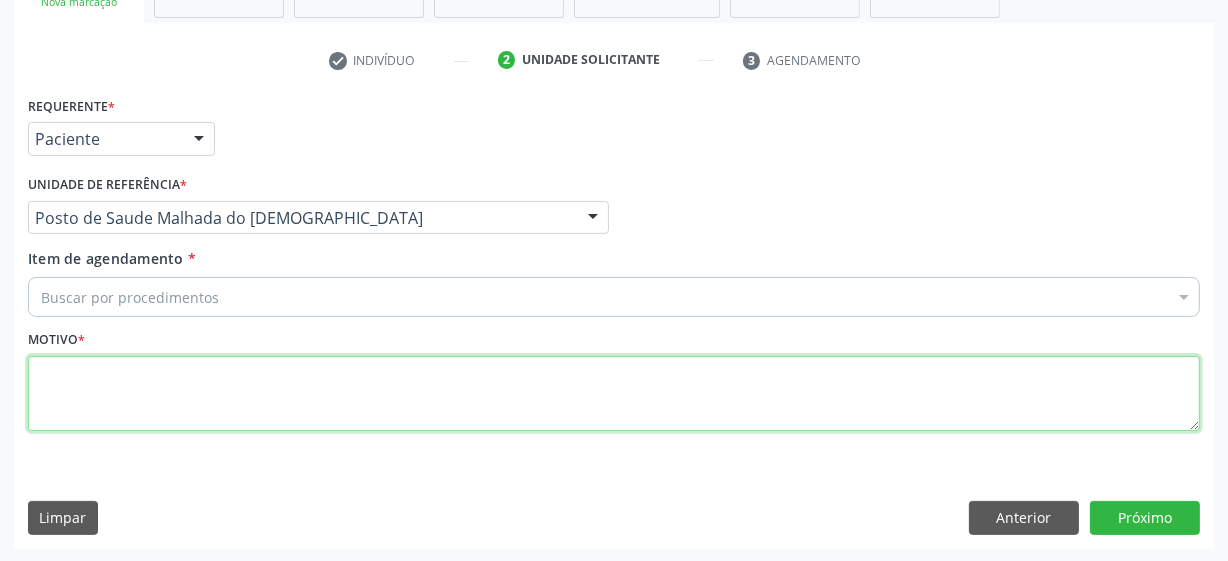 click at bounding box center [614, 394] 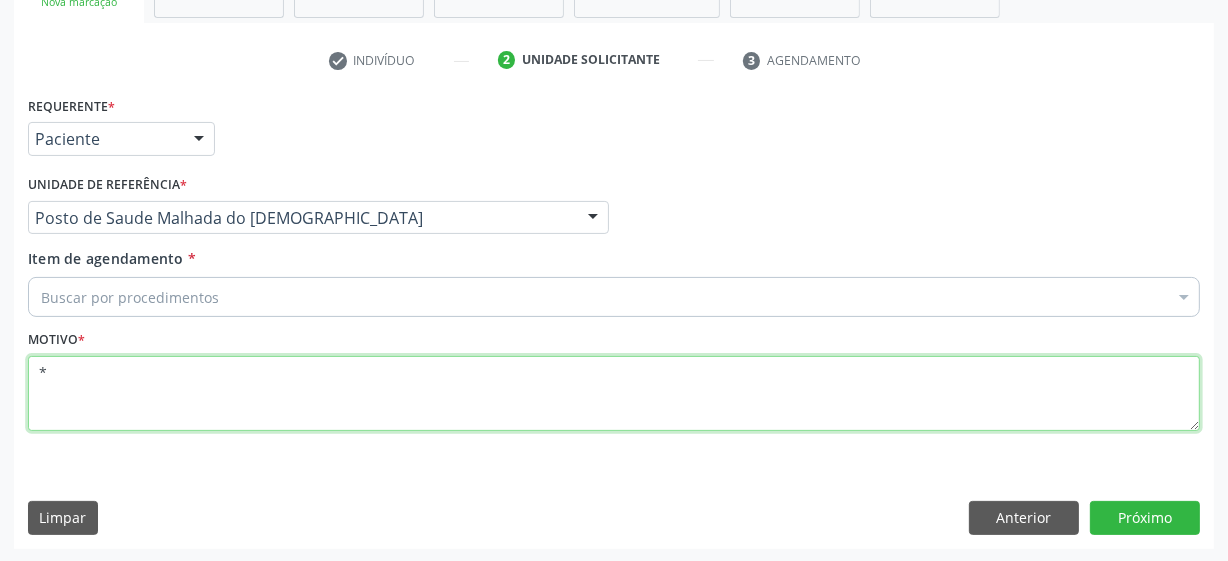 type on "*" 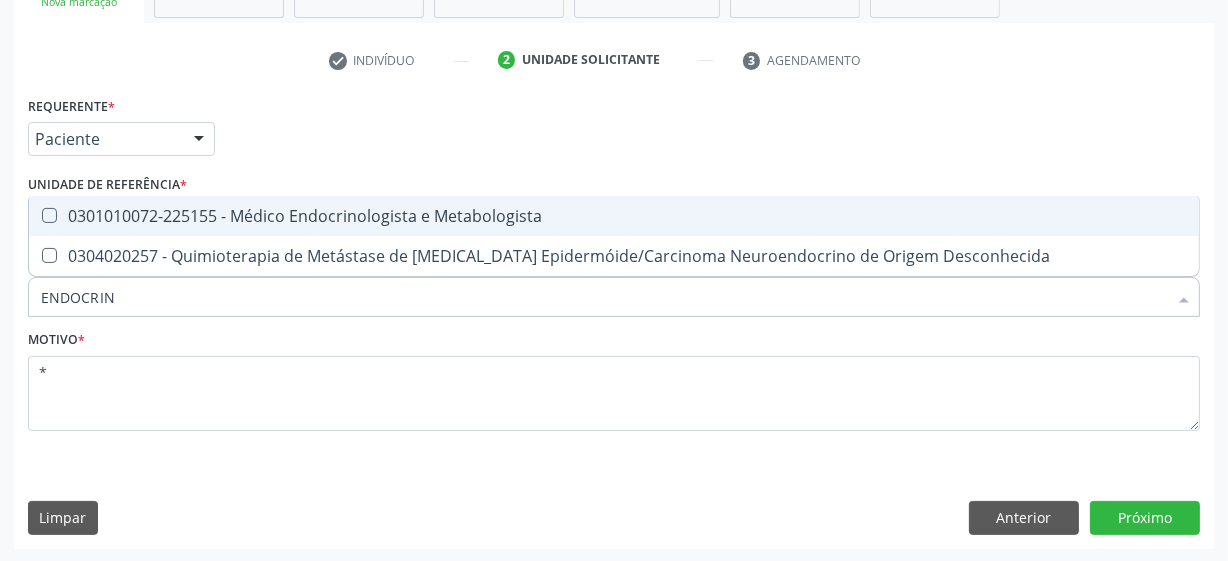 type on "ENDOCRINO" 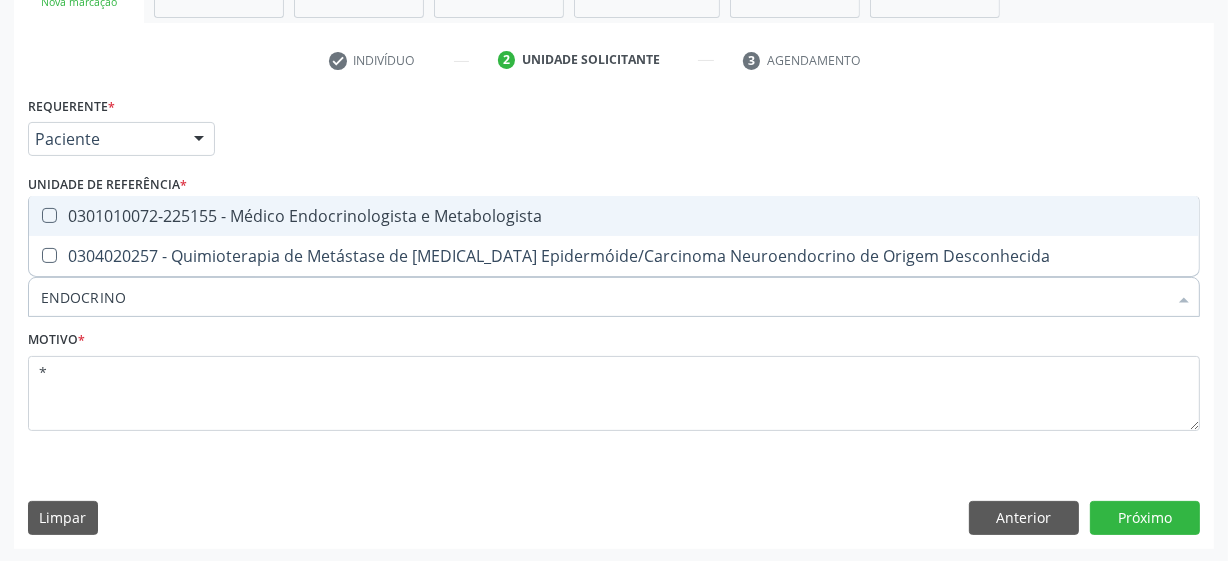 click on "0301010072-225155 - Médico Endocrinologista e Metabologista" at bounding box center (614, 216) 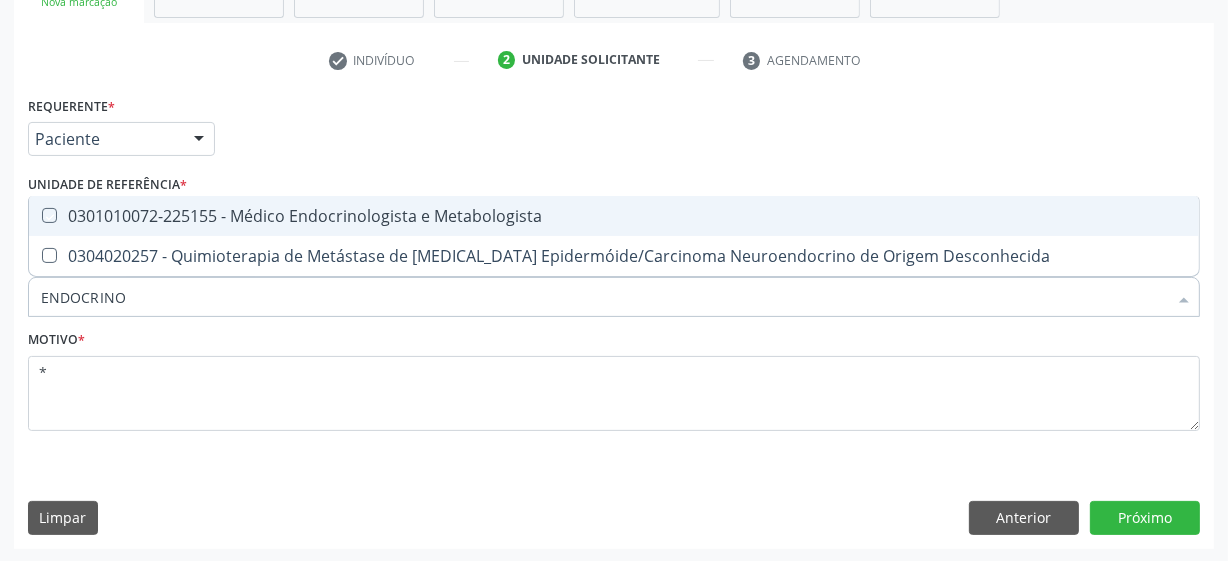 checkbox on "true" 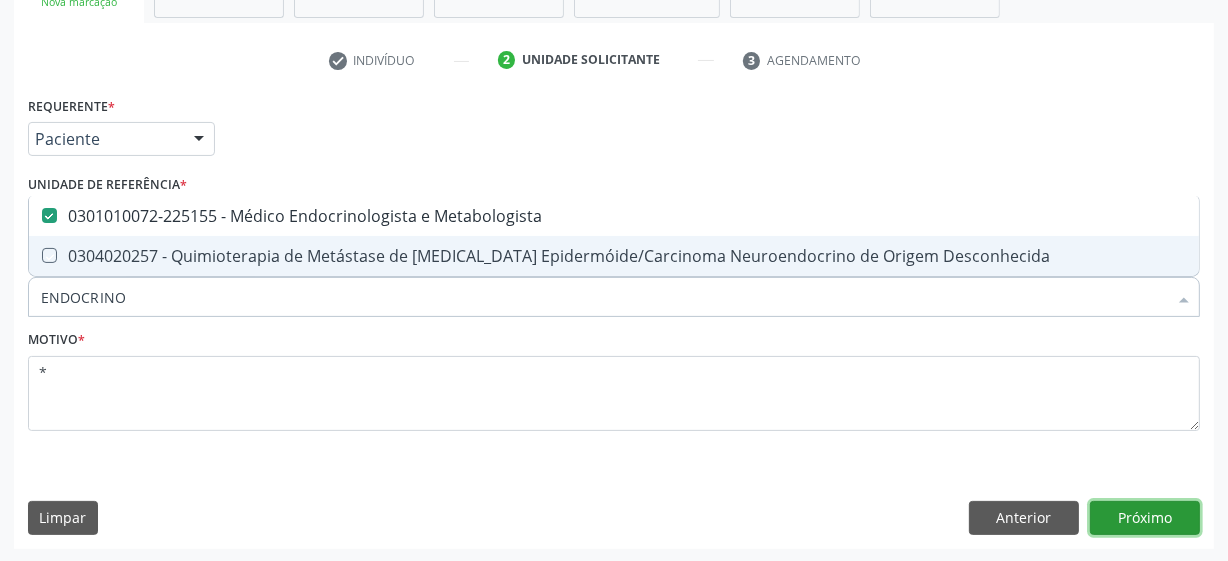 click on "Próximo" at bounding box center (1145, 518) 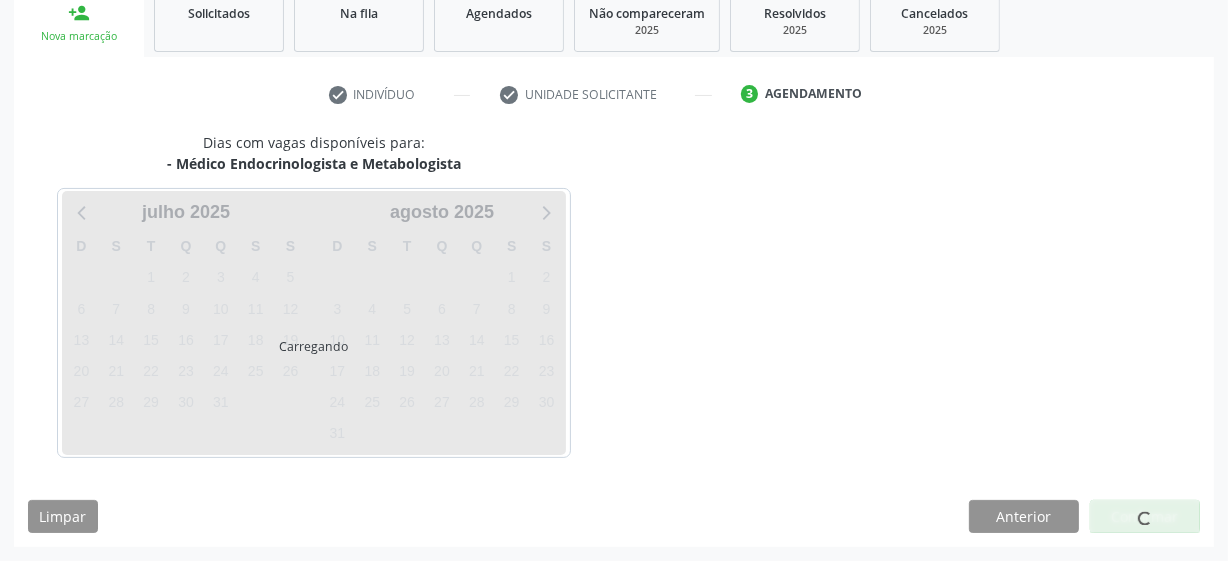 scroll, scrollTop: 308, scrollLeft: 0, axis: vertical 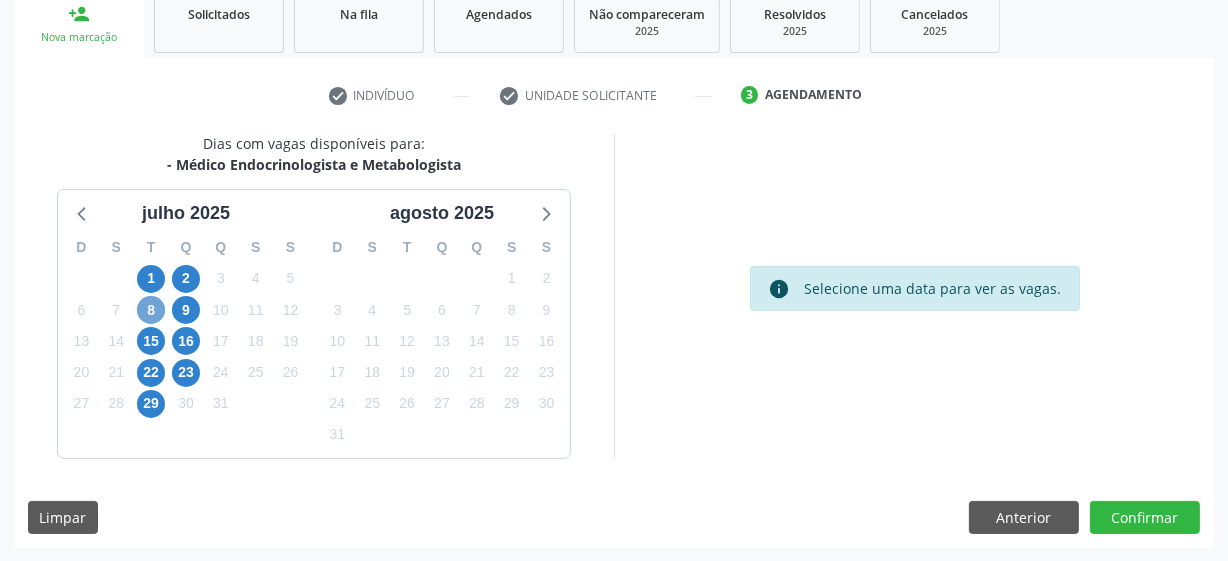 click on "8" at bounding box center [151, 310] 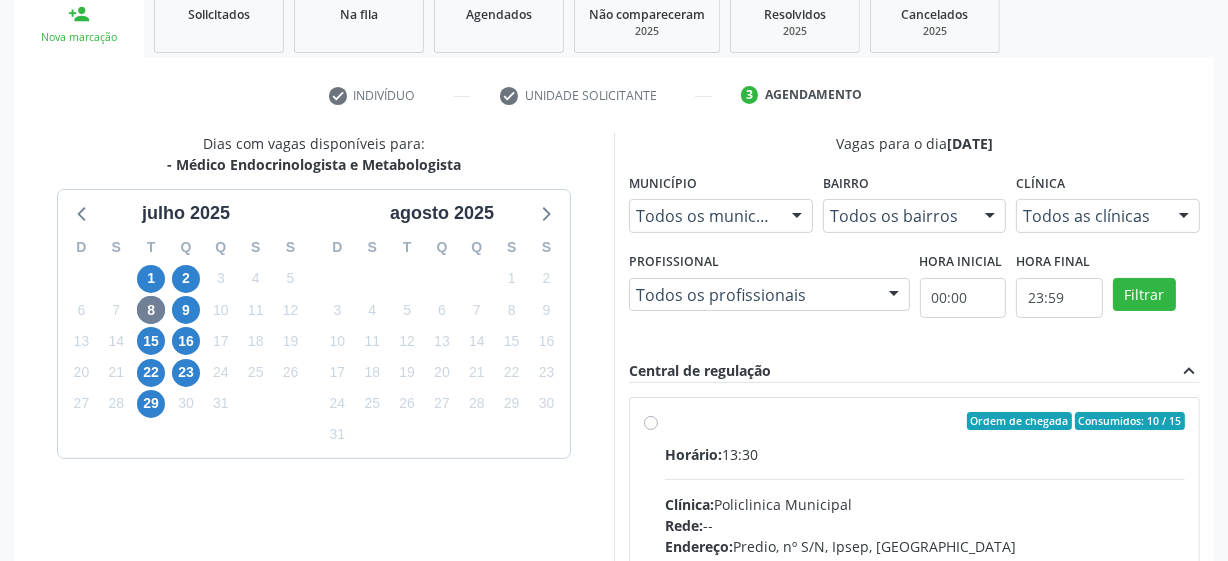 click on "Ordem de chegada
Consumidos: 10 / 15
Horário:   13:30
Clínica:  Policlinica Municipal
Rede:
--
Endereço:   Predio, nº S/N, Ipsep, Serra Talhada - PE
Telefone:   --
Profissional:
--
Informações adicionais sobre o atendimento
Idade de atendimento:
Sem restrição
Gênero(s) atendido(s):
Sem restrição
Informações adicionais:
--" at bounding box center [925, 565] 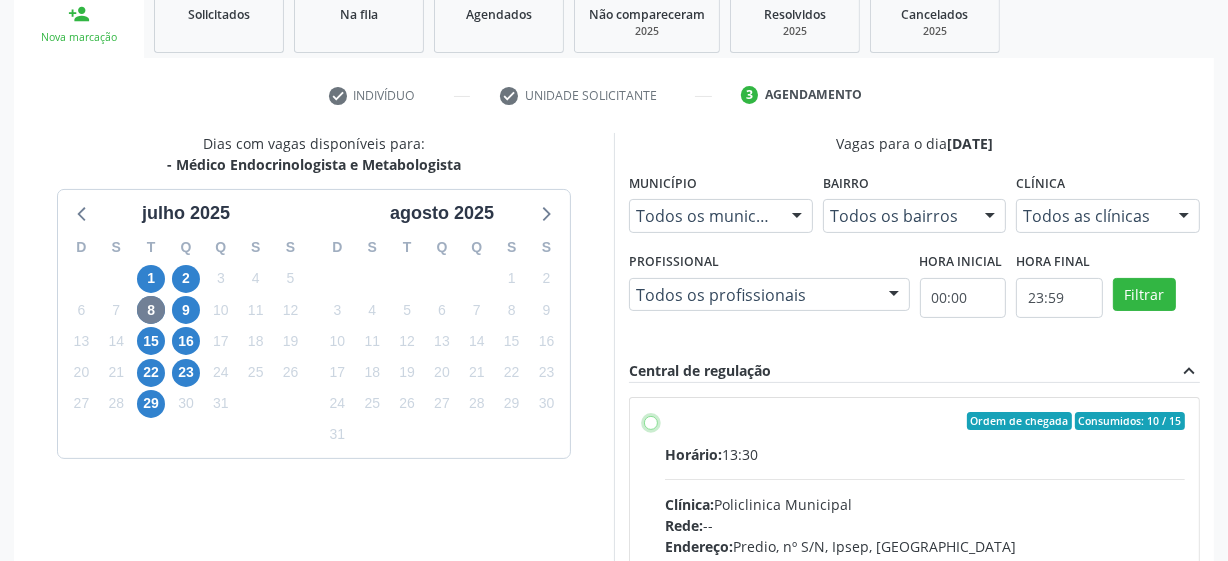 click on "Ordem de chegada
Consumidos: 10 / 15
Horário:   13:30
Clínica:  Policlinica Municipal
Rede:
--
Endereço:   Predio, nº S/N, Ipsep, Serra Talhada - PE
Telefone:   --
Profissional:
--
Informações adicionais sobre o atendimento
Idade de atendimento:
Sem restrição
Gênero(s) atendido(s):
Sem restrição
Informações adicionais:
--" at bounding box center (651, 421) 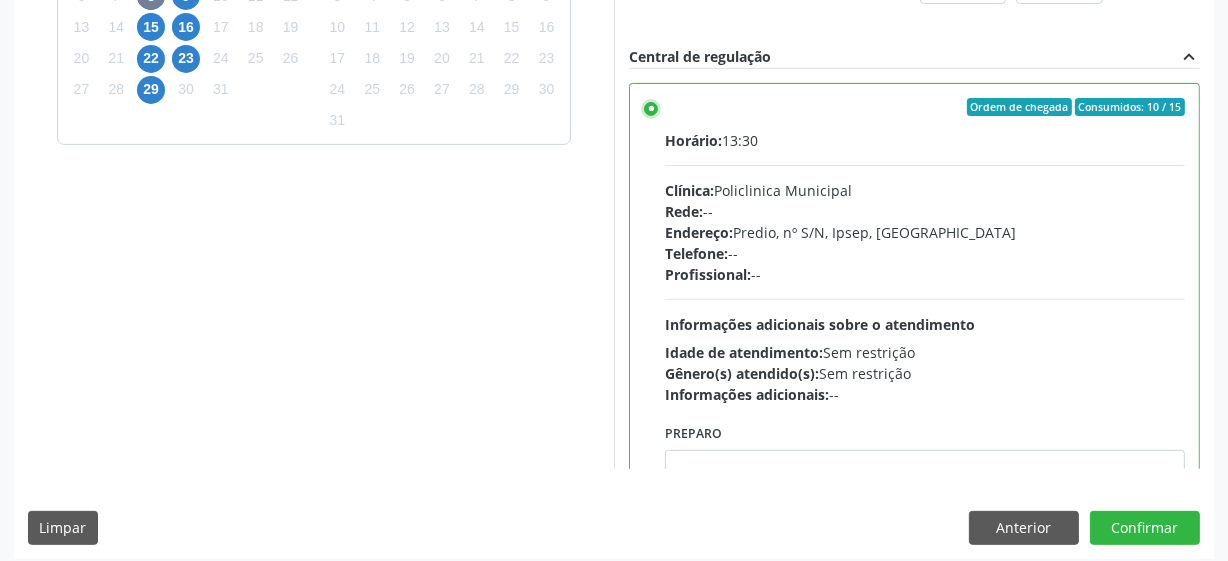 scroll, scrollTop: 632, scrollLeft: 0, axis: vertical 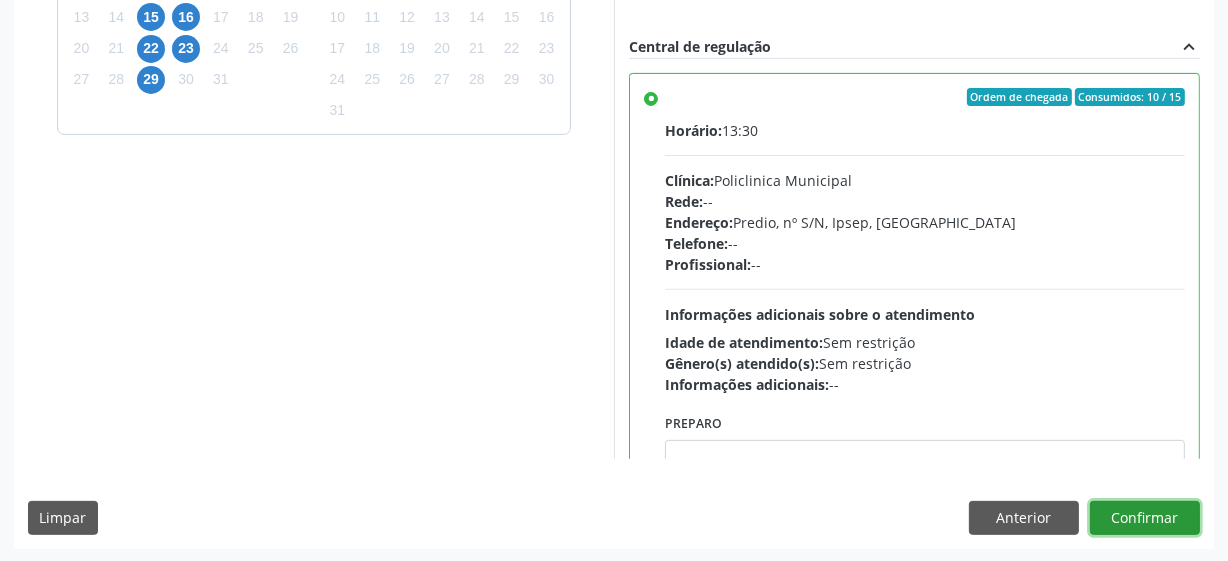 click on "Confirmar" at bounding box center (1145, 518) 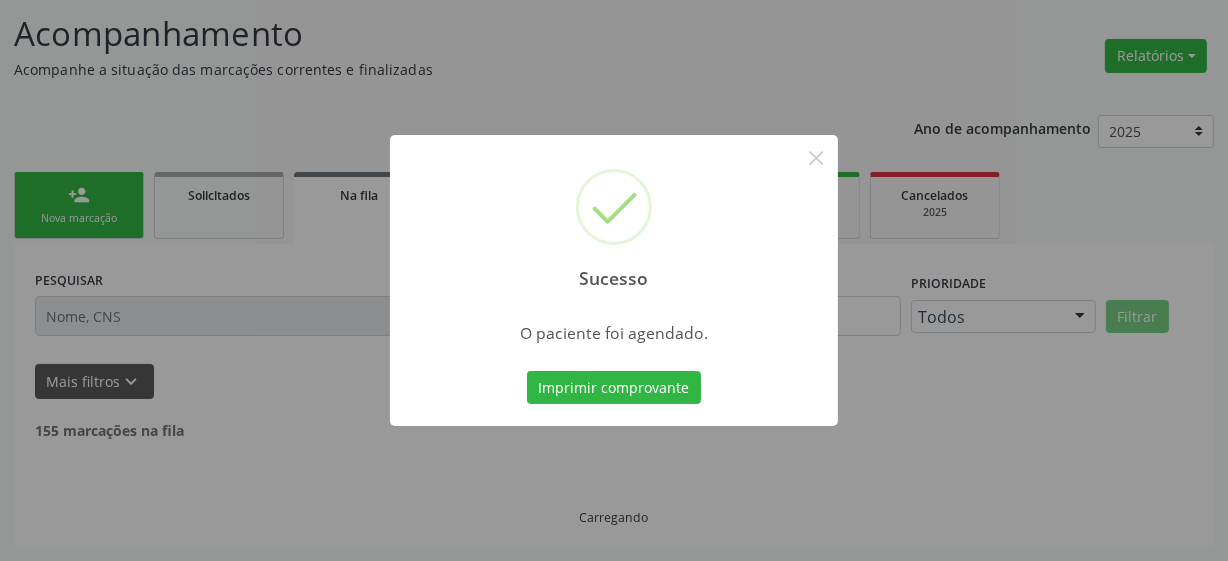 scroll, scrollTop: 105, scrollLeft: 0, axis: vertical 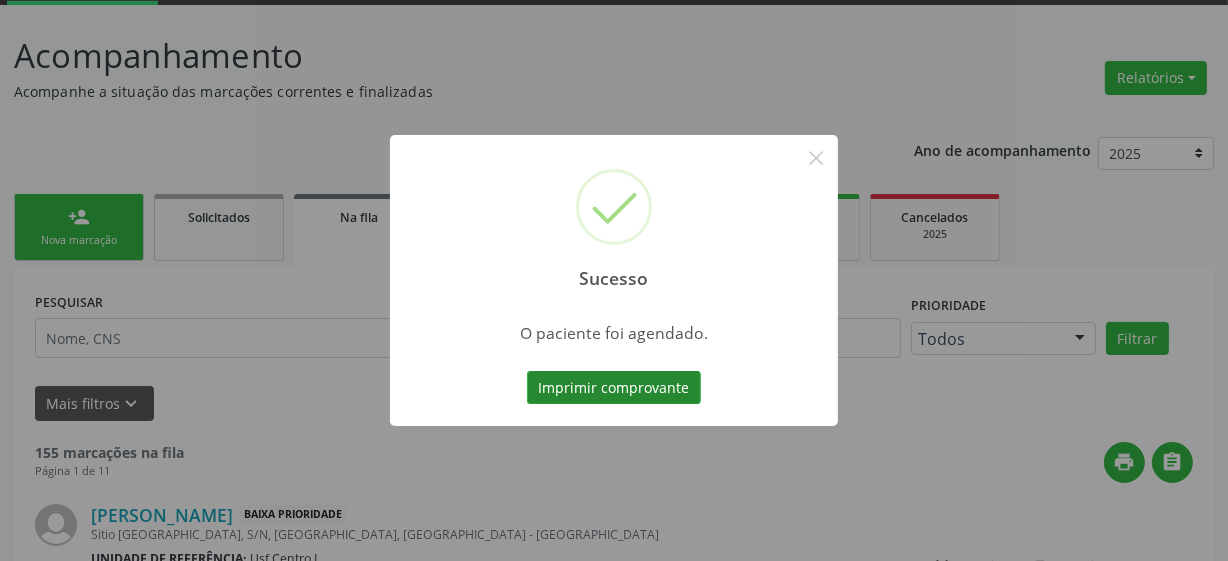 click on "Imprimir comprovante" at bounding box center (614, 388) 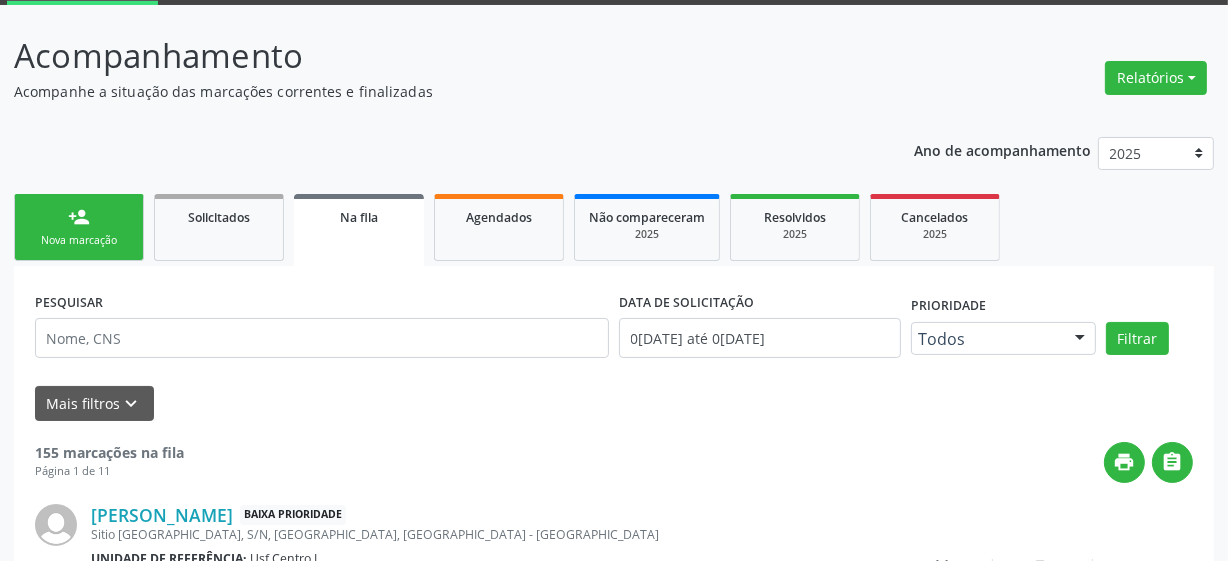 scroll, scrollTop: 105, scrollLeft: 0, axis: vertical 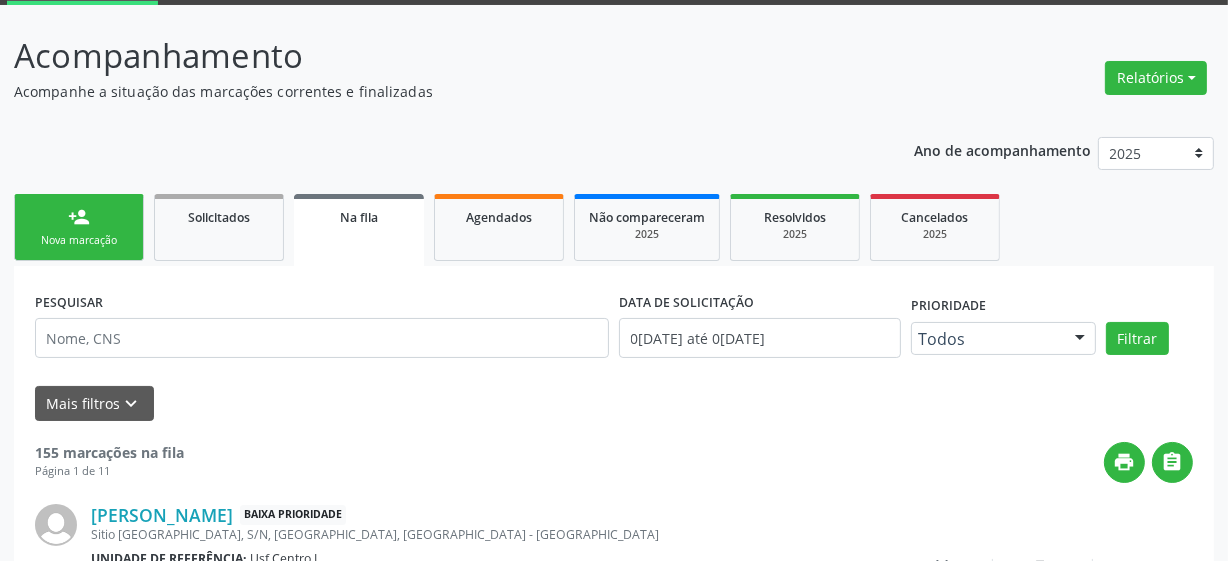 click on "person_add
Nova marcação" at bounding box center [79, 227] 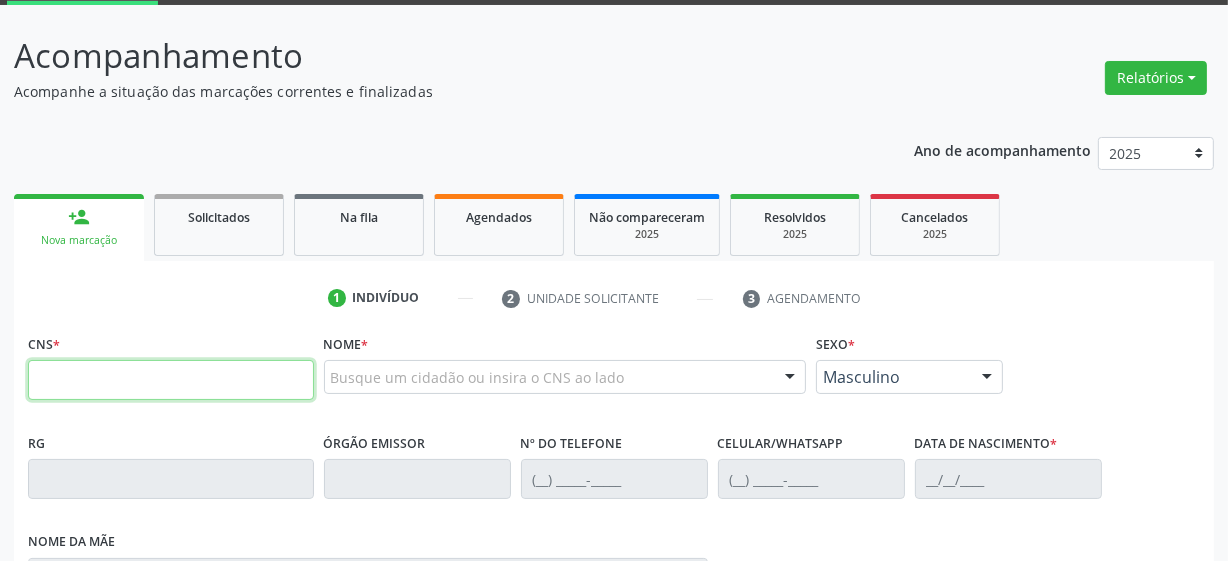 click at bounding box center (171, 380) 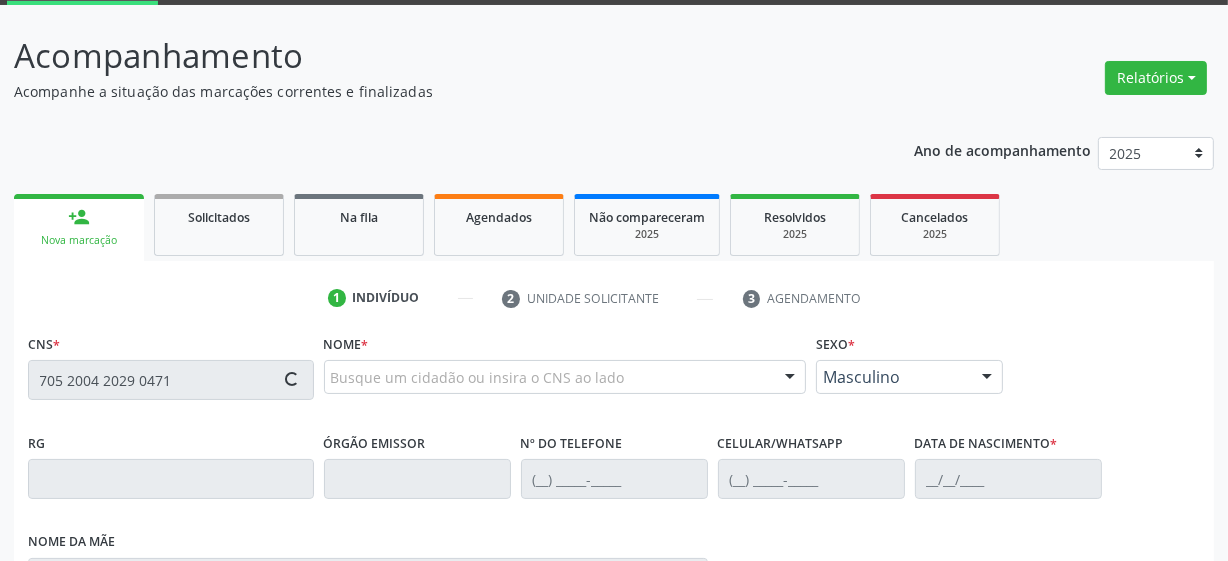 type on "705 2004 2029 0471" 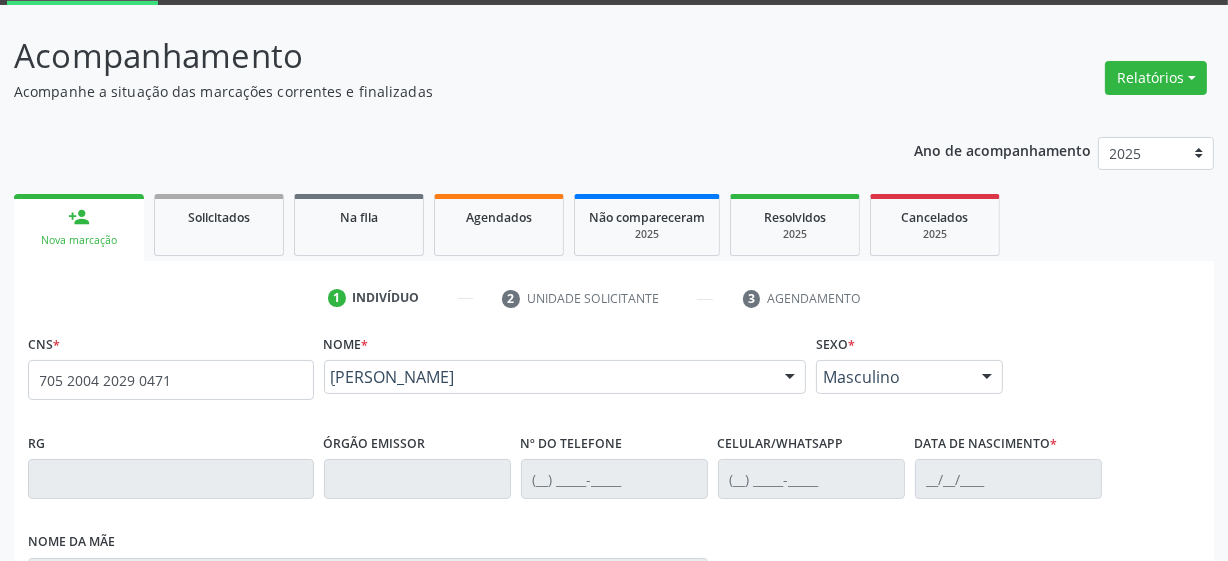 scroll, scrollTop: 508, scrollLeft: 0, axis: vertical 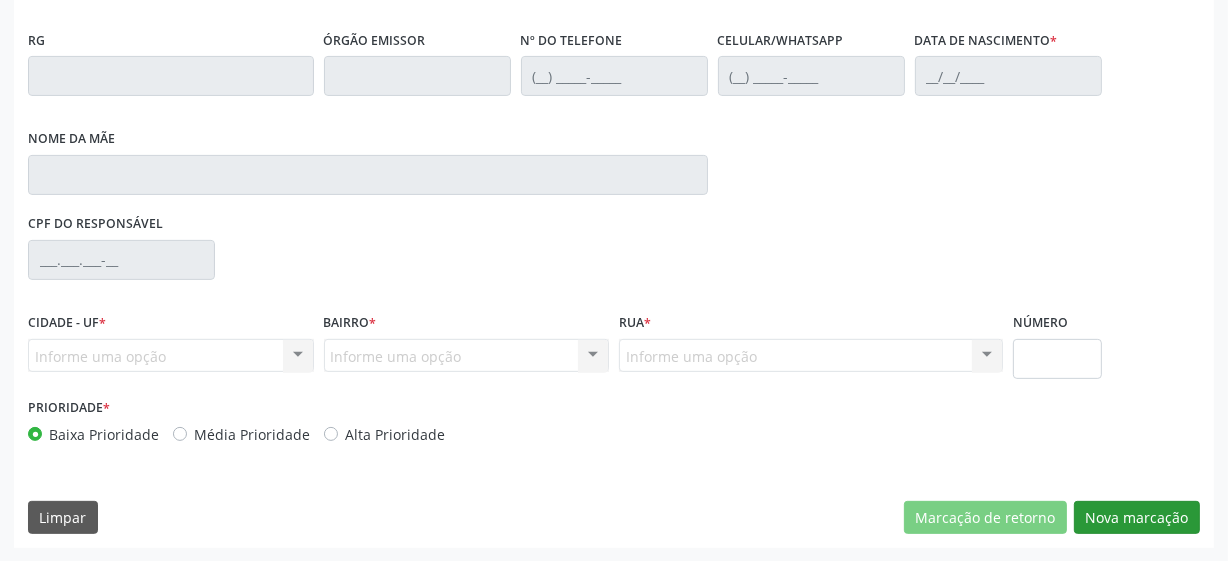 type on "[PHONE_NUMBER]" 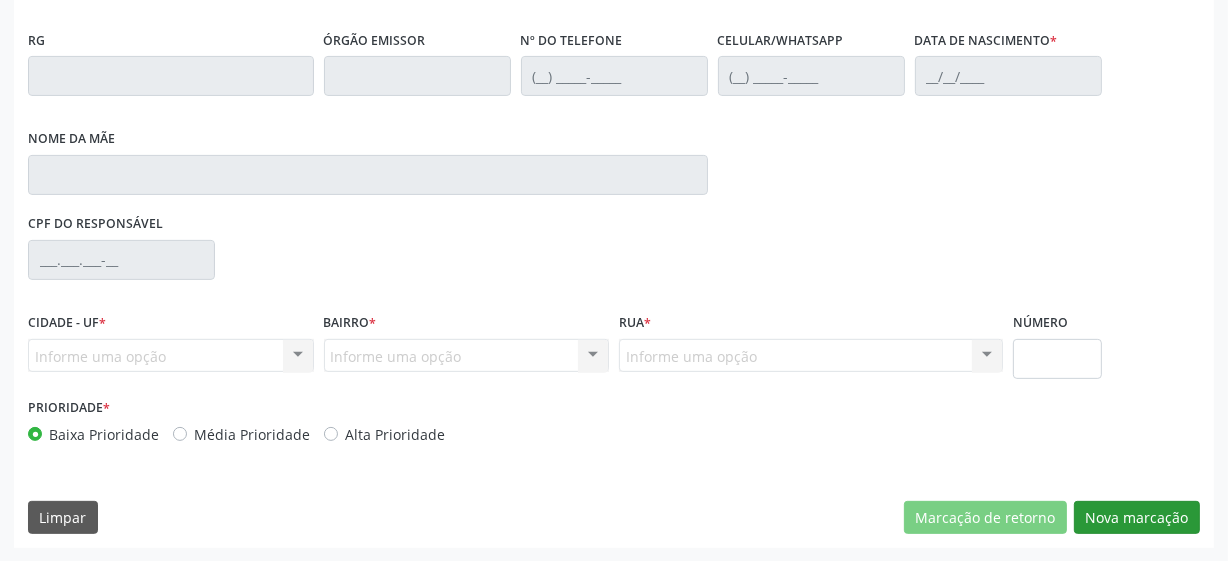 type on "[DATE]" 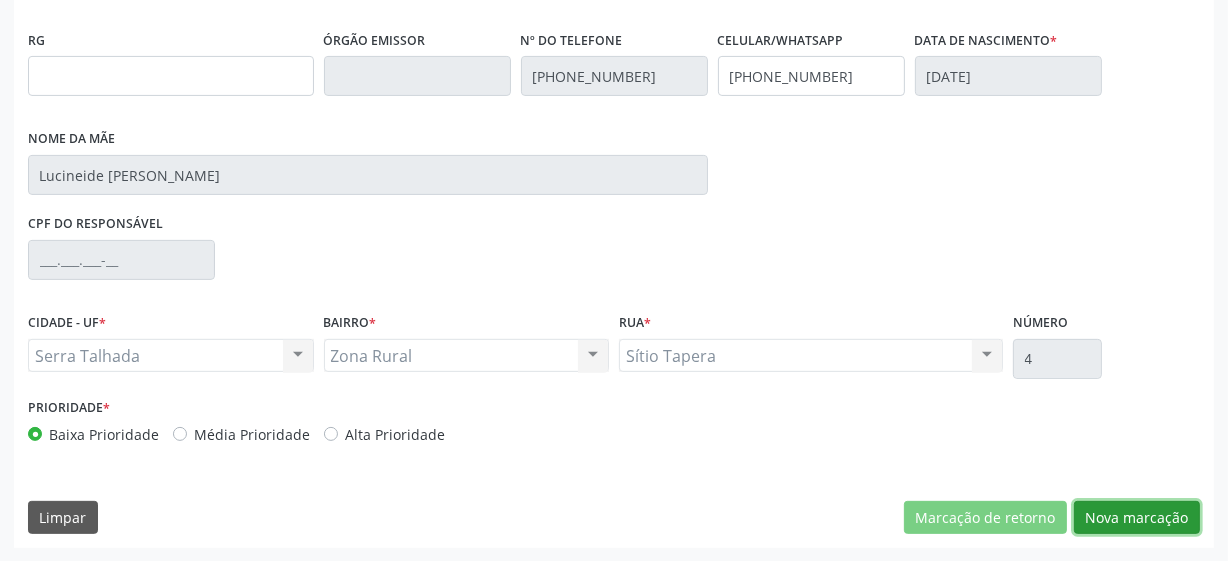 click on "Nova marcação" at bounding box center (1137, 518) 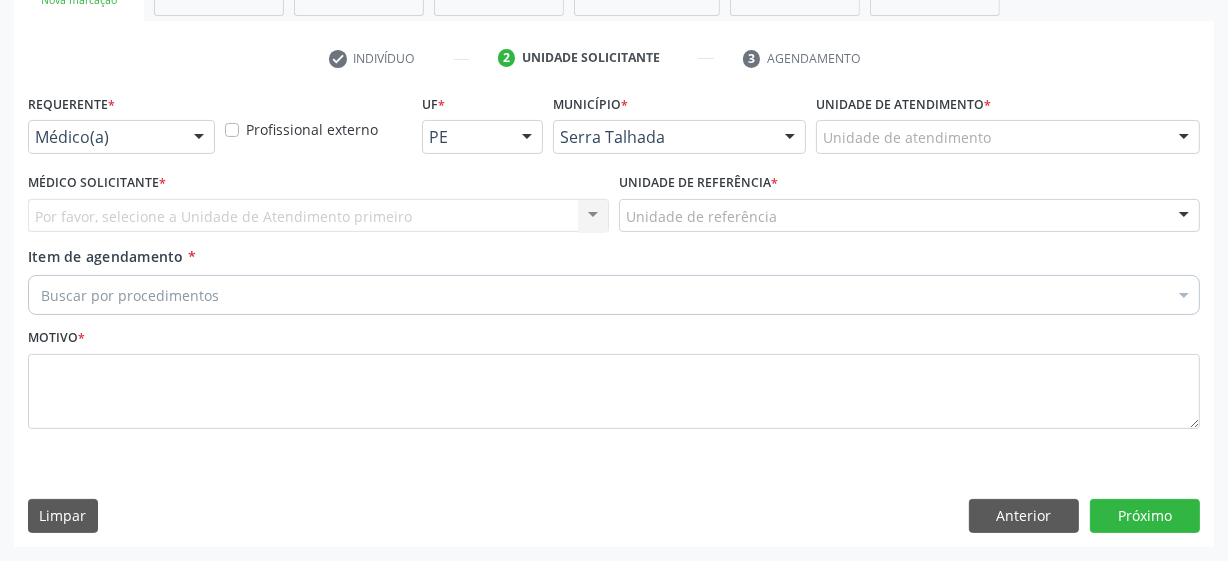 scroll, scrollTop: 343, scrollLeft: 0, axis: vertical 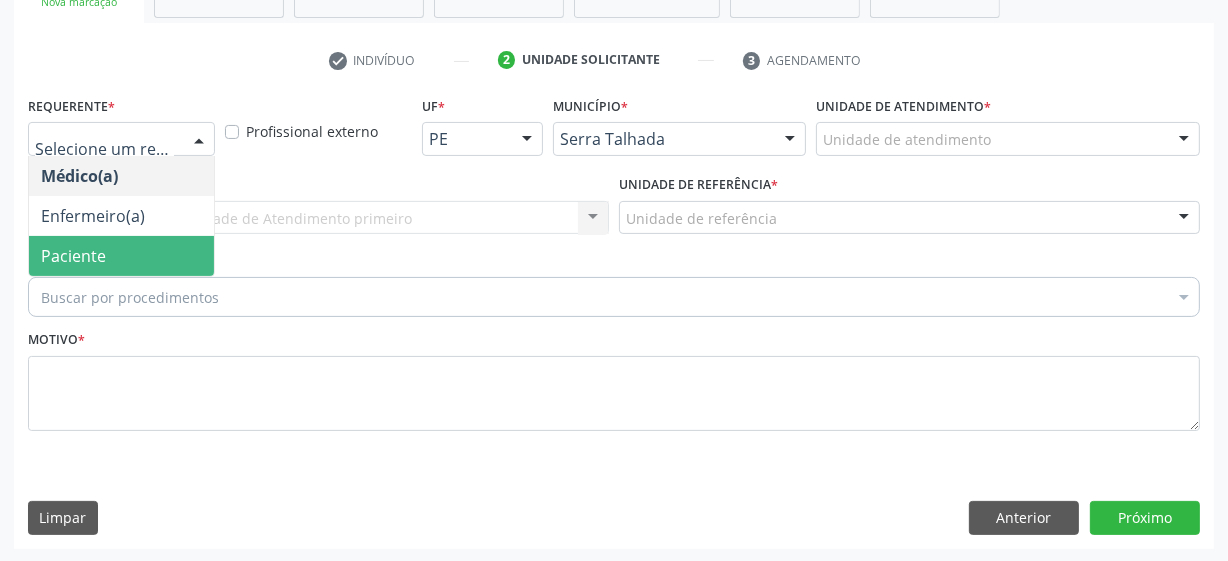 click on "Paciente" at bounding box center [73, 256] 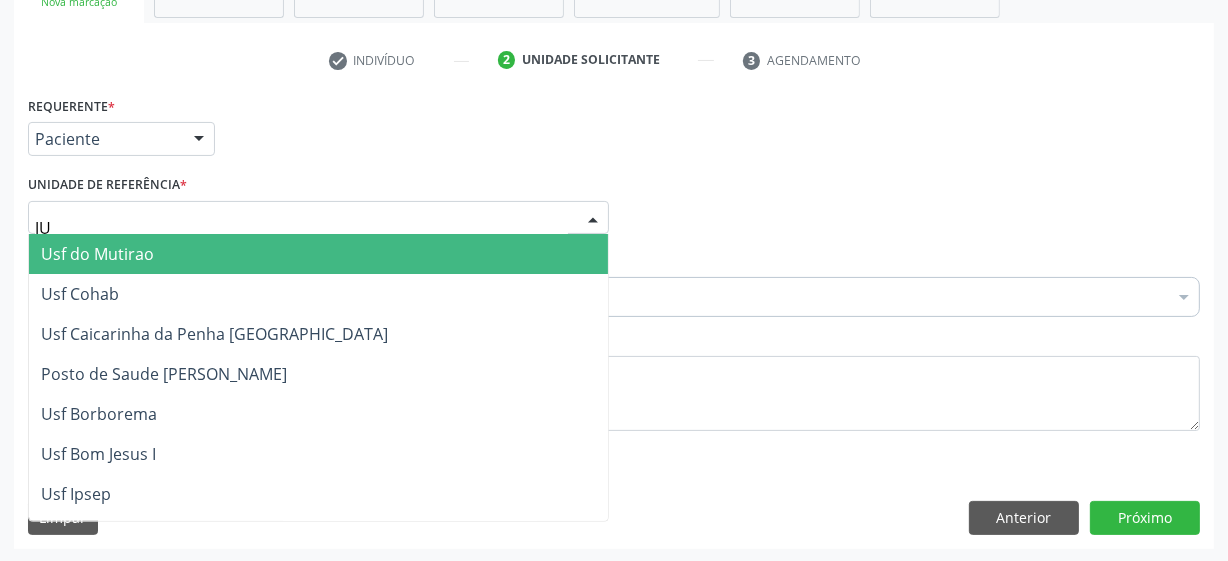 type on "JUA" 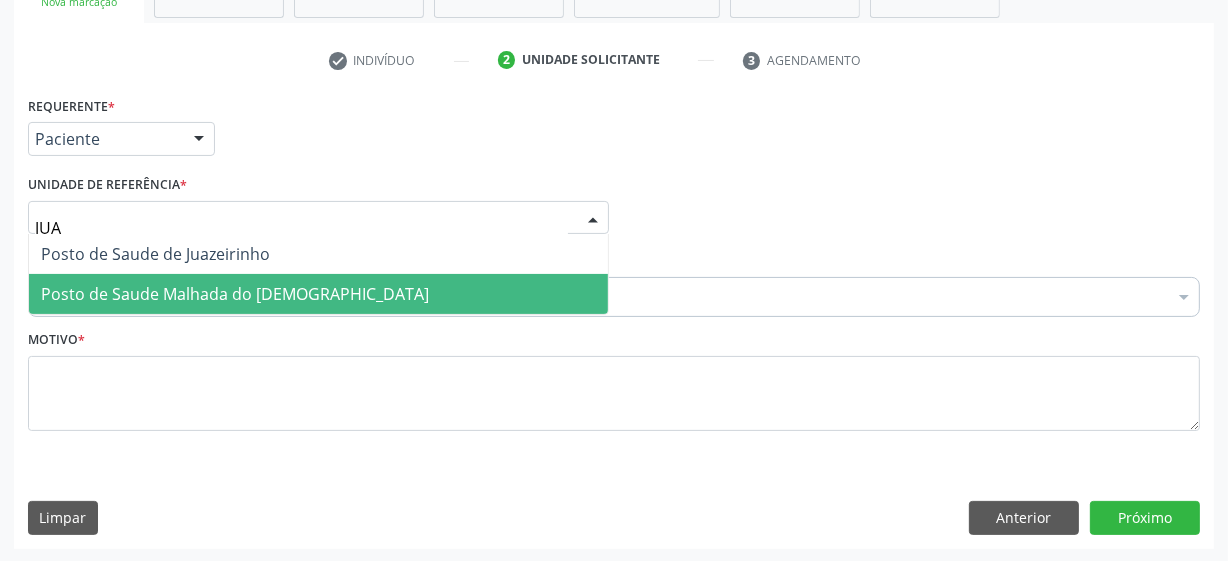 click on "Posto de Saude Malhada do [DEMOGRAPHIC_DATA]" at bounding box center (235, 294) 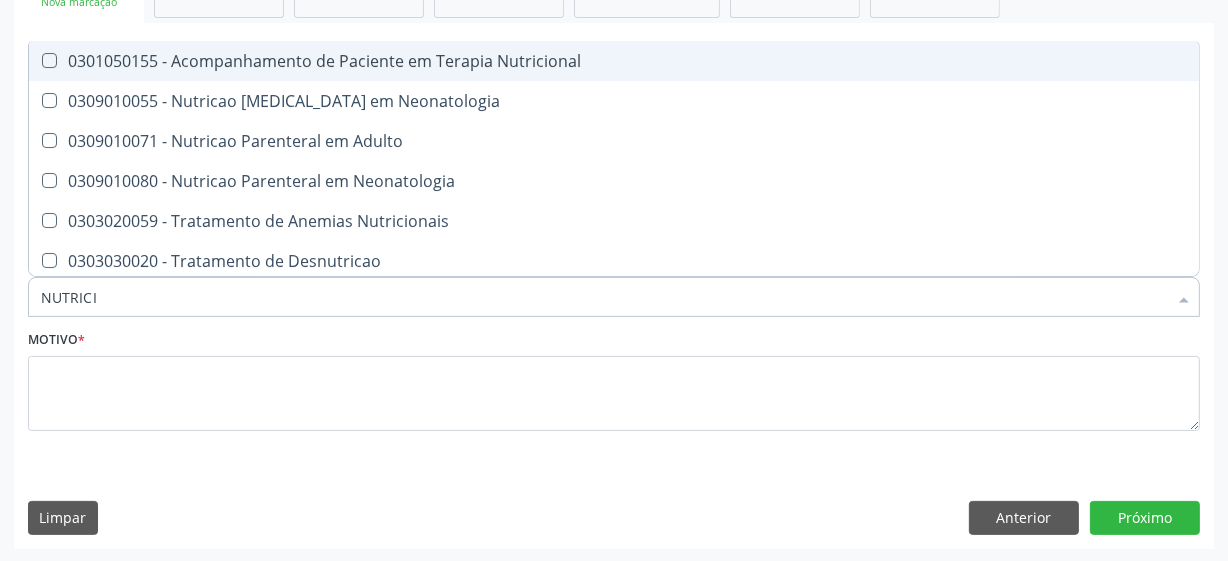 type on "NUTRICIO" 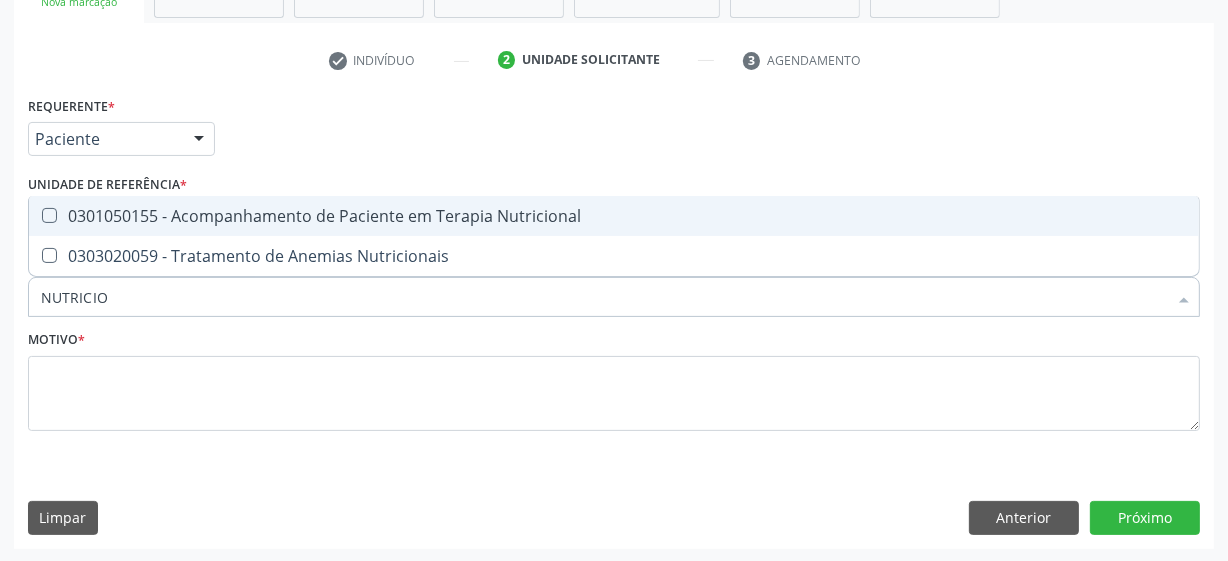 click at bounding box center [49, 215] 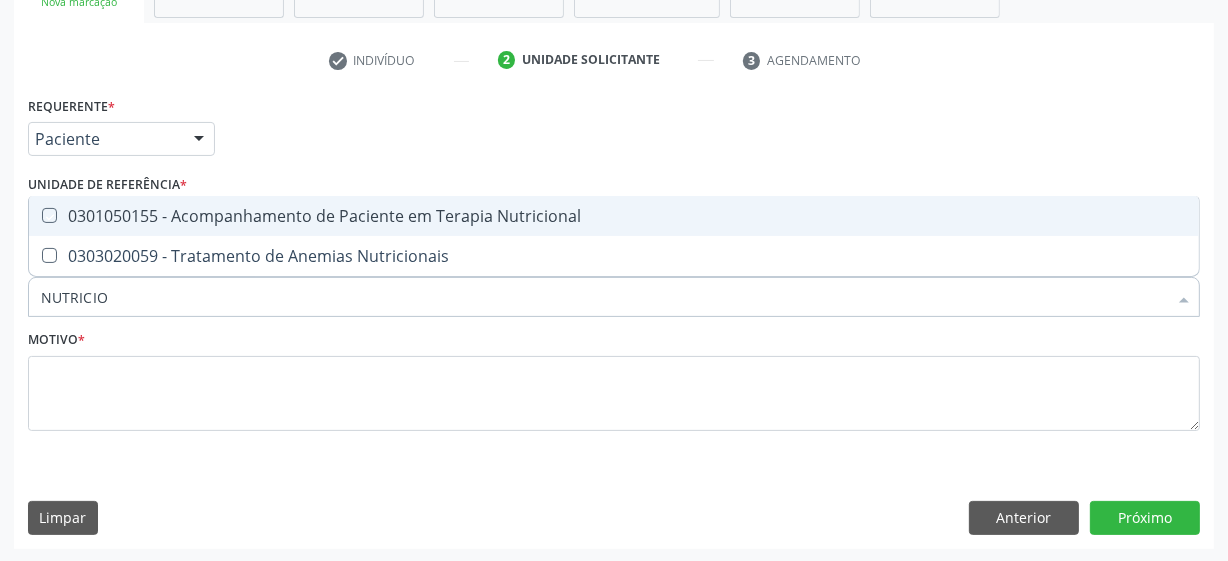 click at bounding box center [35, 215] 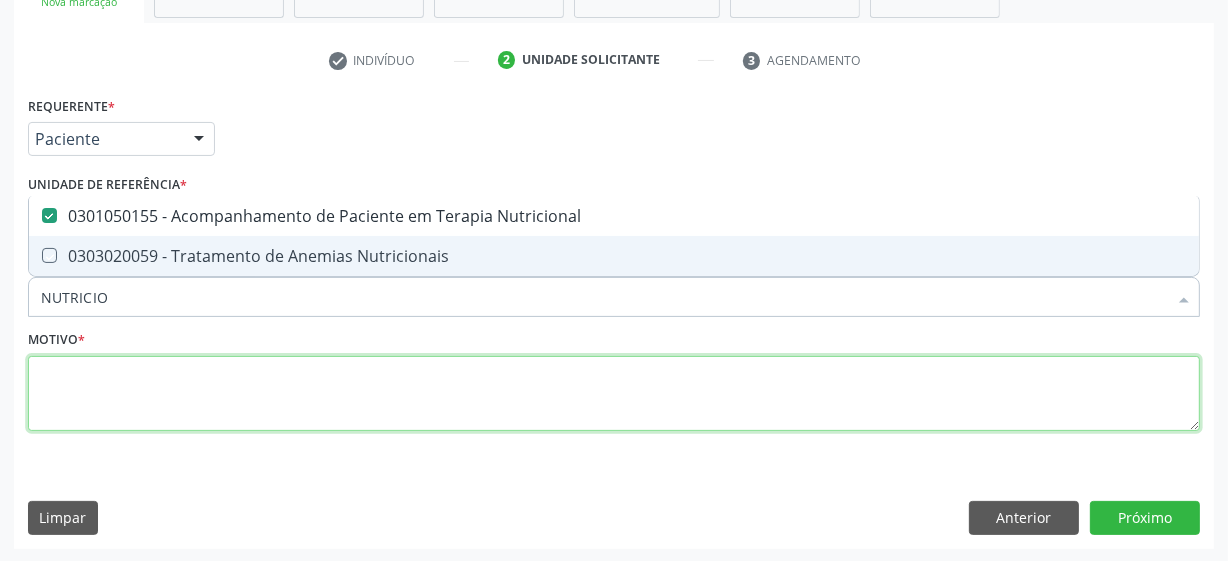 click at bounding box center (614, 394) 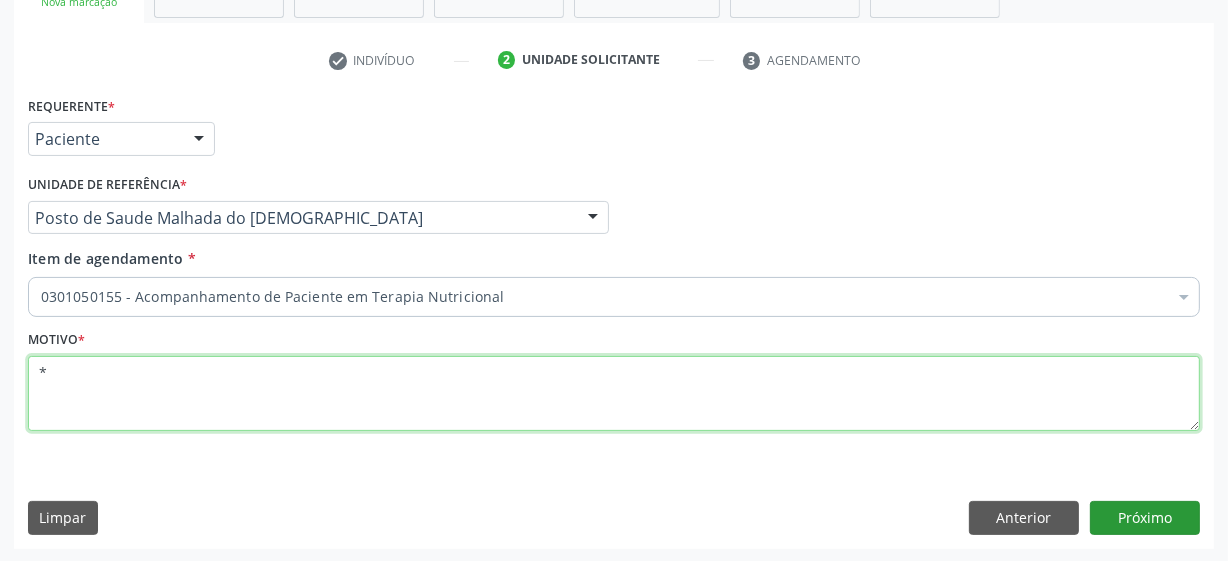 type on "*" 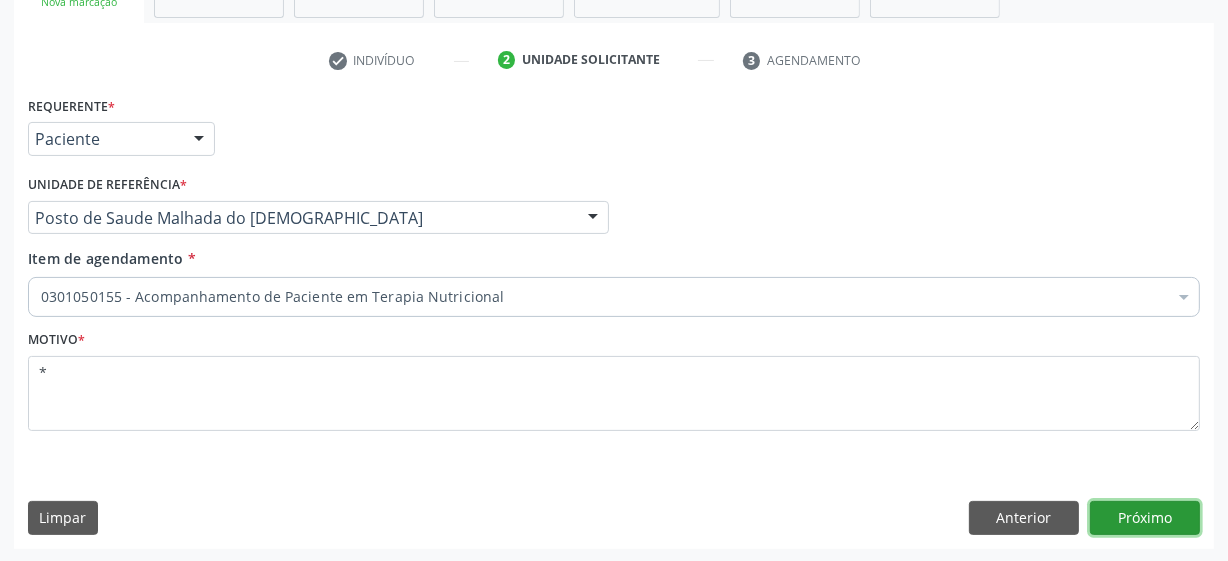 click on "Próximo" at bounding box center [1145, 518] 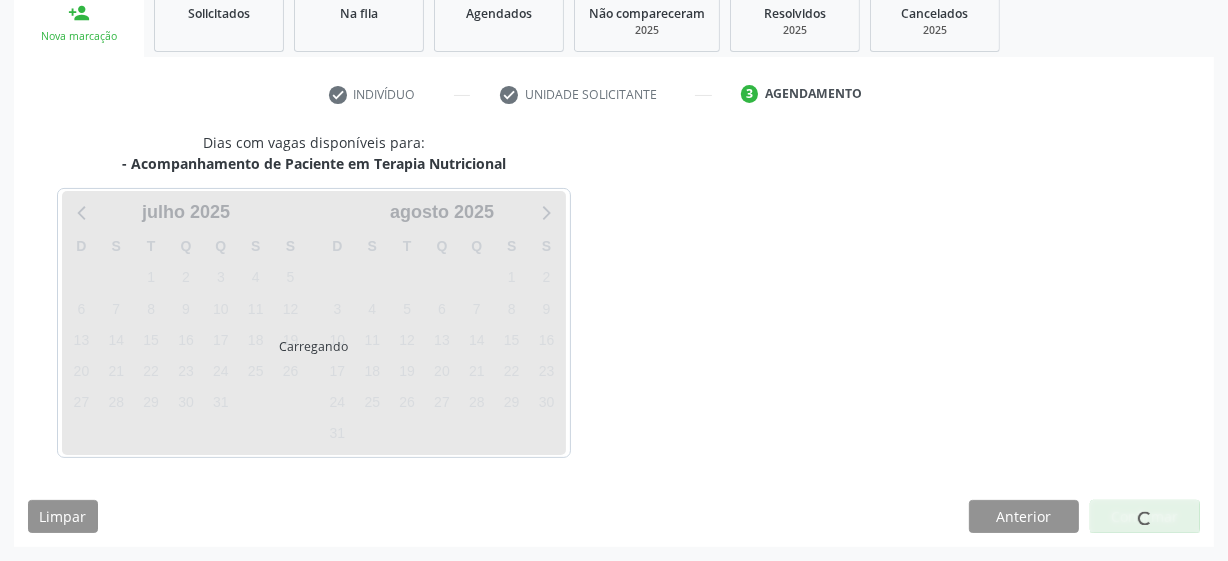 scroll, scrollTop: 308, scrollLeft: 0, axis: vertical 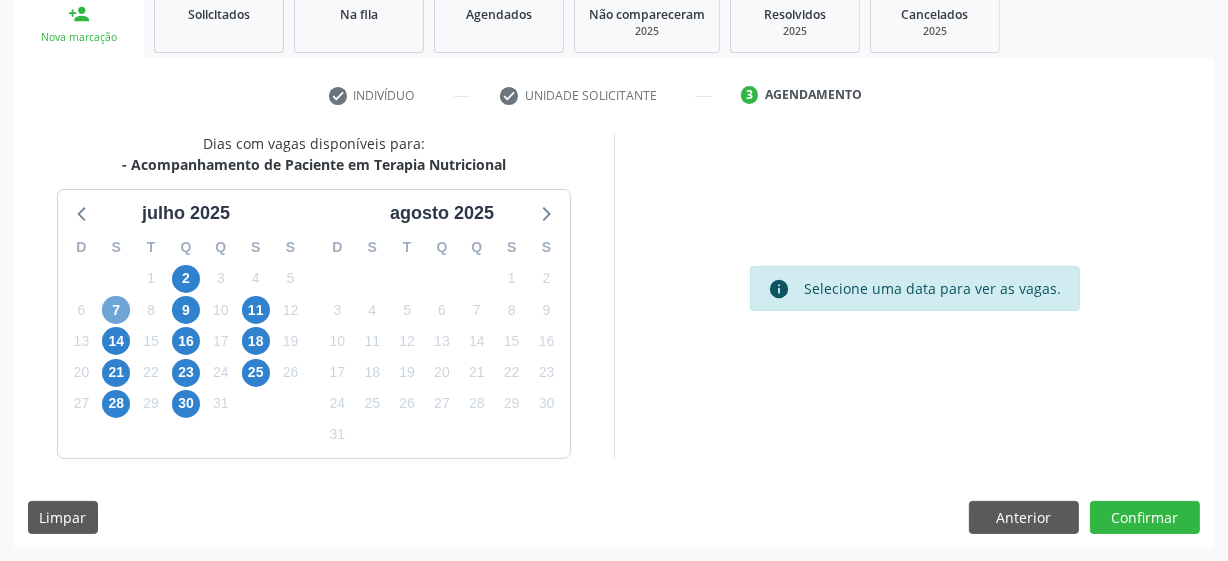 click on "7" at bounding box center (116, 310) 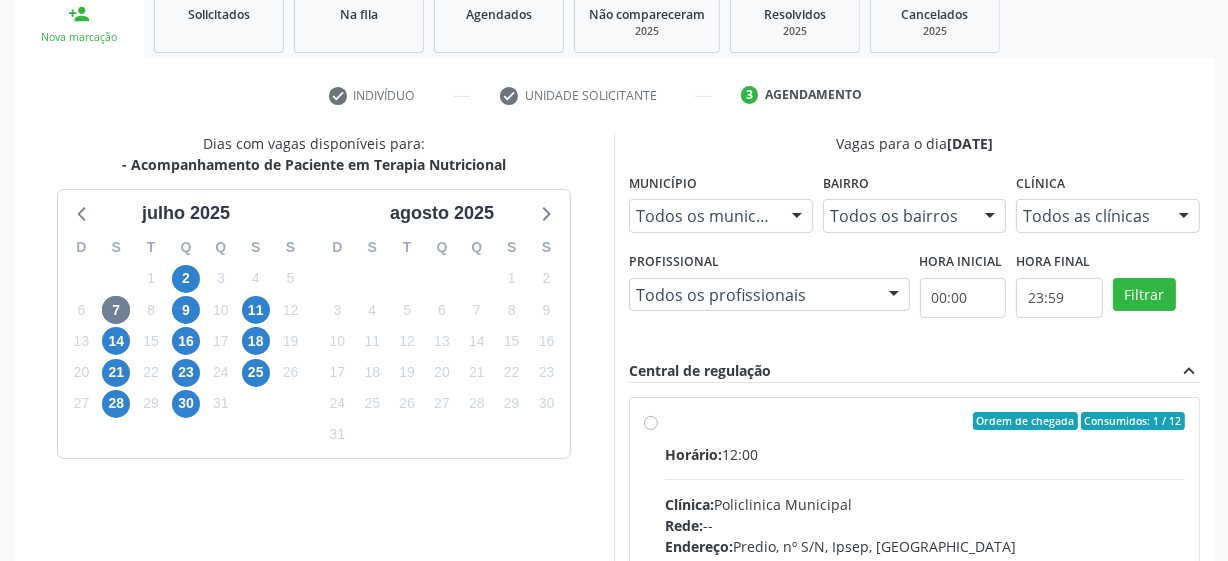 click on "Ordem de chegada
Consumidos: 1 / 12
Horário:   12:00
Clínica:  Policlinica Municipal
Rede:
--
Endereço:   Predio, nº S/N, Ipsep, [GEOGRAPHIC_DATA] - PE
Telefone:   --
Profissional:
--
Informações adicionais sobre o atendimento
Idade de atendimento:
Sem restrição
Gênero(s) atendido(s):
Sem restrição
Informações adicionais:
--" at bounding box center (925, 565) 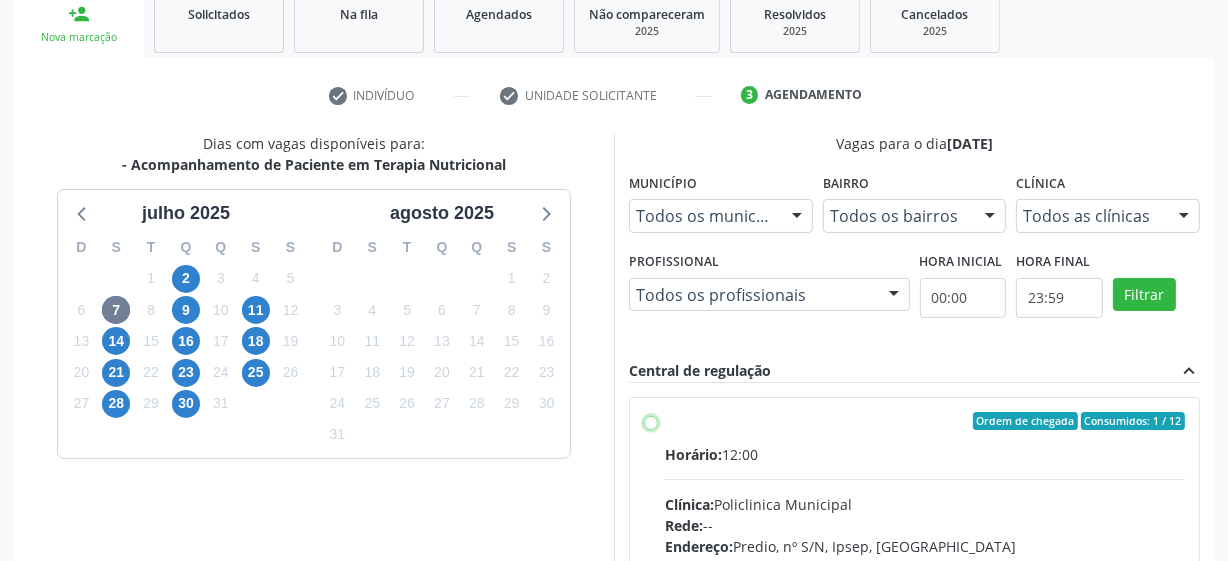 click on "Ordem de chegada
Consumidos: 1 / 12
Horário:   12:00
Clínica:  Policlinica Municipal
Rede:
--
Endereço:   Predio, nº S/N, Ipsep, [GEOGRAPHIC_DATA] - PE
Telefone:   --
Profissional:
--
Informações adicionais sobre o atendimento
Idade de atendimento:
Sem restrição
Gênero(s) atendido(s):
Sem restrição
Informações adicionais:
--" at bounding box center [651, 421] 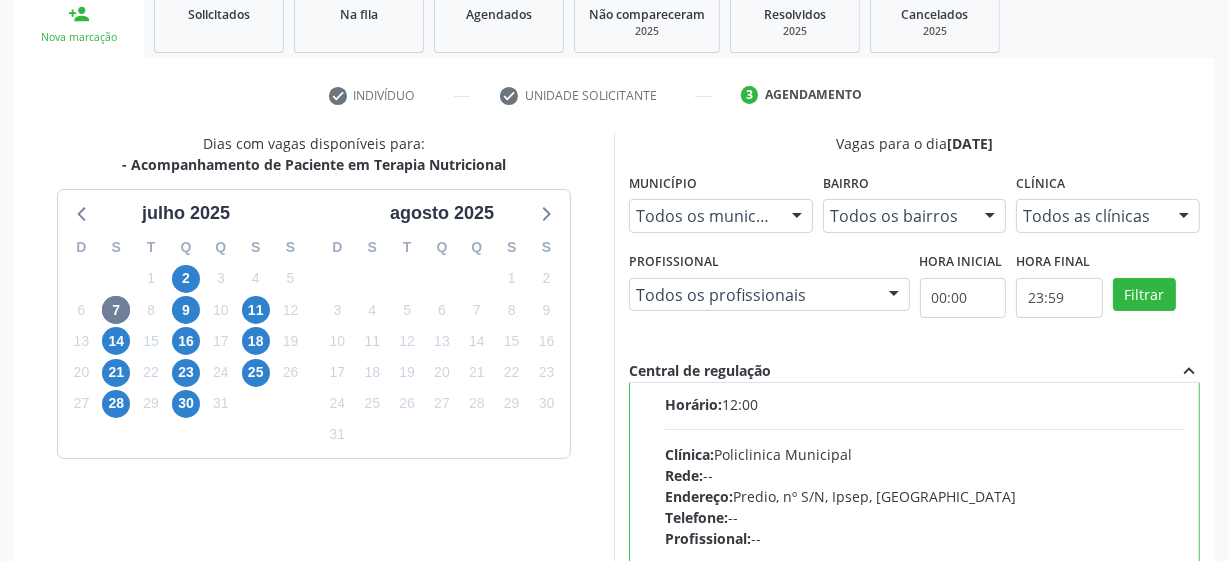 scroll, scrollTop: 99, scrollLeft: 0, axis: vertical 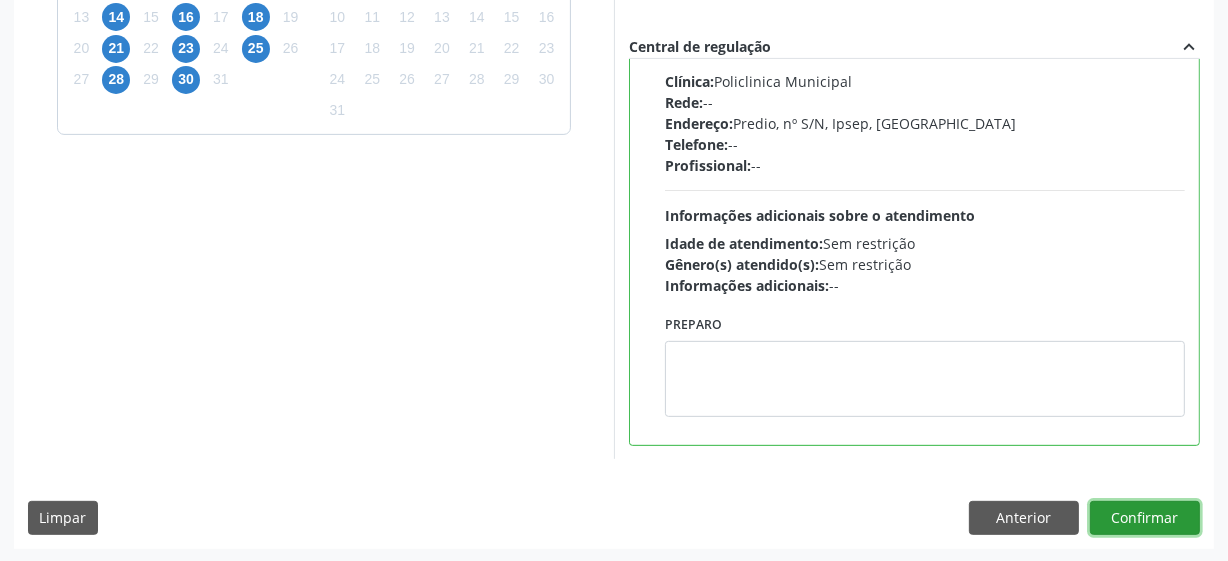 click on "Confirmar" at bounding box center [1145, 518] 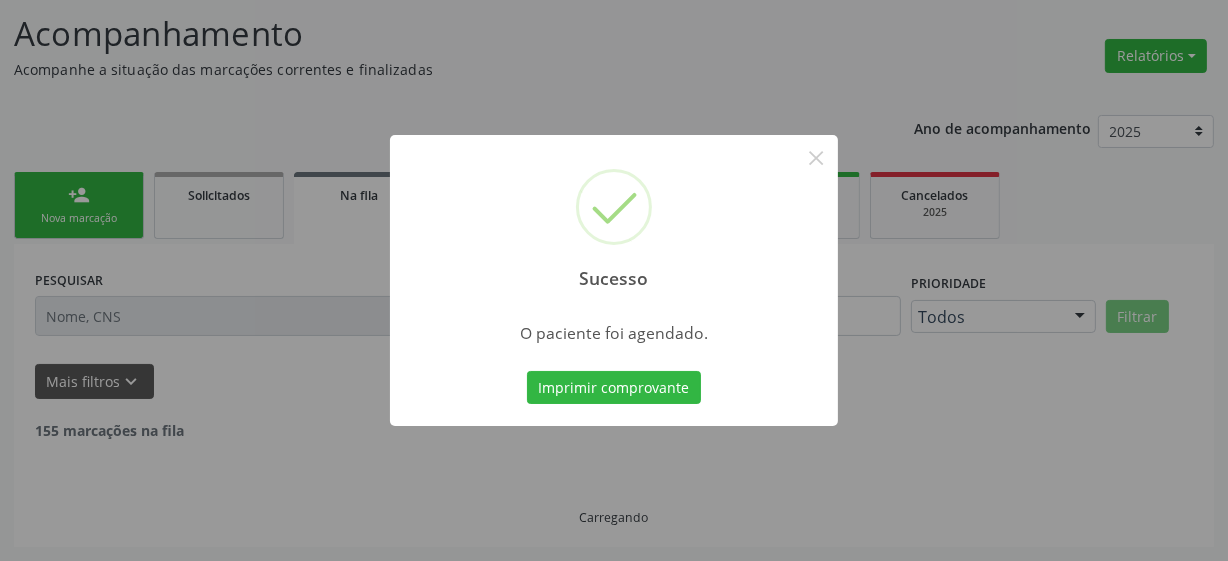 scroll, scrollTop: 105, scrollLeft: 0, axis: vertical 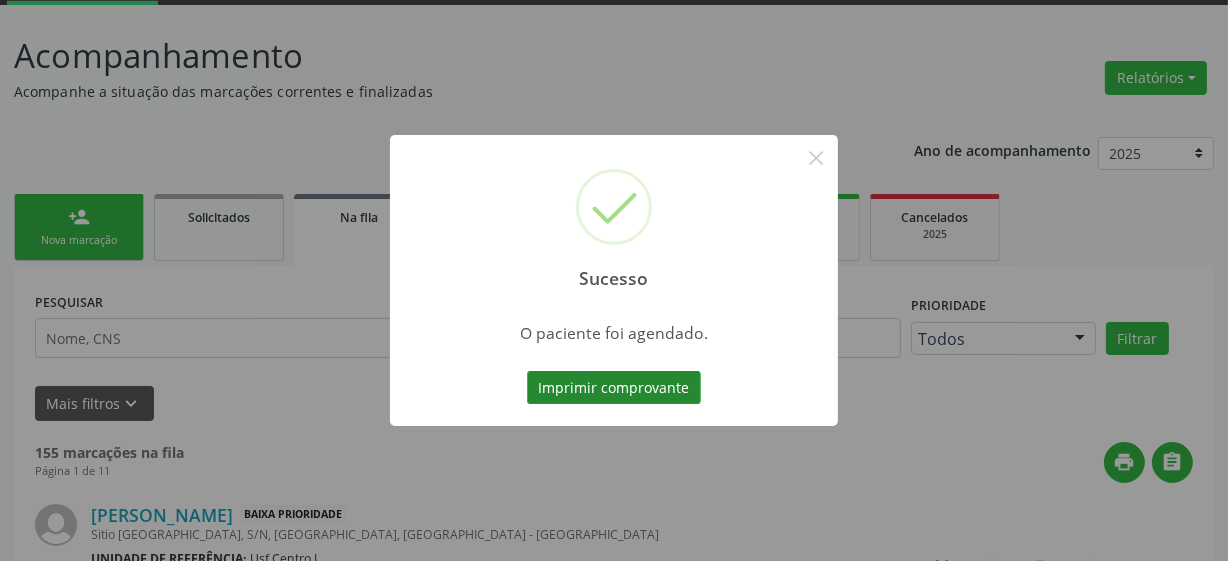click on "Imprimir comprovante" at bounding box center (614, 388) 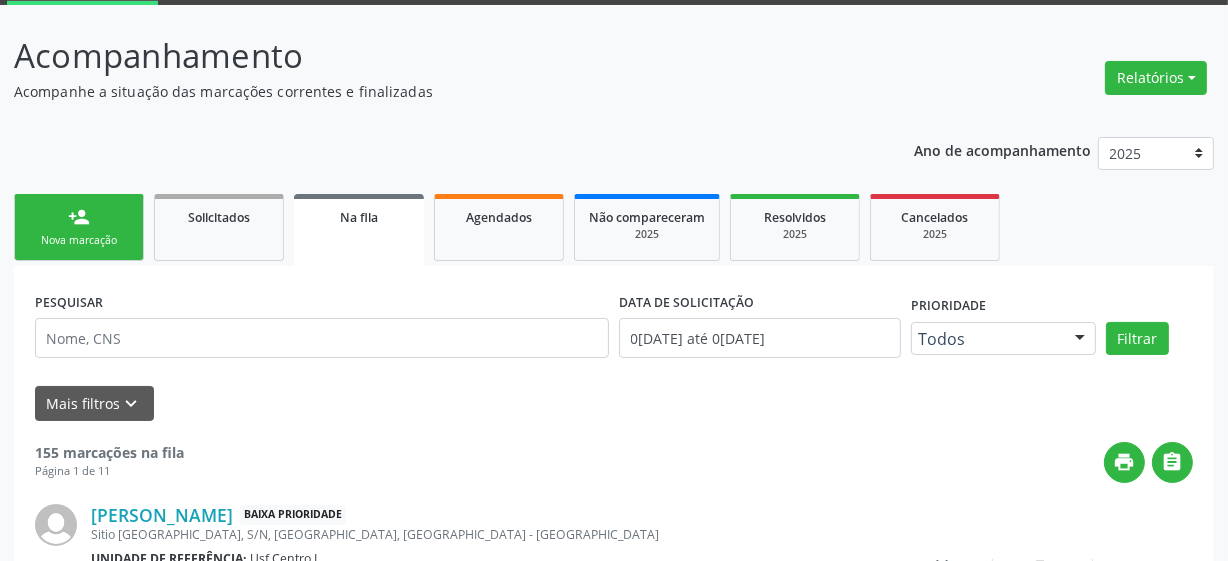 click on "Nova marcação" at bounding box center (79, 240) 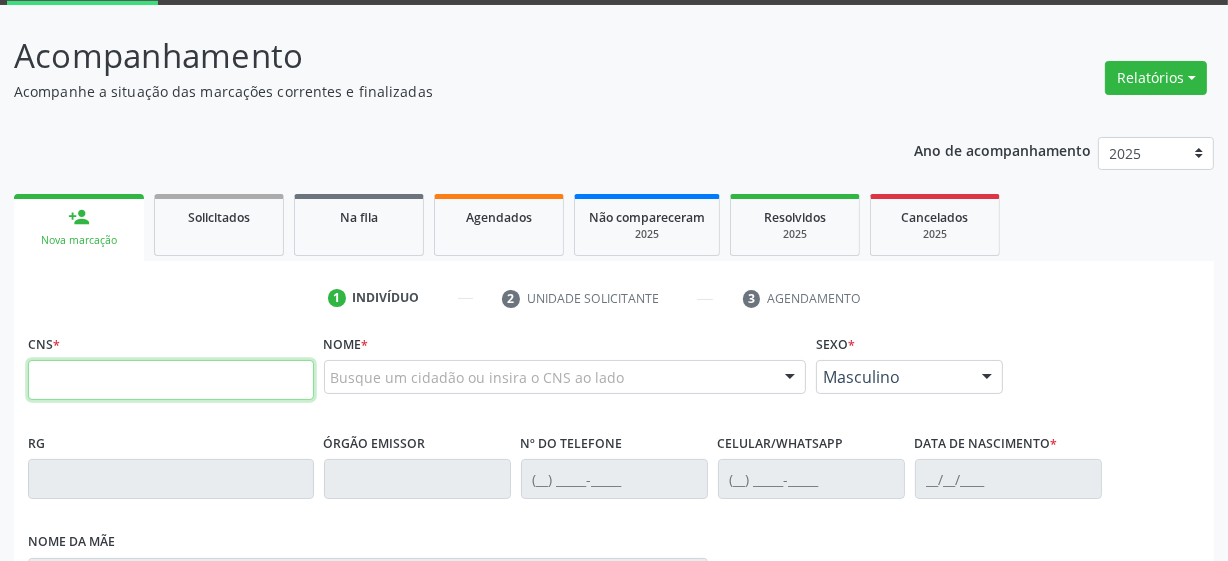 click at bounding box center (171, 380) 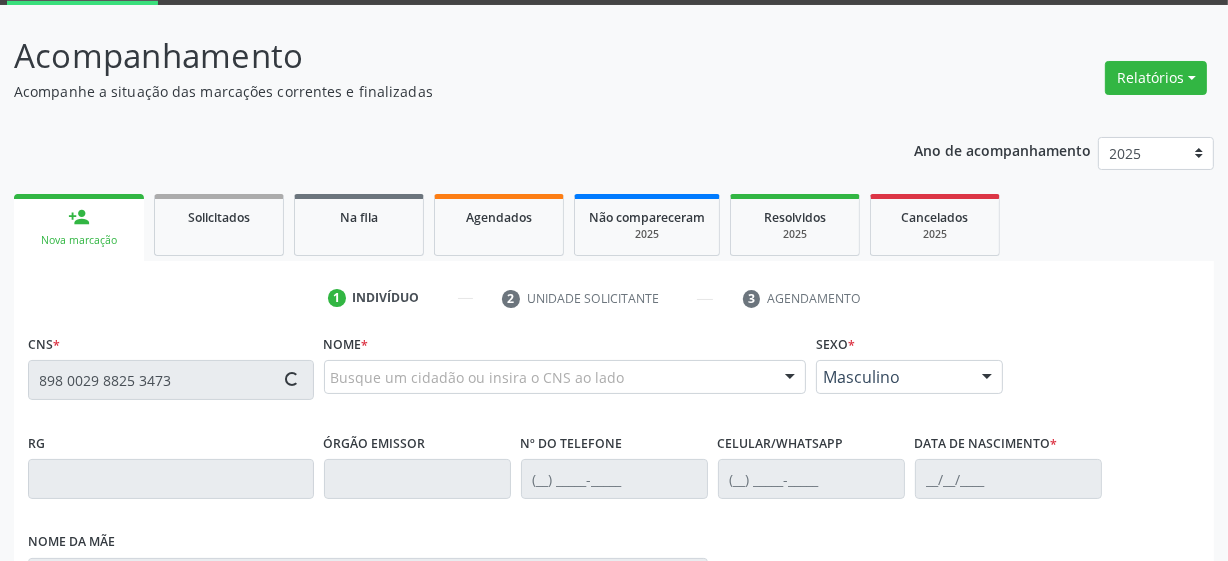 type on "898 0029 8825 3473" 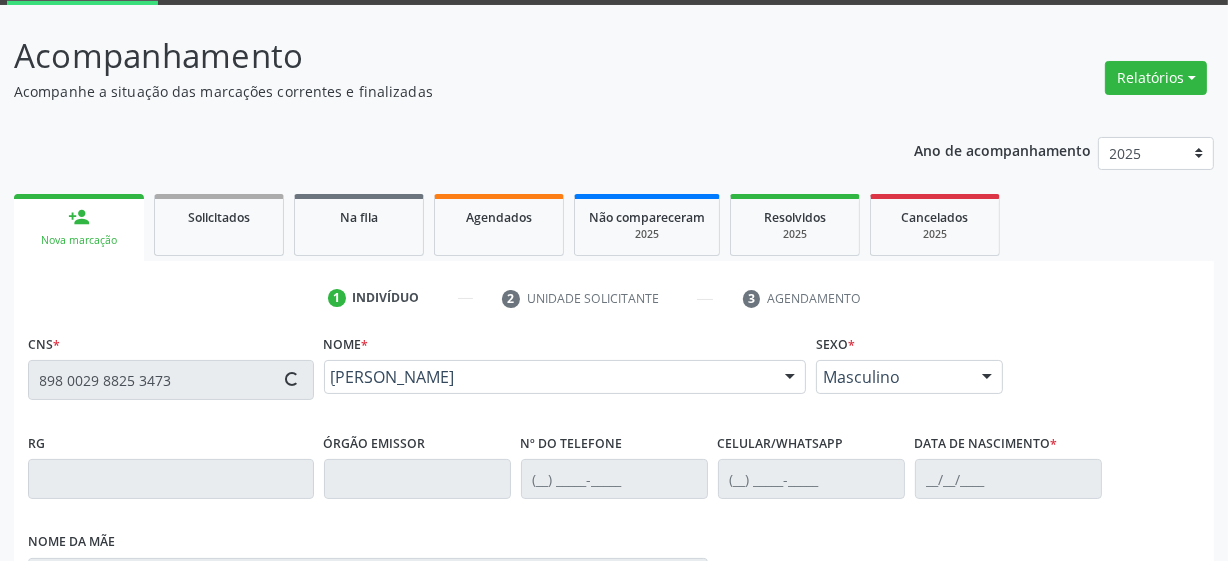 type on "[PHONE_NUMBER]" 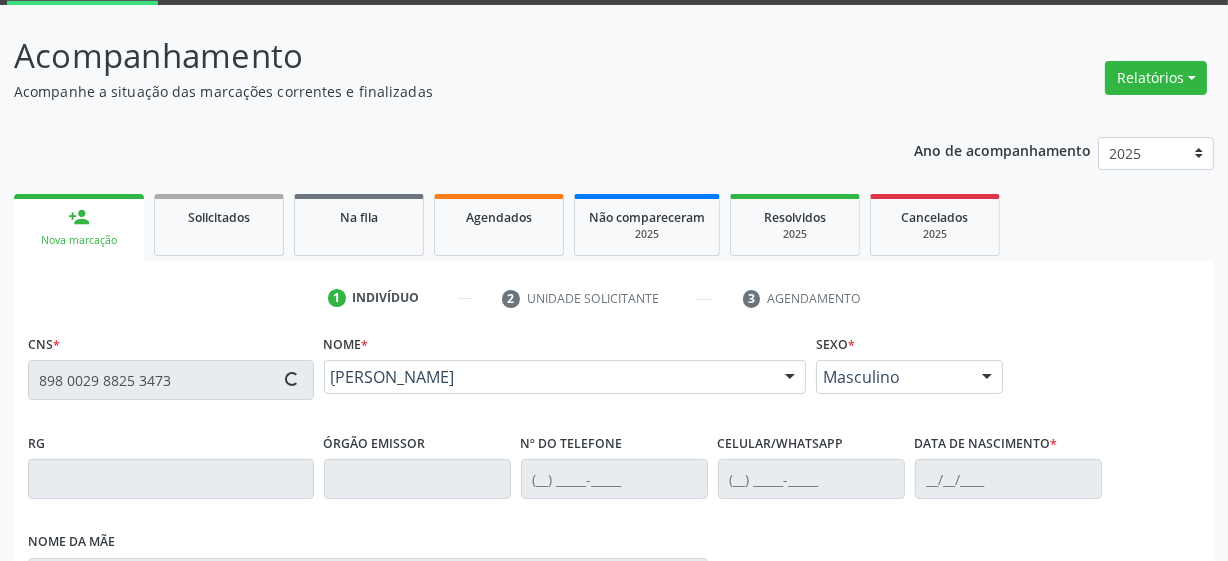 type on "2[DATE]" 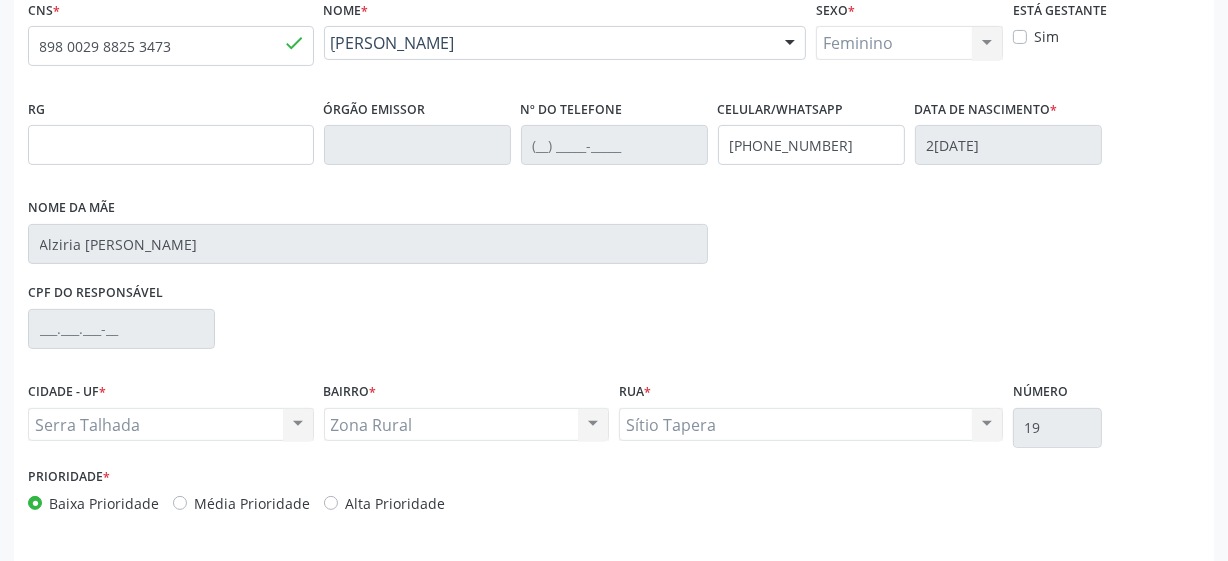 scroll, scrollTop: 508, scrollLeft: 0, axis: vertical 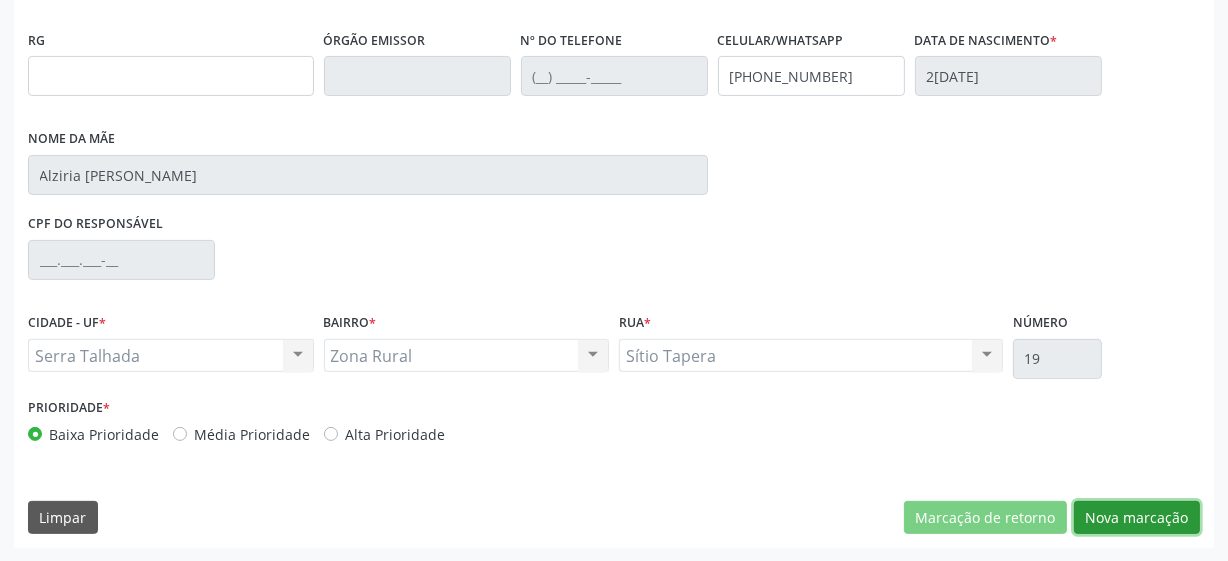 click on "Nova marcação" at bounding box center (1137, 518) 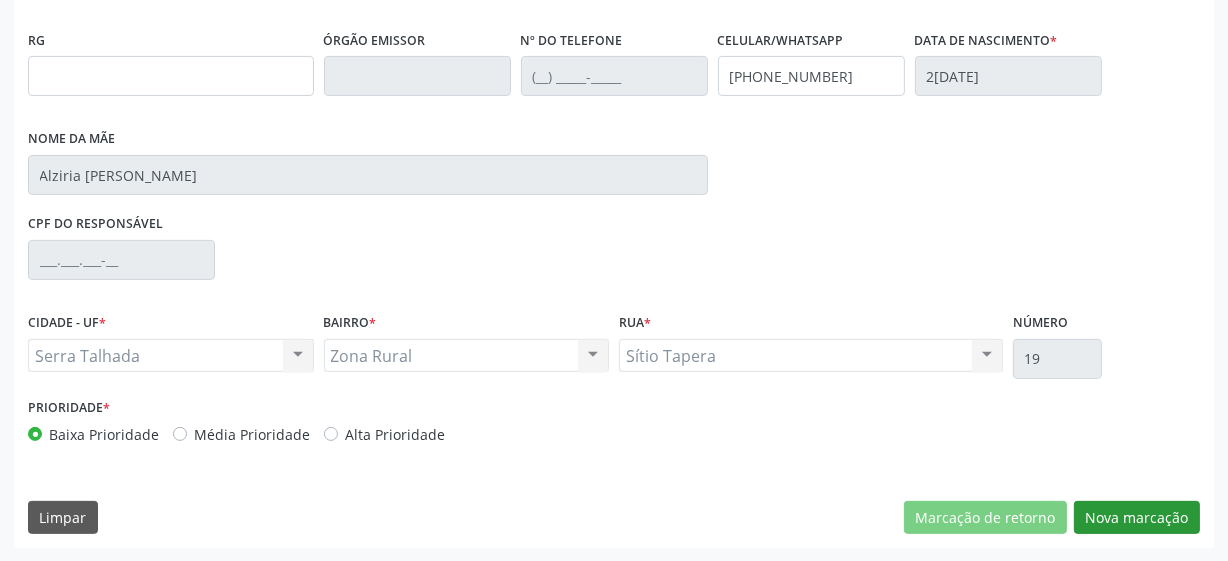 scroll, scrollTop: 343, scrollLeft: 0, axis: vertical 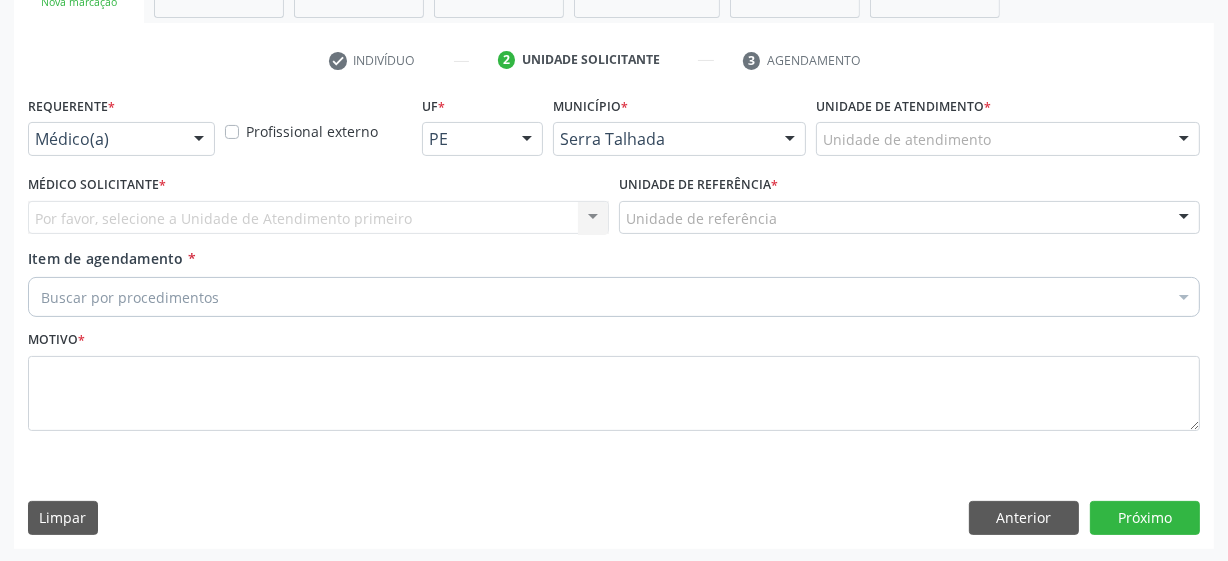 click on "Médico(a)" at bounding box center (121, 139) 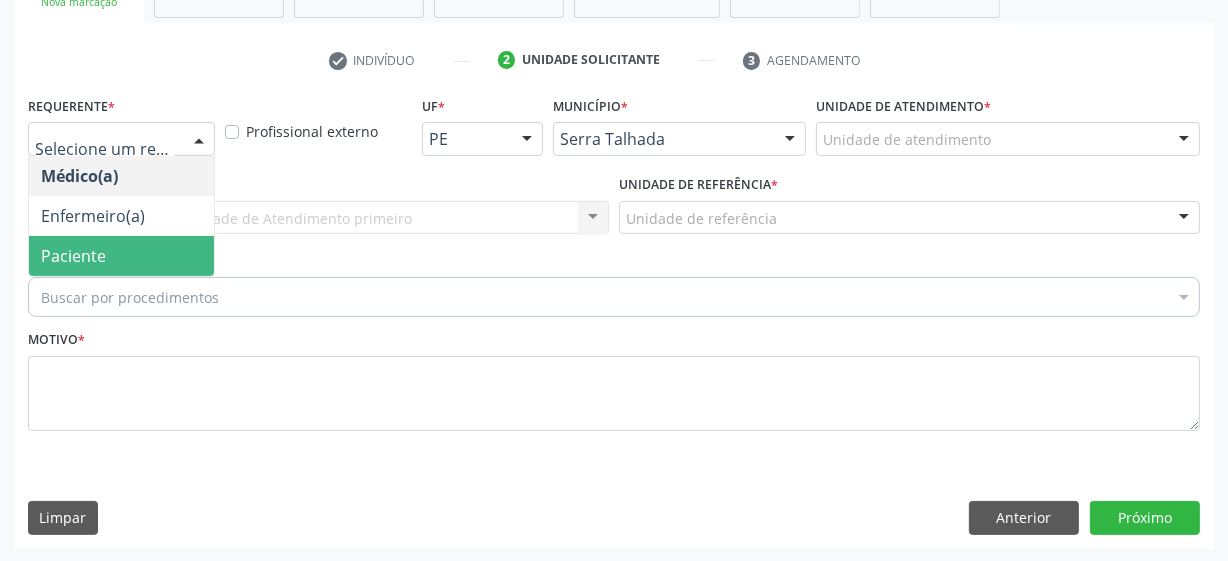 click on "Paciente" at bounding box center [121, 256] 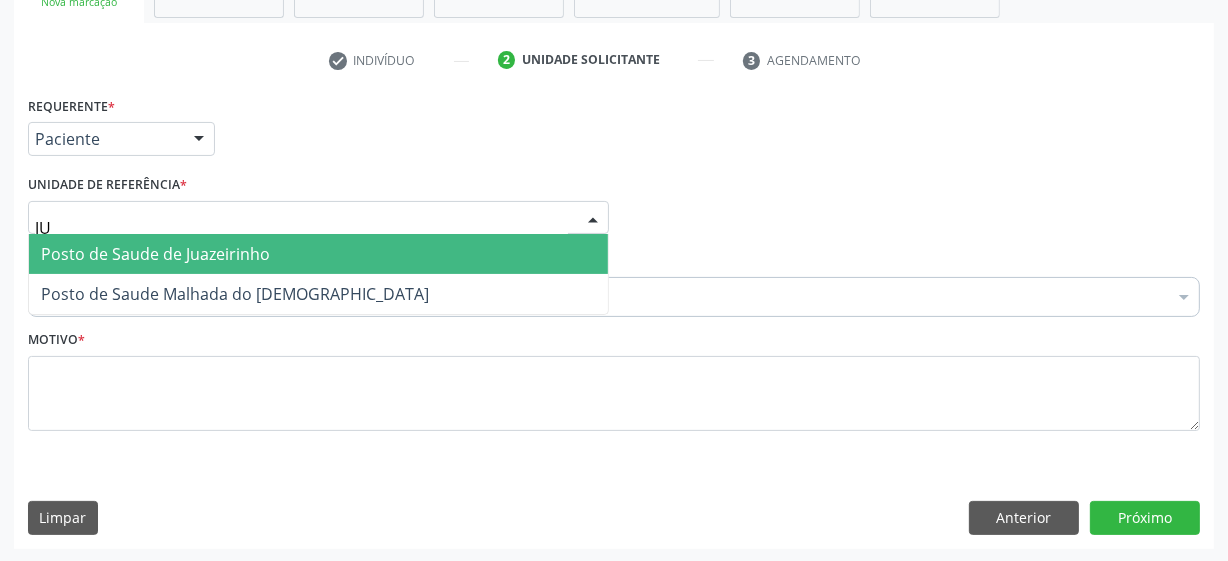 type on "JUA" 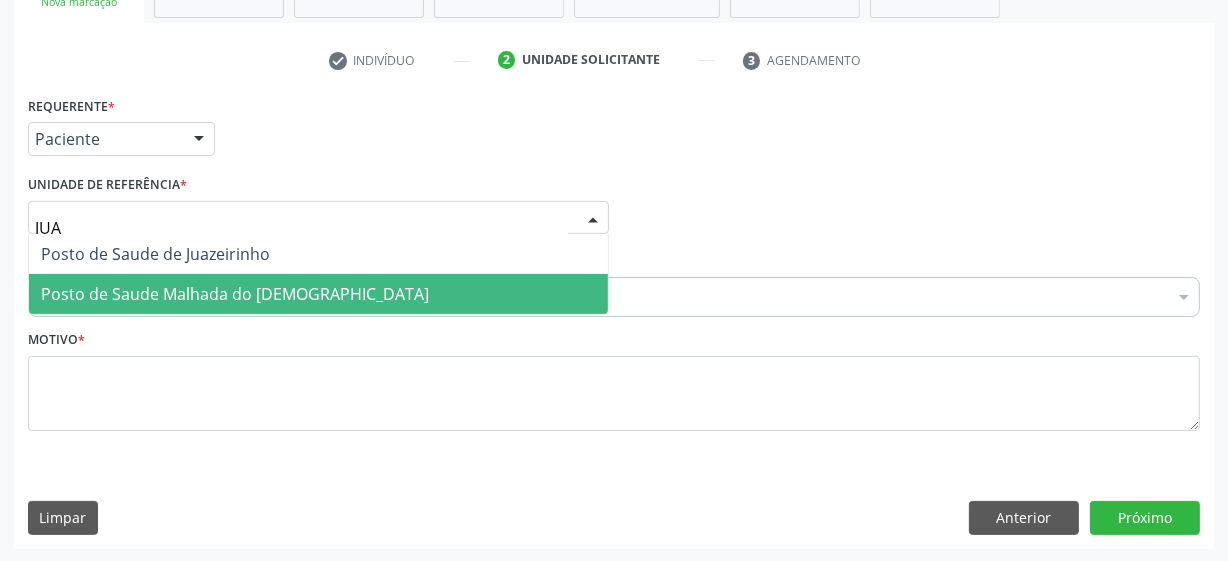 click on "Posto de Saude Malhada do [DEMOGRAPHIC_DATA]" at bounding box center (318, 294) 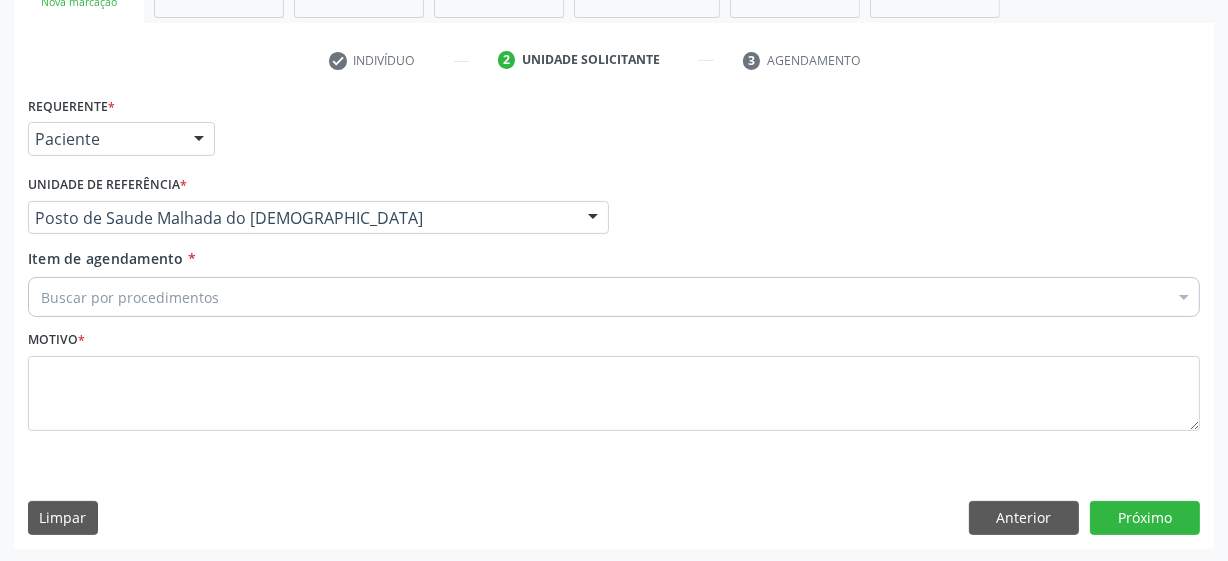 click on "Buscar por procedimentos" at bounding box center (614, 297) 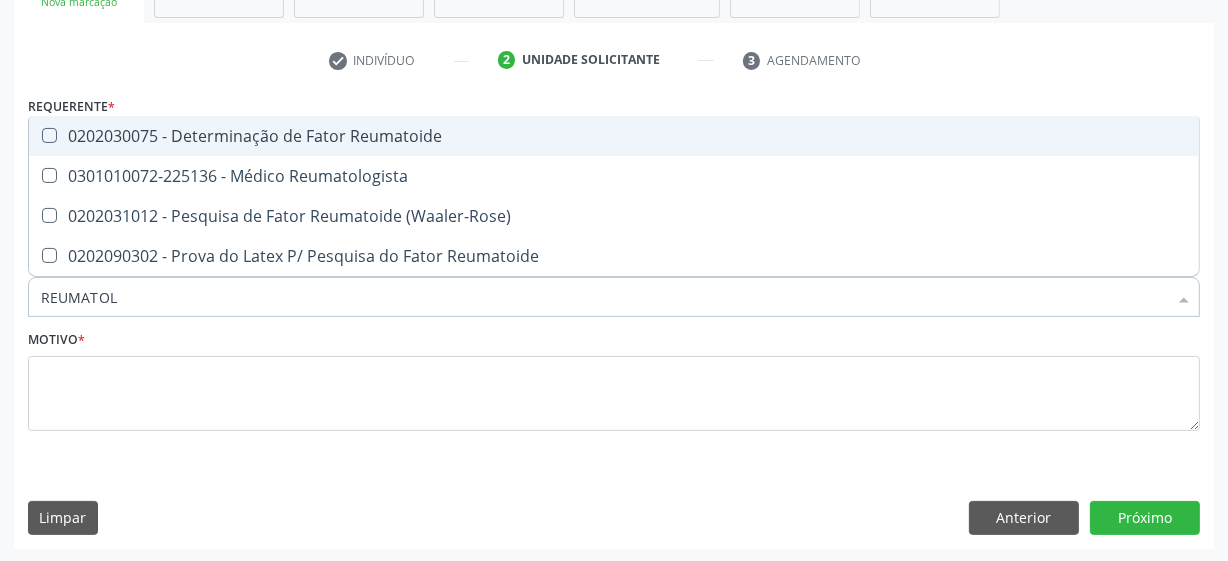 type on "REUMATOLO" 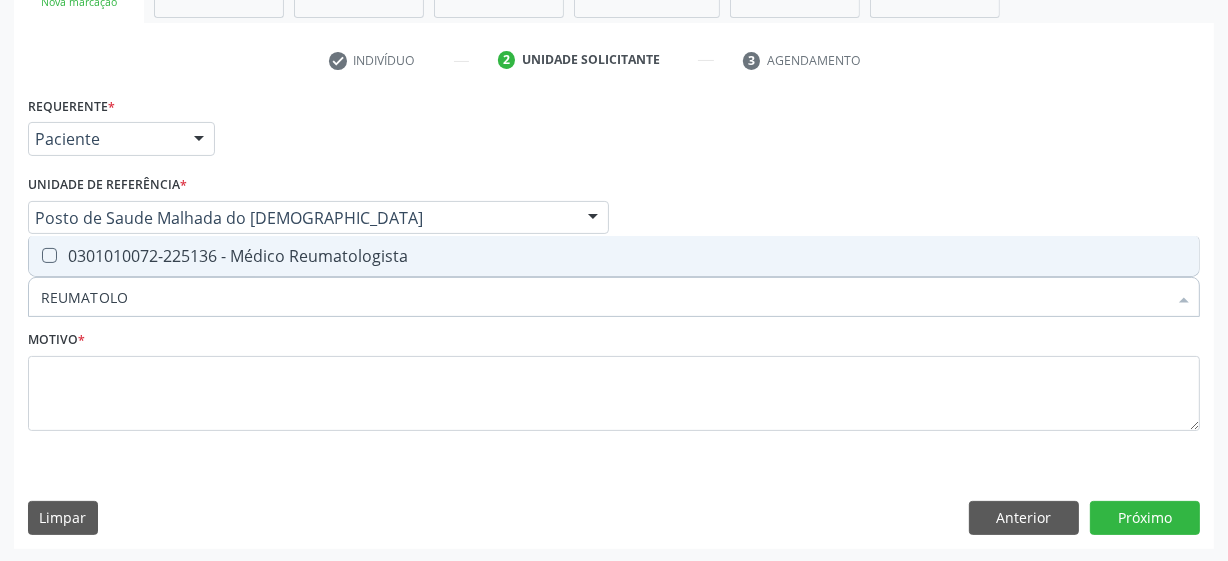 click on "0301010072-225136 - Médico Reumatologista" at bounding box center (614, 256) 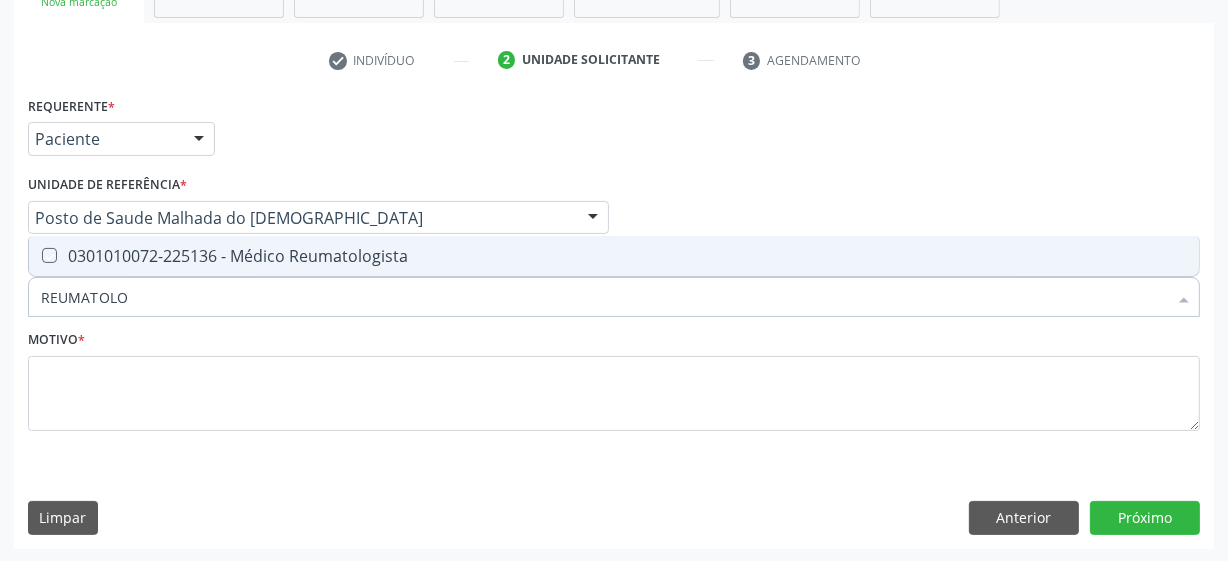 checkbox on "true" 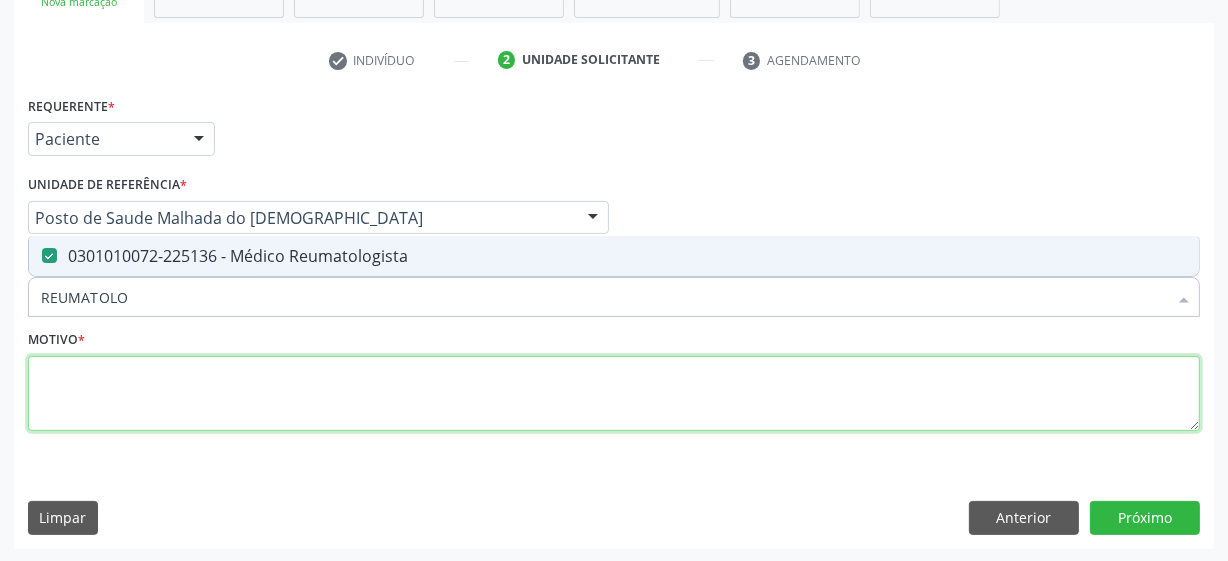 click at bounding box center (614, 394) 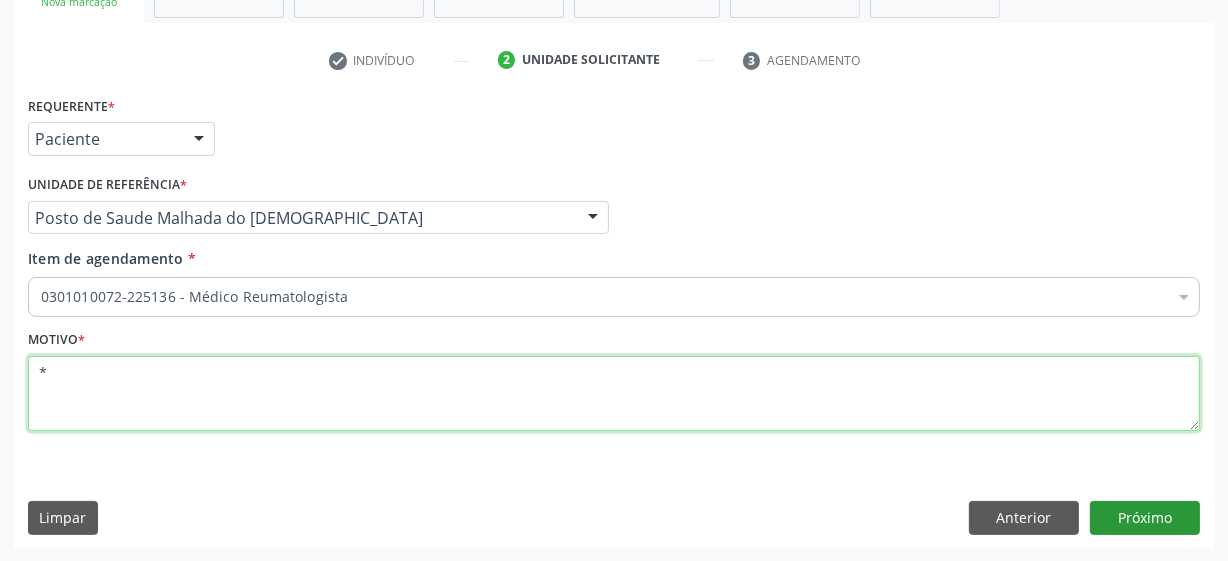 type on "*" 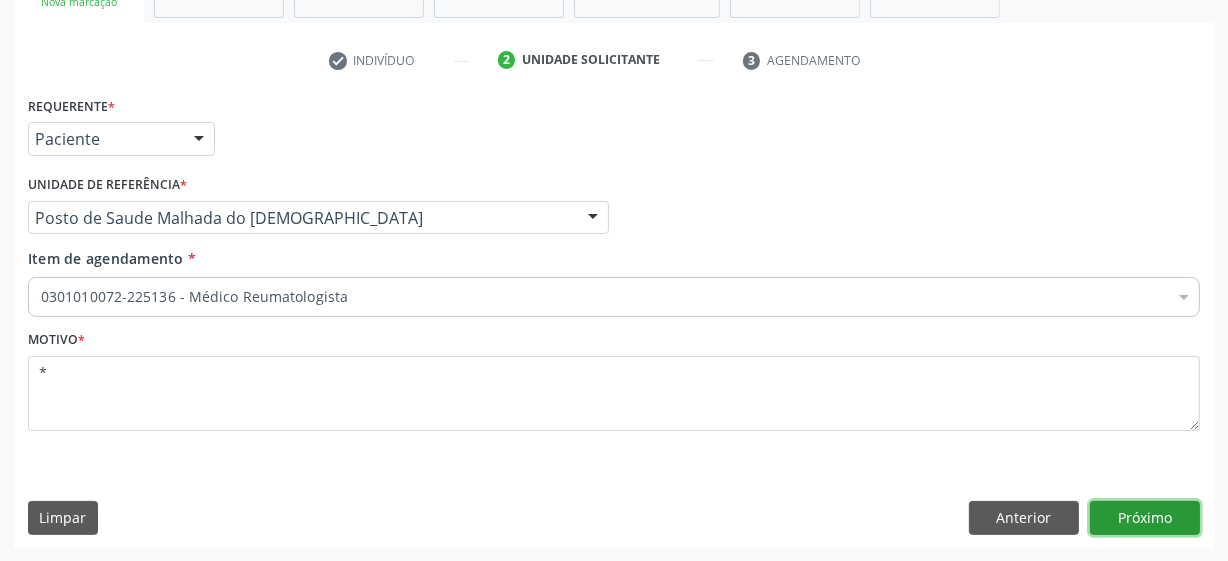 click on "Próximo" at bounding box center [1145, 518] 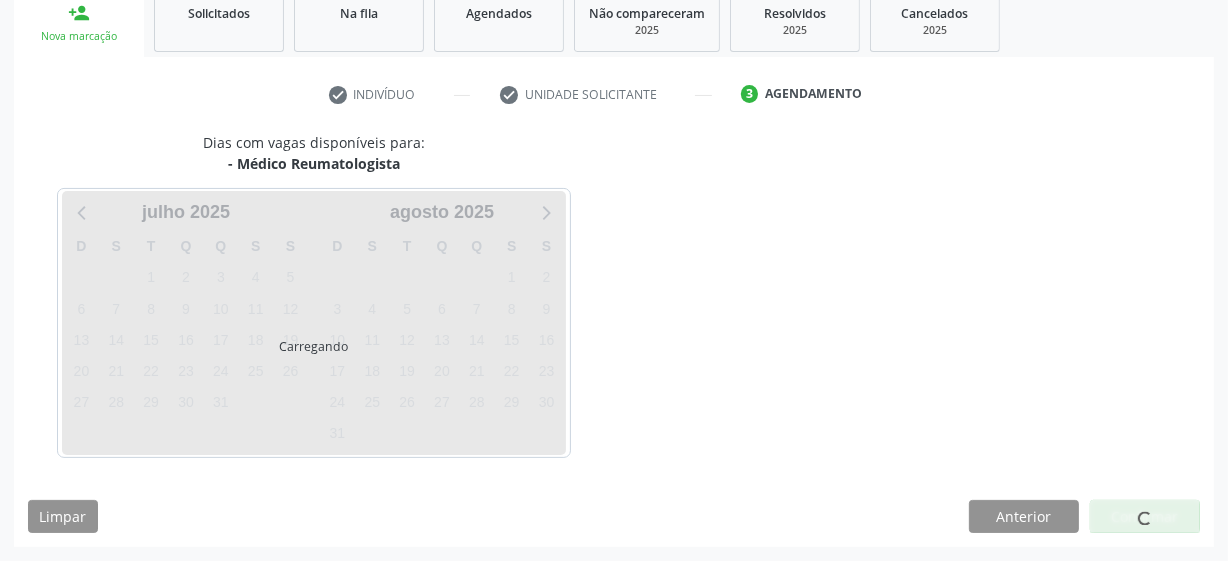 scroll, scrollTop: 308, scrollLeft: 0, axis: vertical 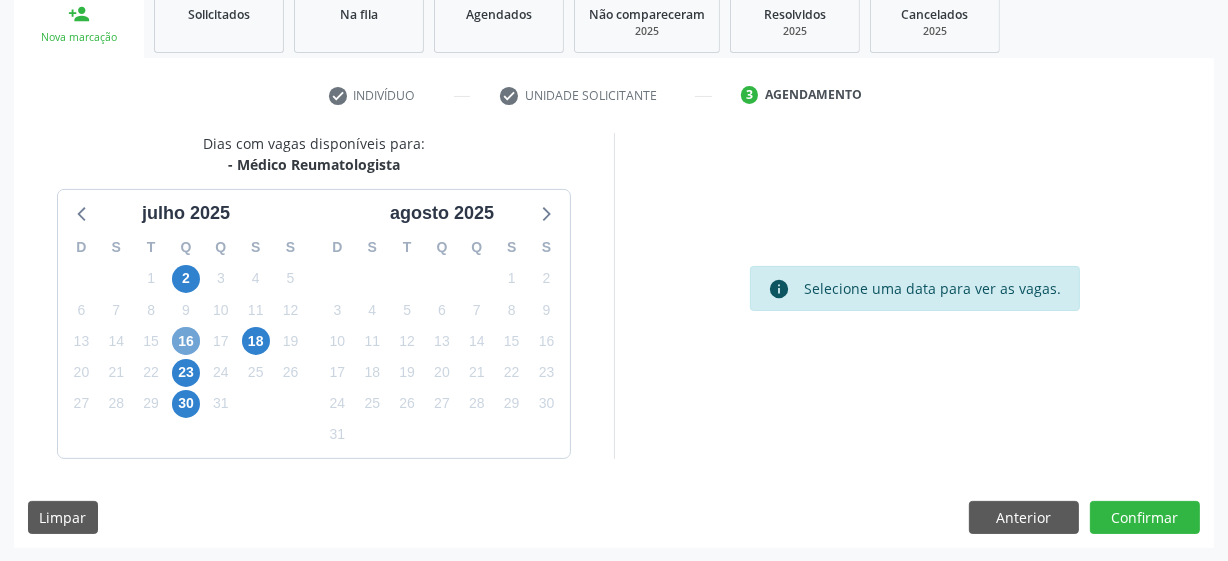 click on "16" at bounding box center (186, 341) 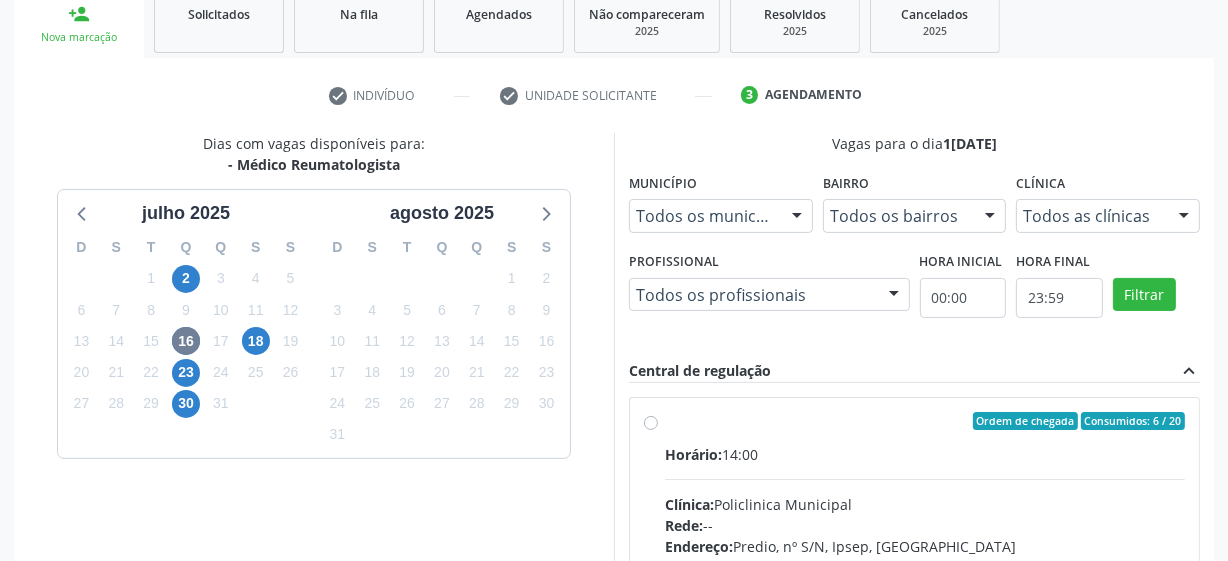 click on "Ordem de chegada
Consumidos: 6 / 20
Horário:   14:00
Clínica:  Policlinica Municipal
Rede:
--
Endereço:   Predio, nº S/N, Ipsep, [GEOGRAPHIC_DATA] - PE
Telefone:   --
Profissional:
[PERSON_NAME]
Informações adicionais sobre o atendimento
Idade de atendimento:
de 0 a 120 anos
Gênero(s) atendido(s):
Masculino e Feminino
Informações adicionais:
--" at bounding box center [925, 565] 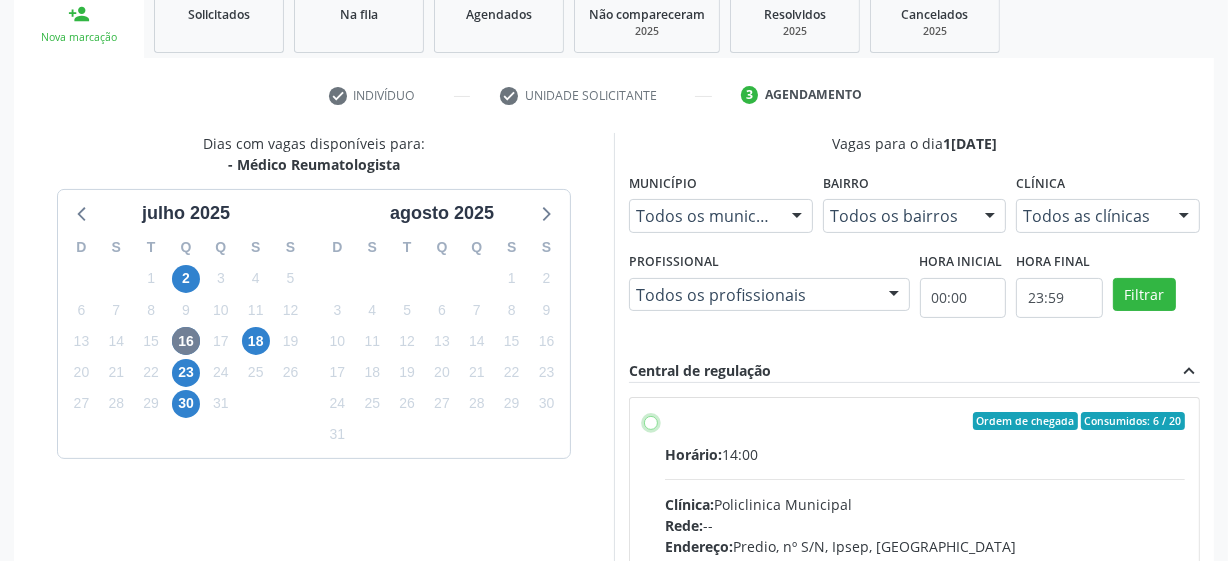 radio on "true" 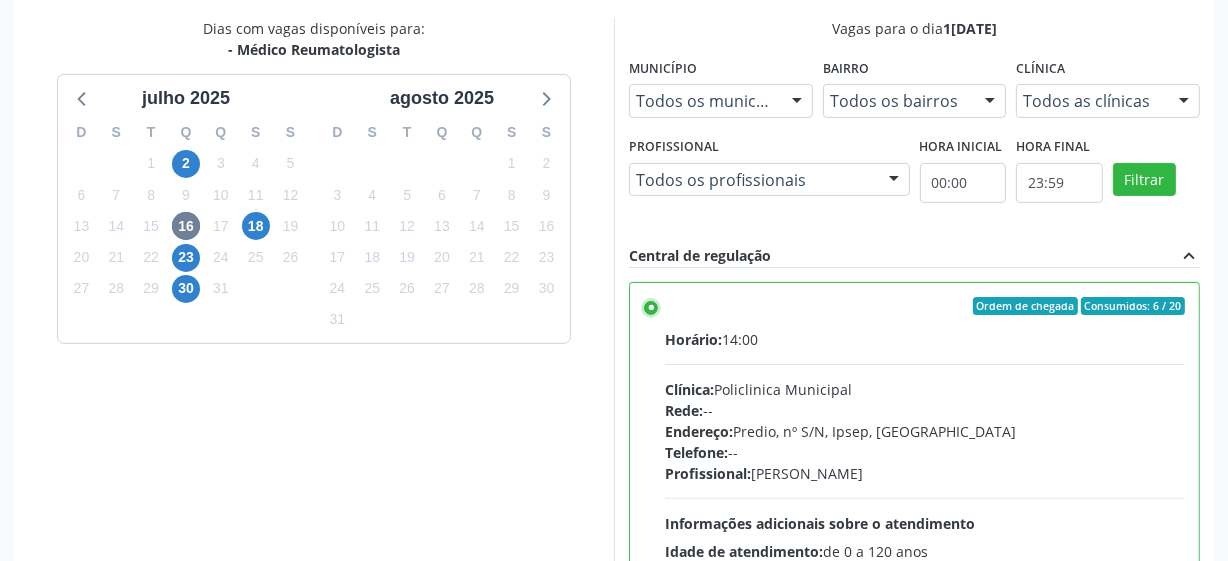 scroll, scrollTop: 632, scrollLeft: 0, axis: vertical 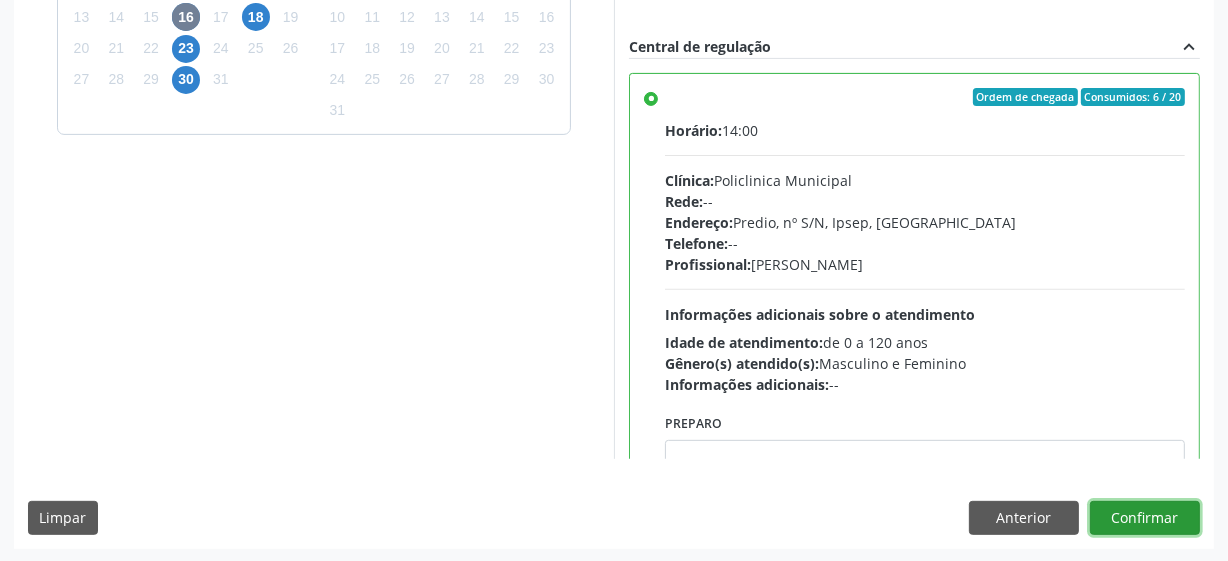 click on "Confirmar" at bounding box center [1145, 518] 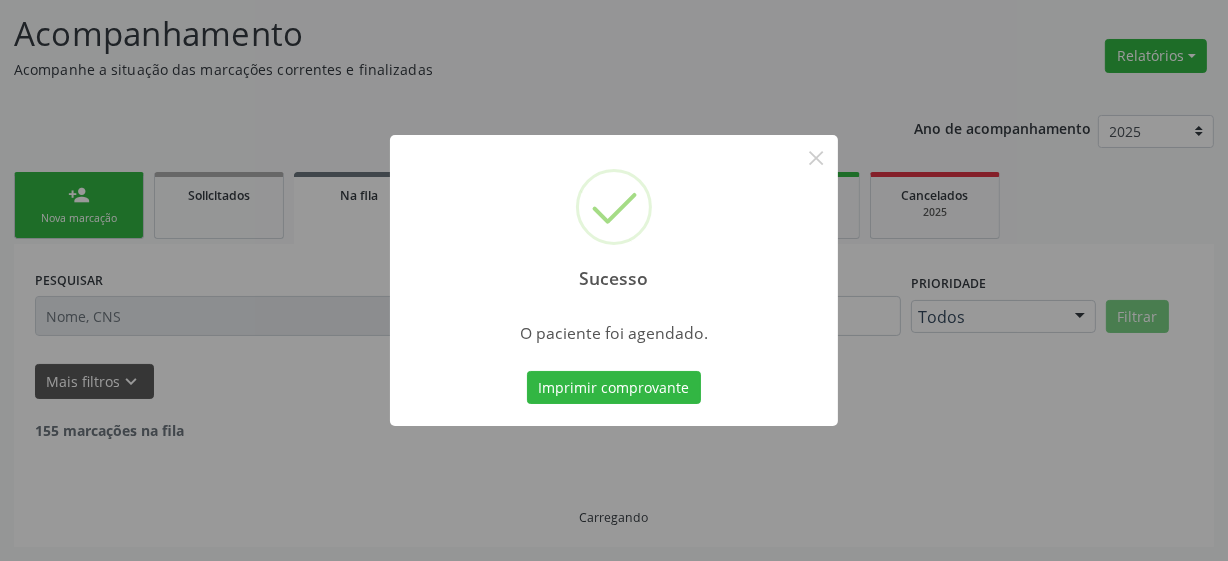 scroll, scrollTop: 105, scrollLeft: 0, axis: vertical 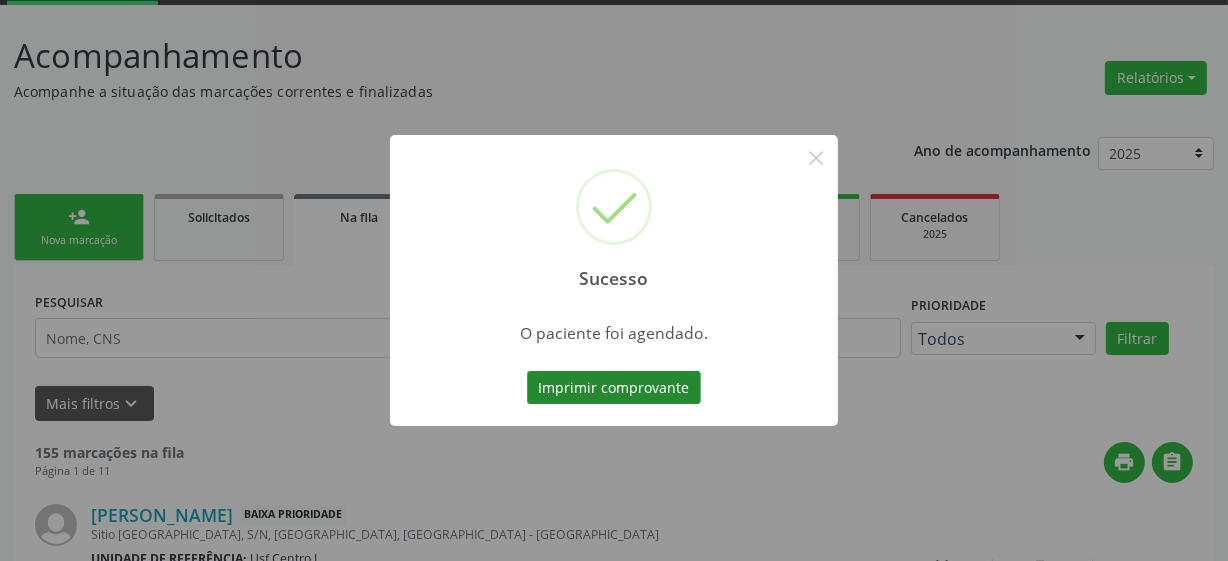 click on "Imprimir comprovante" at bounding box center (614, 388) 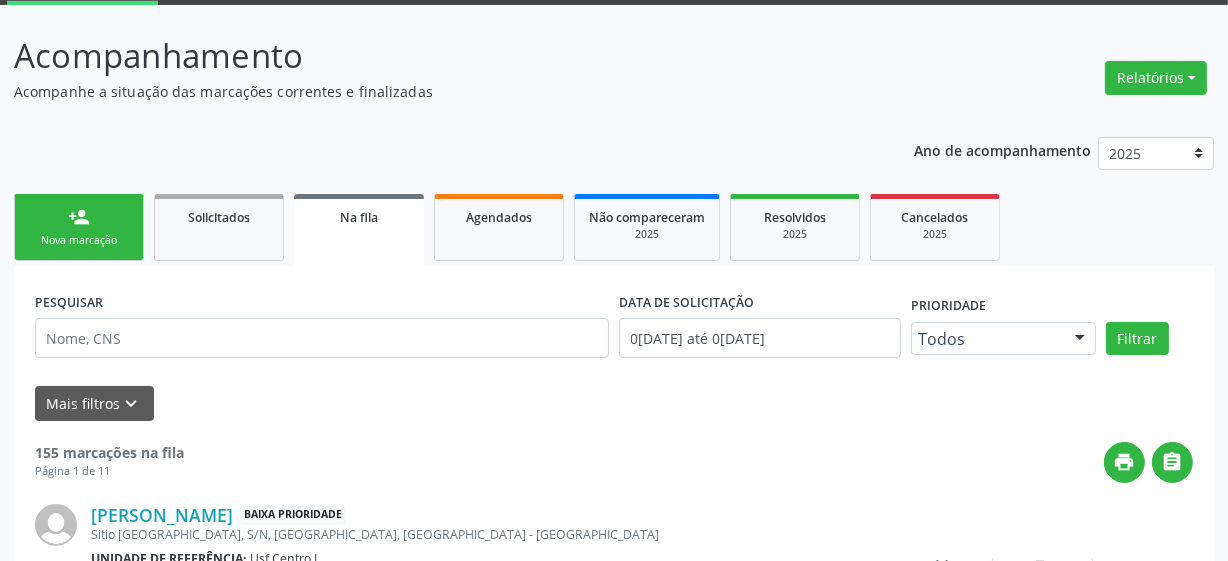 click on "person_add
Nova marcação
Solicitados   Na fila   Agendados   Não compareceram
2025
Resolvidos
2025
Cancelados
2025" at bounding box center (614, 227) 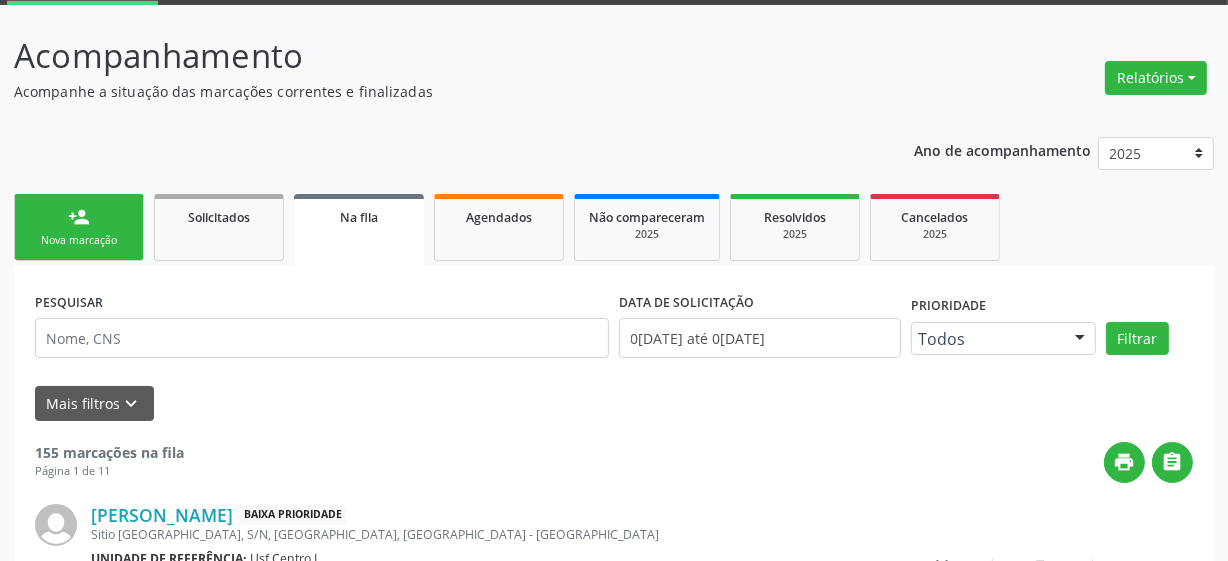 click on "person_add
Nova marcação" at bounding box center (79, 227) 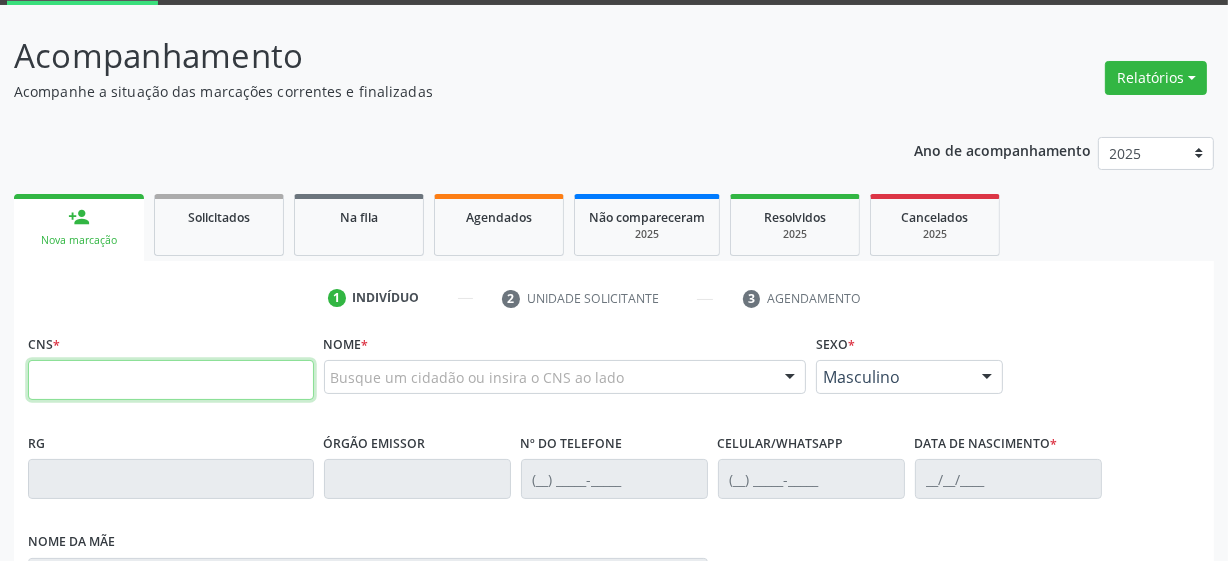 click at bounding box center [171, 380] 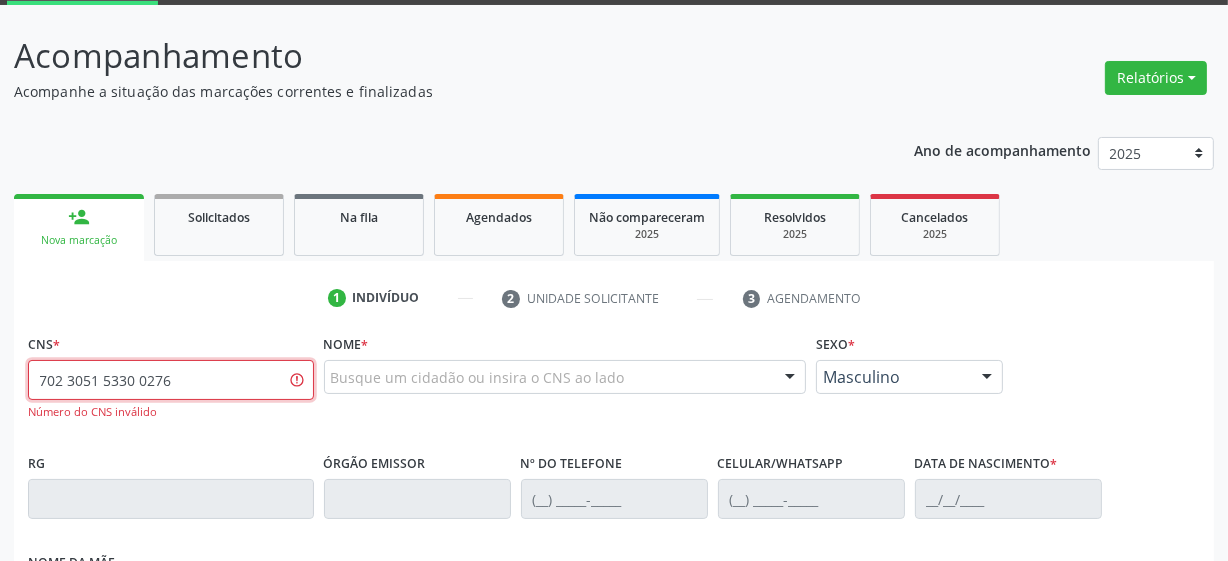 click on "702 3051 5330 0276" at bounding box center [171, 380] 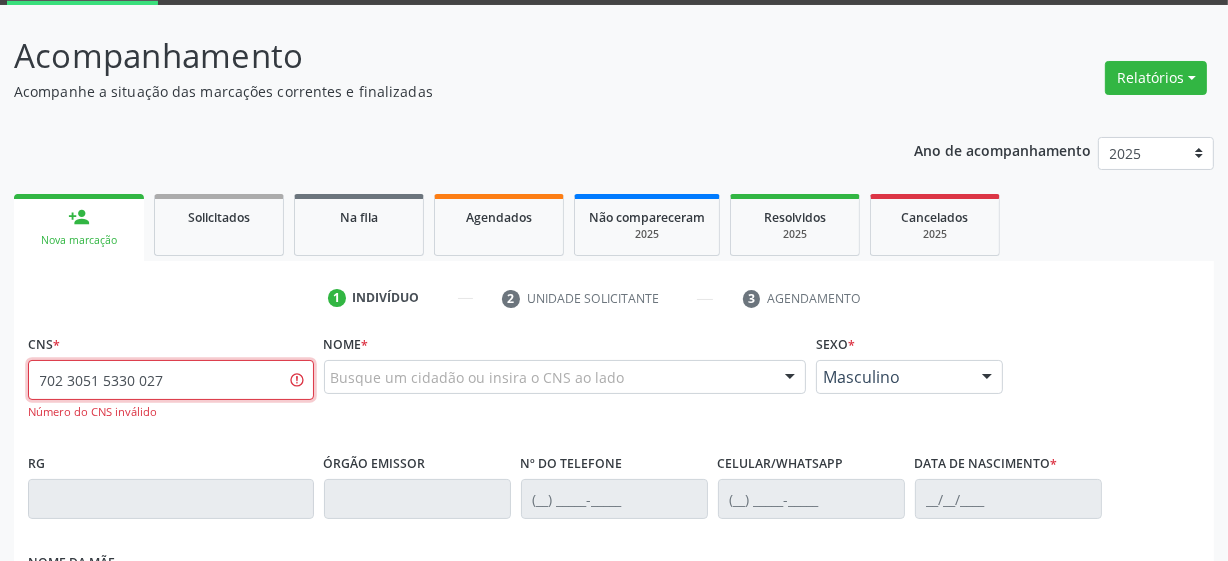 type on "702 3051 5330 0276" 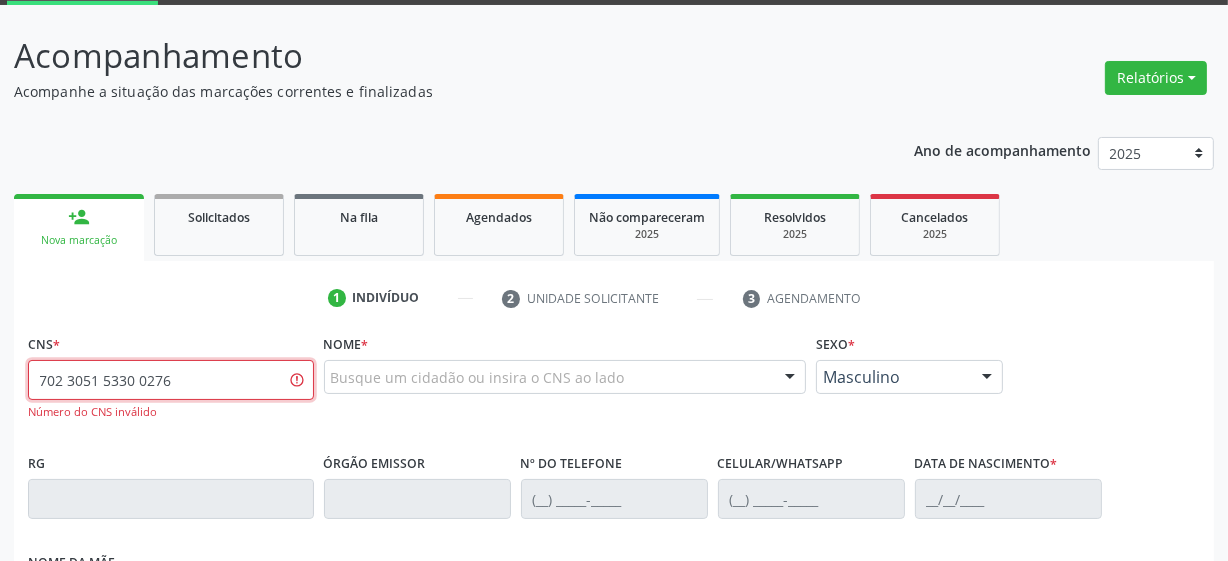 click on "702 3051 5330 0276" at bounding box center [171, 380] 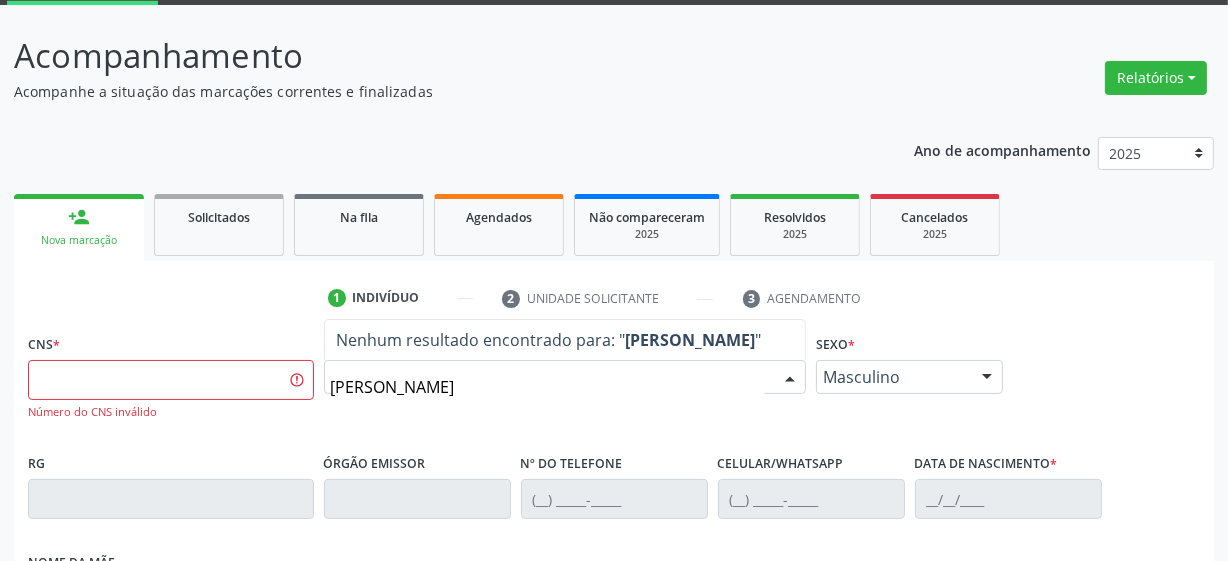 type on "[PERSON_NAME]" 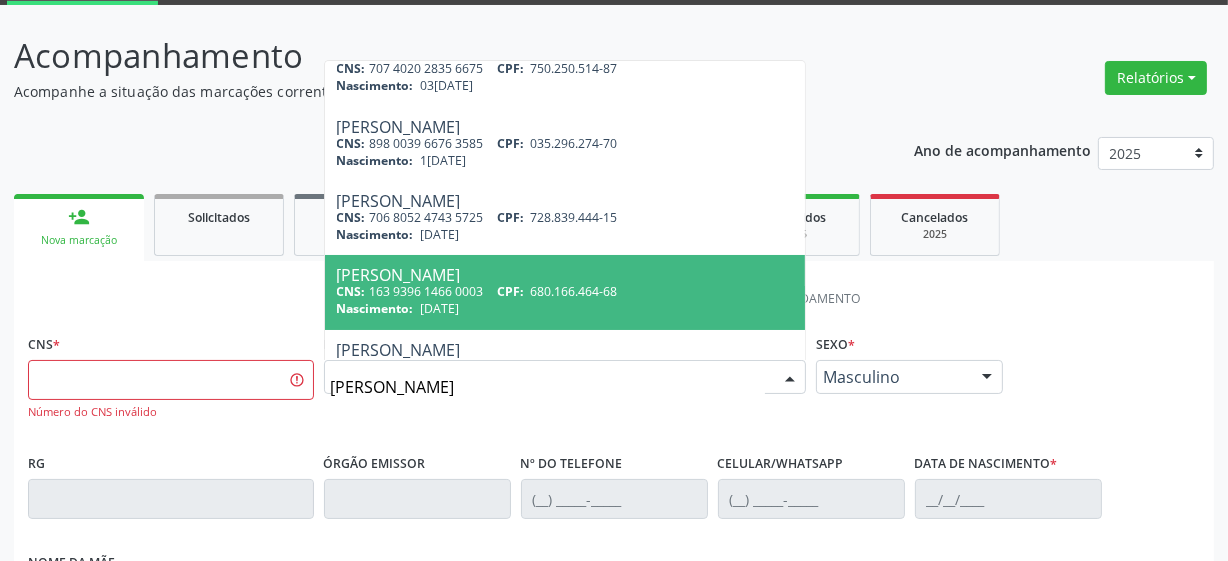 scroll, scrollTop: 0, scrollLeft: 0, axis: both 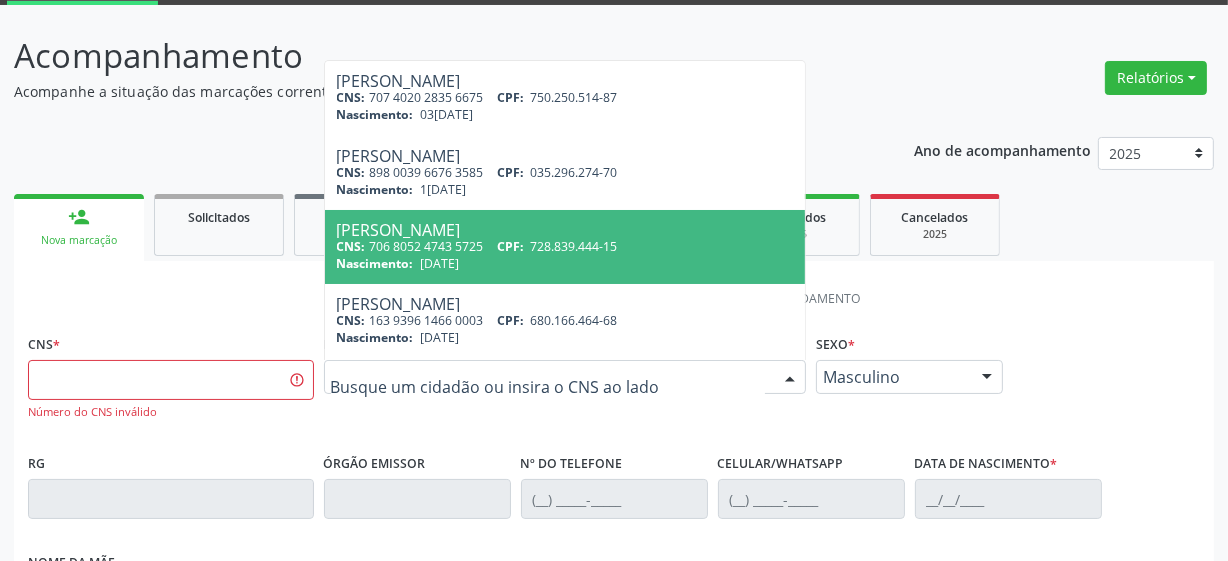 click on "1
Indivíduo
2
Unidade solicitante
3
Agendamento" at bounding box center (614, 298) 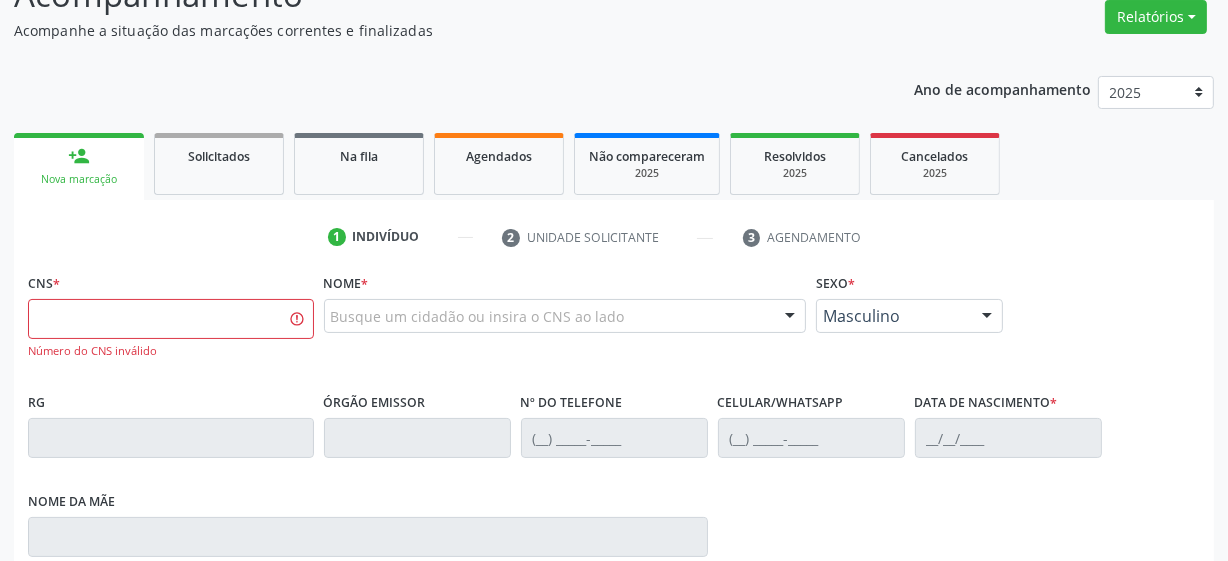 scroll, scrollTop: 165, scrollLeft: 0, axis: vertical 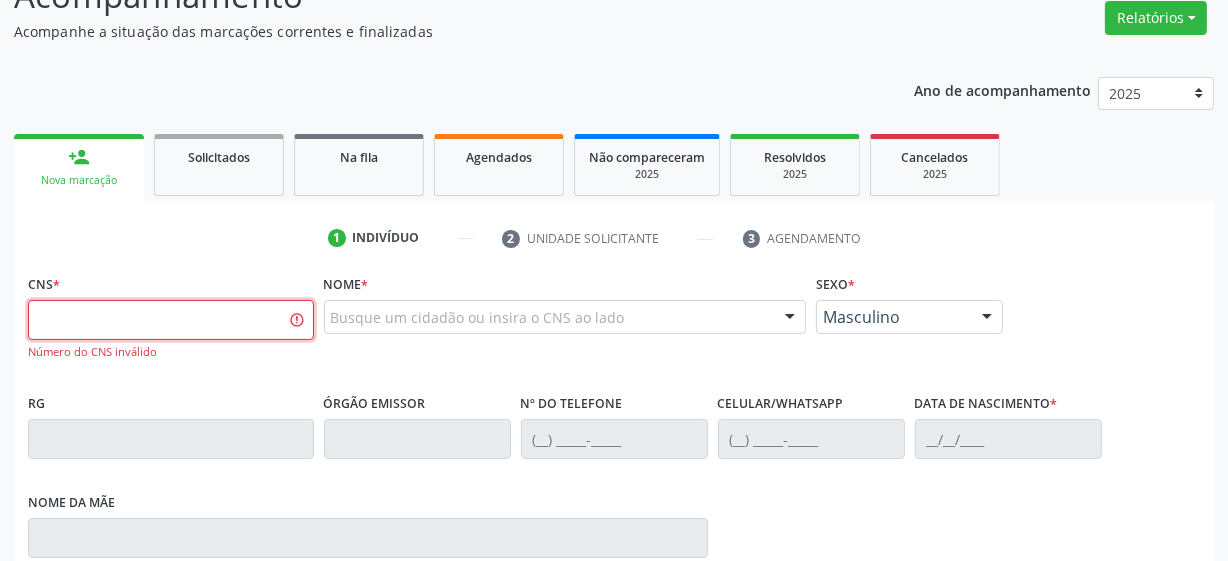 click at bounding box center (171, 320) 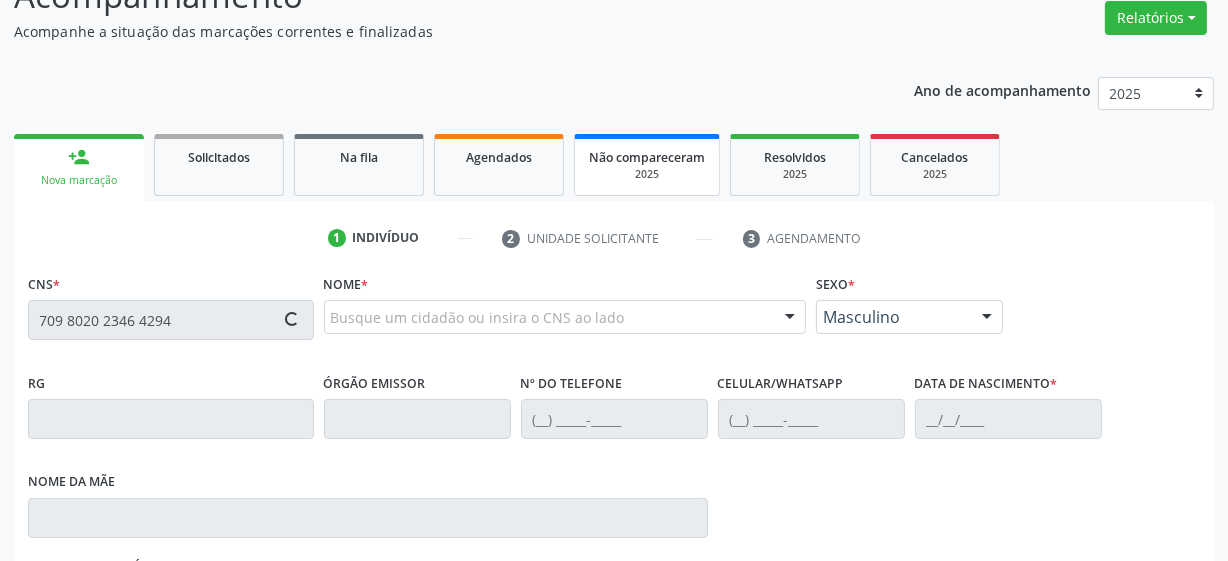 type on "709 8020 2346 4294" 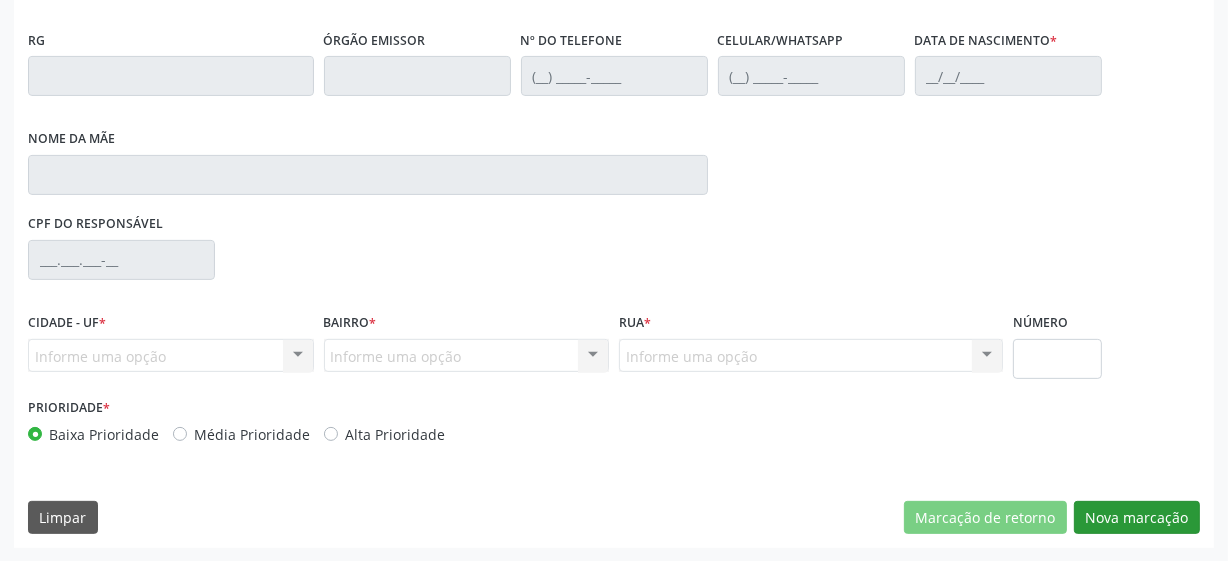 type on "[PHONE_NUMBER]" 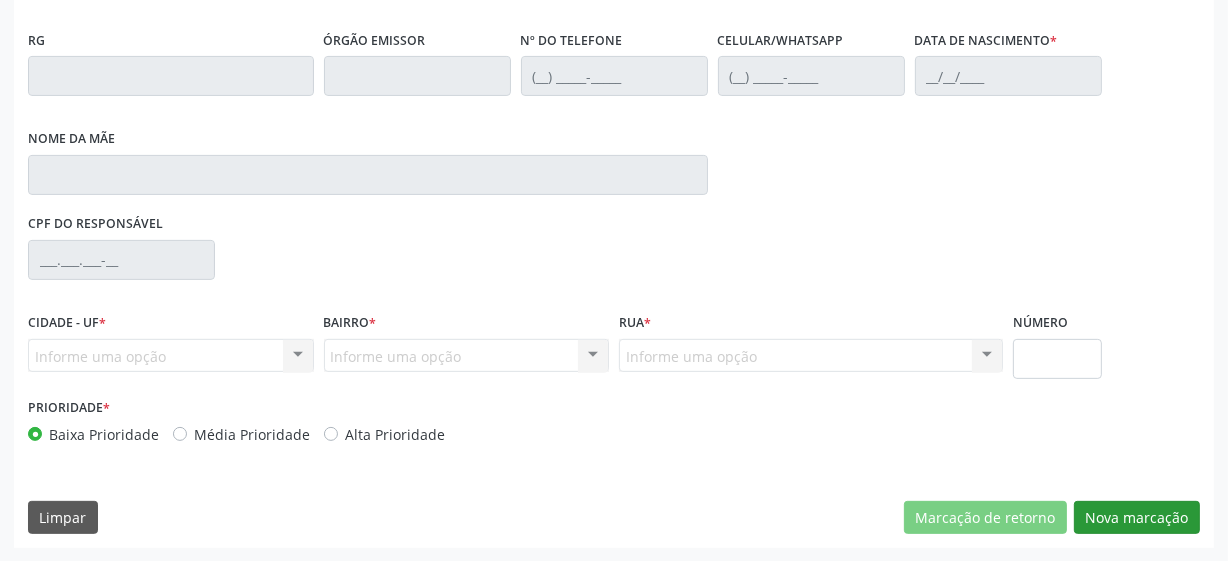 type on "[DATE]" 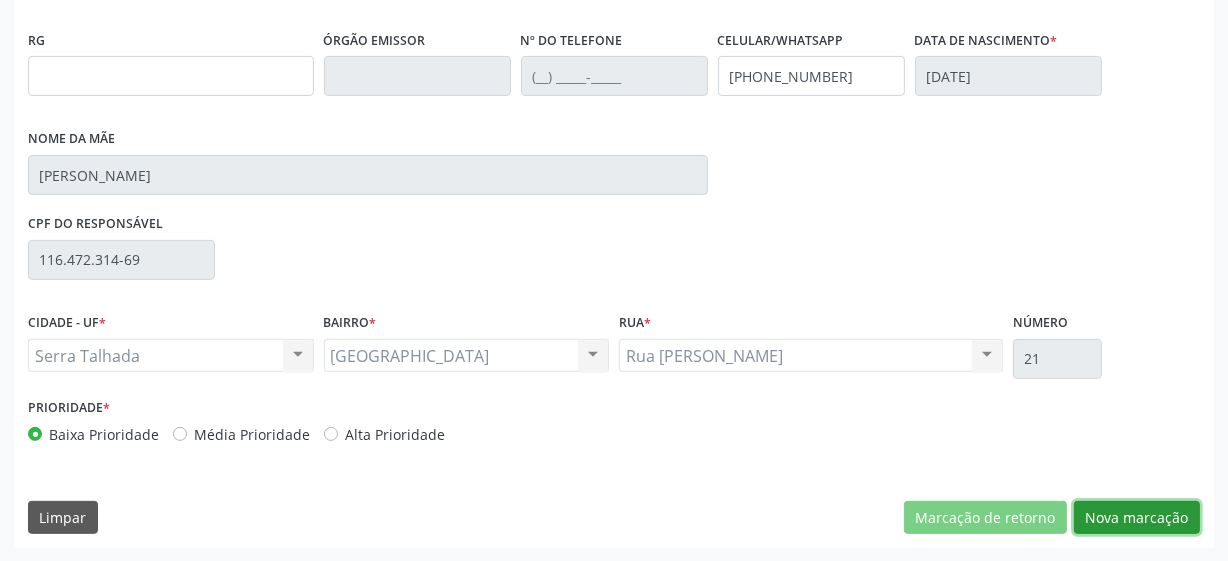 click on "Nova marcação" at bounding box center (1137, 518) 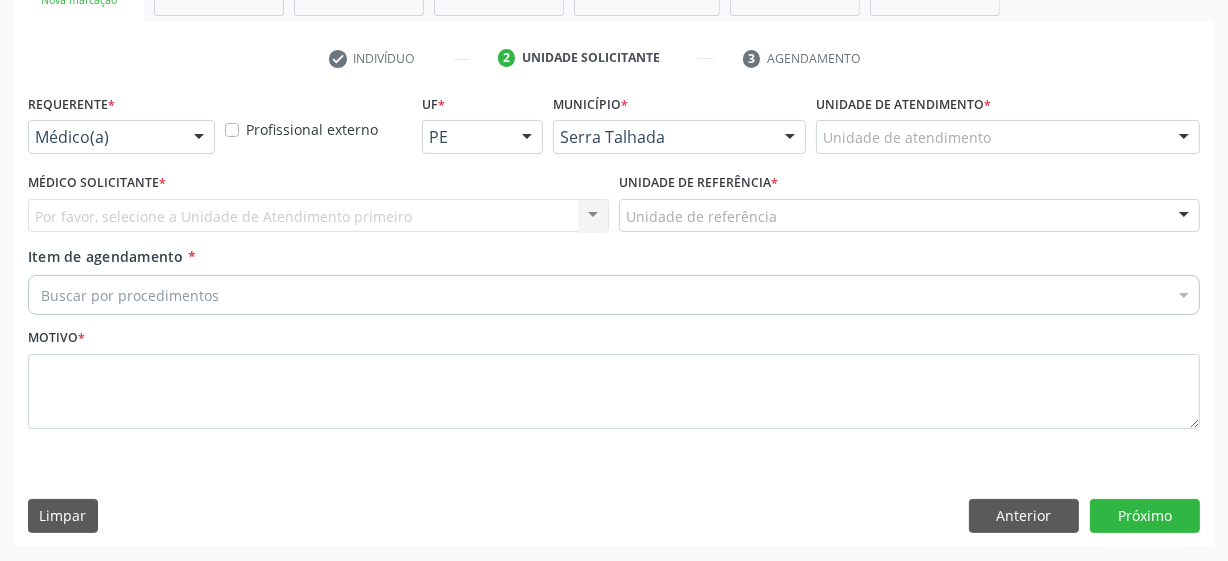 scroll, scrollTop: 343, scrollLeft: 0, axis: vertical 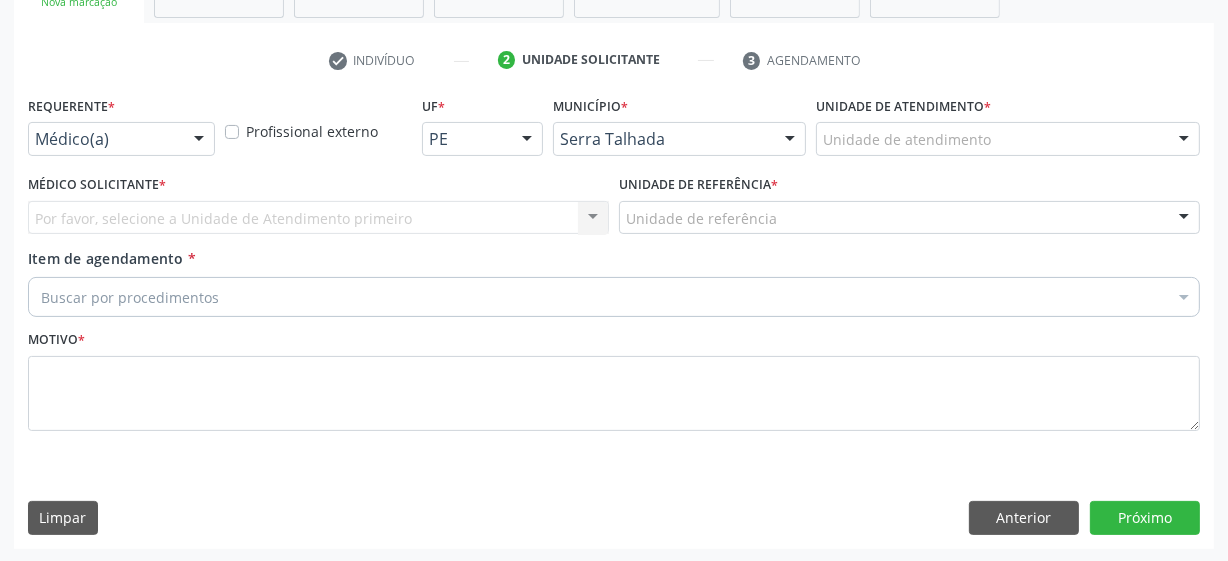 click on "Médico(a)" at bounding box center (121, 139) 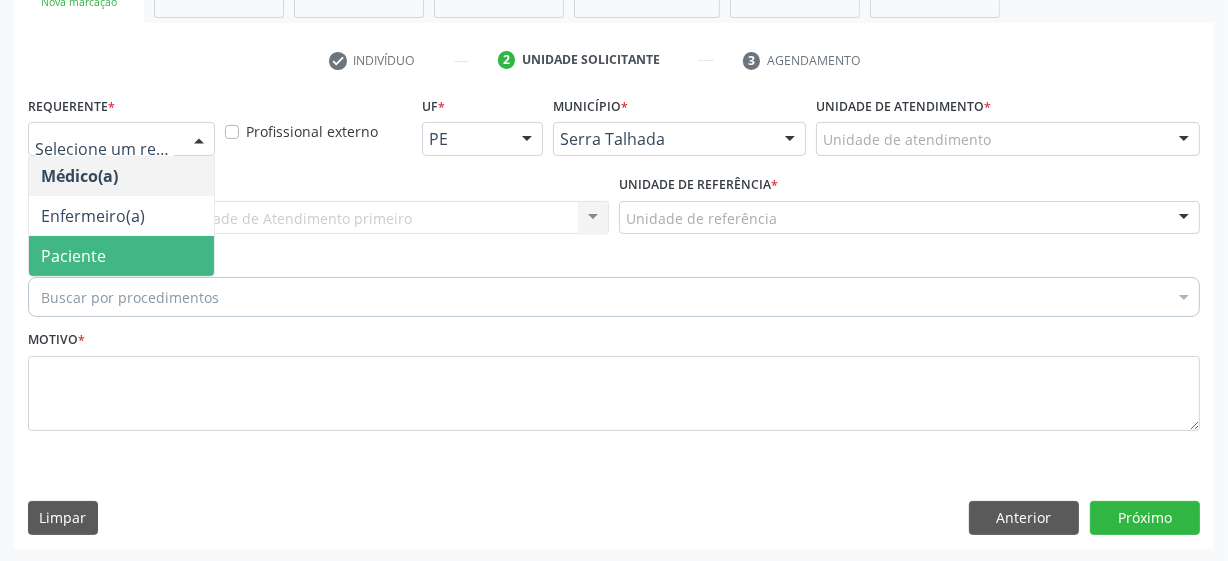 click on "Paciente" at bounding box center (121, 256) 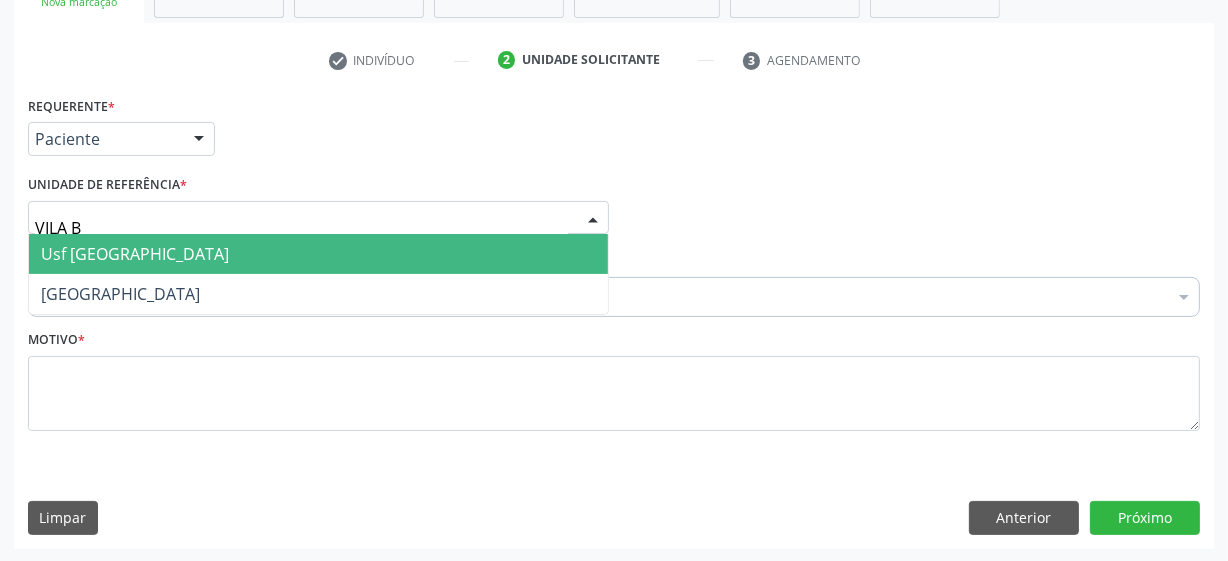 type on "VILA BE" 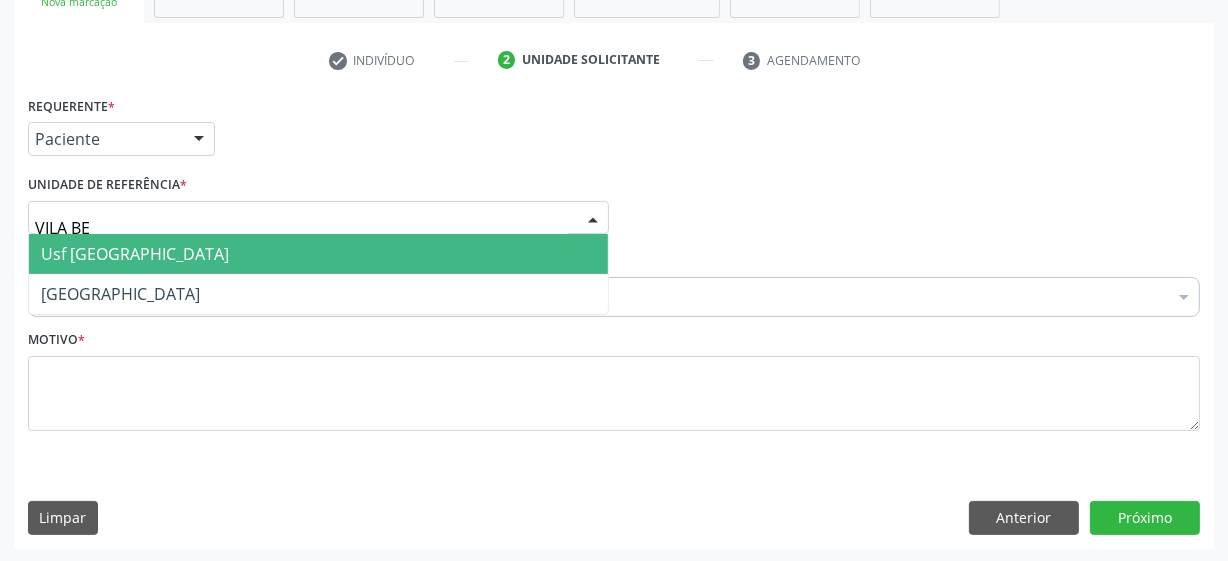 click on "Usf [GEOGRAPHIC_DATA]" at bounding box center [318, 254] 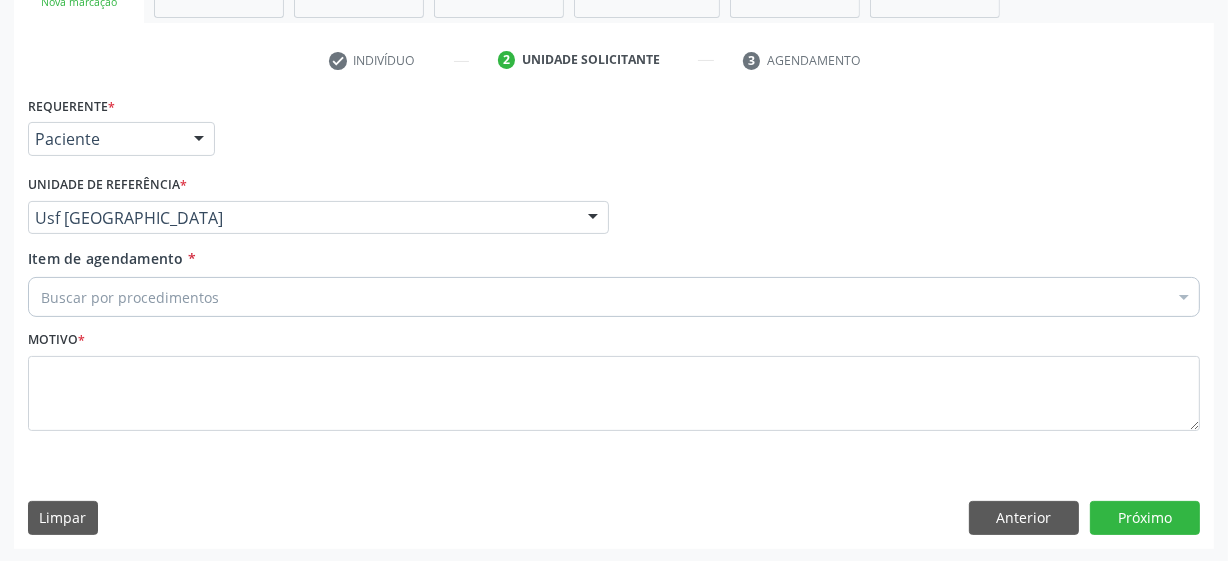 click on "Buscar por procedimentos" at bounding box center [614, 297] 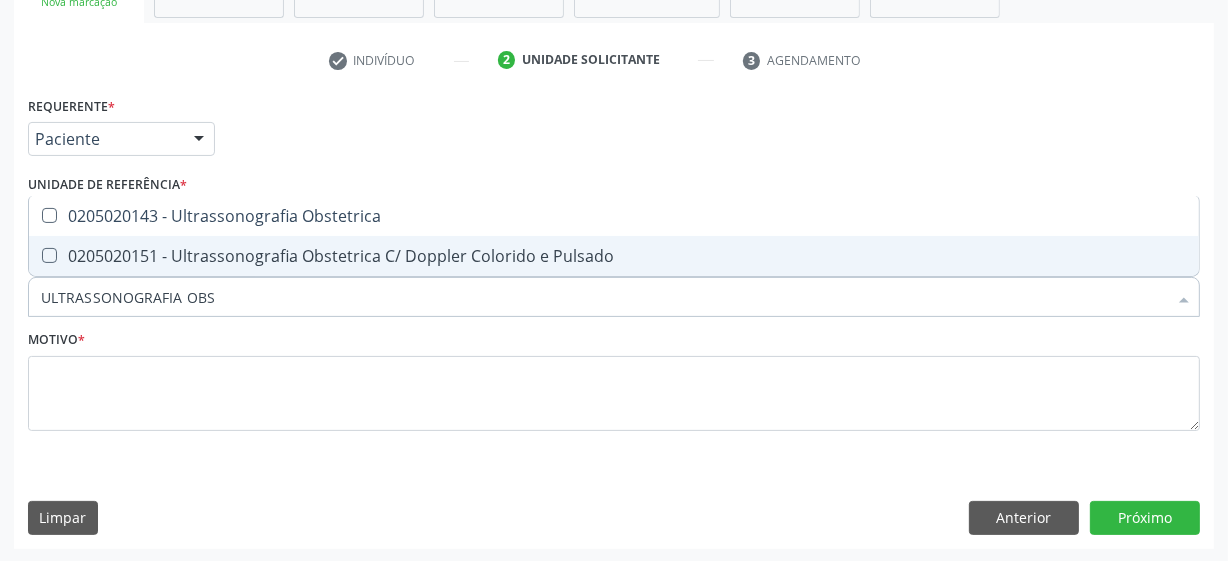 type on "ULTRASSONOGRAFIA OBST" 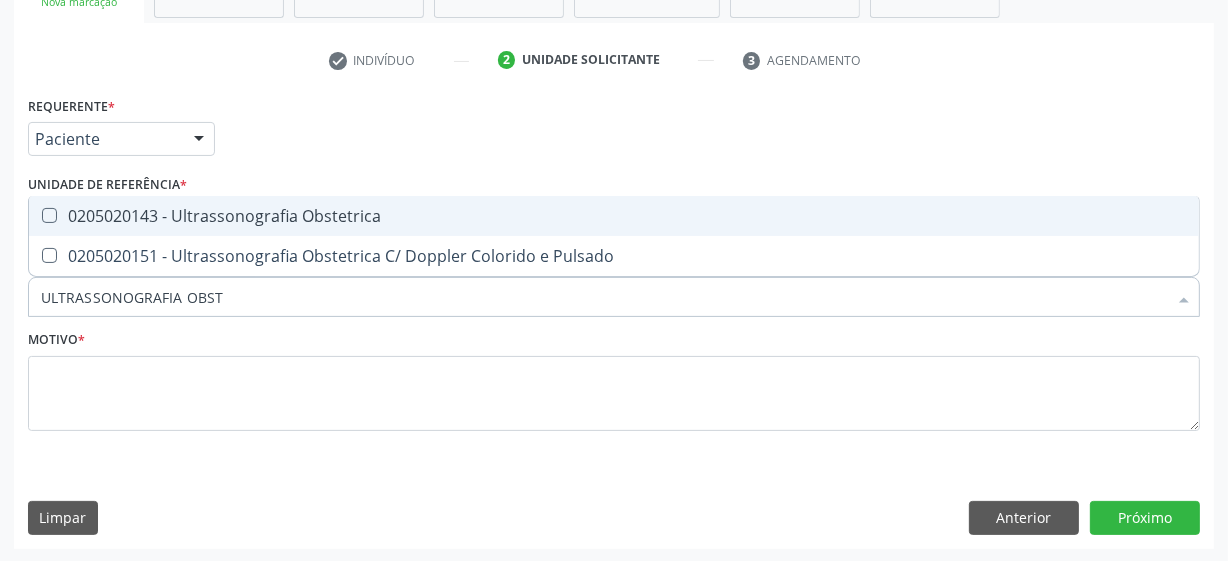 click on "0205020143 - Ultrassonografia Obstetrica" at bounding box center [614, 216] 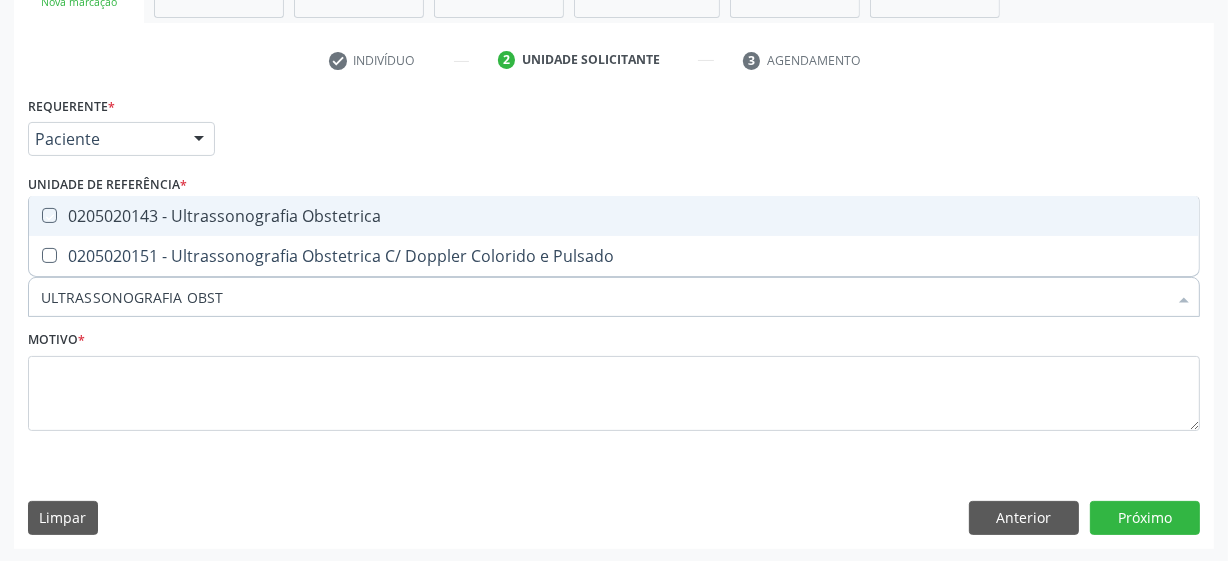 checkbox on "true" 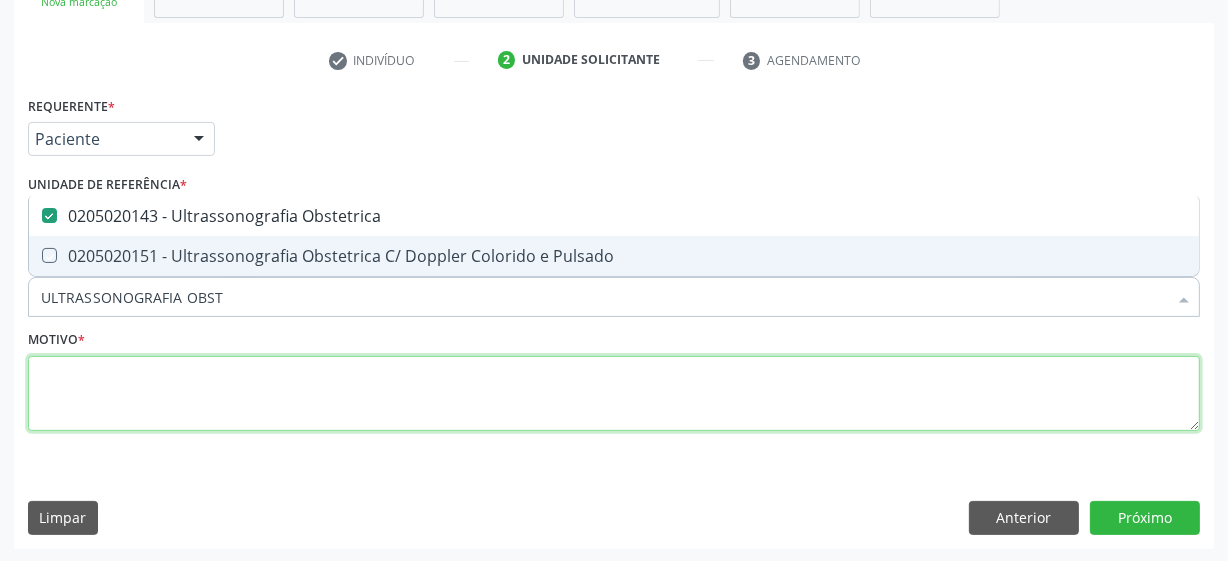 click at bounding box center [614, 394] 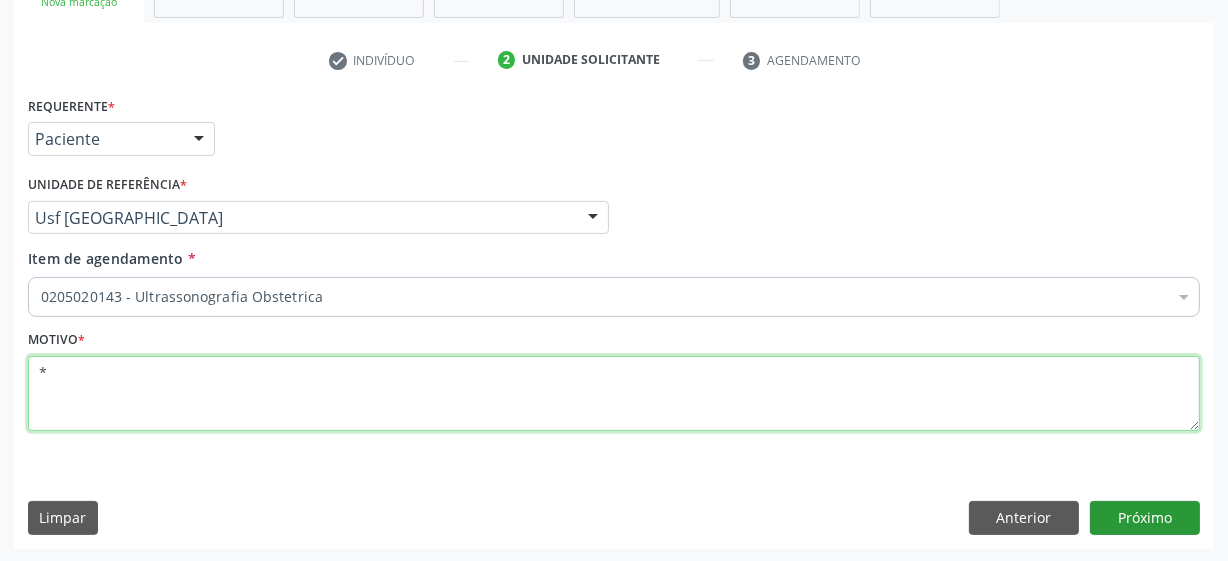 type on "*" 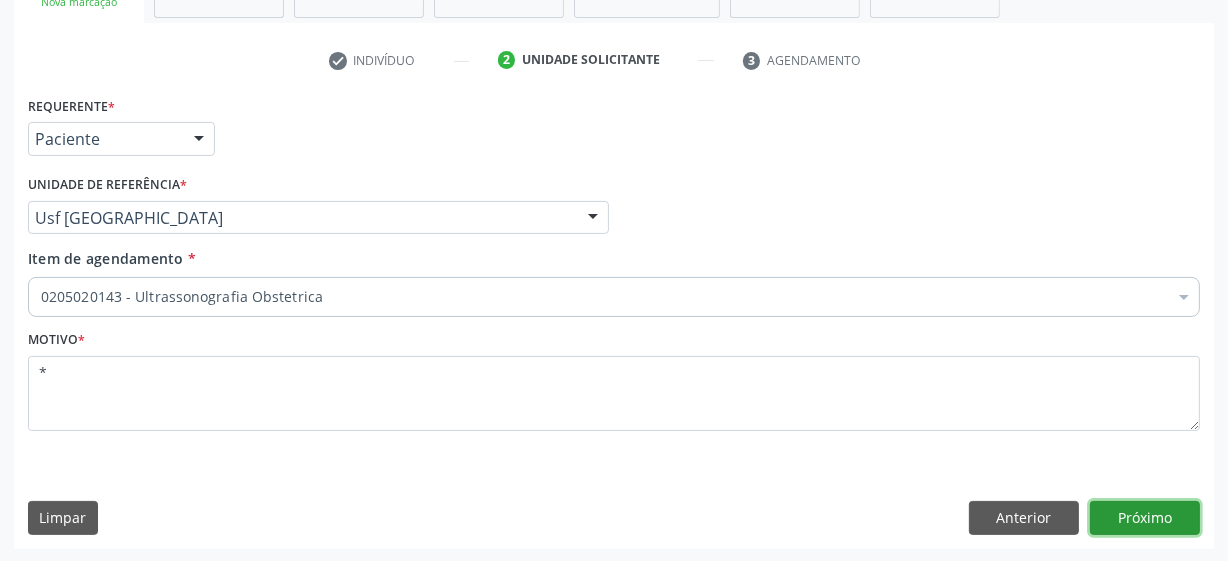 click on "Próximo" at bounding box center (1145, 518) 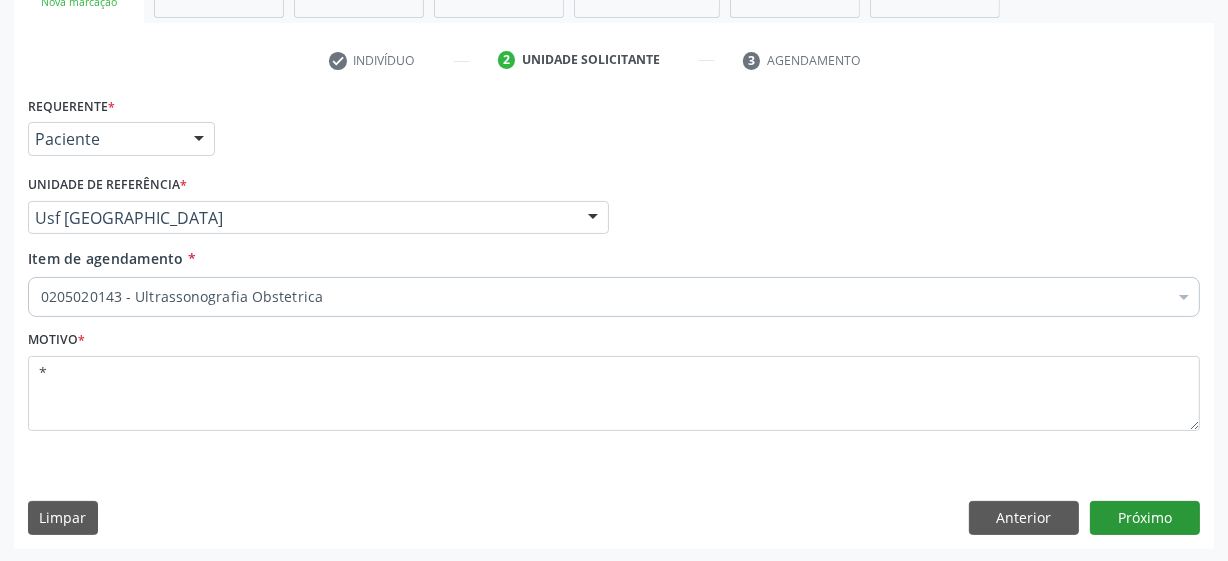 scroll, scrollTop: 308, scrollLeft: 0, axis: vertical 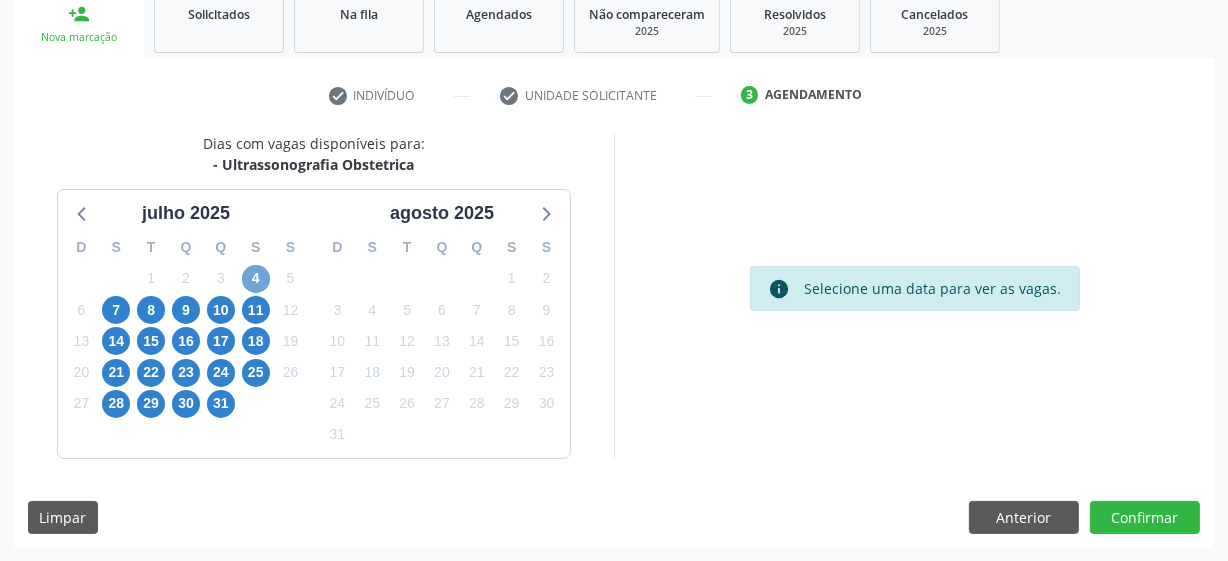 click on "4" at bounding box center (256, 279) 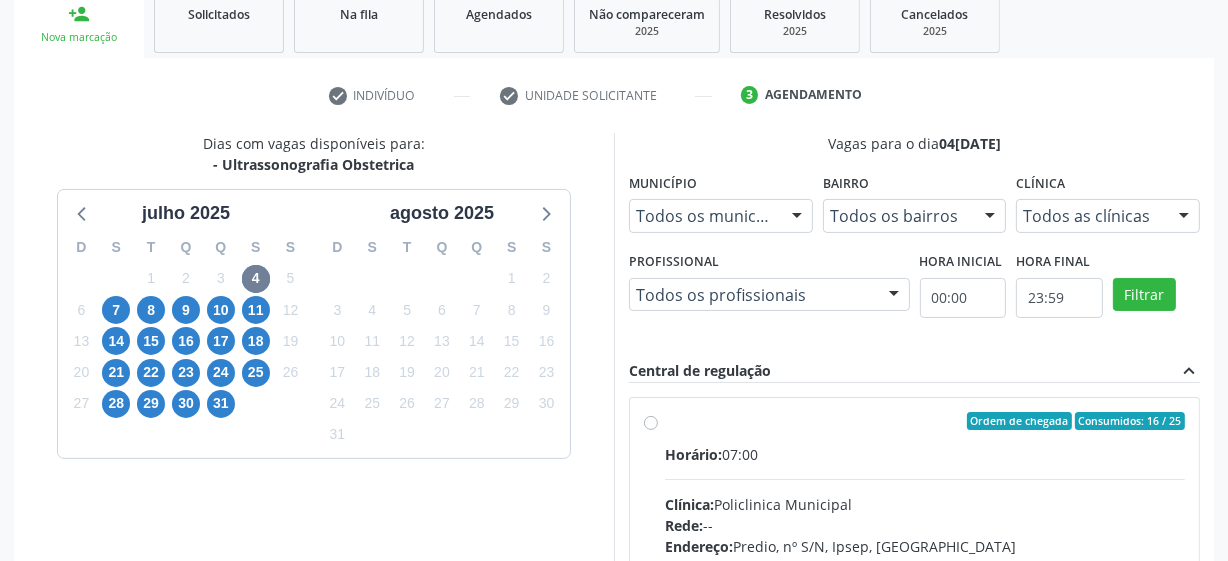 click on "Ordem de chegada
Consumidos: 16 / 25
Horário:   07:00
Clínica:  Policlinica Municipal
Rede:
--
Endereço:   Predio, nº S/N, Ipsep, [GEOGRAPHIC_DATA] - PE
Telefone:   --
Profissional:
[PERSON_NAME] [PERSON_NAME]
Informações adicionais sobre o atendimento
Idade de atendimento:
de 0 a 120 anos
Gênero(s) atendido(s):
Masculino e Feminino
Informações adicionais:
--" at bounding box center (925, 565) 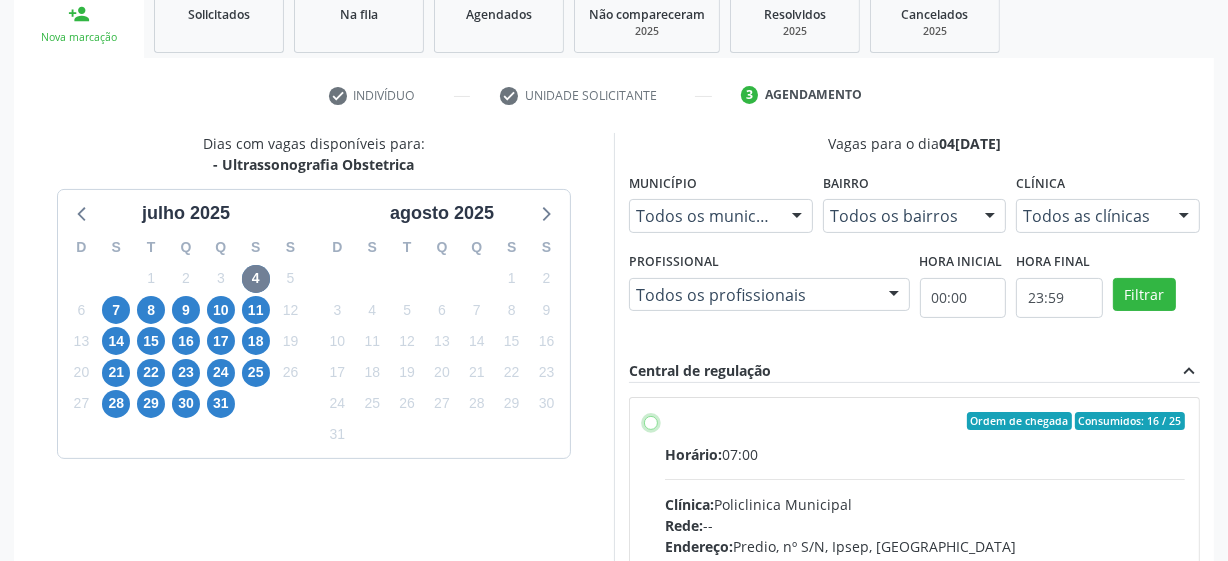 click on "Ordem de chegada
Consumidos: 16 / 25
Horário:   07:00
Clínica:  Policlinica Municipal
Rede:
--
Endereço:   Predio, nº S/N, Ipsep, [GEOGRAPHIC_DATA] - PE
Telefone:   --
Profissional:
[PERSON_NAME] [PERSON_NAME]
Informações adicionais sobre o atendimento
Idade de atendimento:
de 0 a 120 anos
Gênero(s) atendido(s):
Masculino e Feminino
Informações adicionais:
--" at bounding box center [651, 421] 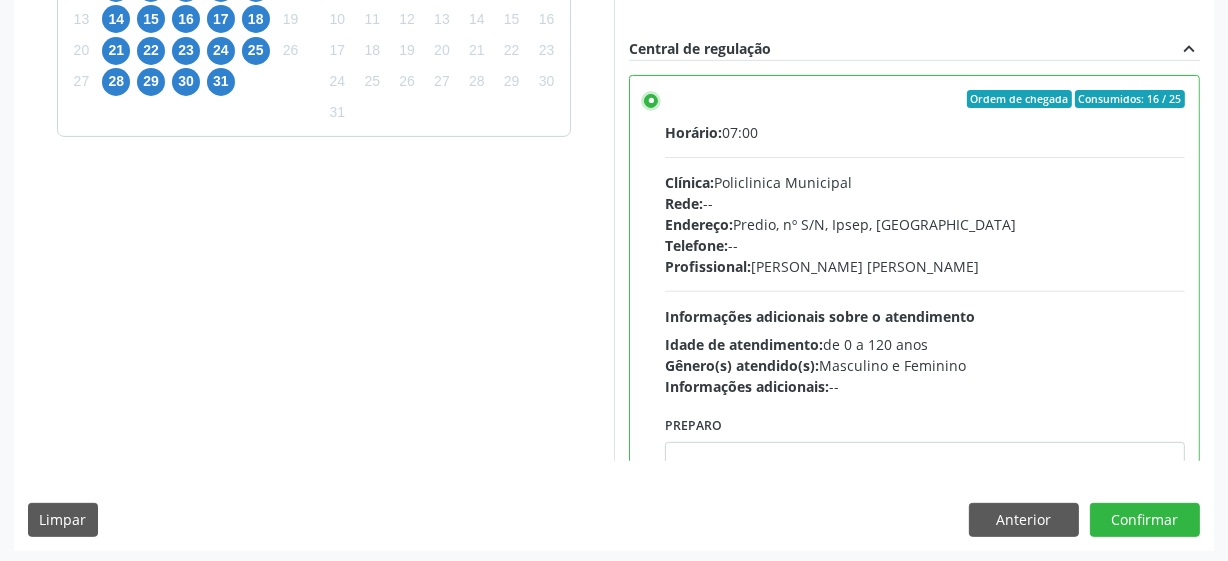 scroll, scrollTop: 632, scrollLeft: 0, axis: vertical 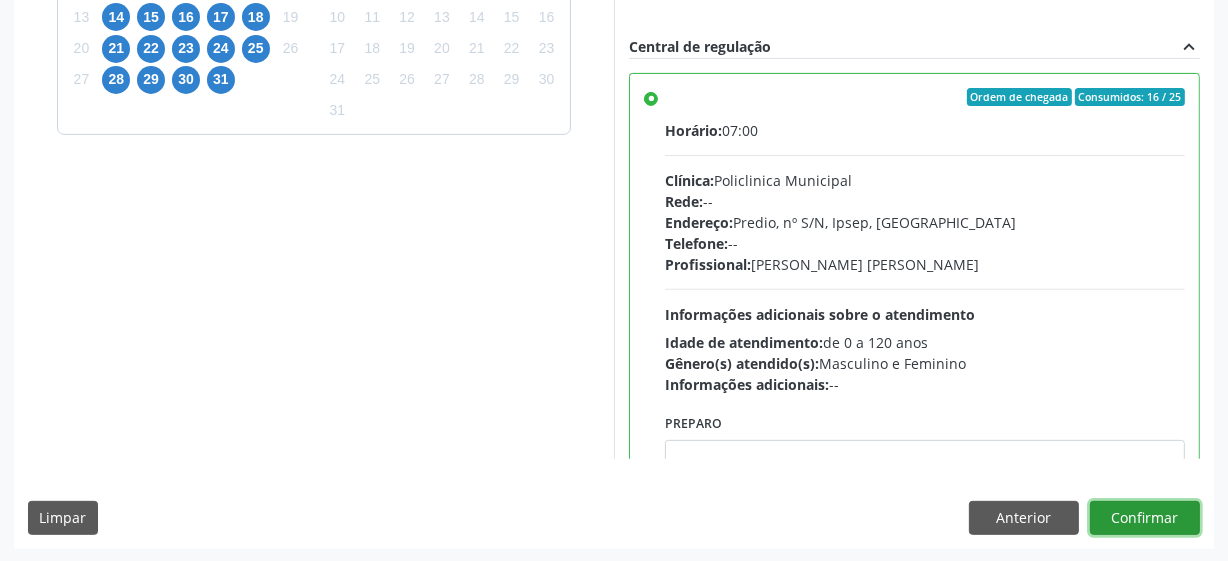 click on "Confirmar" at bounding box center [1145, 518] 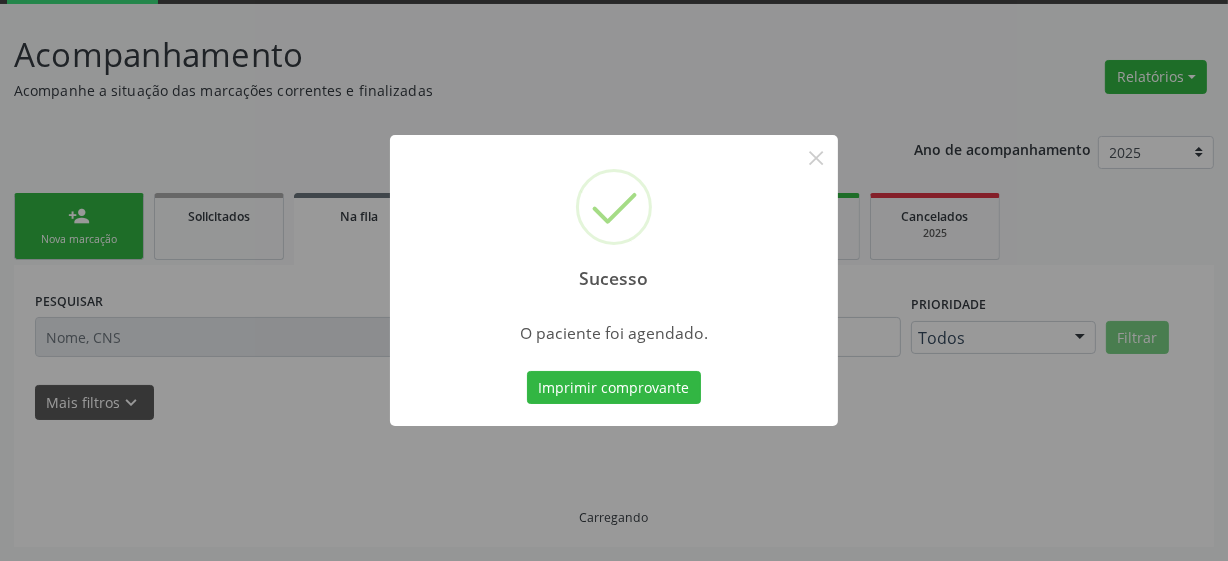 scroll, scrollTop: 105, scrollLeft: 0, axis: vertical 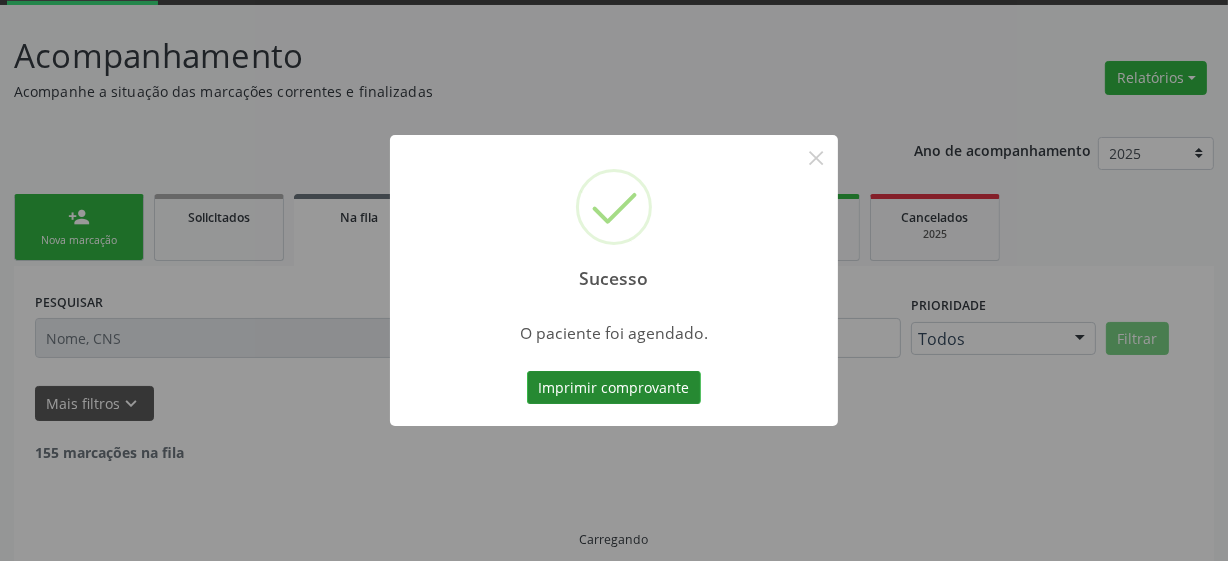 click on "Imprimir comprovante" at bounding box center (614, 388) 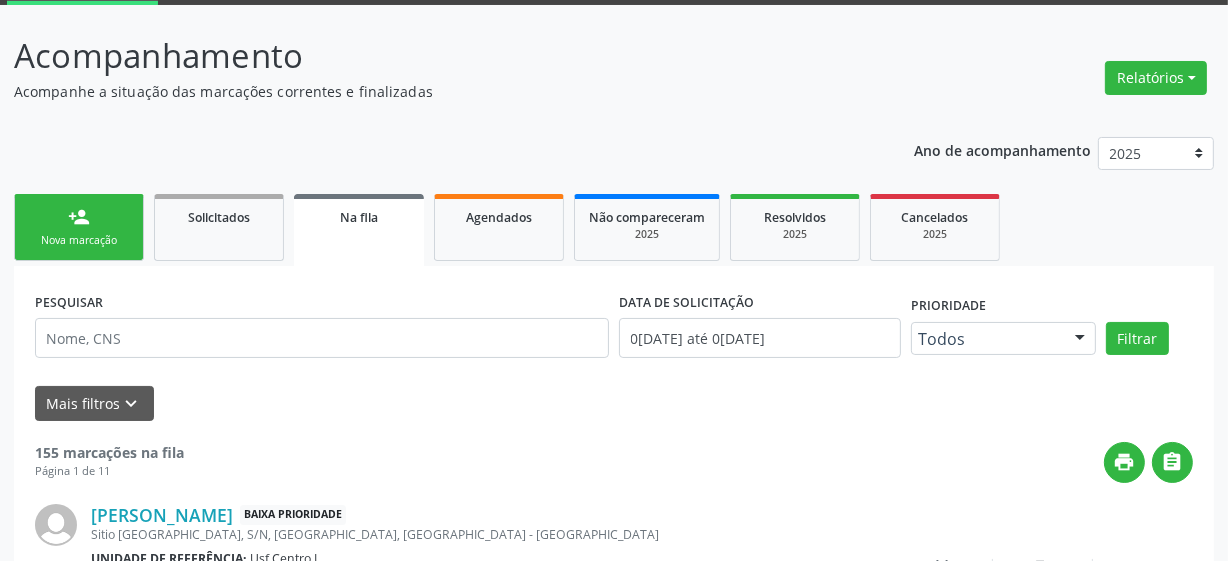 click on "Nova marcação" at bounding box center (79, 240) 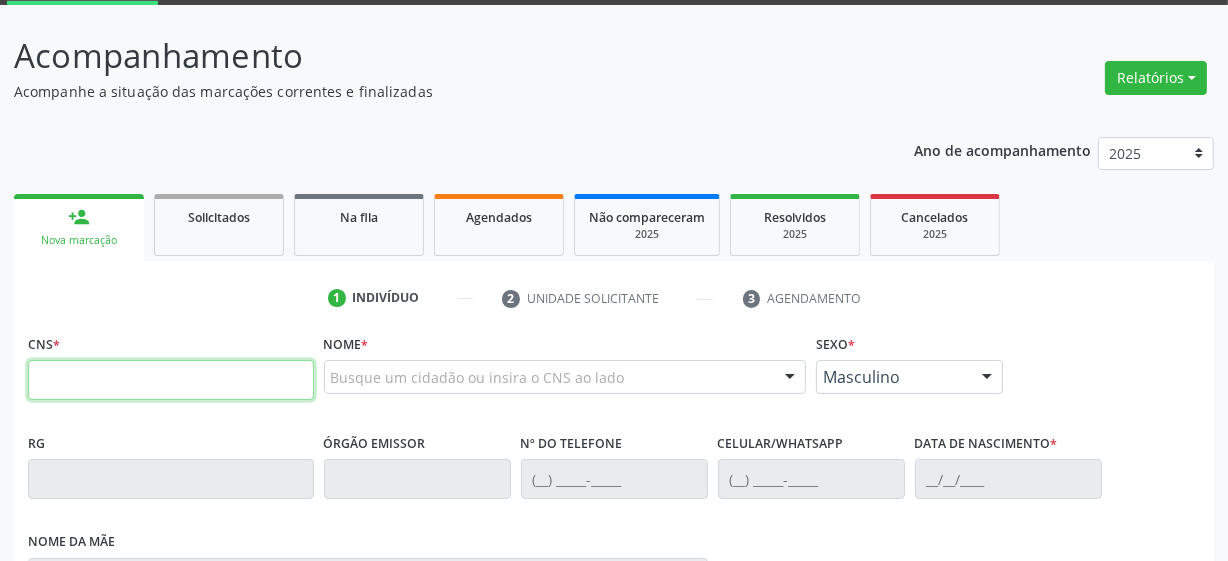 click at bounding box center (171, 380) 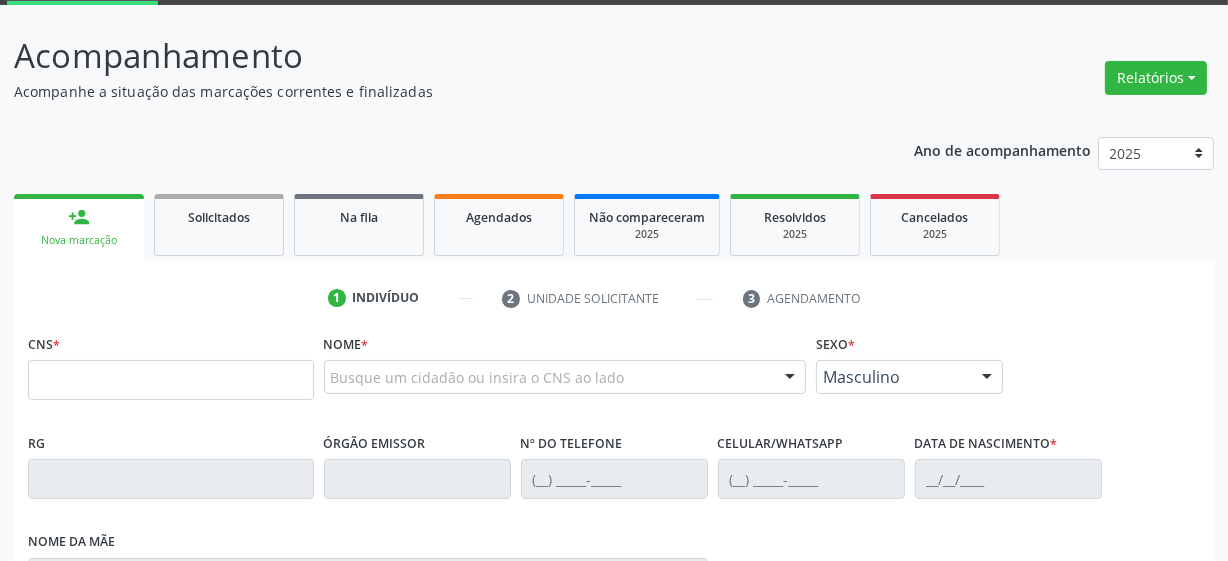 click on "Nova marcação" at bounding box center [79, 240] 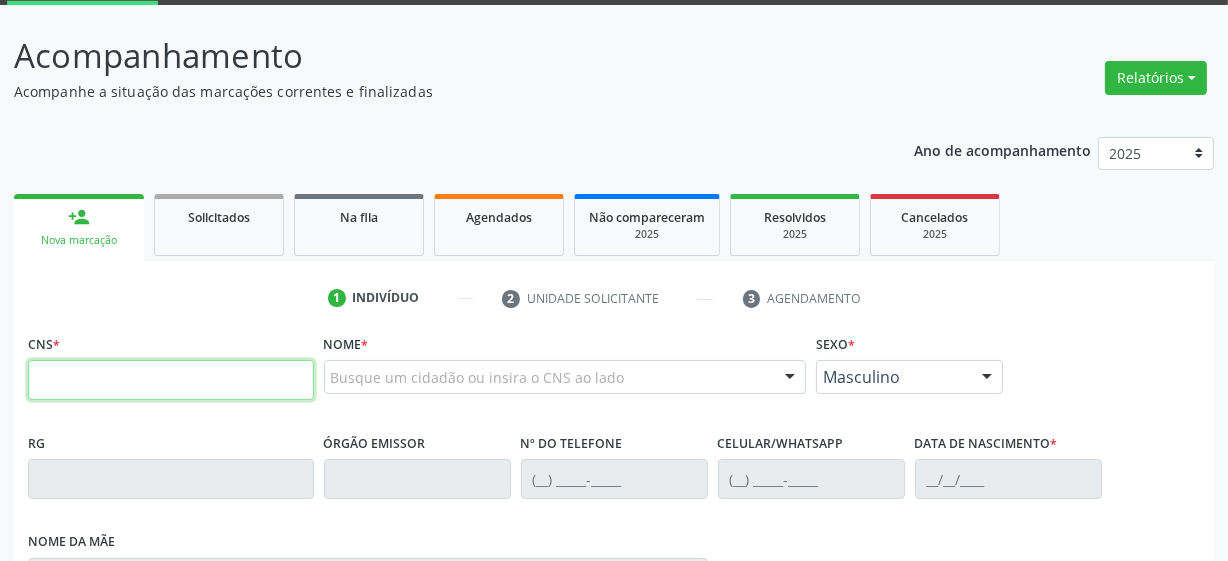 click at bounding box center (171, 380) 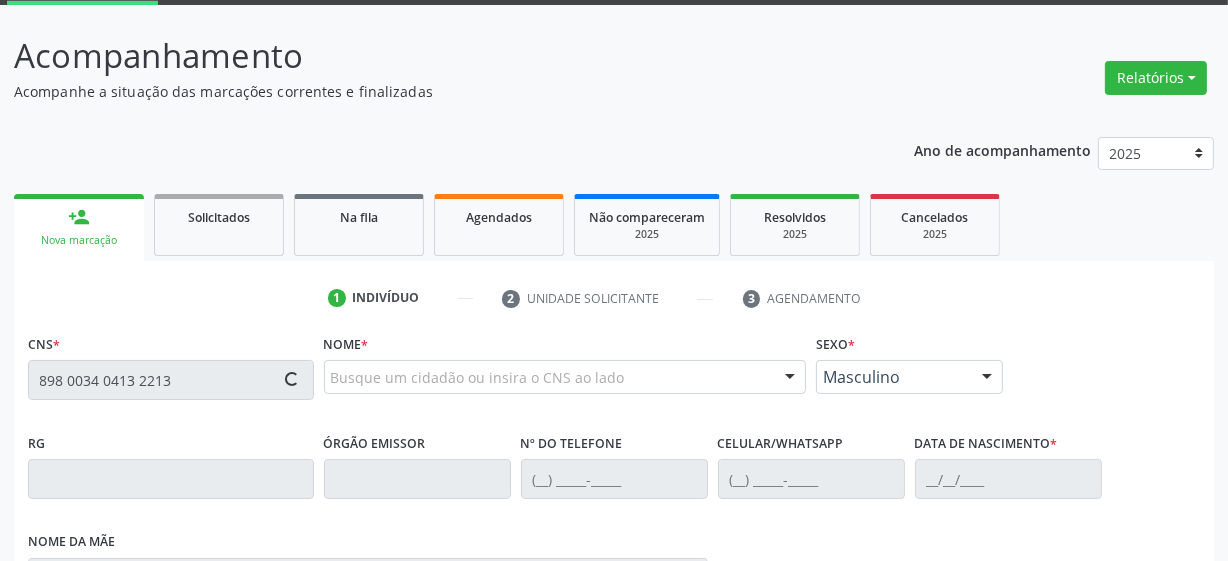 type on "898 0034 0413 2213" 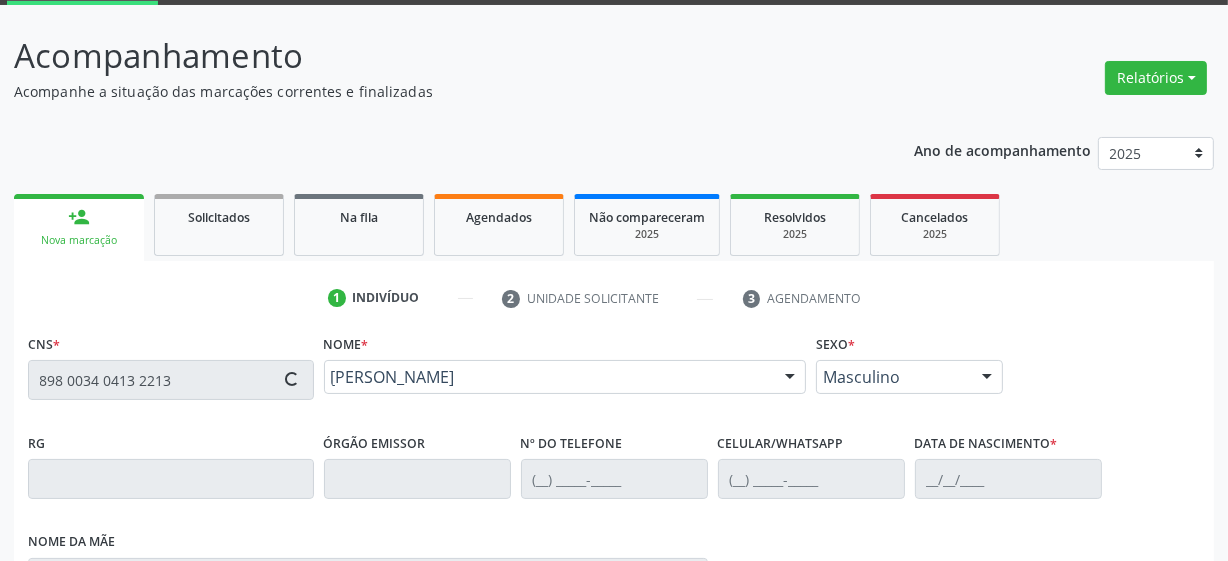 type on "[PHONE_NUMBER]" 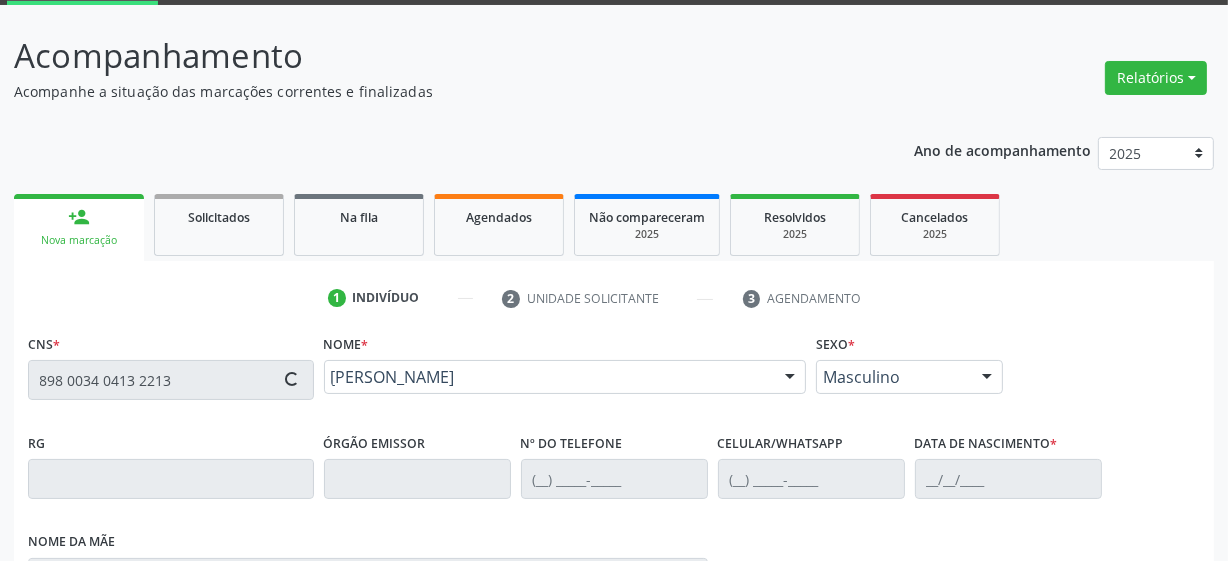 type on "[DATE]" 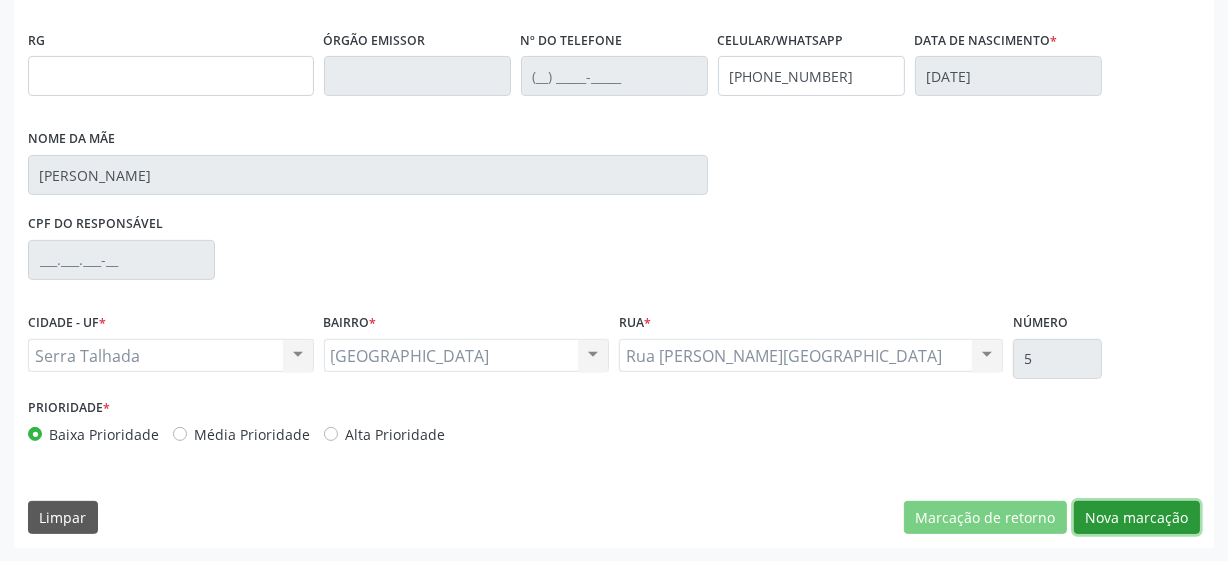 click on "Nova marcação" at bounding box center (1137, 518) 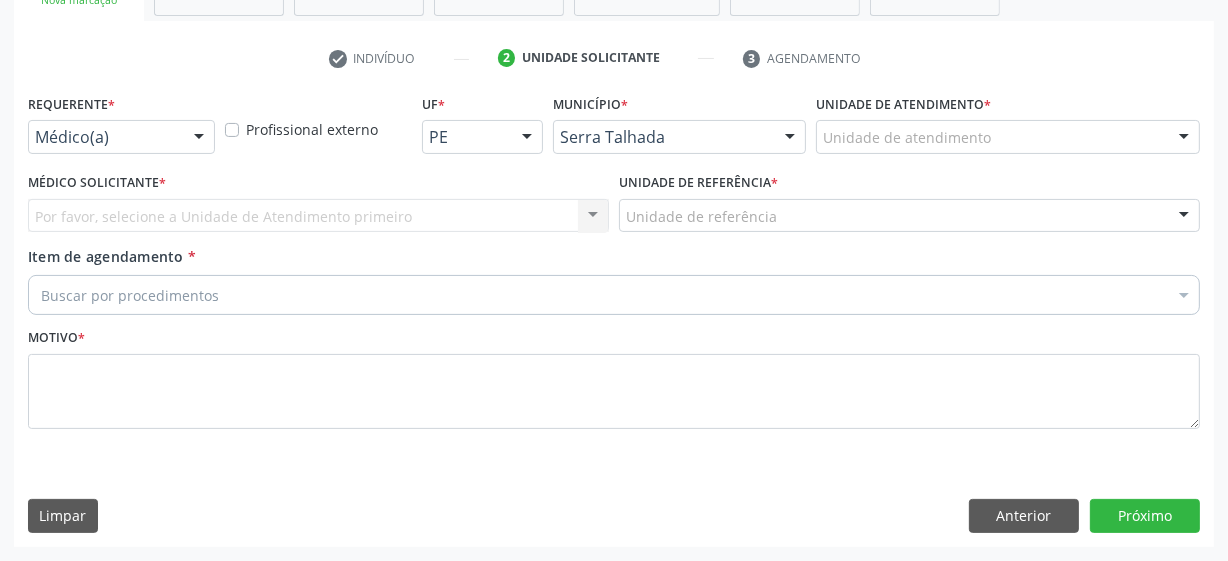 scroll, scrollTop: 343, scrollLeft: 0, axis: vertical 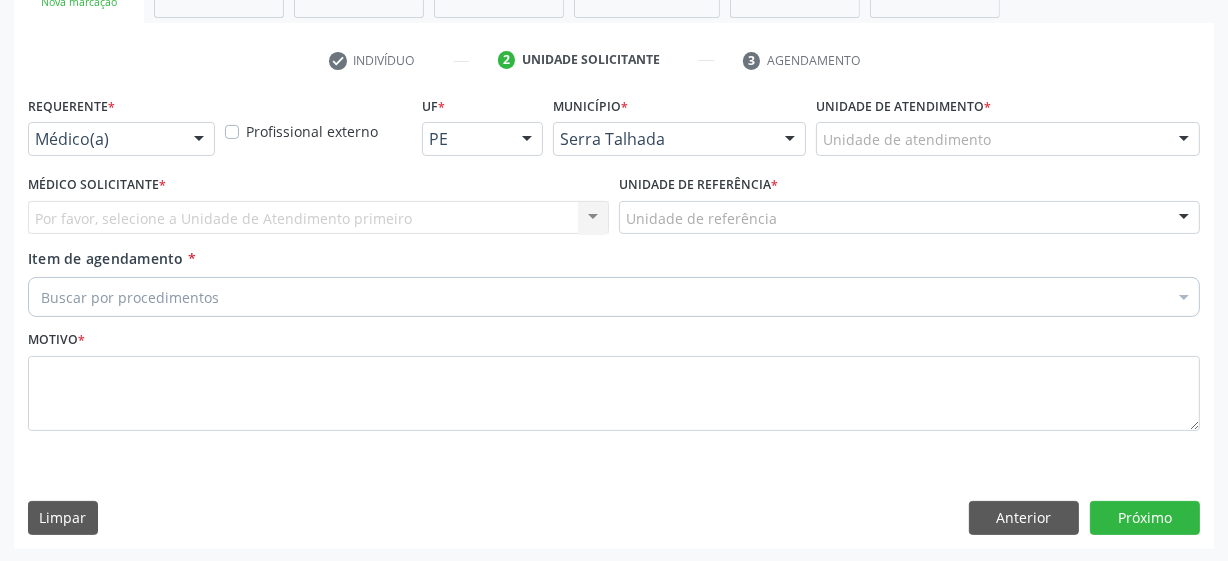 click on "Médico(a)" at bounding box center (121, 139) 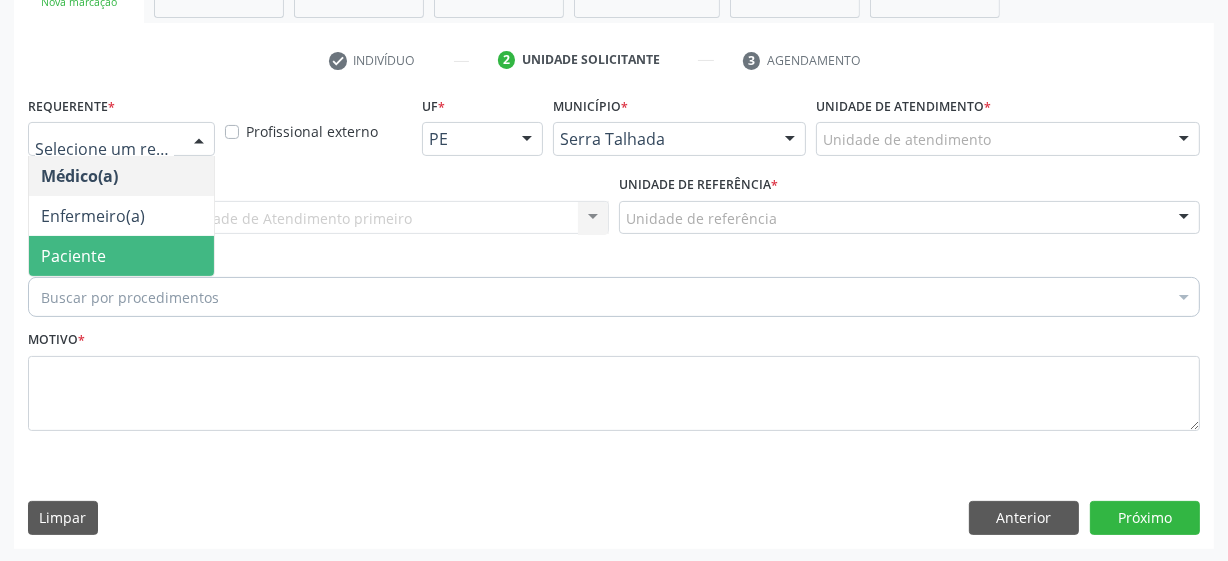 click on "Paciente" at bounding box center (121, 256) 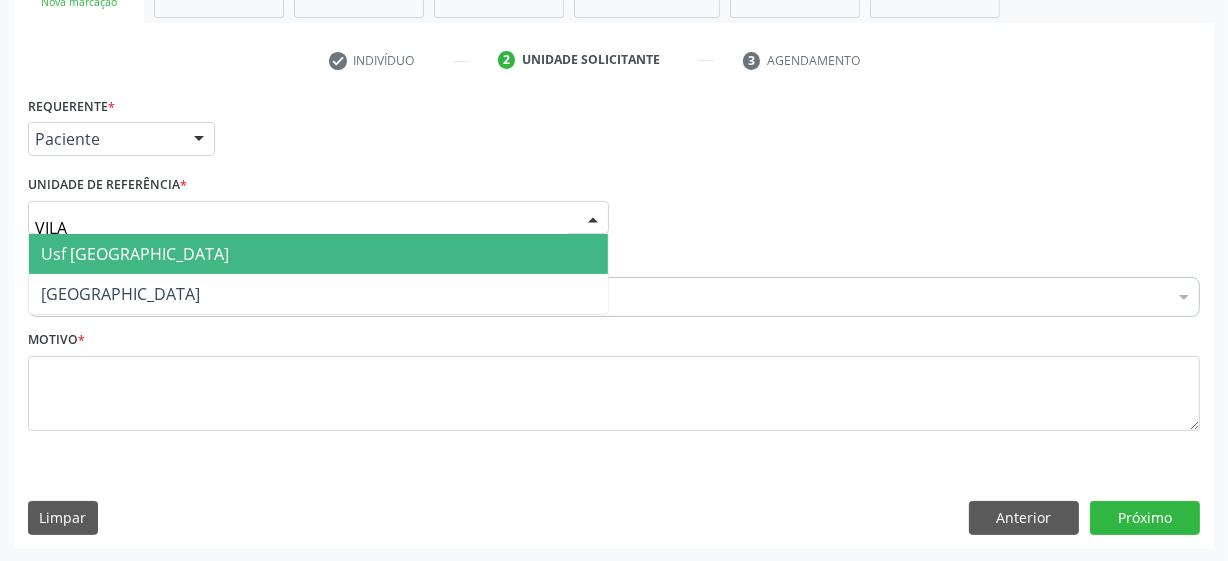 type on "VILA B" 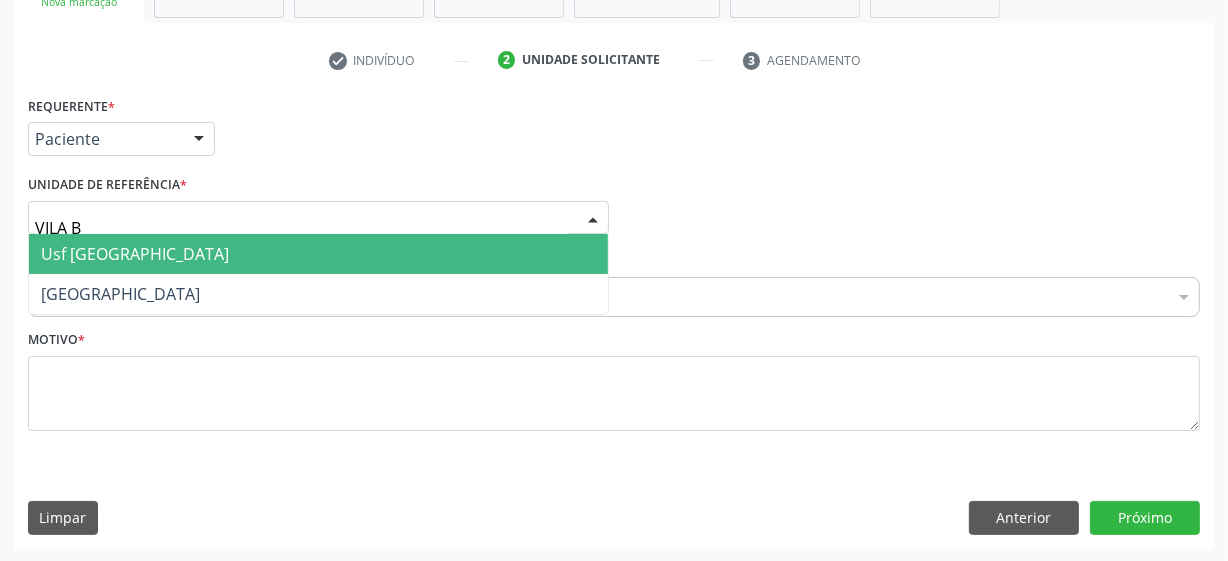 click on "Usf [GEOGRAPHIC_DATA]" at bounding box center [318, 254] 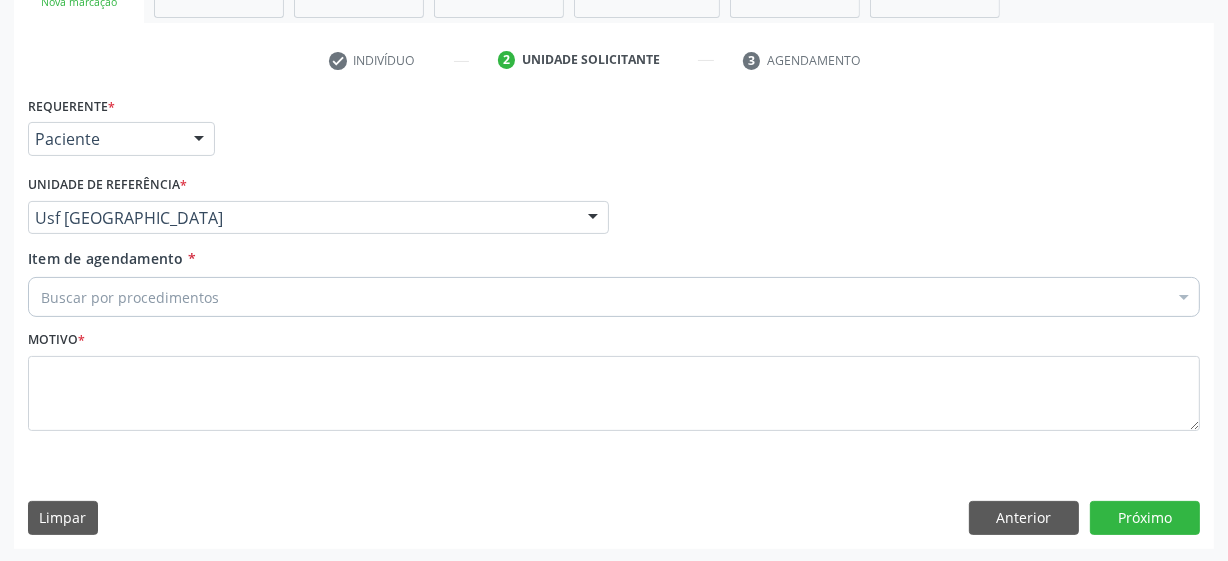 click on "Buscar por procedimentos" at bounding box center [614, 297] 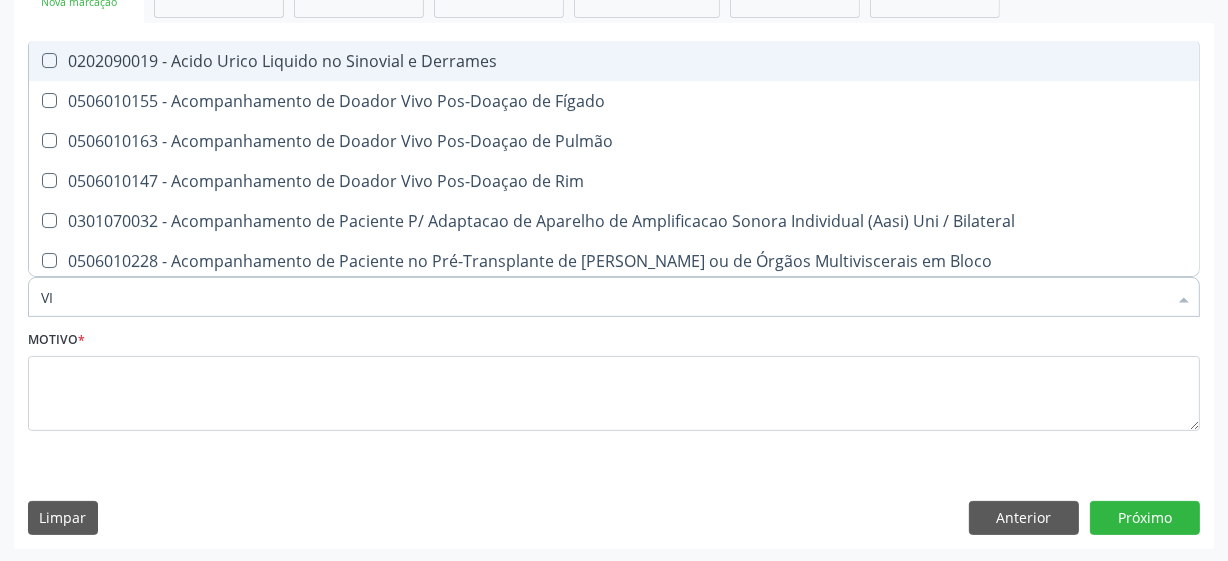 type on "V" 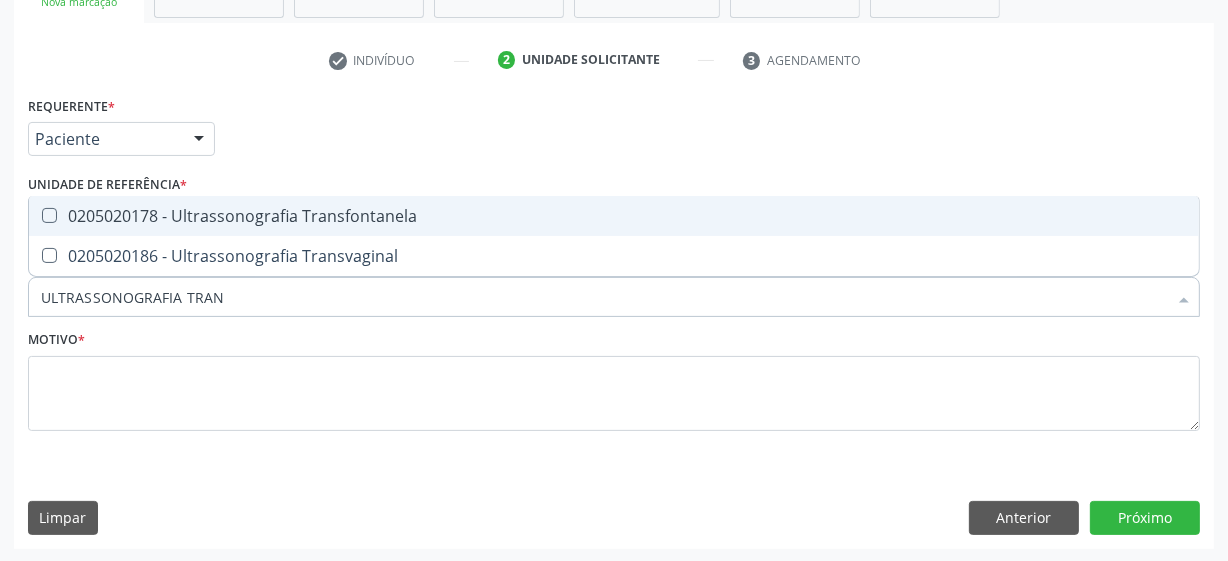type on "ULTRASSONOGRAFIA TRANS" 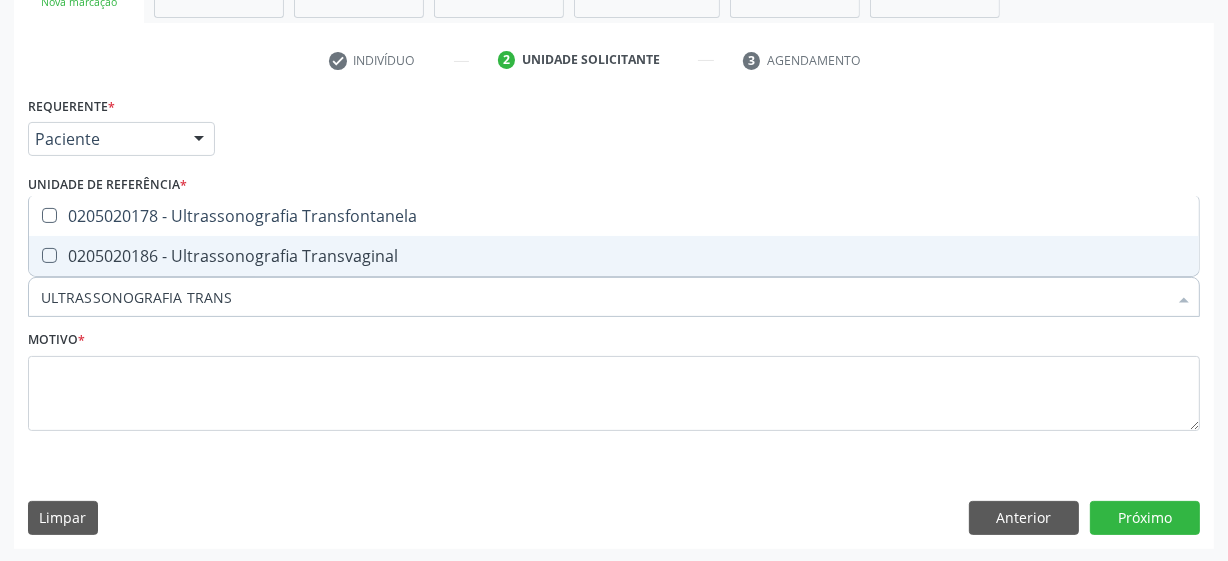 click at bounding box center [49, 255] 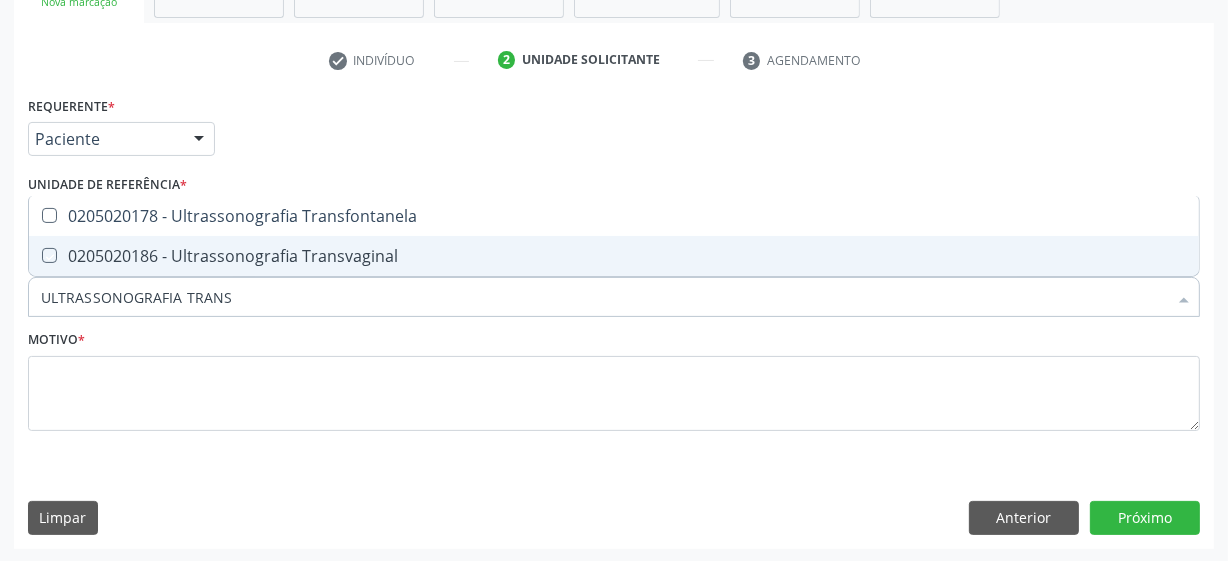 click at bounding box center [35, 255] 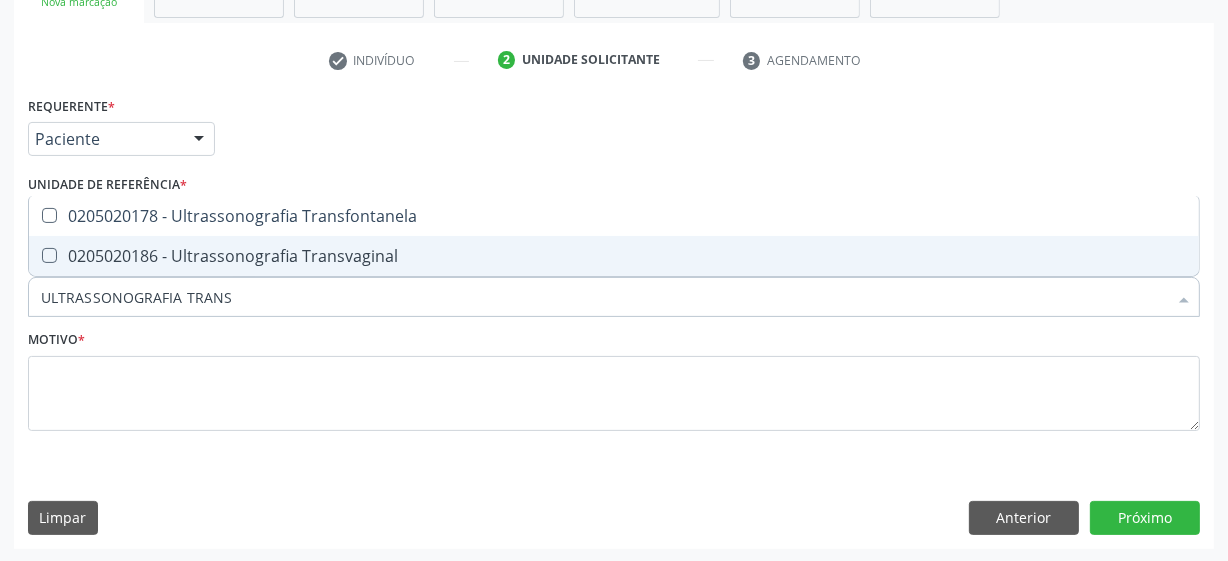 checkbox on "true" 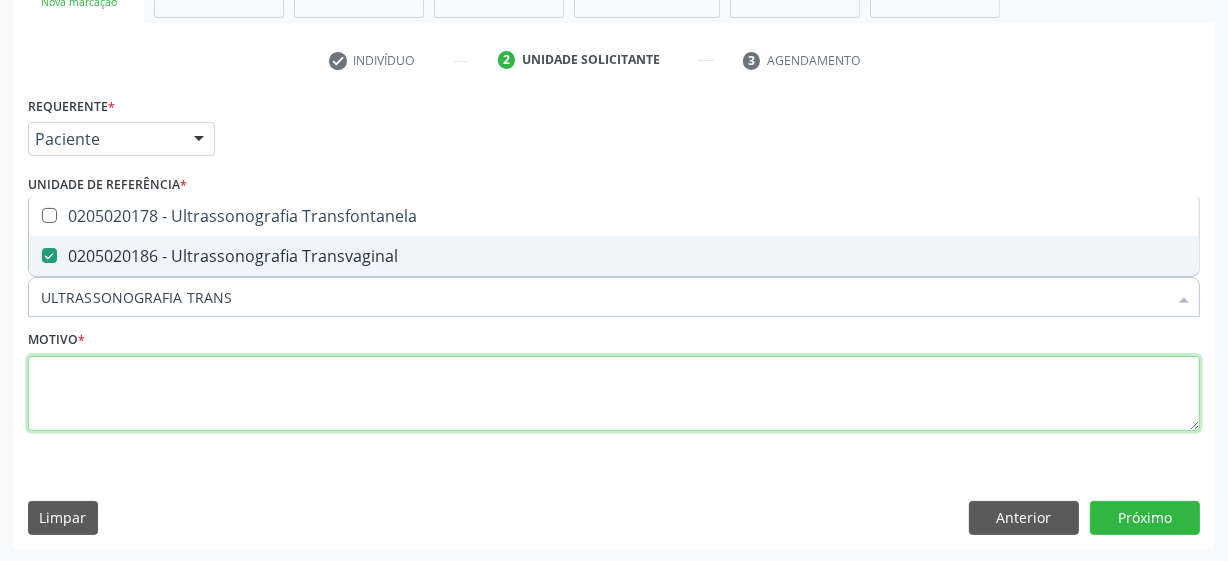 click at bounding box center (614, 394) 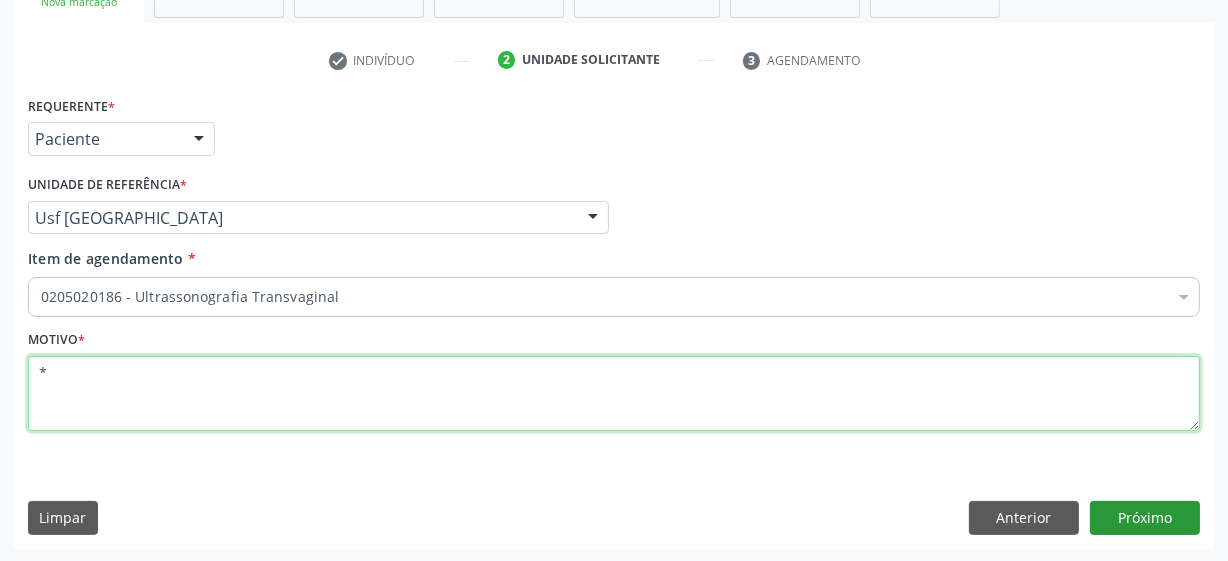 type on "*" 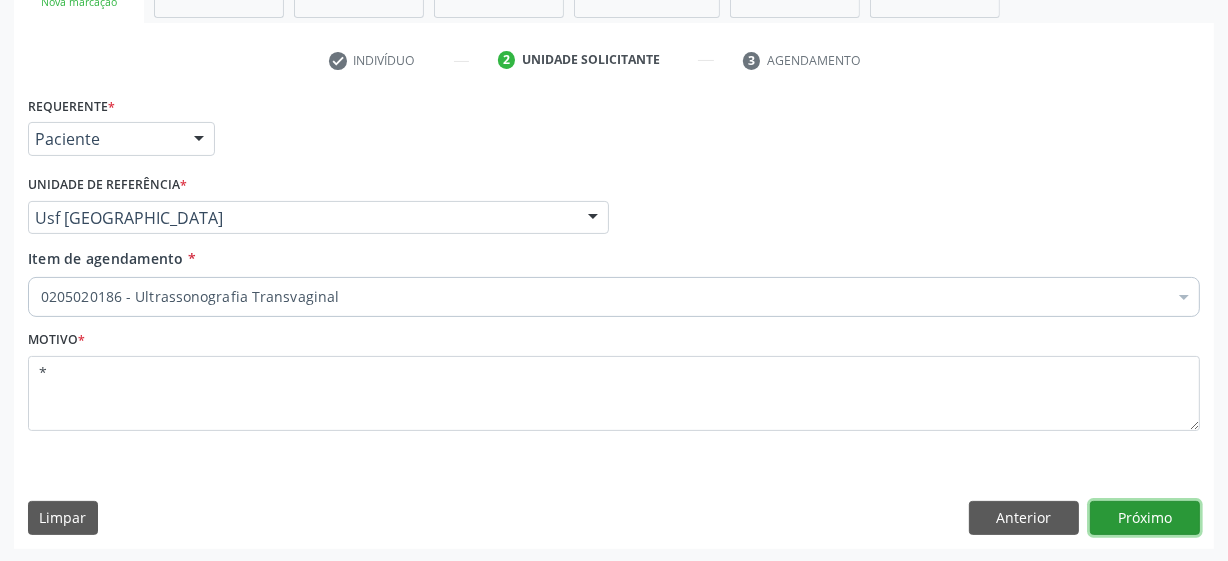 click on "Próximo" at bounding box center [1145, 518] 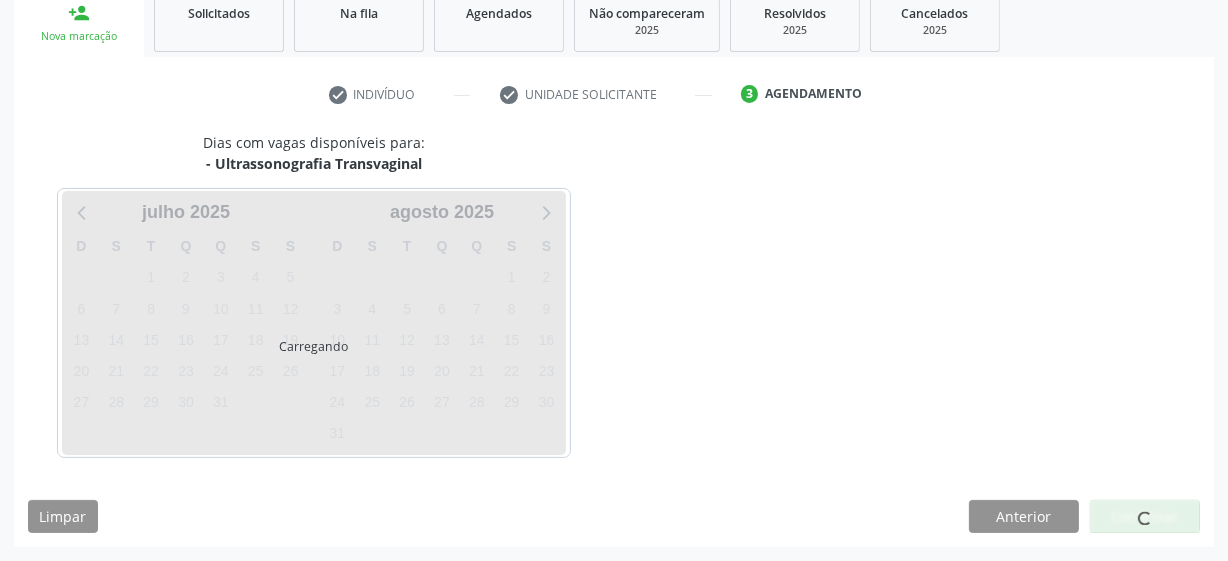scroll, scrollTop: 308, scrollLeft: 0, axis: vertical 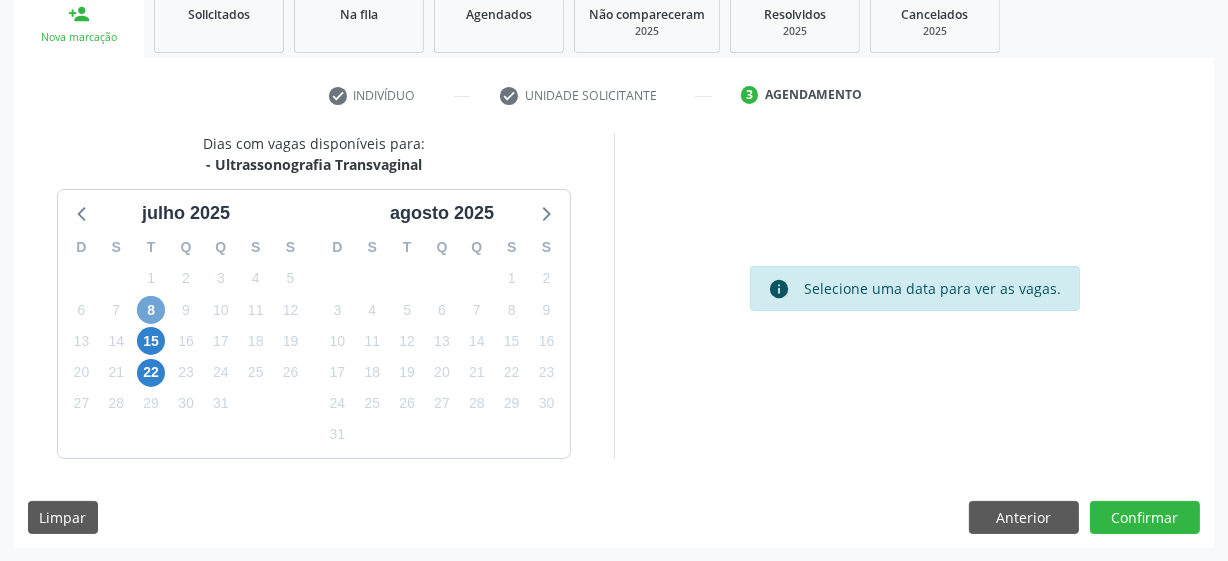 click on "8" at bounding box center [151, 310] 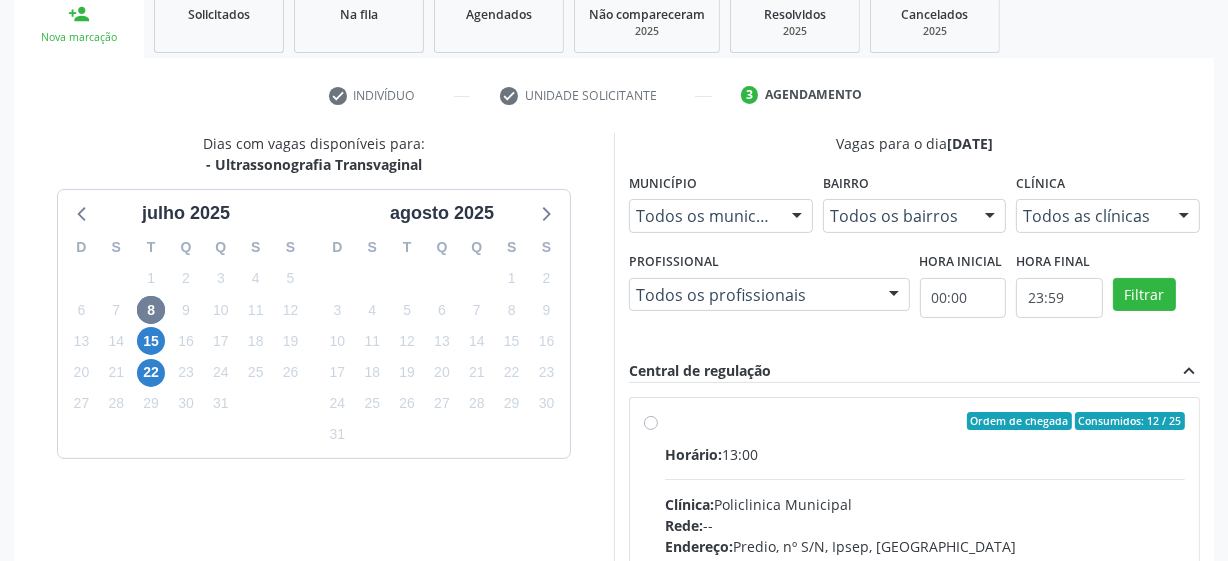 click on "Ordem de chegada
Consumidos: 12 / 25
Horário:   13:00
Clínica:  Policlinica Municipal
Rede:
--
Endereço:   Predio, nº S/N, Ipsep, [GEOGRAPHIC_DATA] - PE
Telefone:   --
Profissional:
[PERSON_NAME] de [PERSON_NAME]
Informações adicionais sobre o atendimento
Idade de atendimento:
de 0 a 120 anos
Gênero(s) atendido(s):
Masculino e Feminino
Informações adicionais:
--" at bounding box center [925, 565] 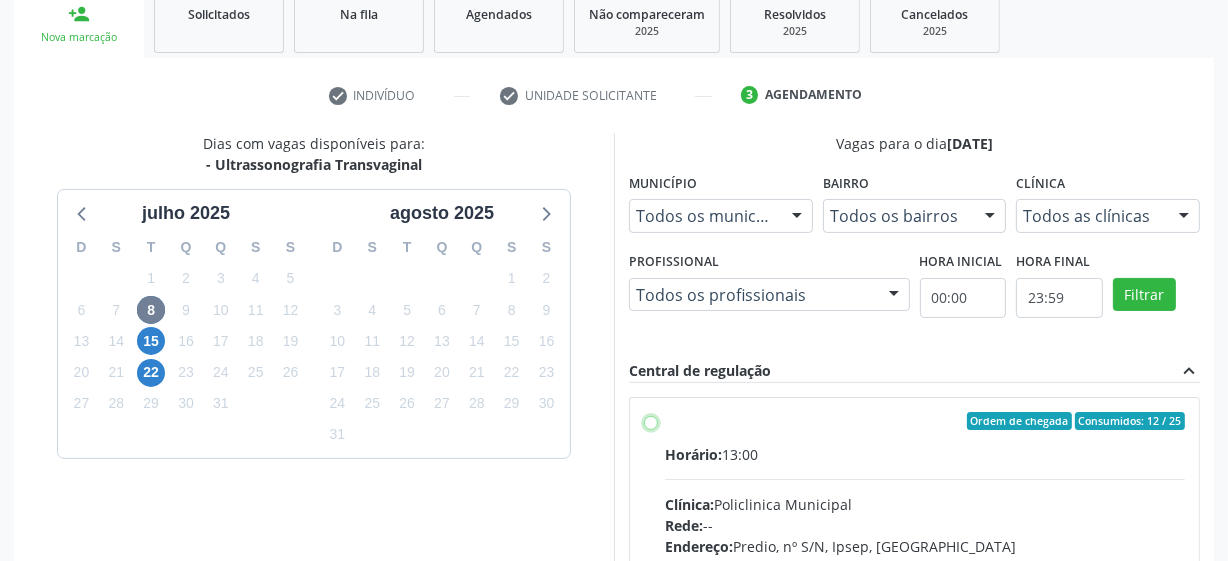 click on "Ordem de chegada
Consumidos: 12 / 25
Horário:   13:00
Clínica:  Policlinica Municipal
Rede:
--
Endereço:   Predio, nº S/N, Ipsep, [GEOGRAPHIC_DATA] - PE
Telefone:   --
Profissional:
[PERSON_NAME] de [PERSON_NAME]
Informações adicionais sobre o atendimento
Idade de atendimento:
de 0 a 120 anos
Gênero(s) atendido(s):
Masculino e Feminino
Informações adicionais:
--" at bounding box center (651, 421) 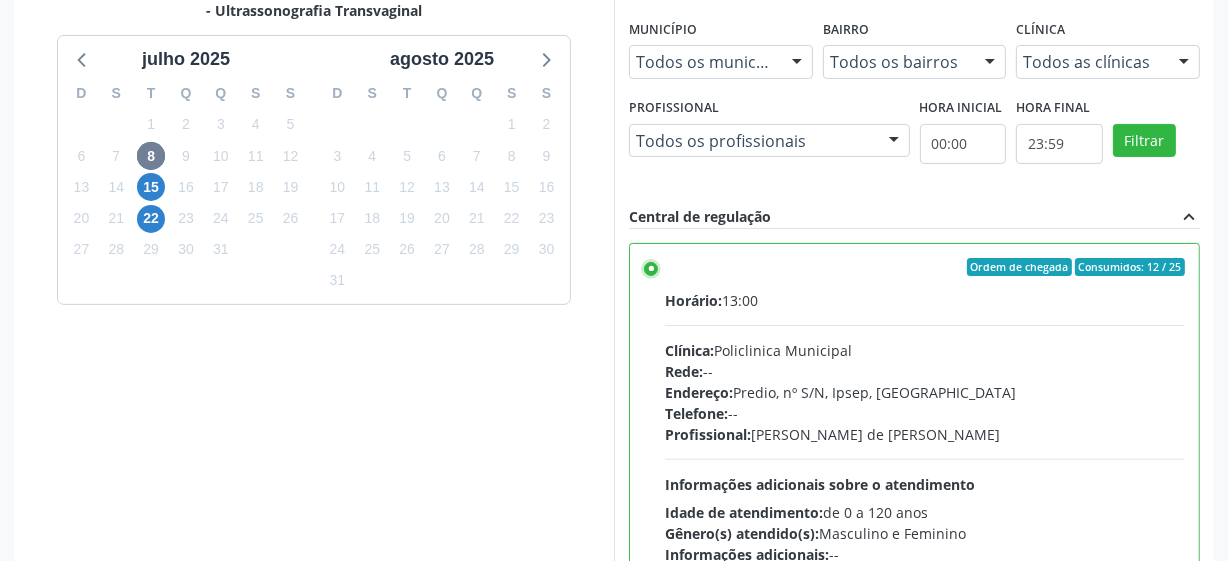 scroll, scrollTop: 632, scrollLeft: 0, axis: vertical 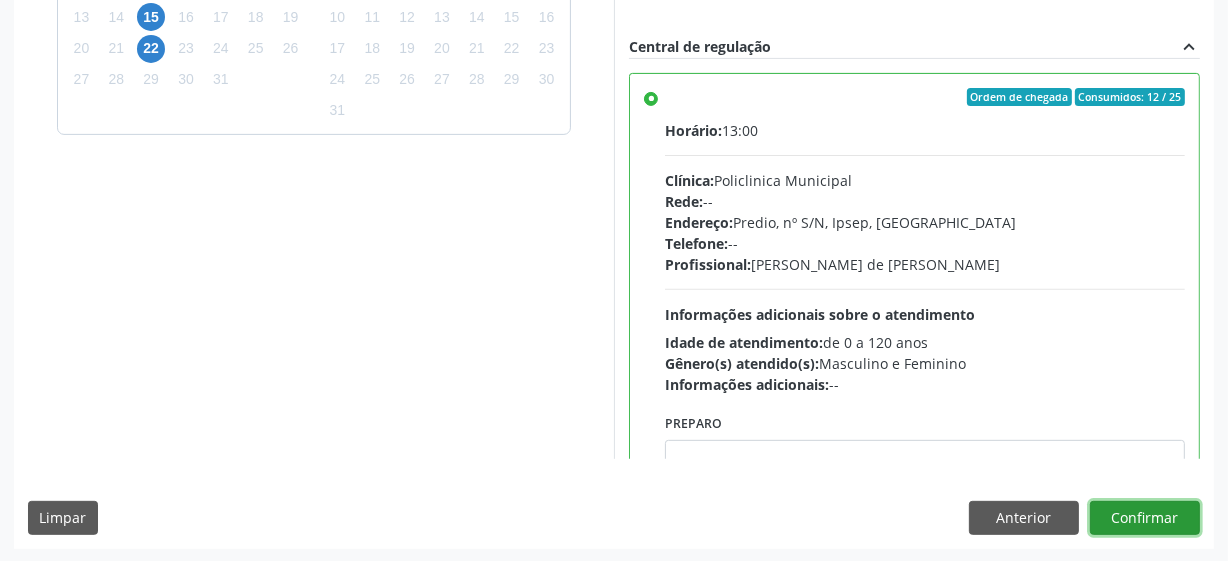 click on "Confirmar" at bounding box center [1145, 518] 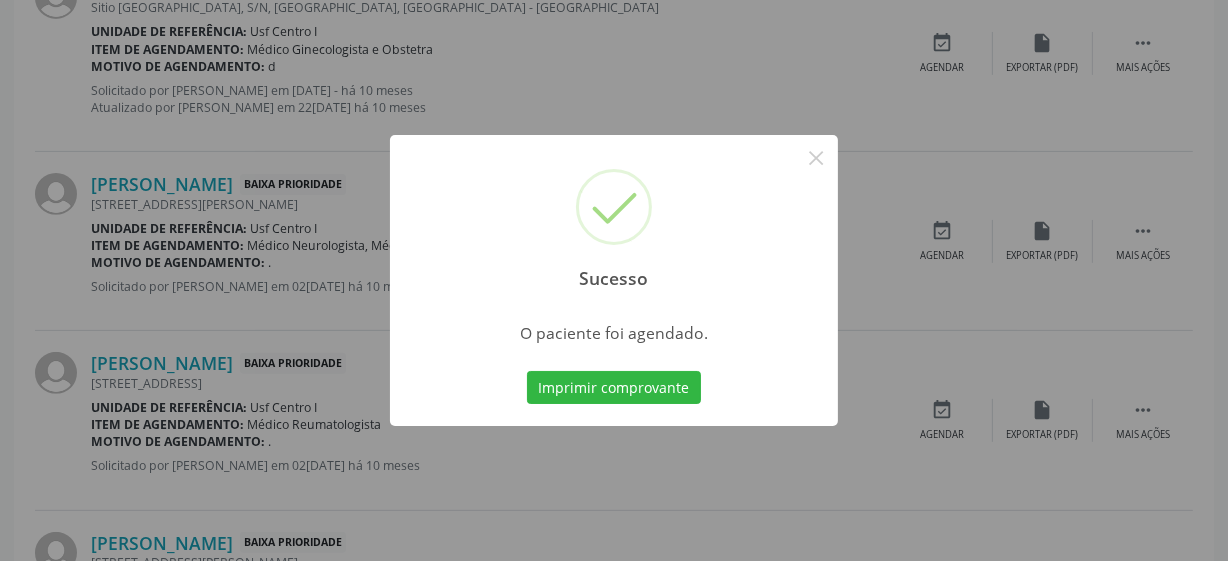 scroll, scrollTop: 105, scrollLeft: 0, axis: vertical 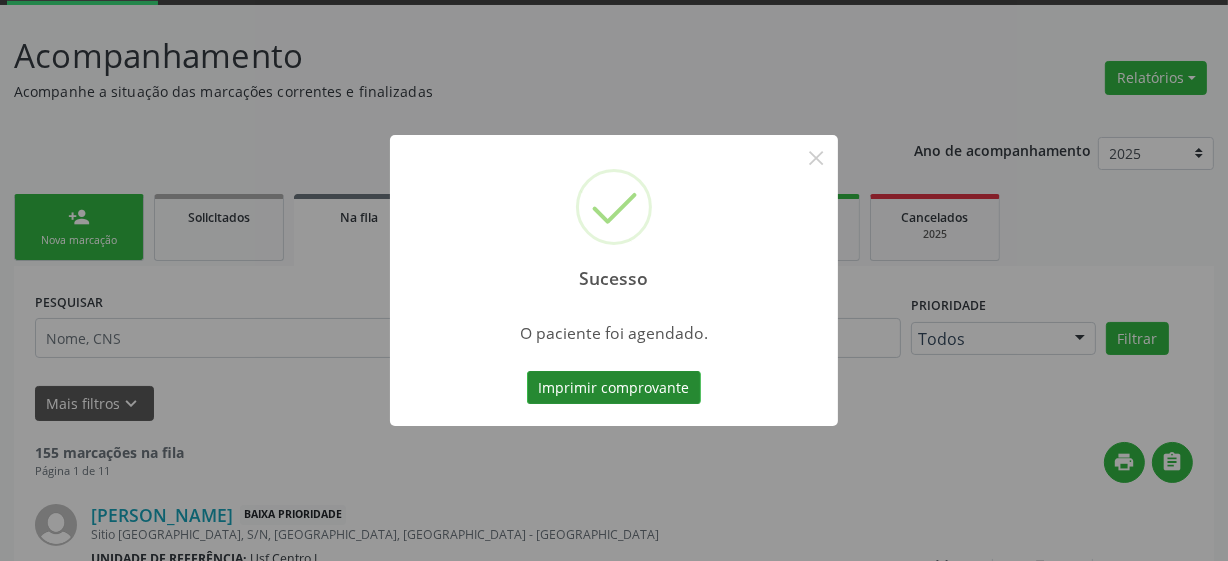 click on "Imprimir comprovante" at bounding box center (614, 388) 